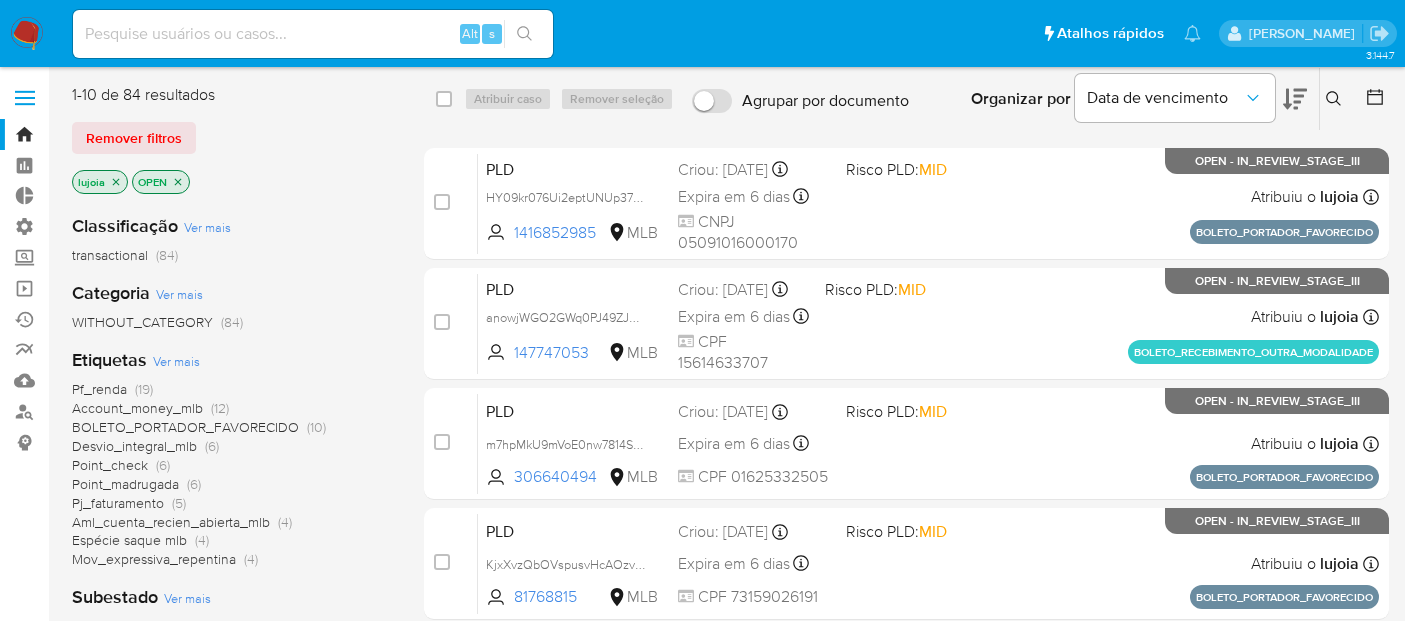 scroll, scrollTop: 0, scrollLeft: 0, axis: both 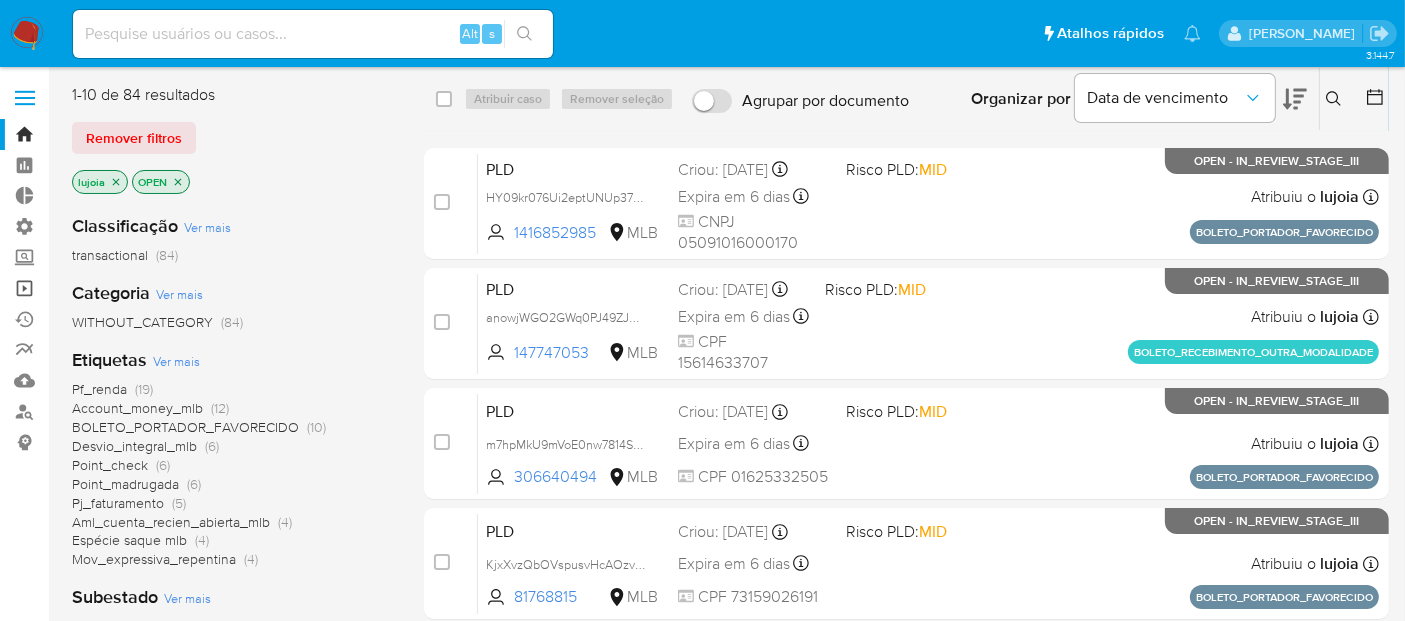 click on "Operações em massa" at bounding box center [119, 288] 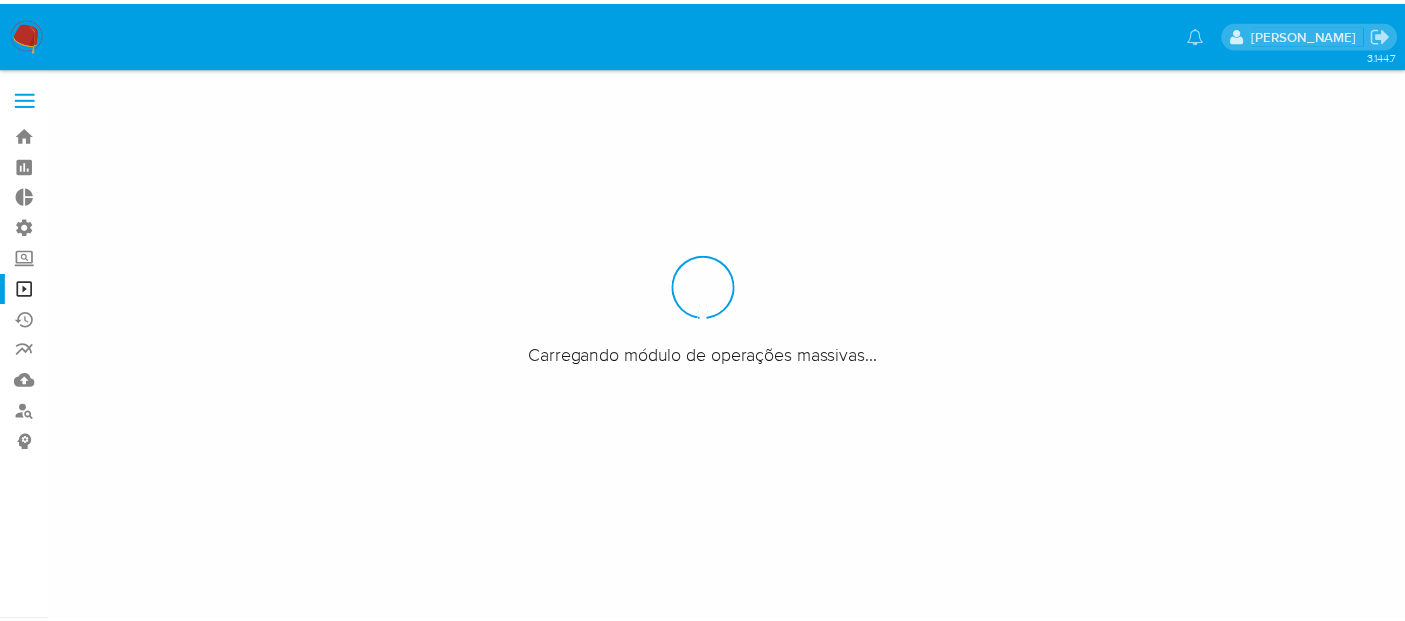 scroll, scrollTop: 0, scrollLeft: 0, axis: both 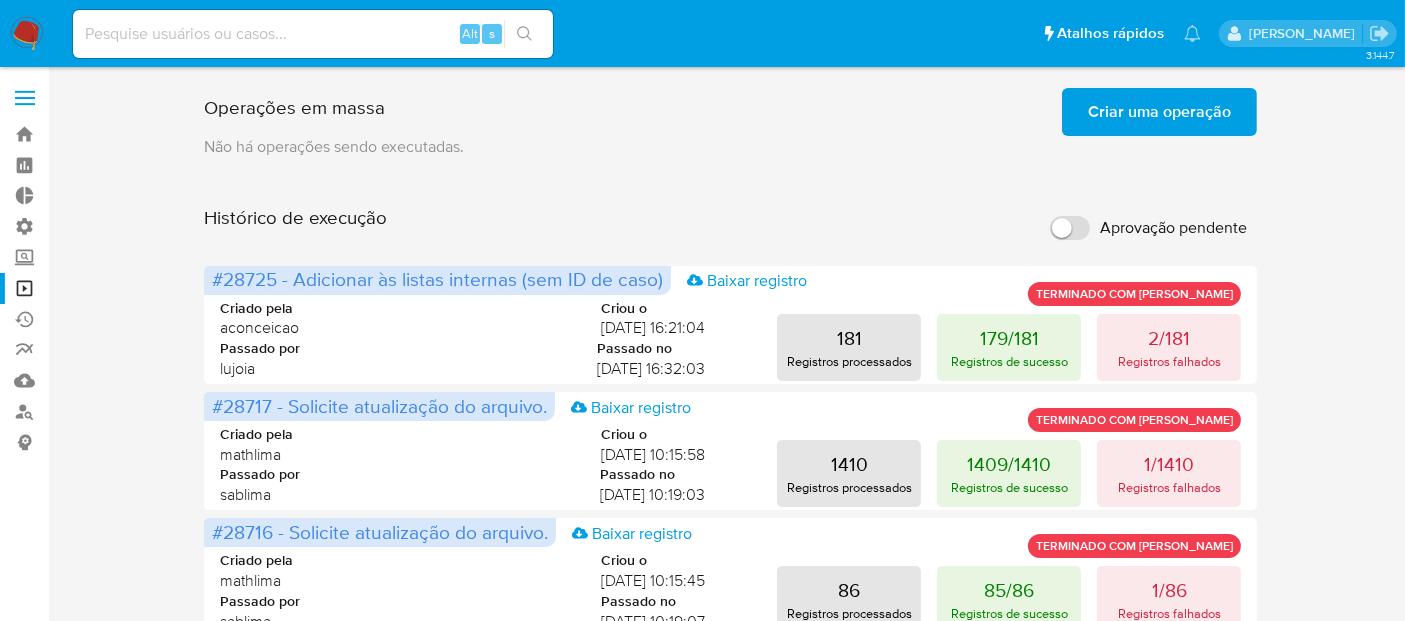 click on "Aprovação pendente" at bounding box center [1148, 228] 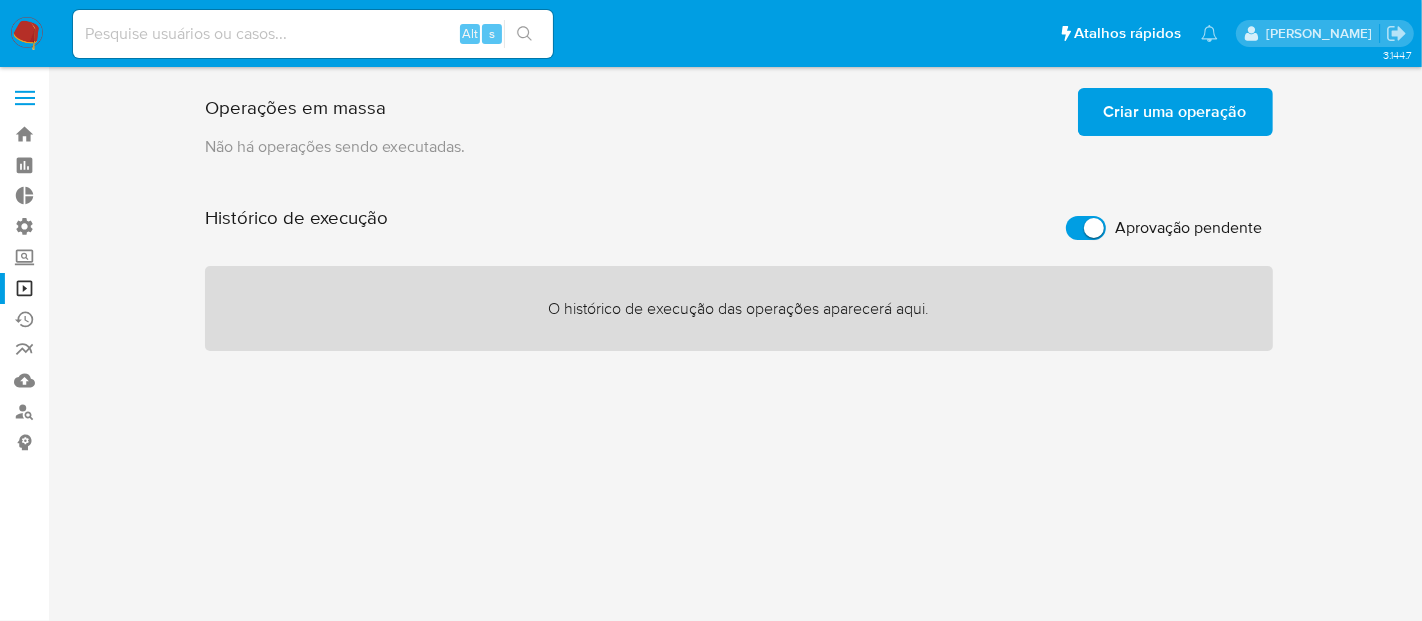 click on "Aprovação pendente" at bounding box center [1189, 228] 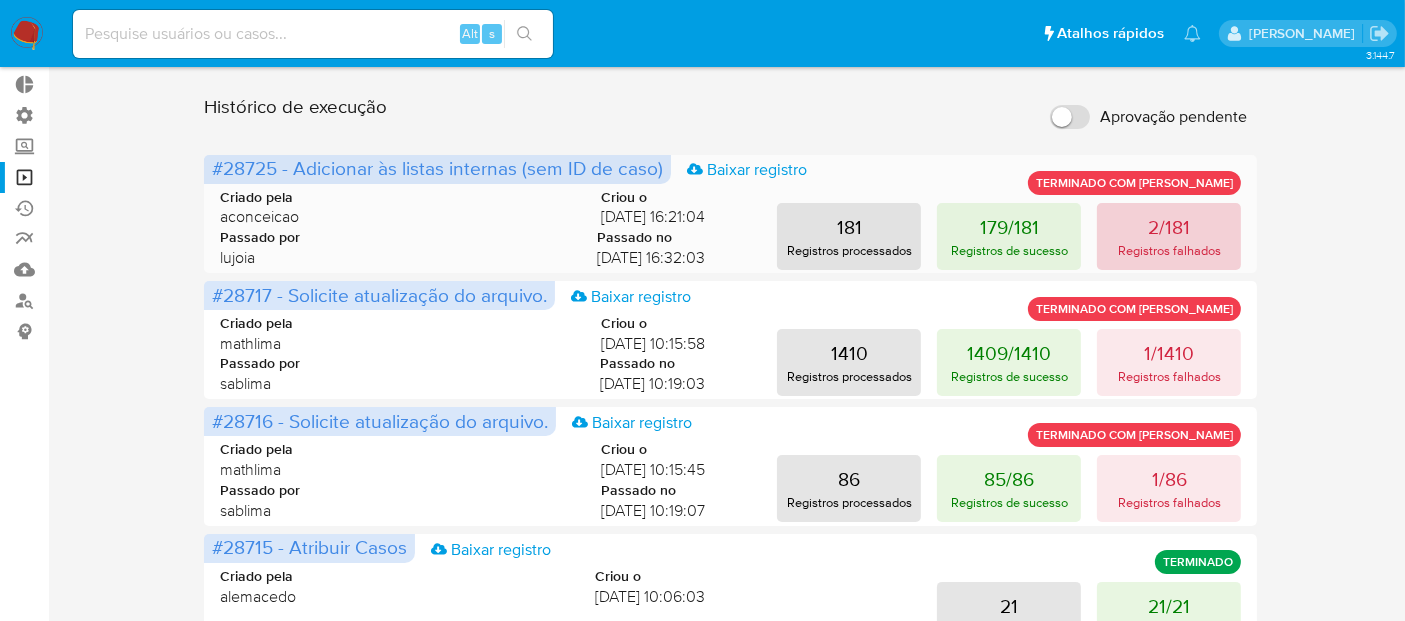 scroll, scrollTop: 0, scrollLeft: 0, axis: both 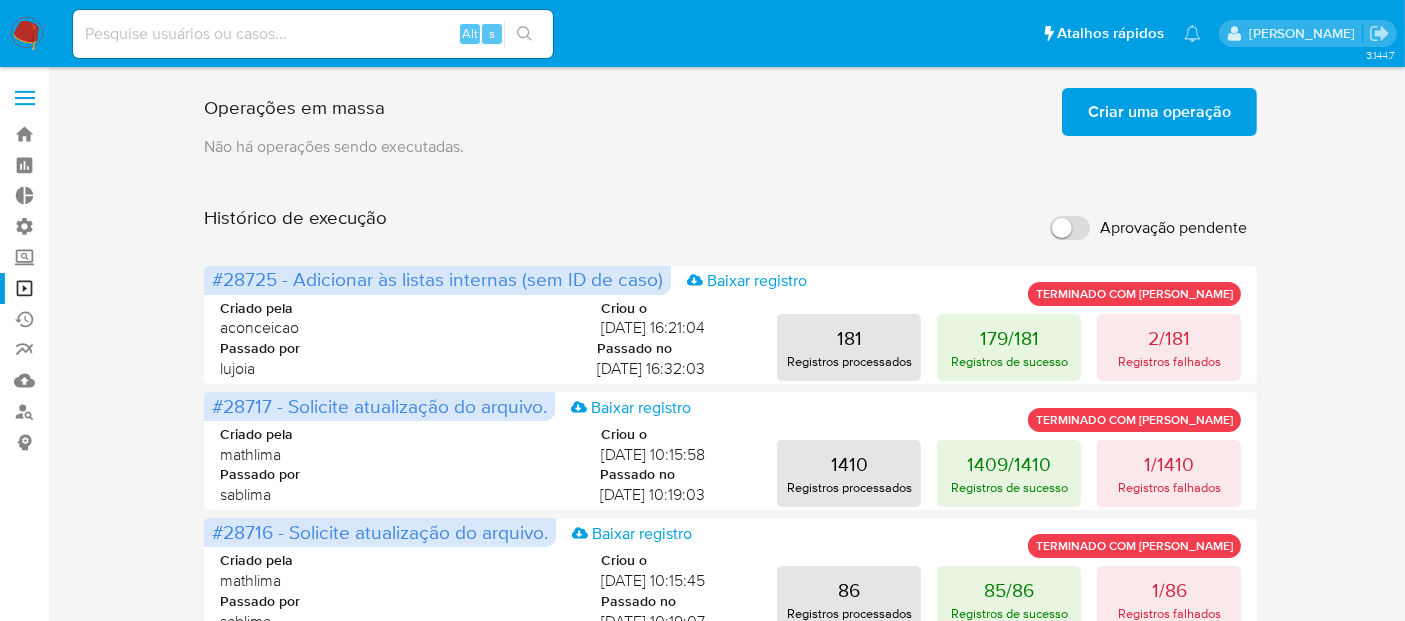 click on "Aprovação pendente" at bounding box center [1173, 228] 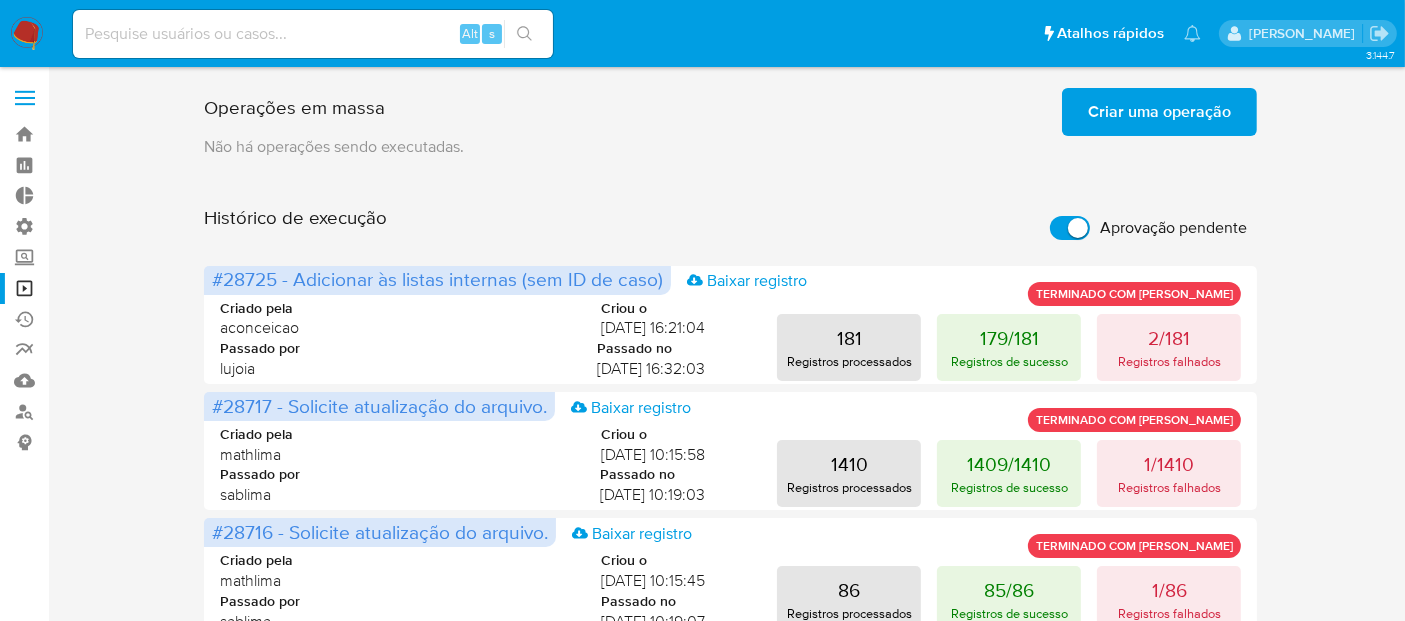 checkbox on "true" 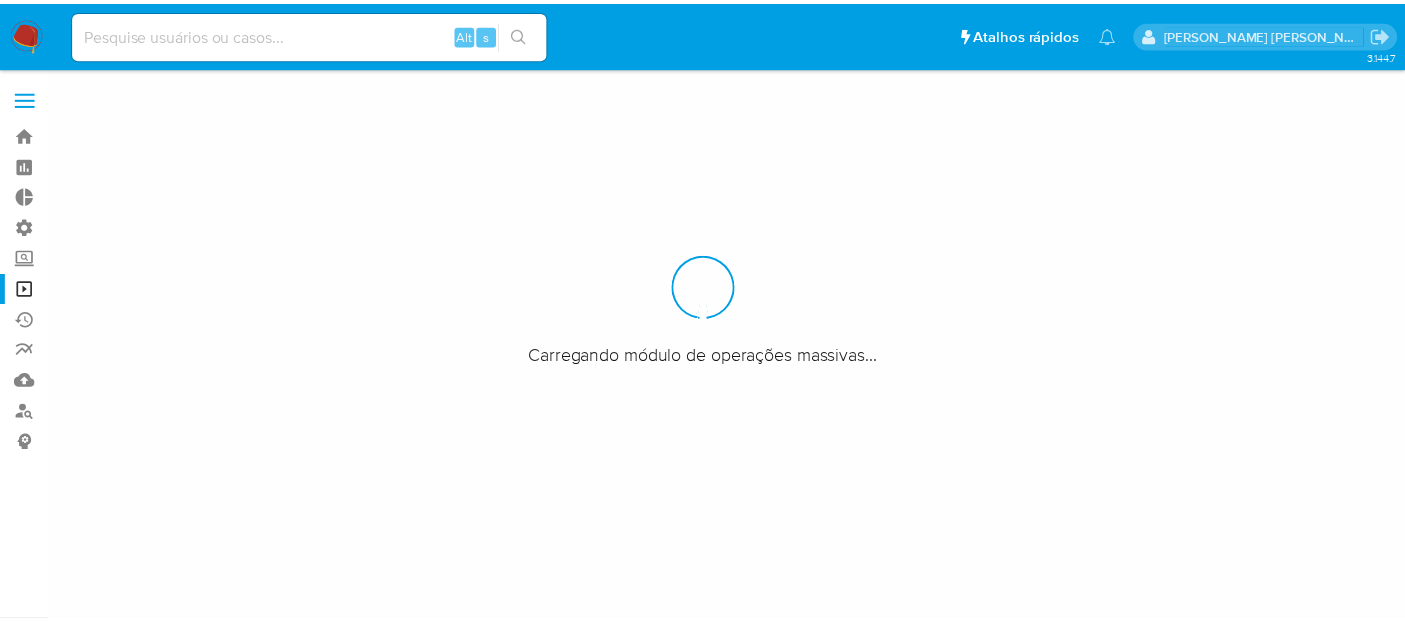 scroll, scrollTop: 0, scrollLeft: 0, axis: both 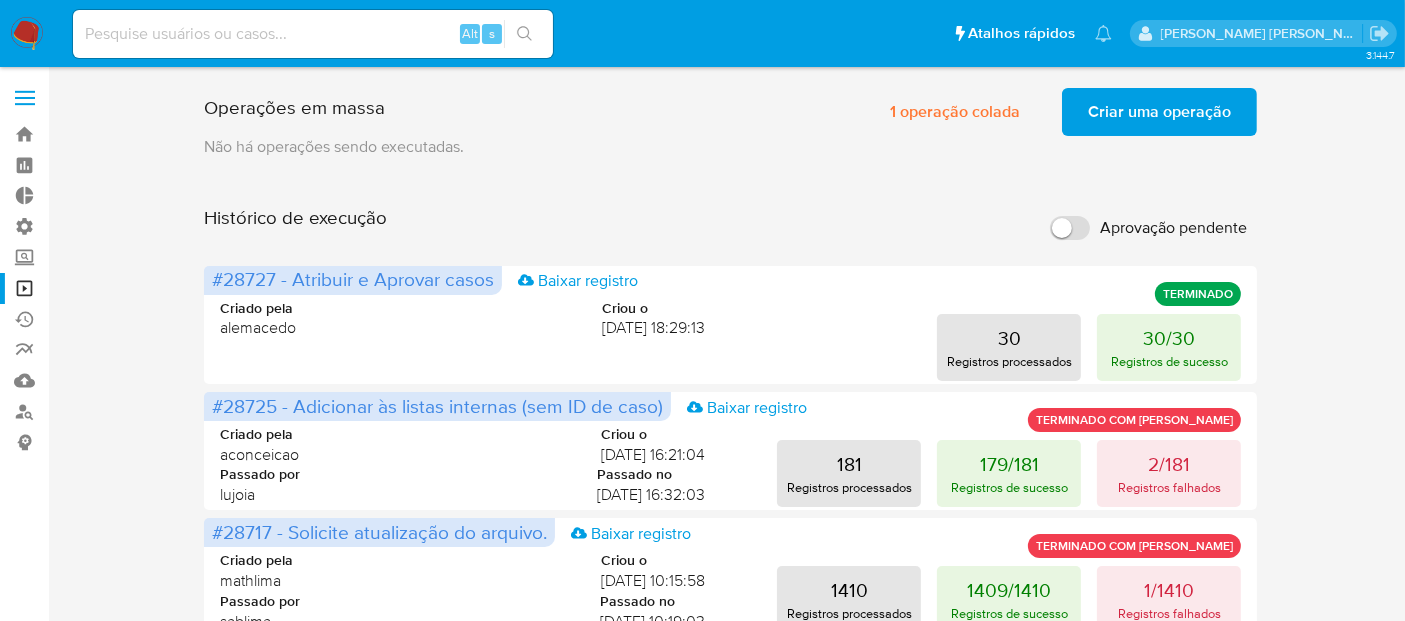 click on "Aprovação pendente" at bounding box center (1173, 228) 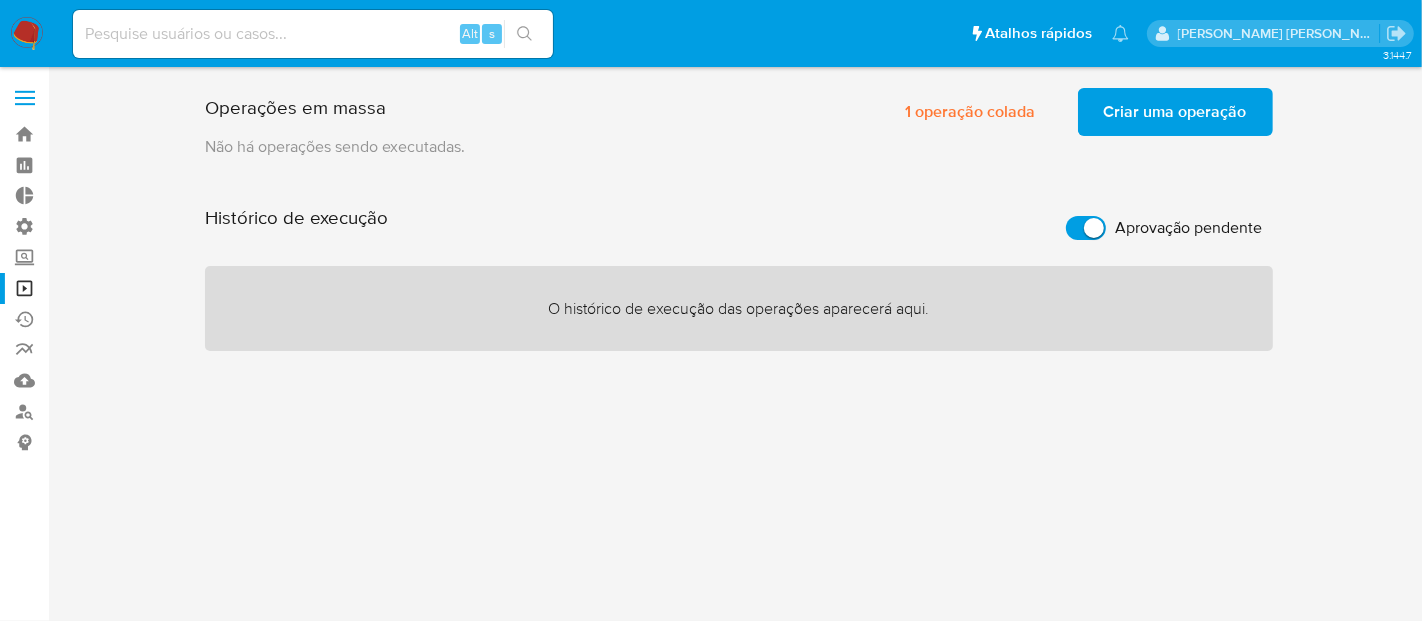 click on "Aprovação pendente" at bounding box center [1189, 228] 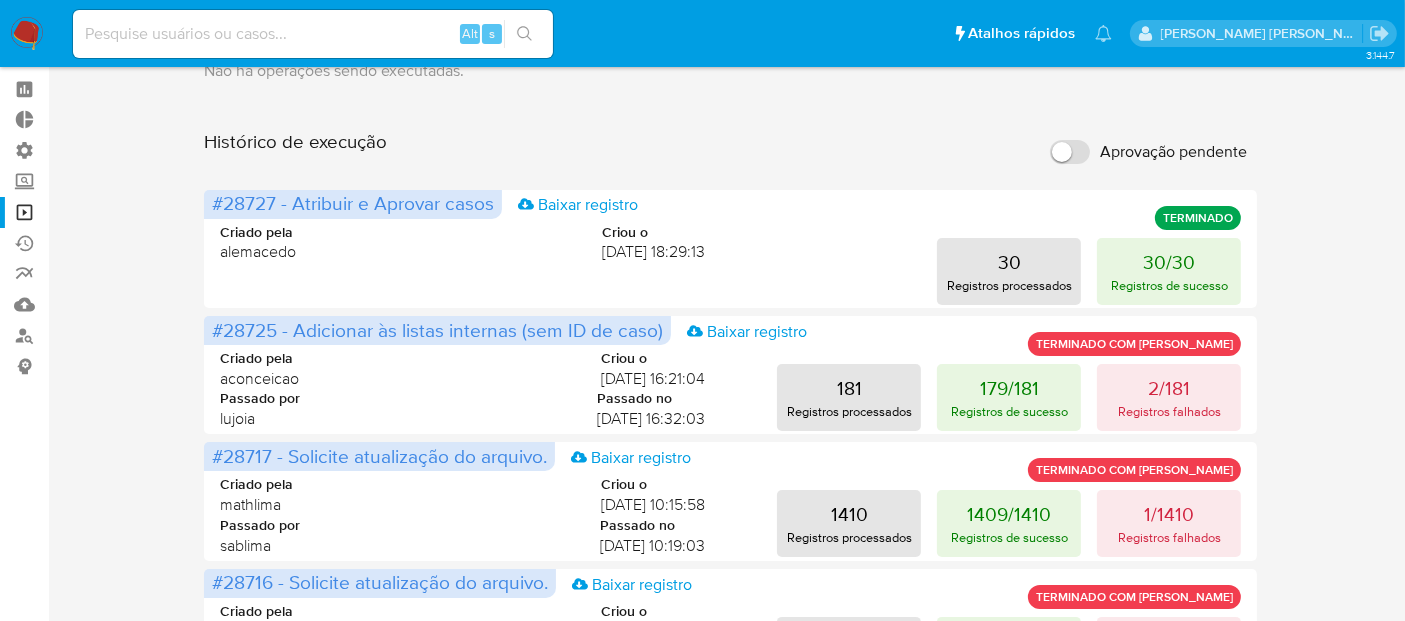 scroll, scrollTop: 111, scrollLeft: 0, axis: vertical 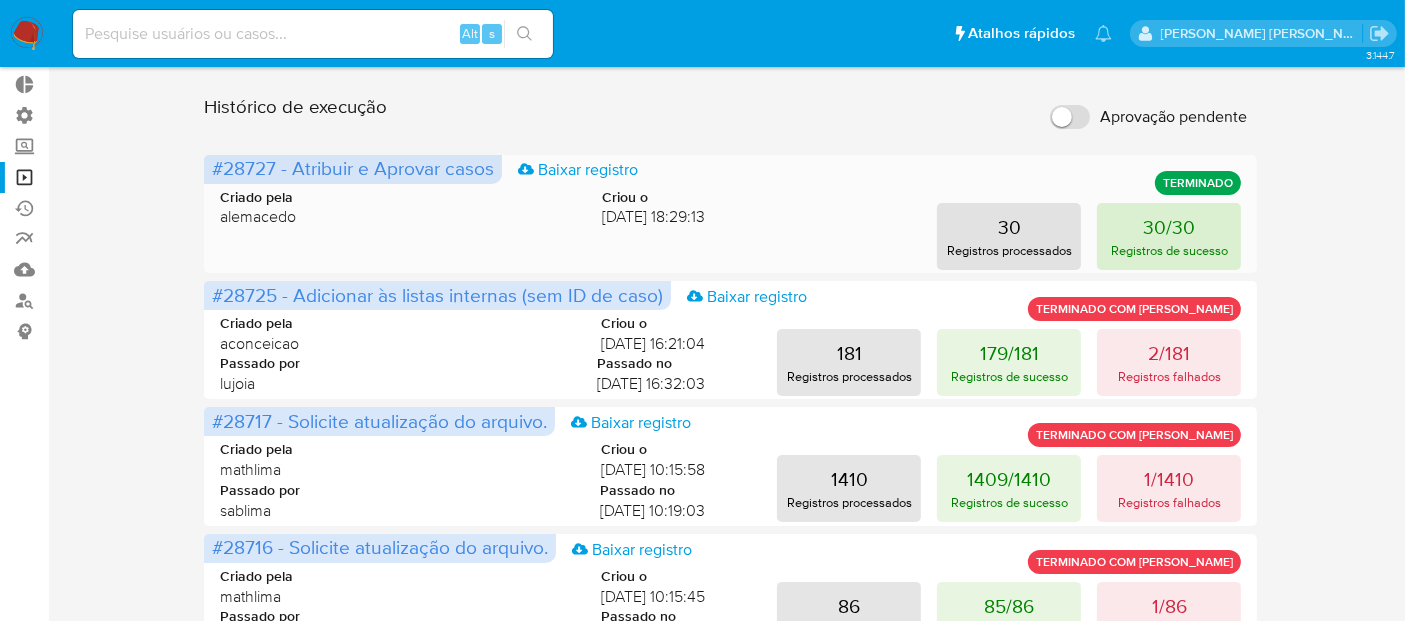 click on "Registros de sucesso" at bounding box center [1169, 250] 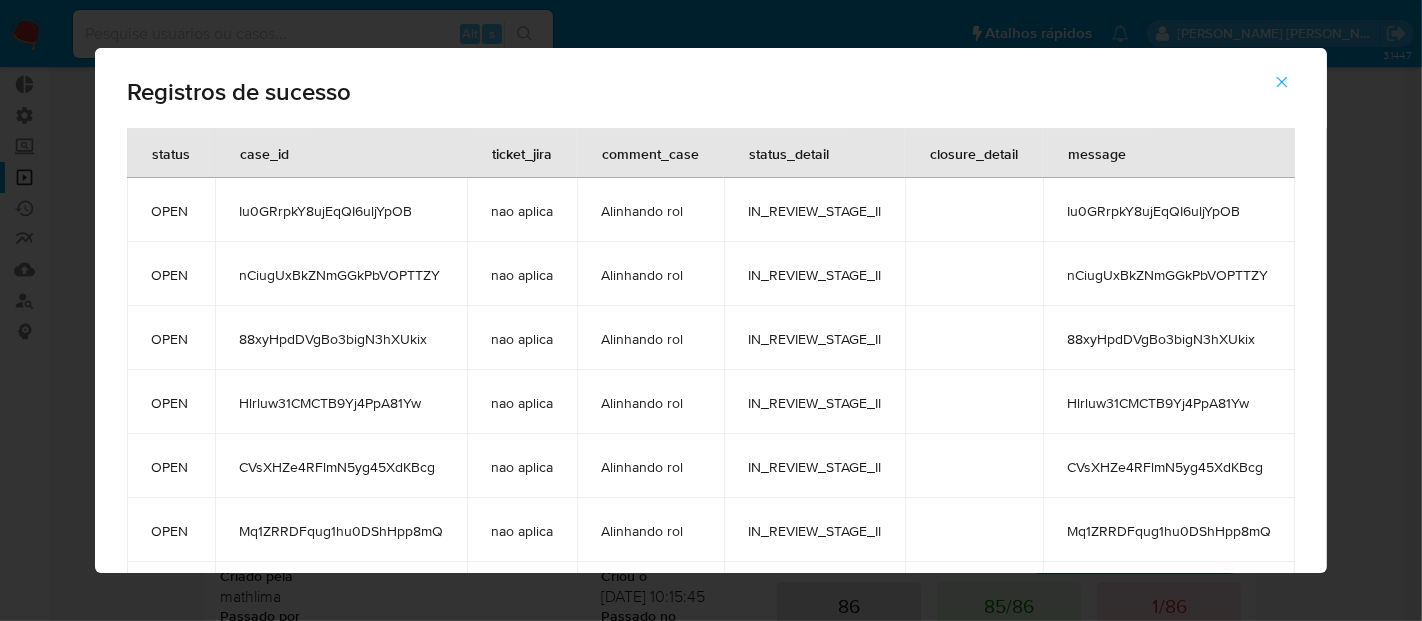 click 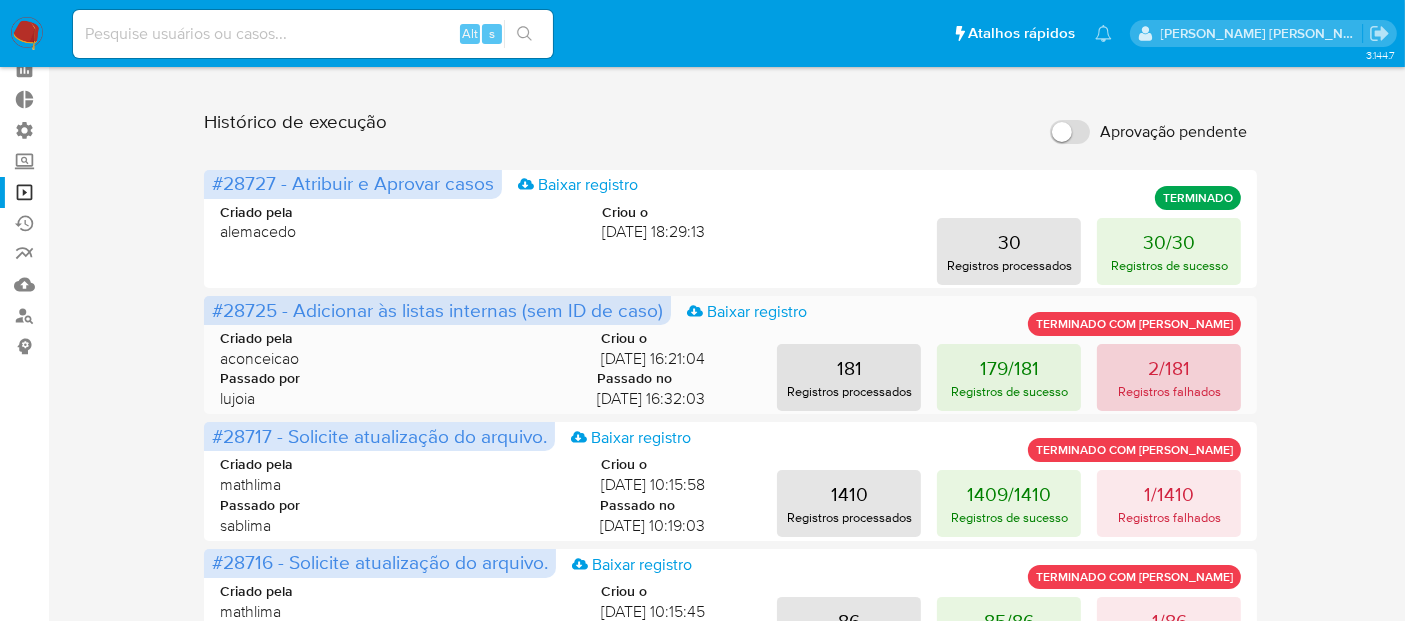 scroll, scrollTop: 0, scrollLeft: 0, axis: both 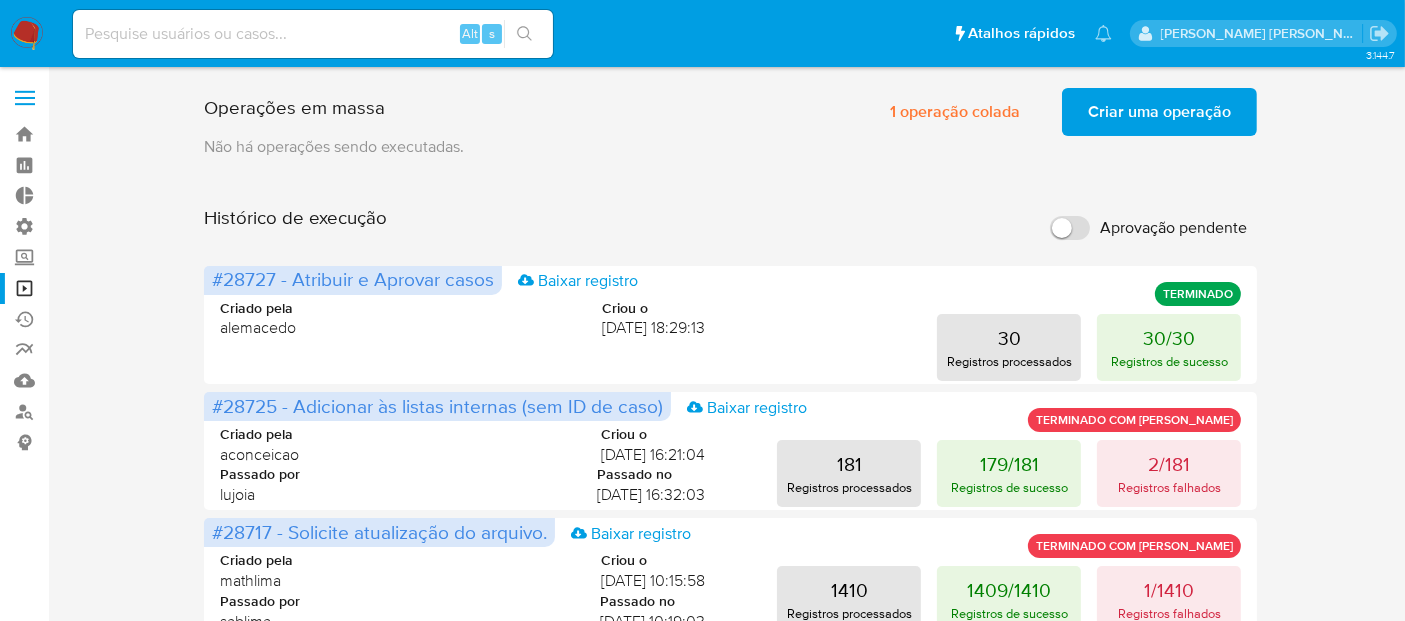 click on "Aprovação pendente" at bounding box center [1173, 228] 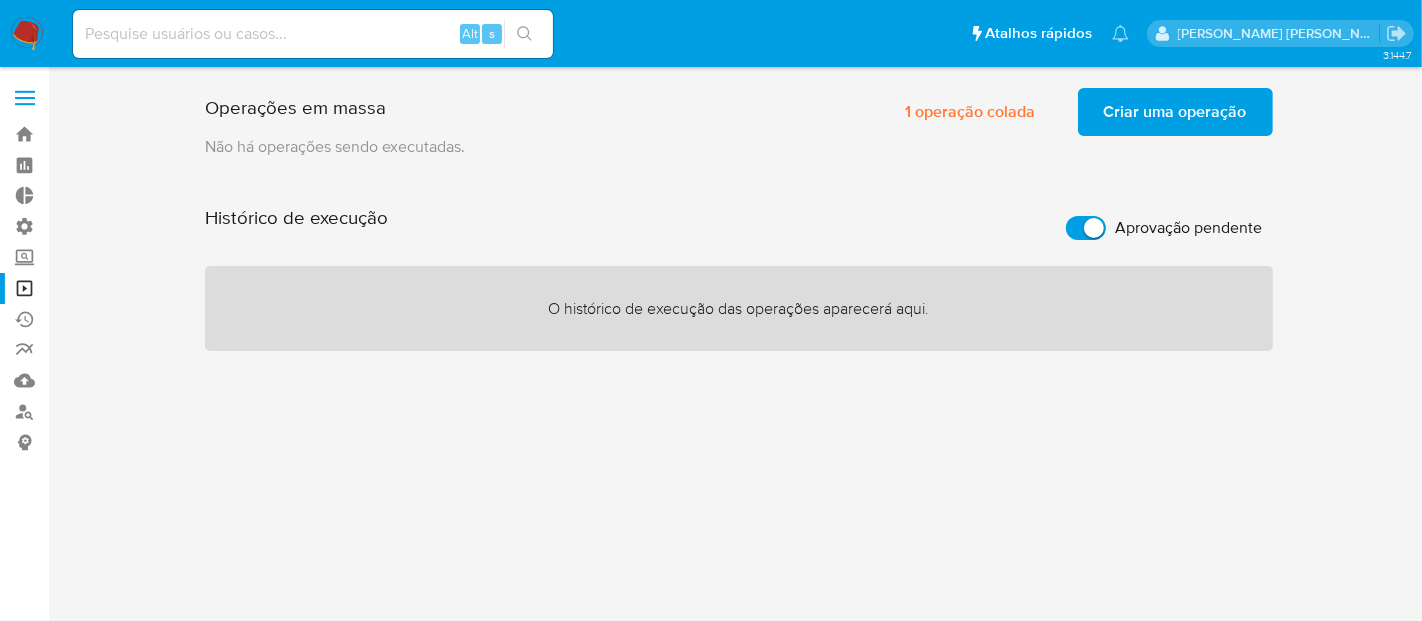 click on "Aprovação pendente" at bounding box center [1189, 228] 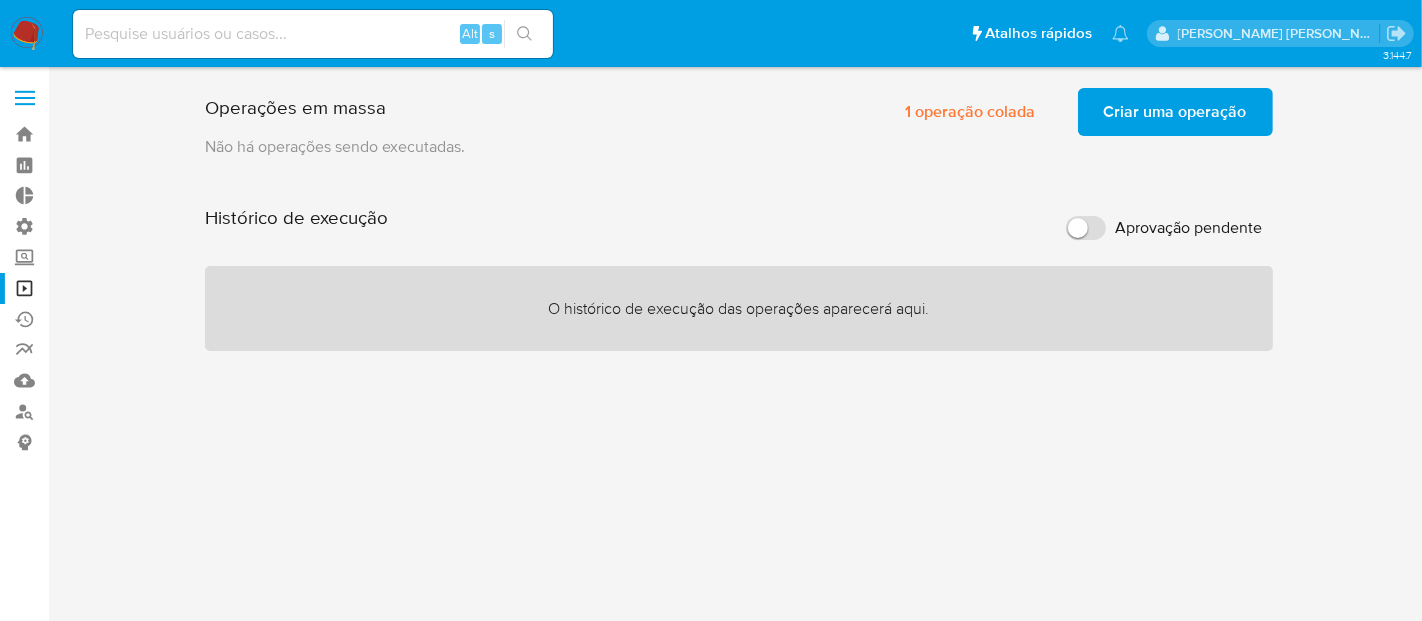 checkbox on "false" 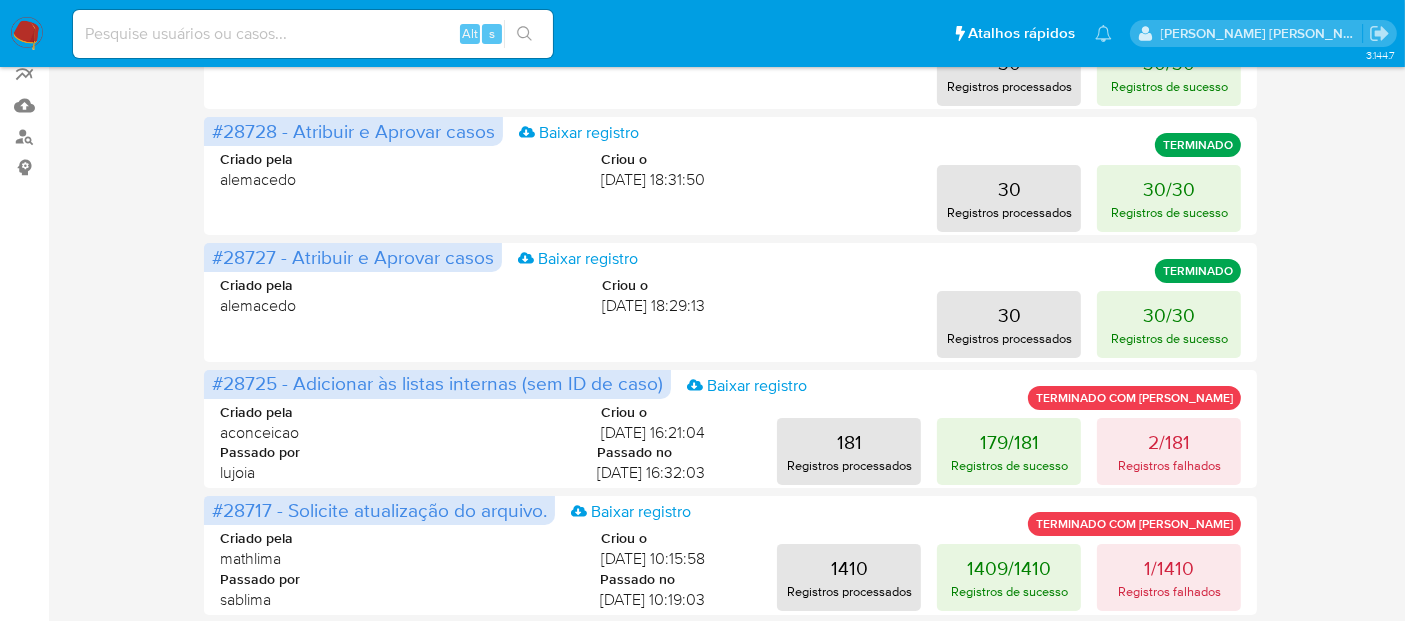 scroll, scrollTop: 0, scrollLeft: 0, axis: both 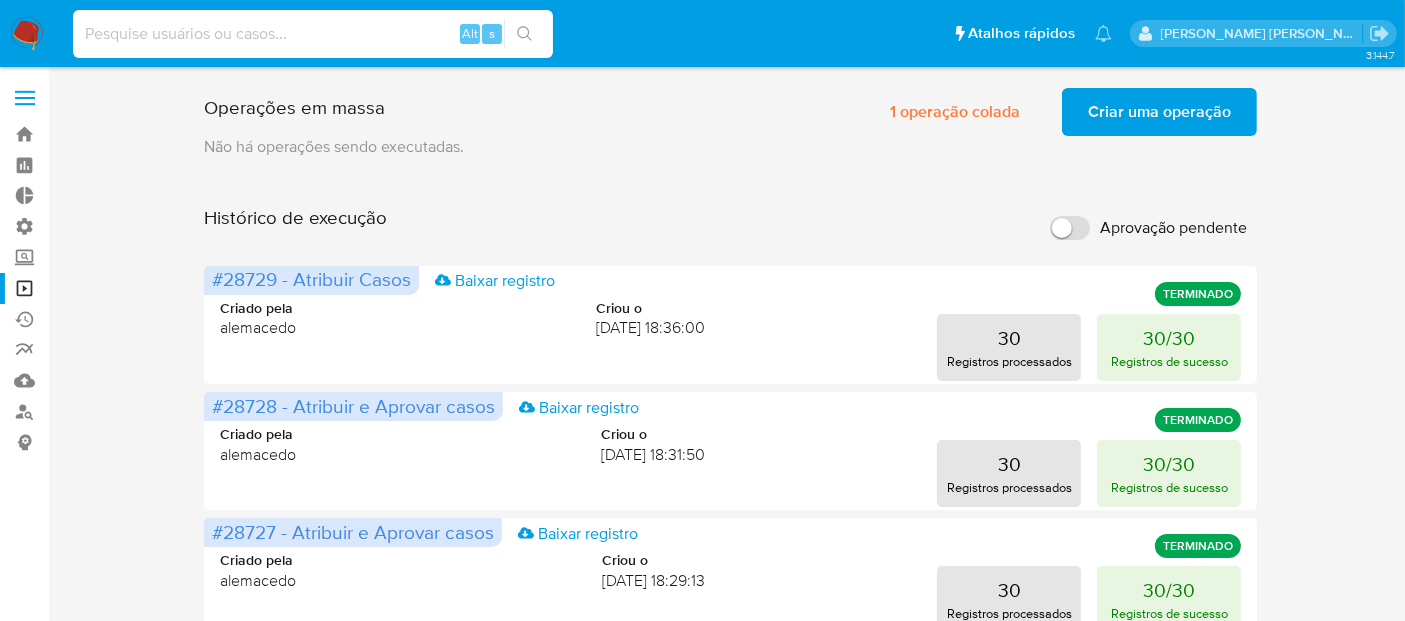 click at bounding box center [313, 34] 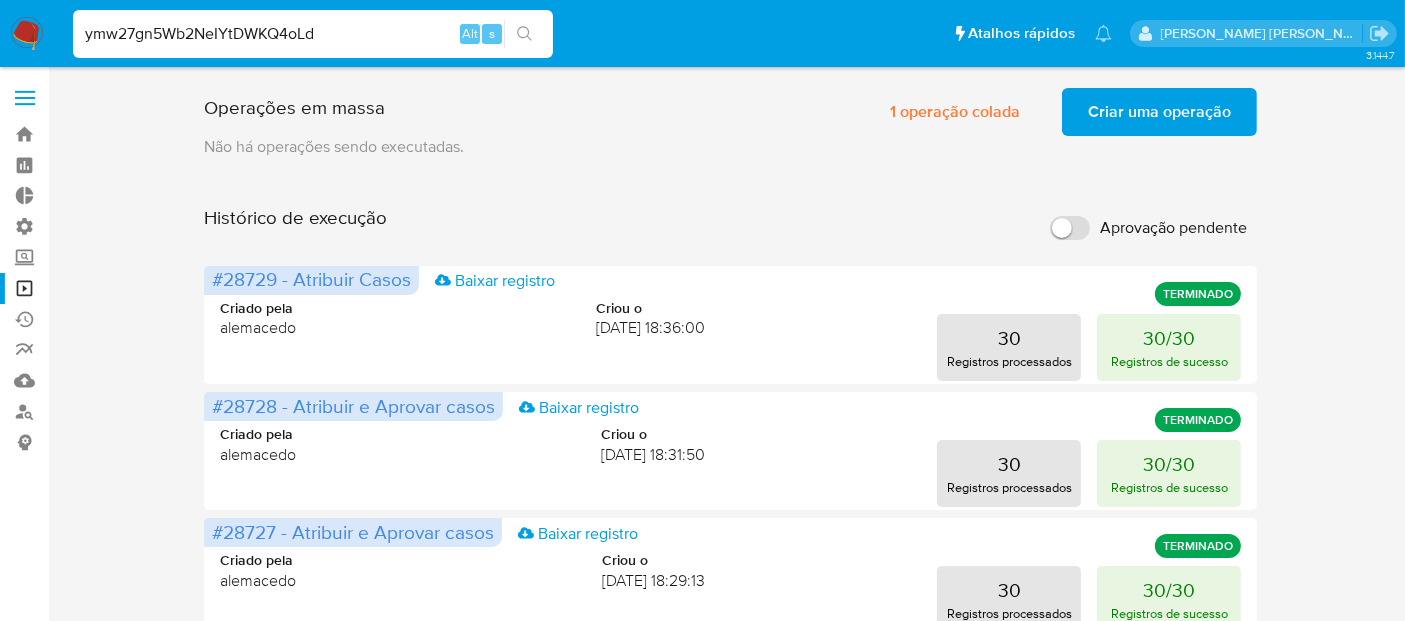 type on "ymw27gn5Wb2NeIYtDWKQ4oLd" 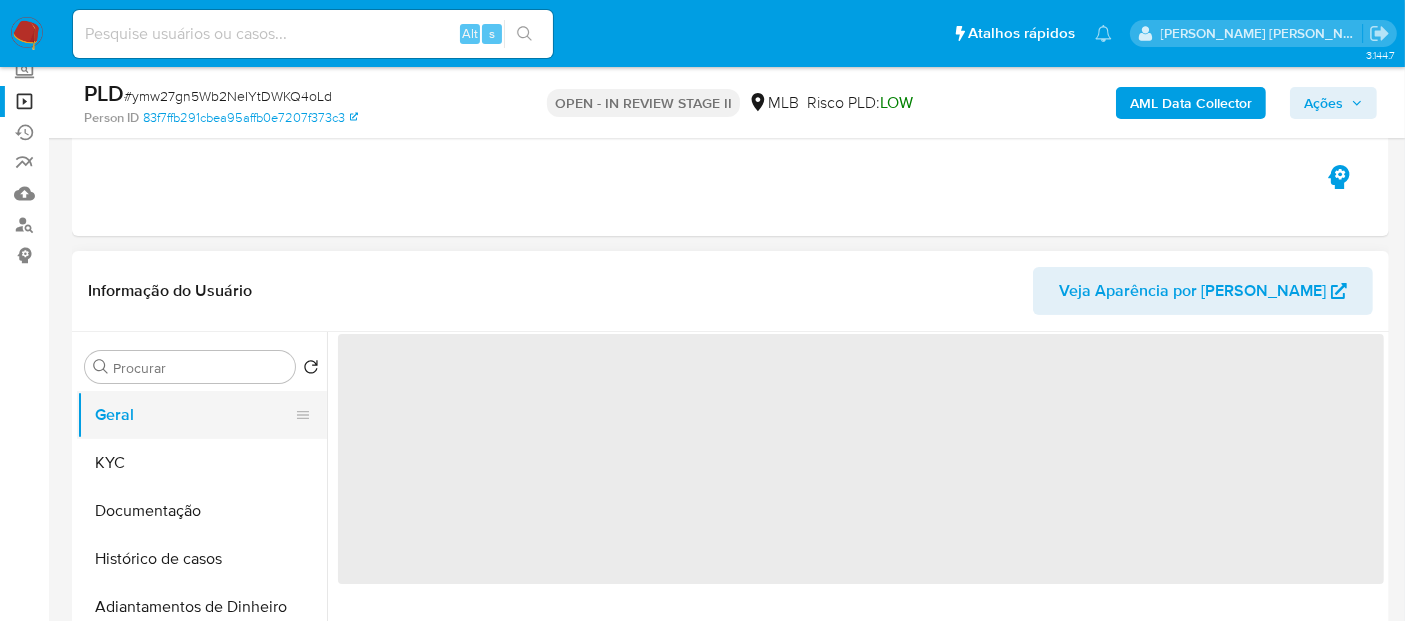 scroll, scrollTop: 222, scrollLeft: 0, axis: vertical 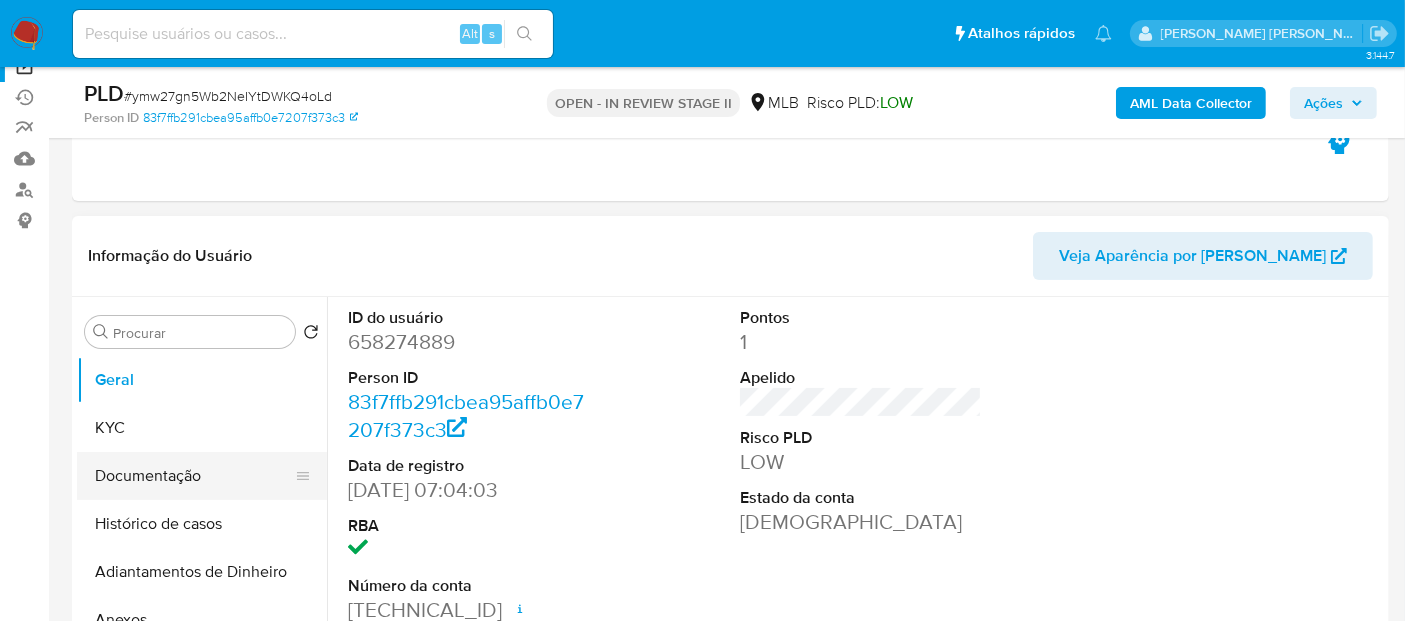 click on "Documentação" at bounding box center (194, 476) 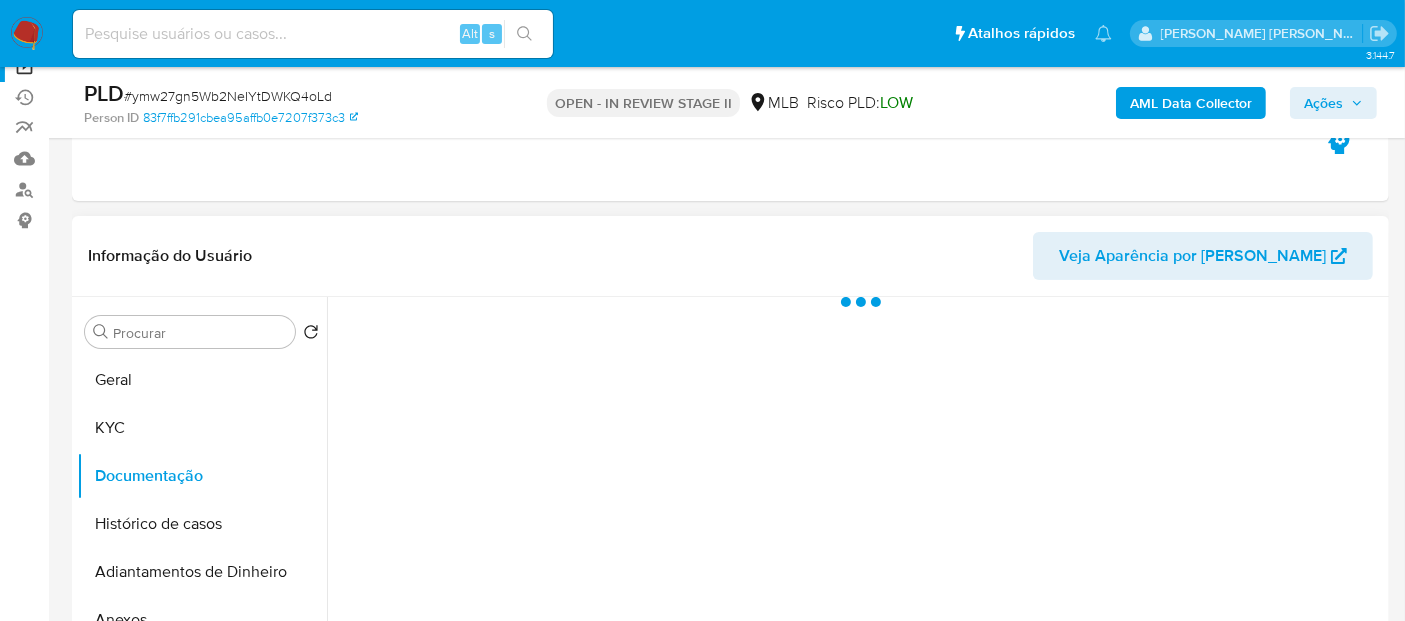 select on "10" 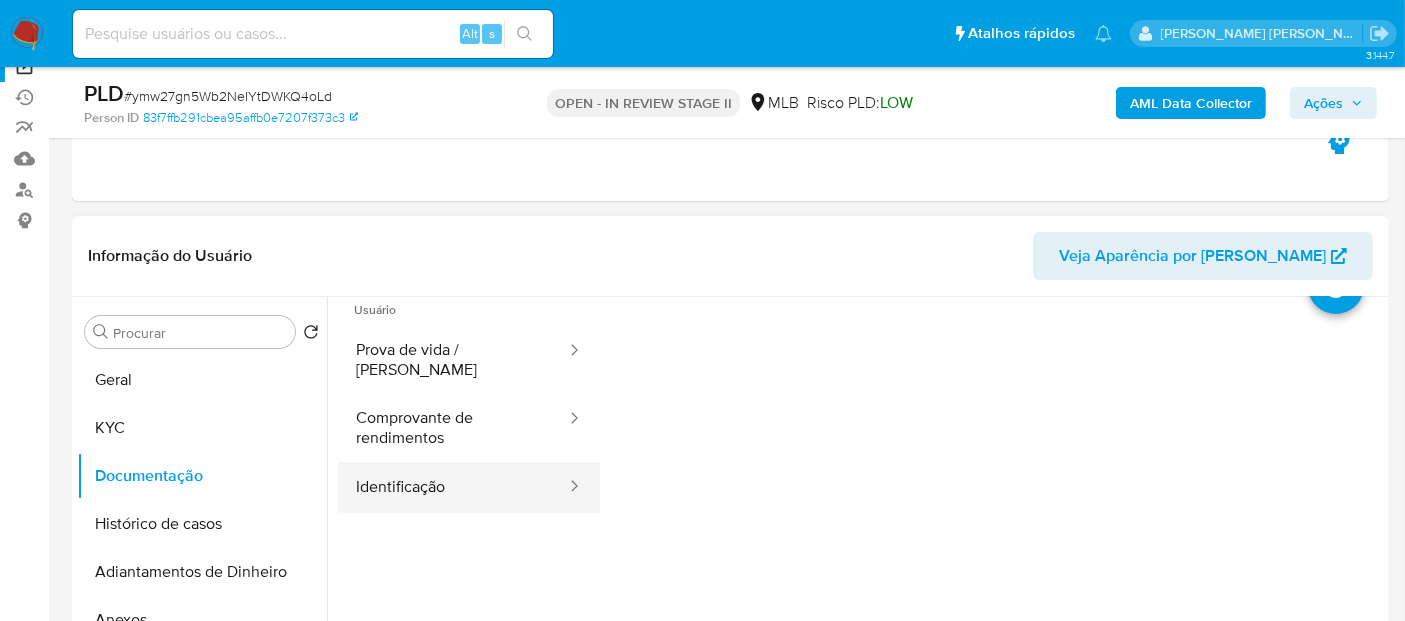 scroll, scrollTop: 0, scrollLeft: 0, axis: both 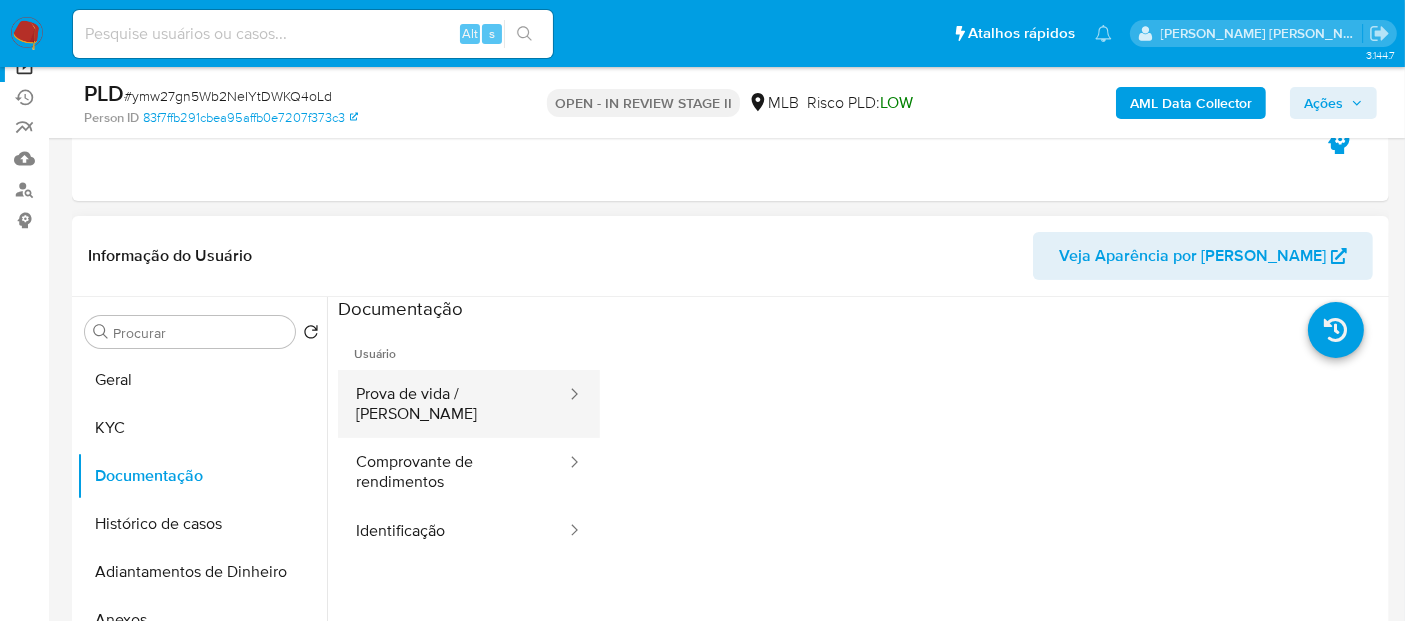 click on "Prova de vida / Selfie" at bounding box center [453, 404] 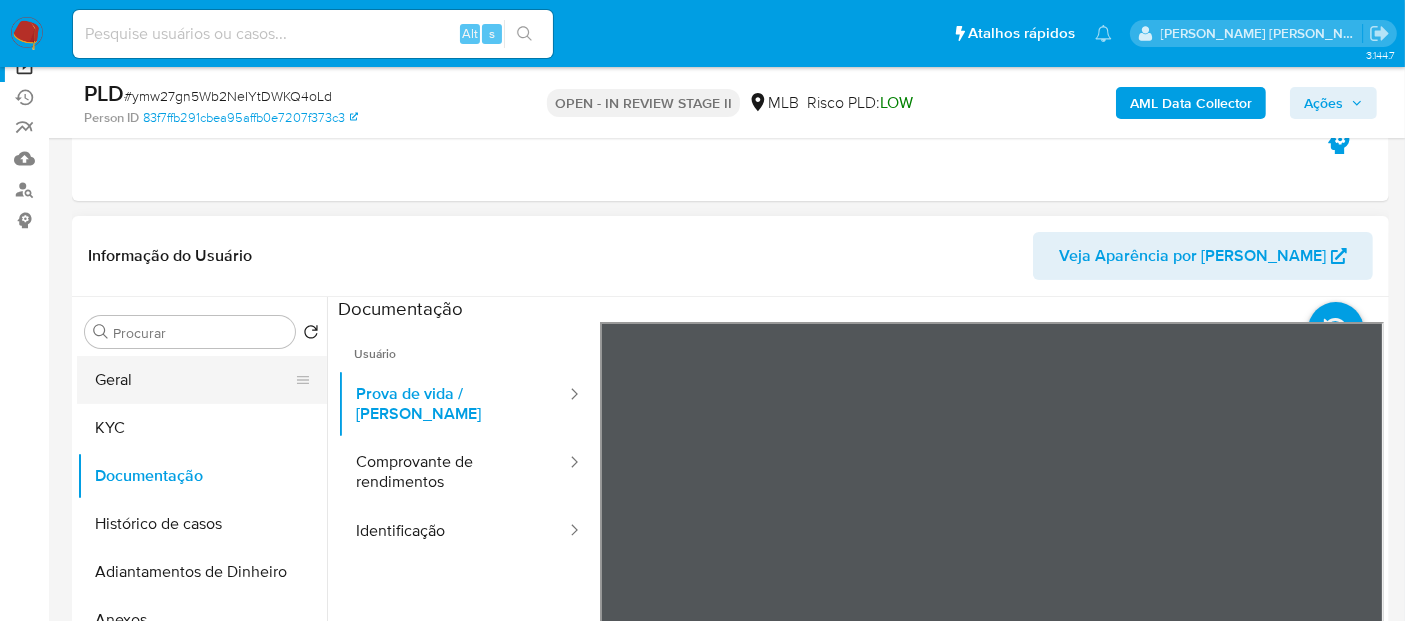 click on "Geral" at bounding box center [194, 380] 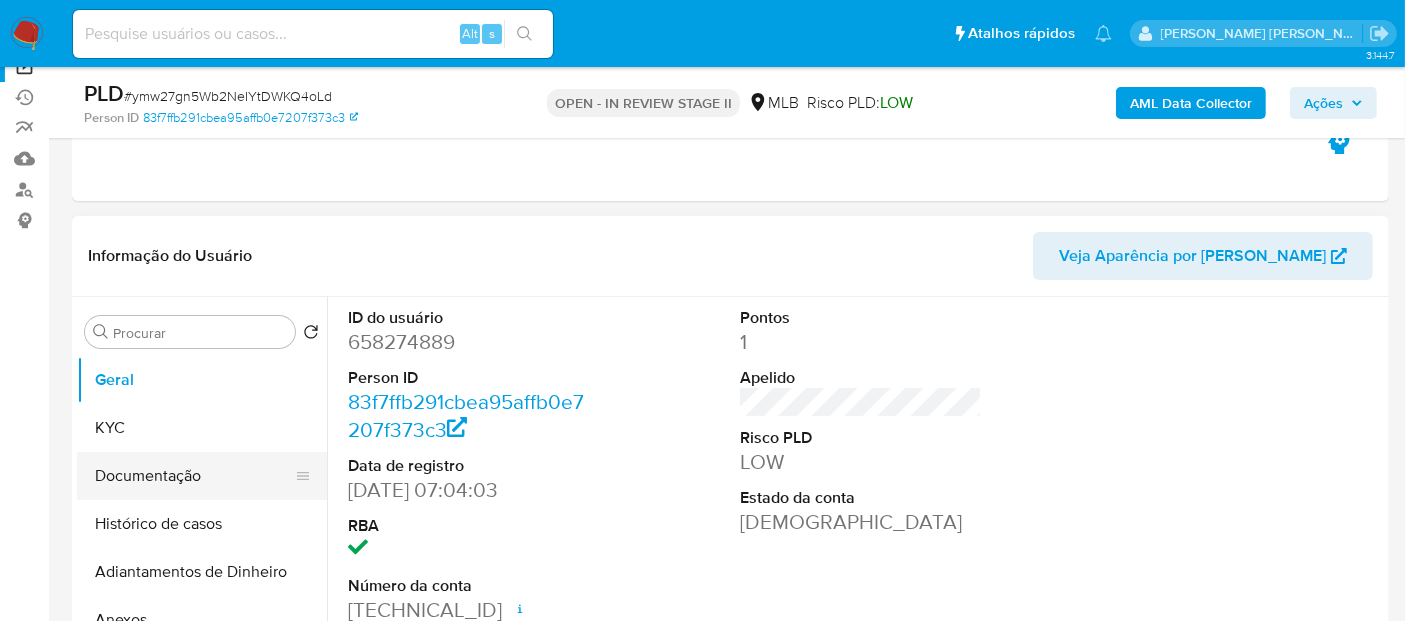click on "Documentação" at bounding box center (194, 476) 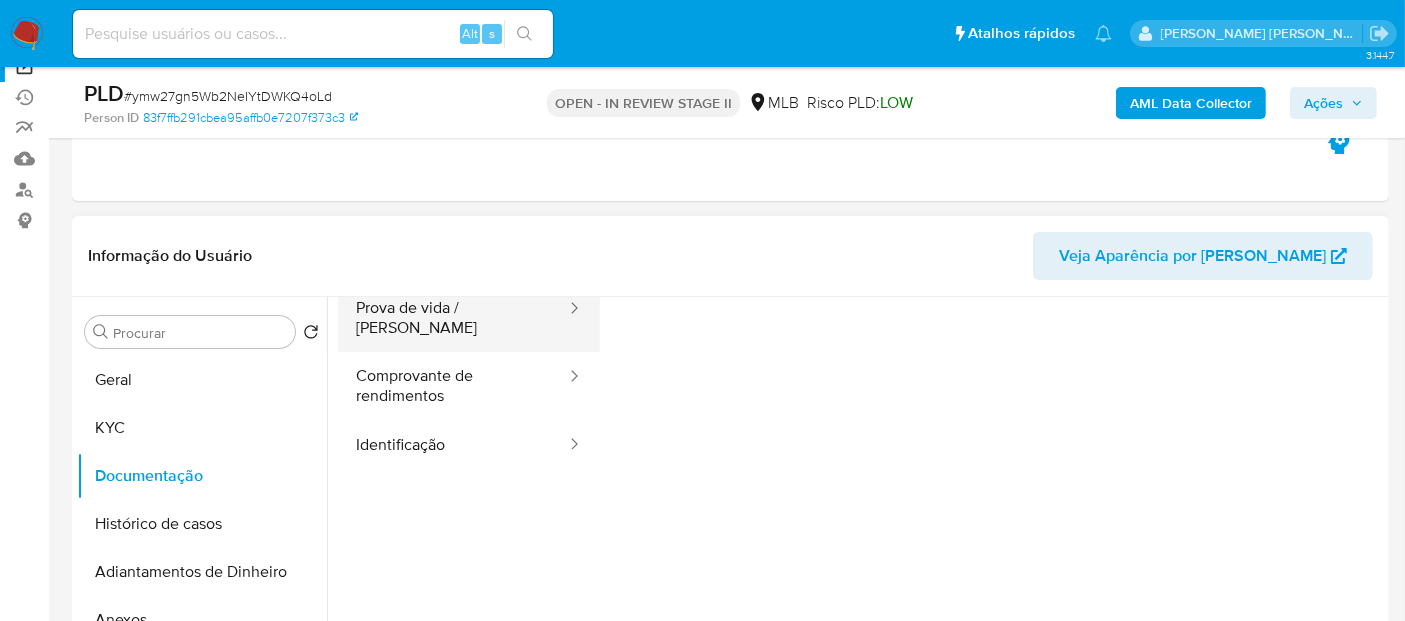 scroll, scrollTop: 51, scrollLeft: 0, axis: vertical 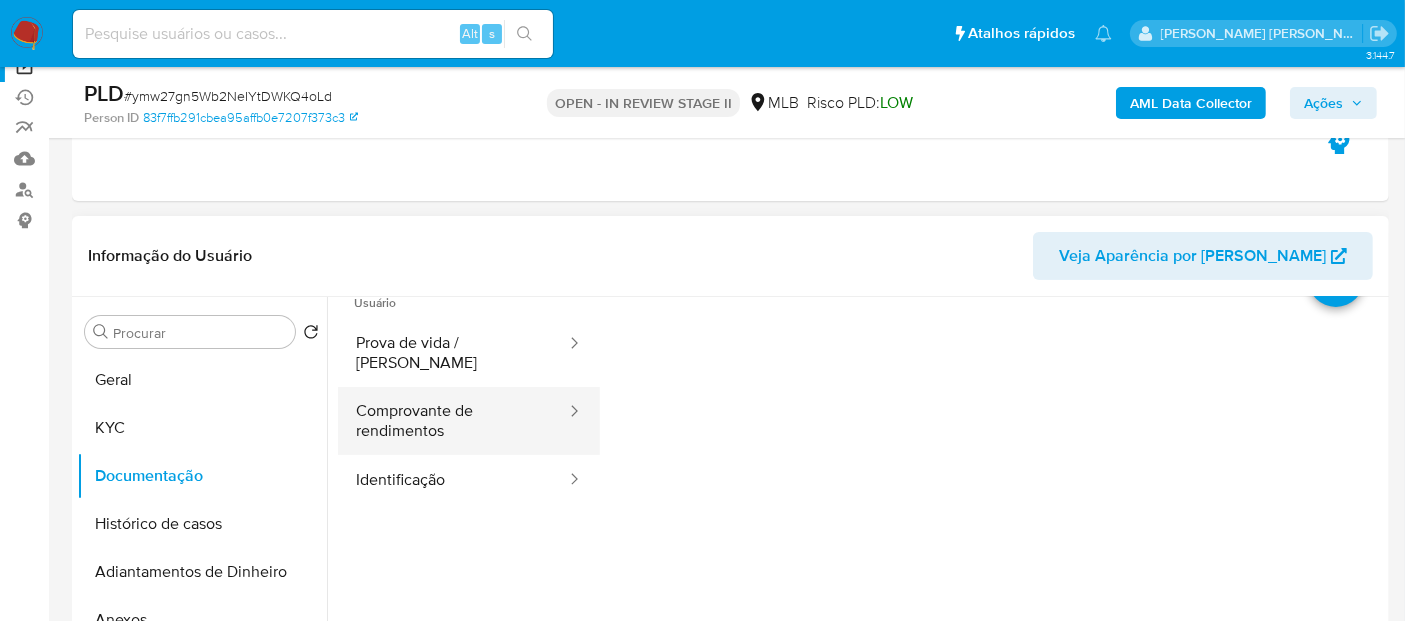 click on "Comprovante de rendimentos" at bounding box center (453, 421) 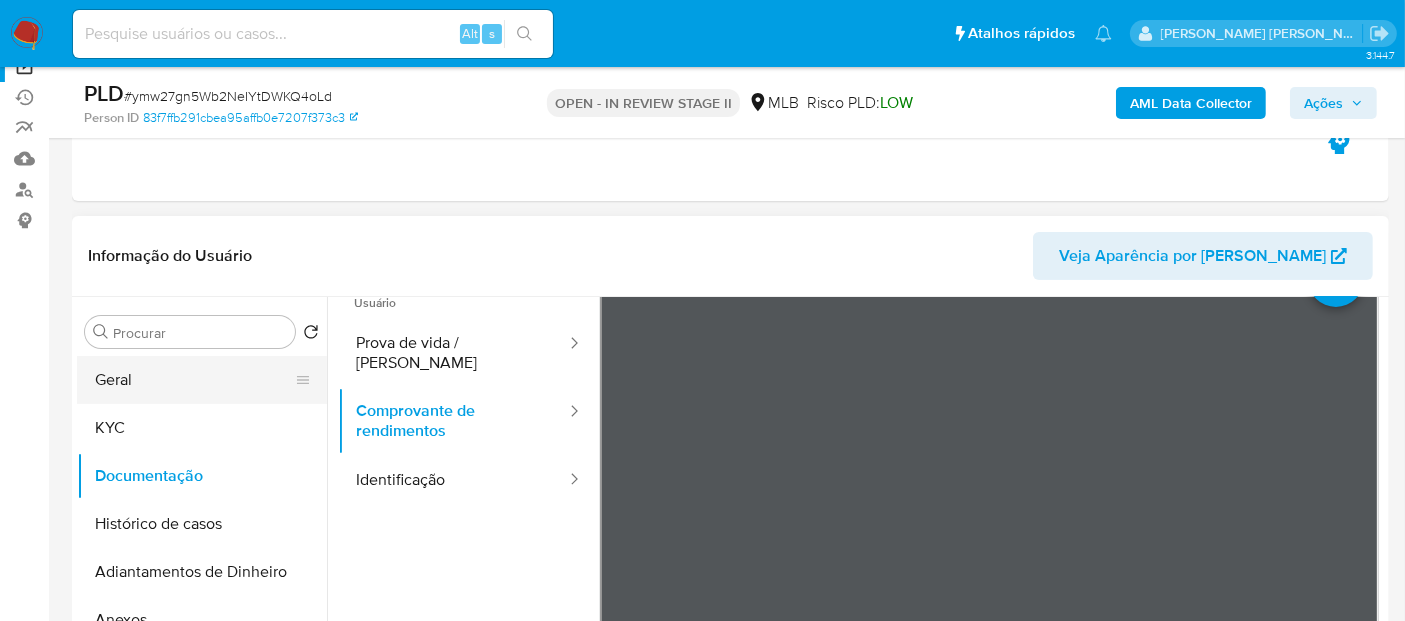 click on "Geral" at bounding box center (194, 380) 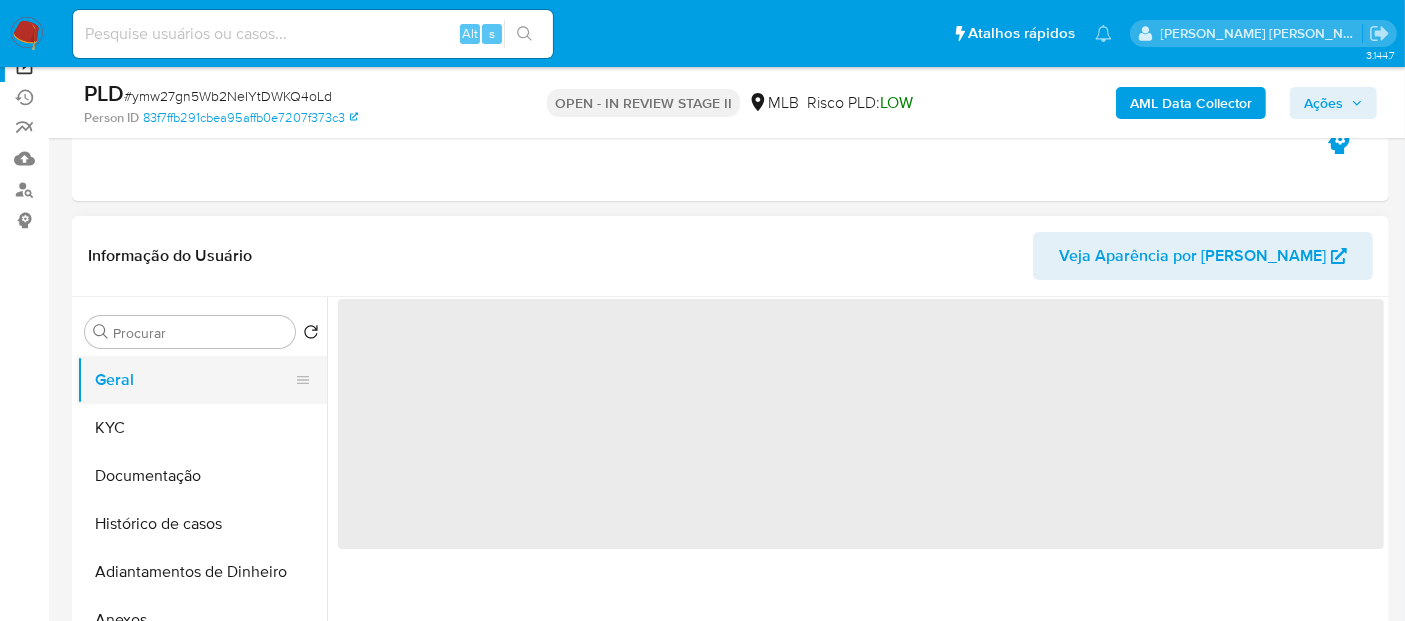 scroll, scrollTop: 0, scrollLeft: 0, axis: both 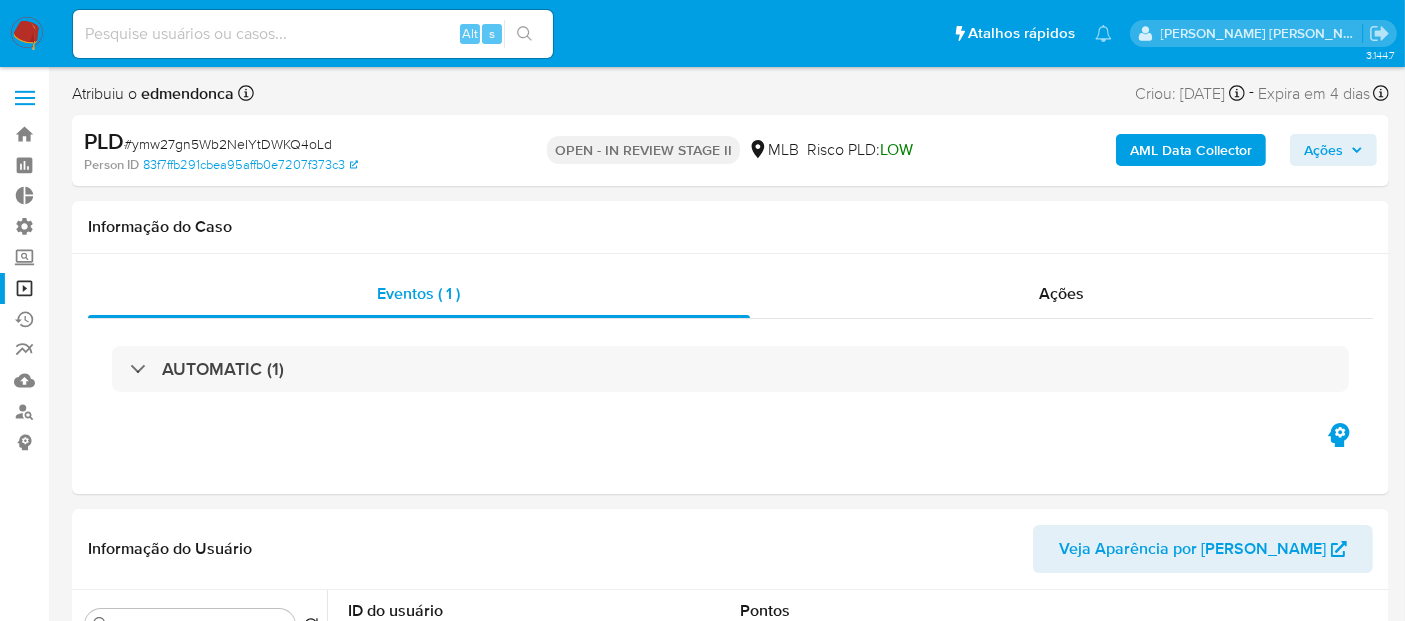 click on "Operações em massa" at bounding box center [119, 288] 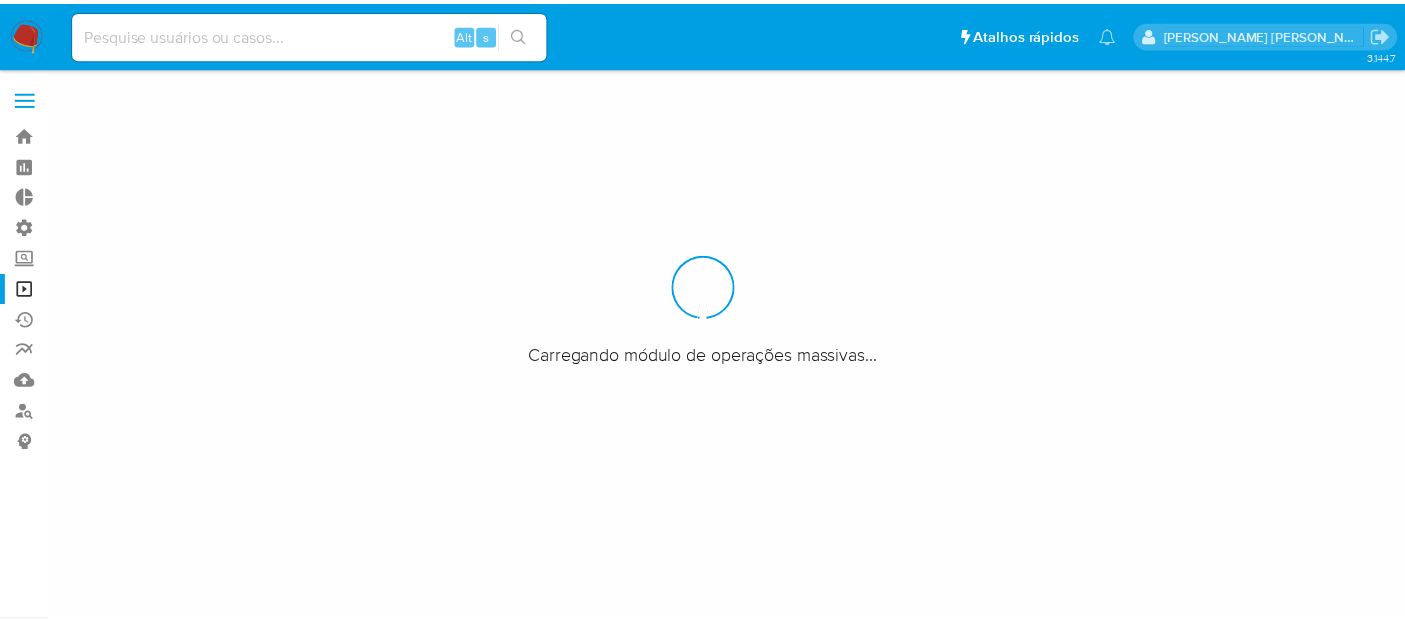 scroll, scrollTop: 0, scrollLeft: 0, axis: both 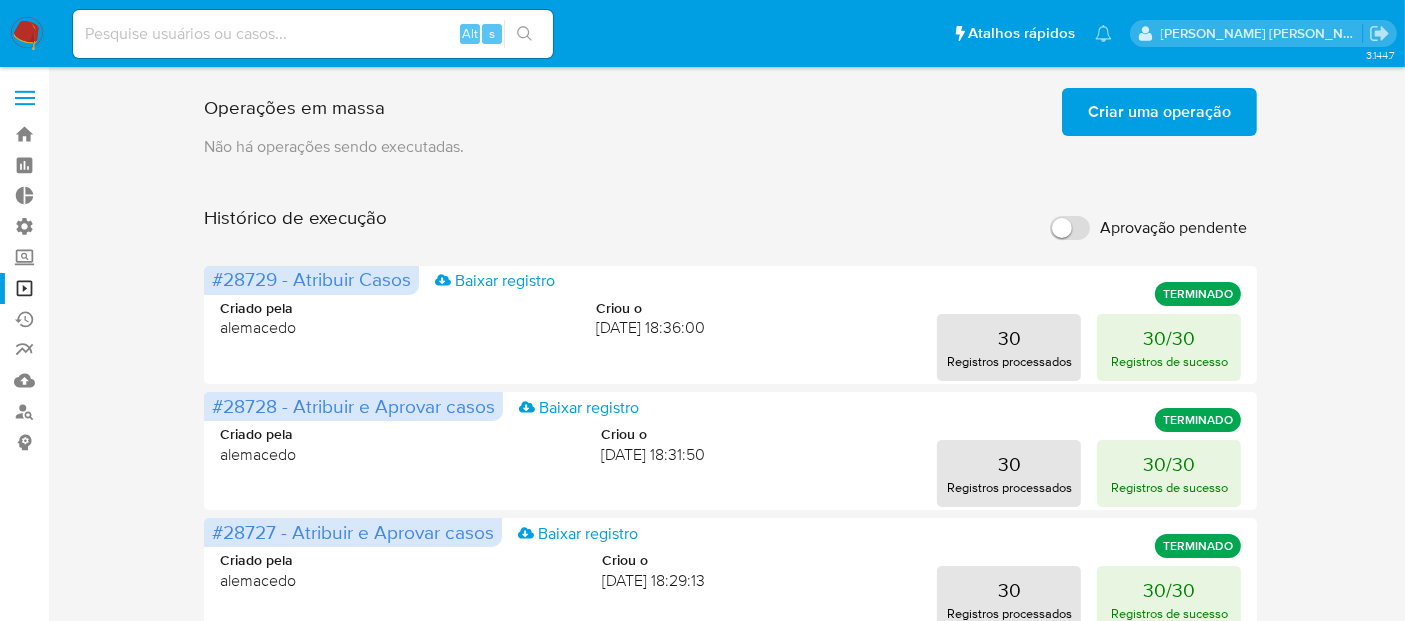 click on "Aprovação pendente" at bounding box center [1173, 228] 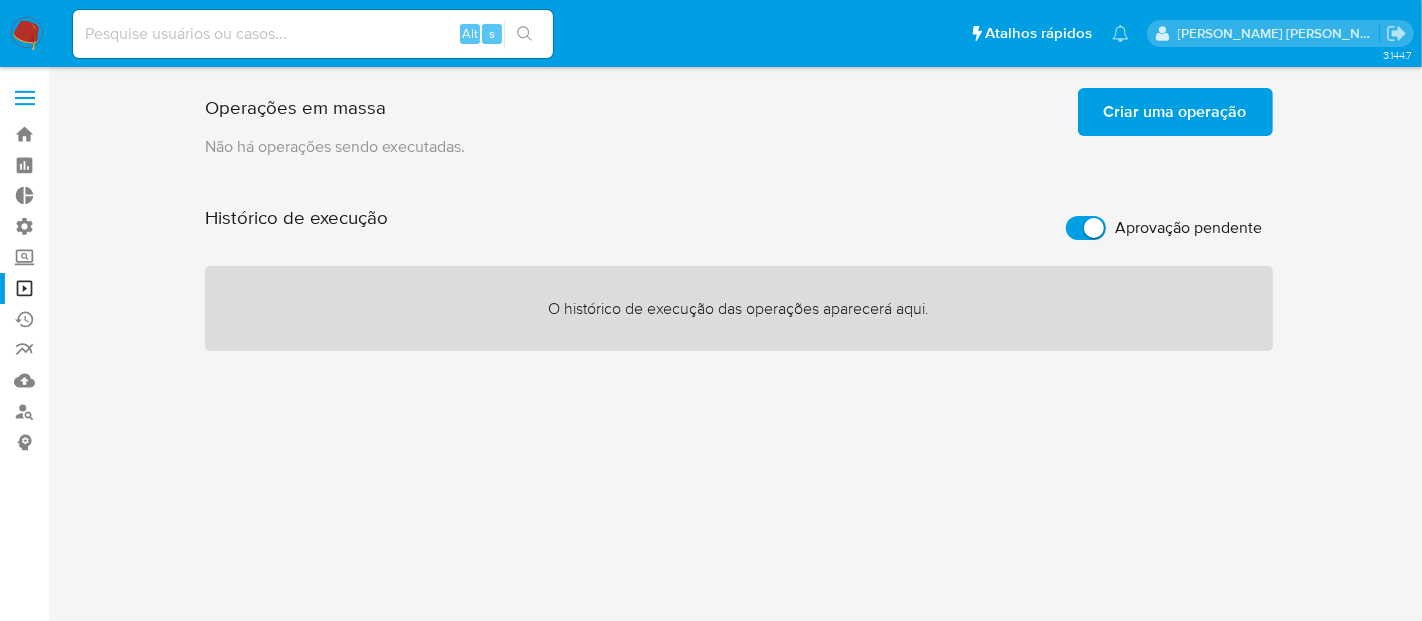 click on "Aprovação pendente" at bounding box center (1189, 228) 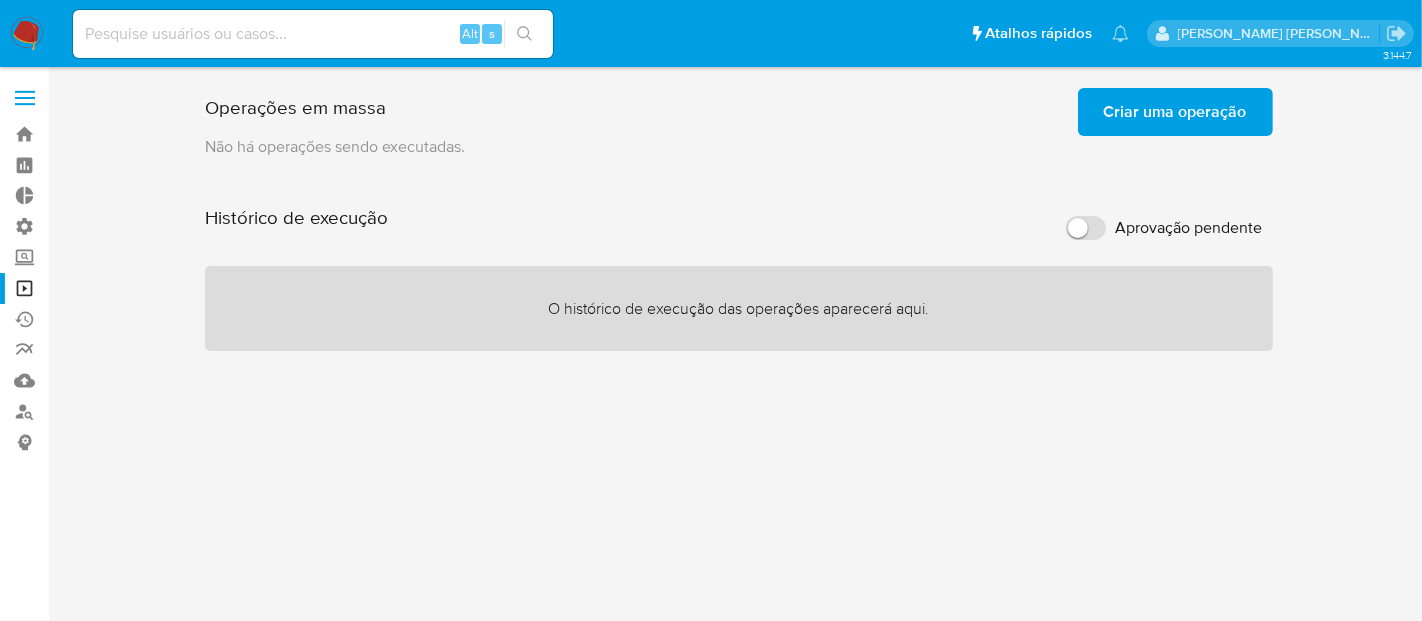 checkbox on "false" 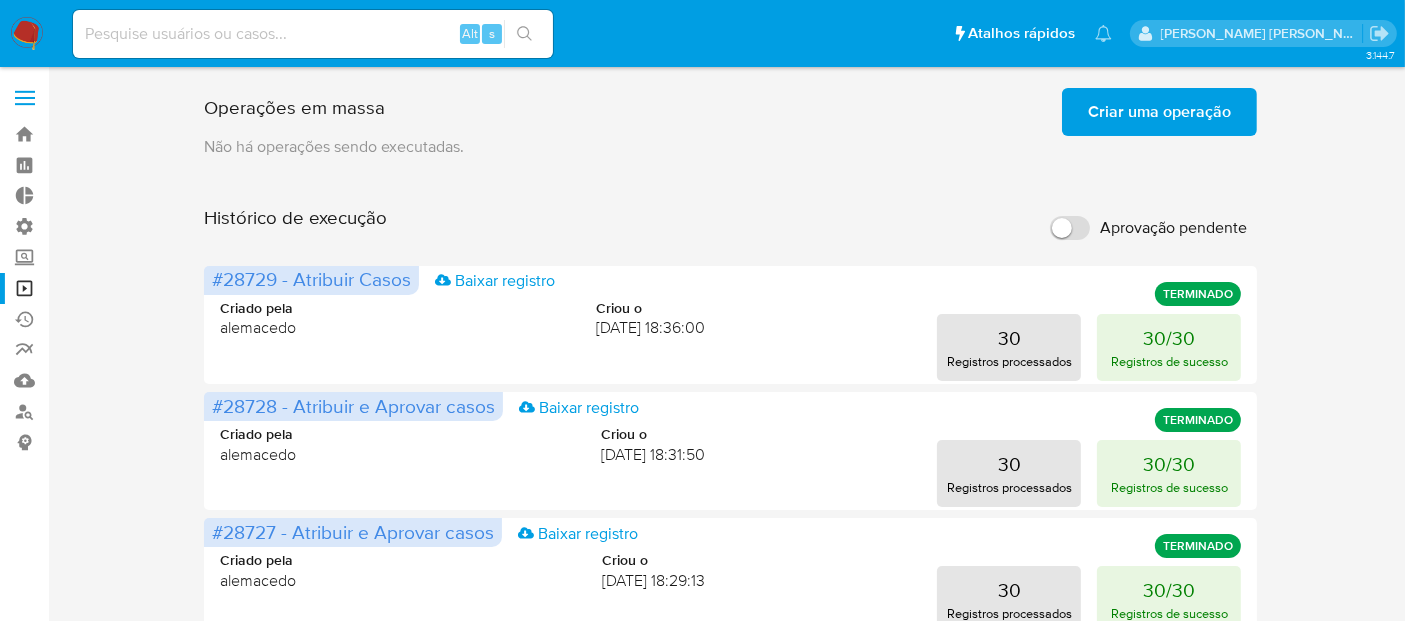 click at bounding box center [313, 34] 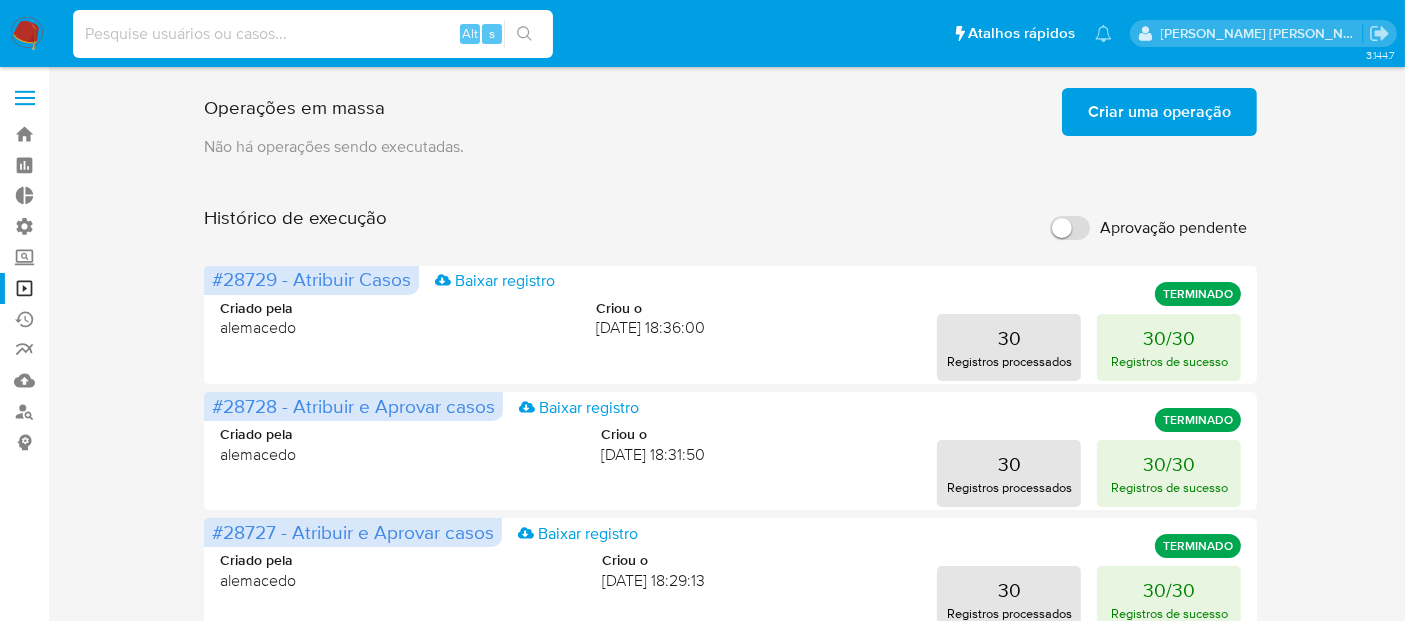 paste on "Lpe4hdLg8mJ5rrQEVEo3Gq7q" 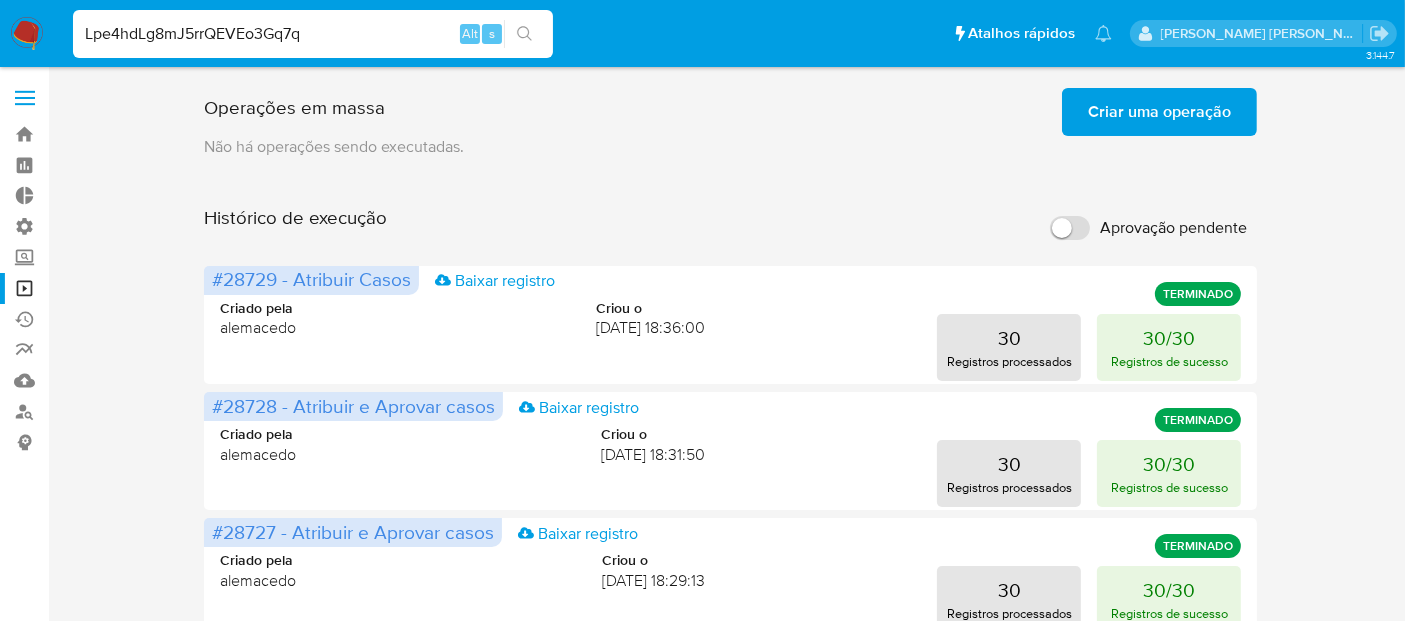 type on "Lpe4hdLg8mJ5rrQEVEo3Gq7q" 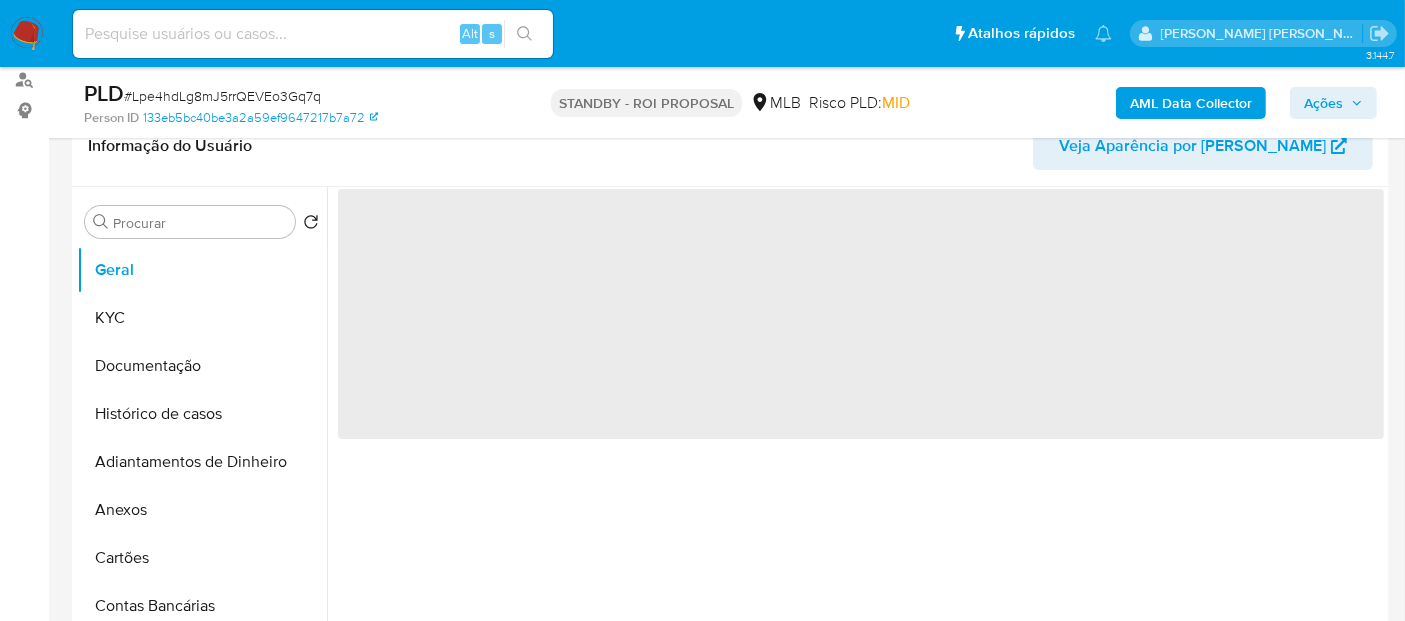 scroll, scrollTop: 333, scrollLeft: 0, axis: vertical 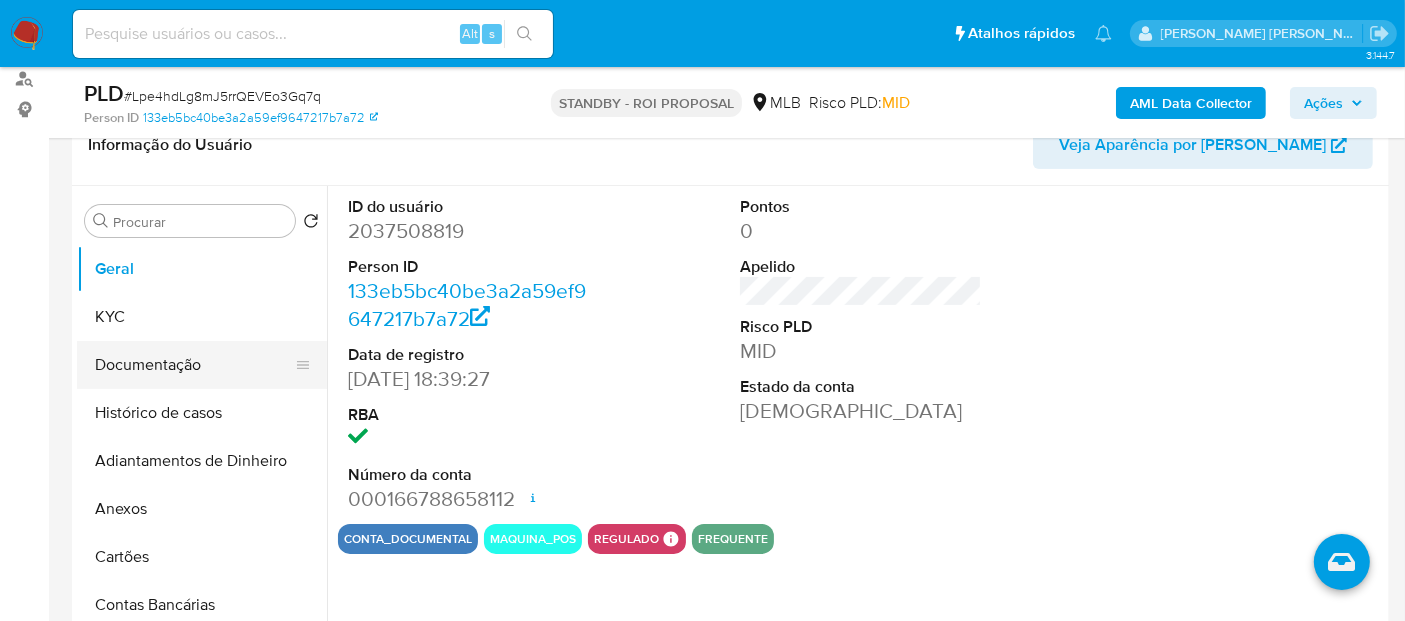 click on "Documentação" at bounding box center (194, 365) 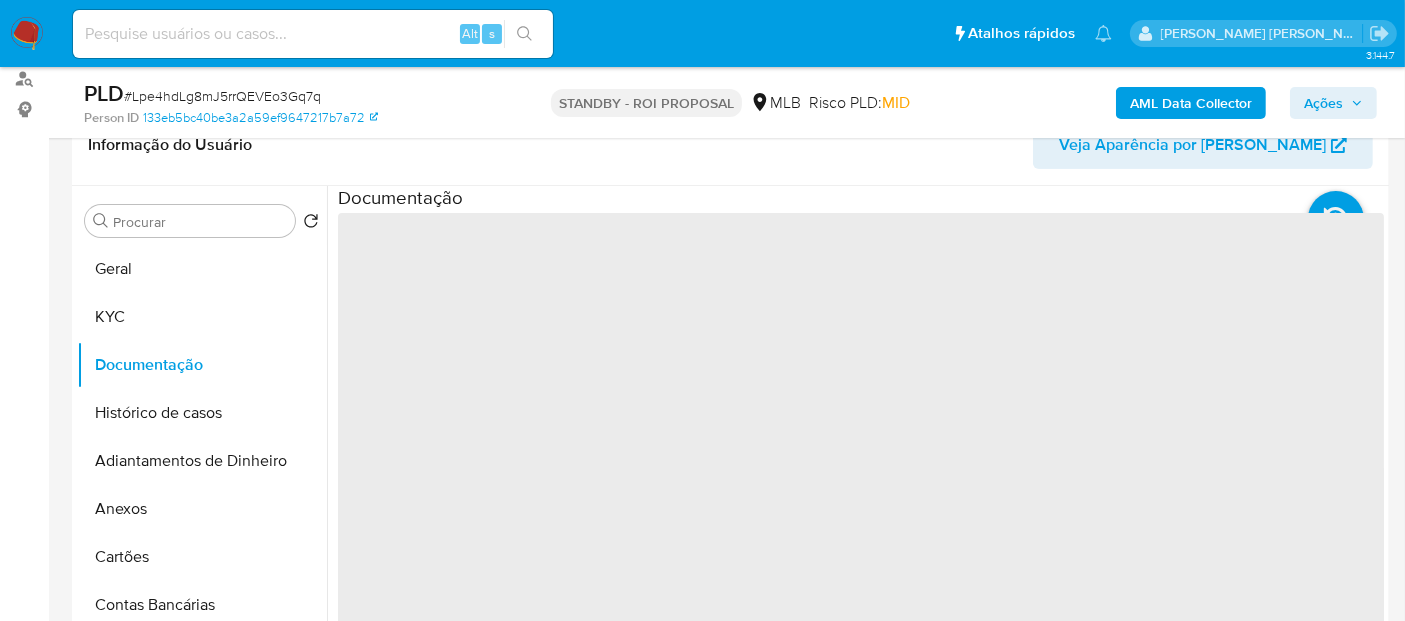 select on "10" 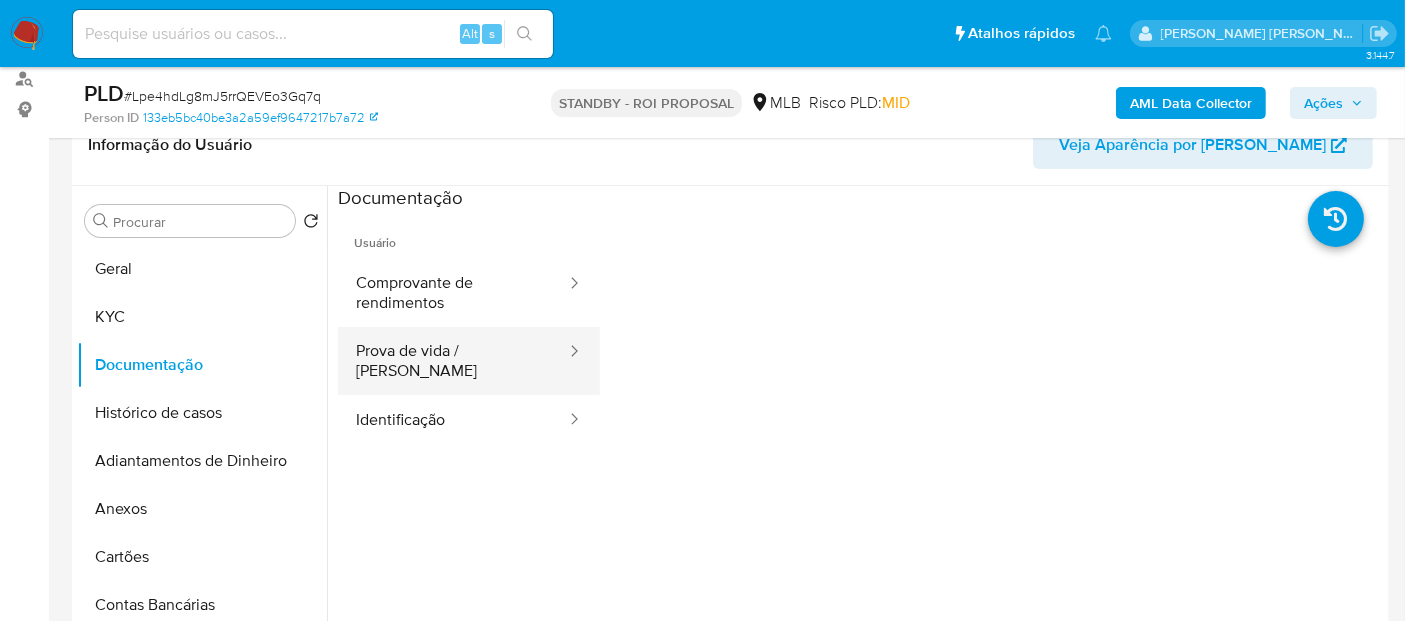 click on "Prova de vida / Selfie" at bounding box center (453, 361) 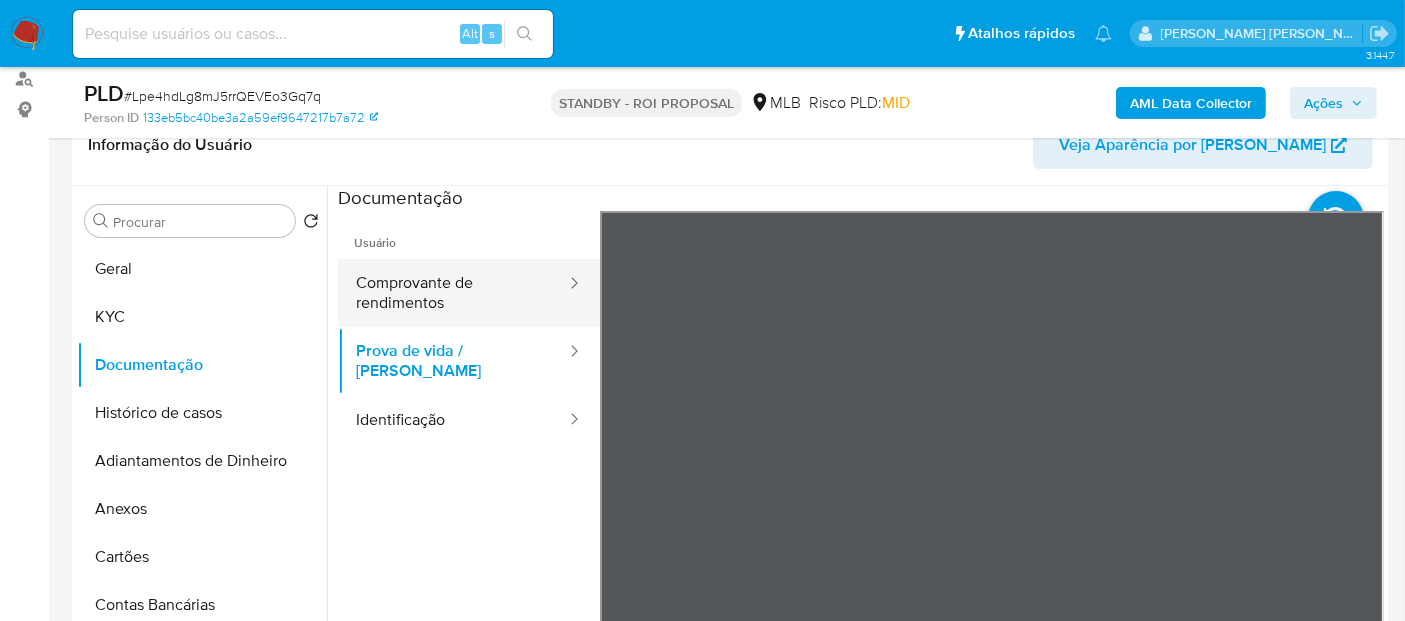 click on "Comprovante de rendimentos" at bounding box center [453, 293] 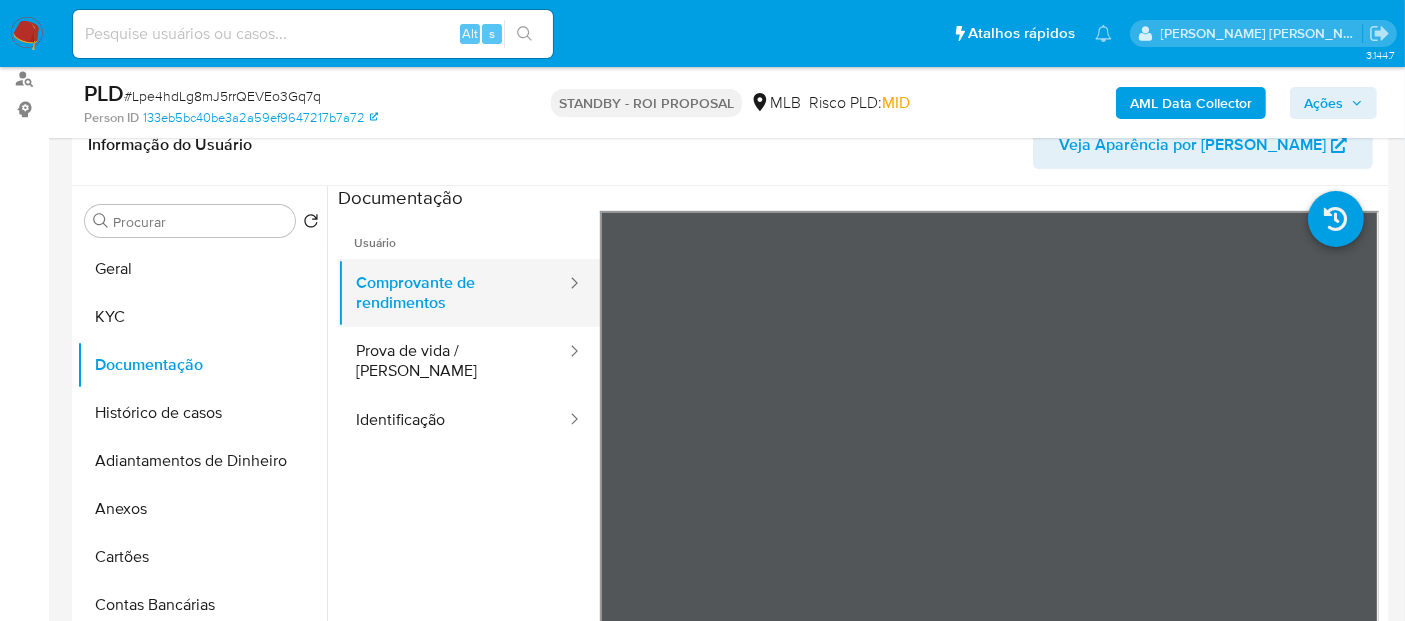 scroll, scrollTop: 69, scrollLeft: 0, axis: vertical 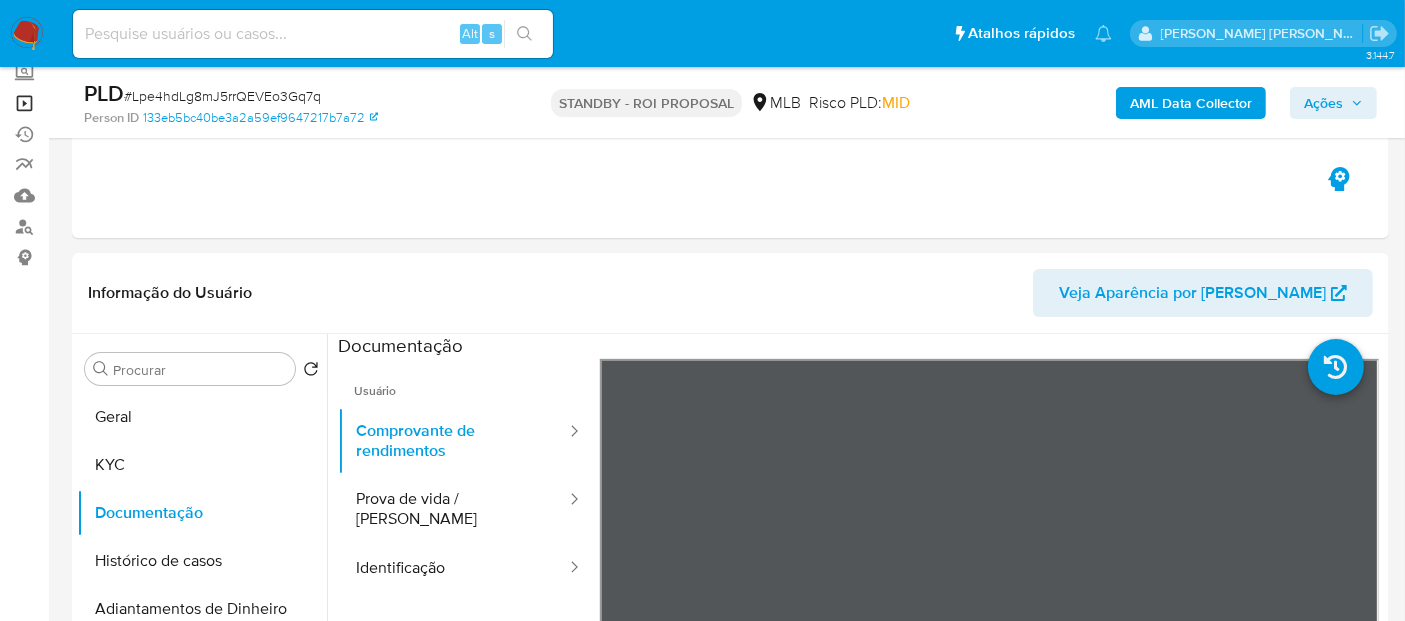 click on "Operações em massa" at bounding box center (119, 103) 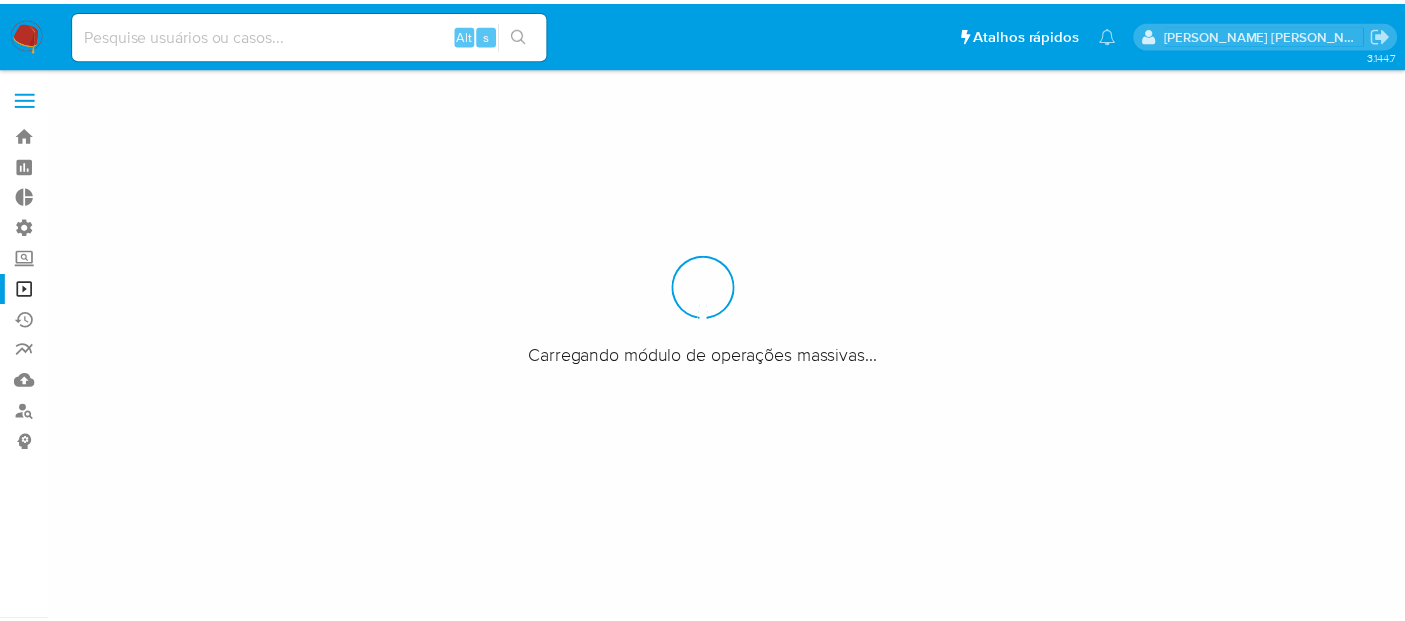 scroll, scrollTop: 0, scrollLeft: 0, axis: both 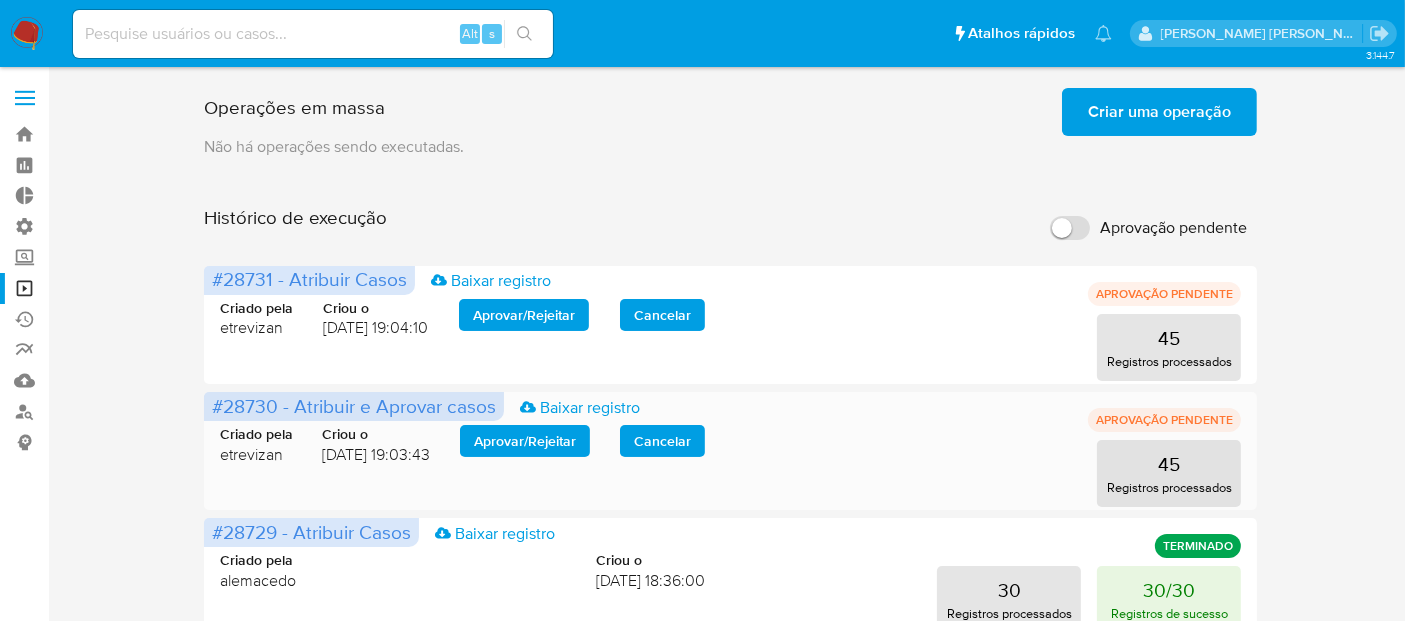 click on "Aprovar  /  Rejeitar" at bounding box center [525, 441] 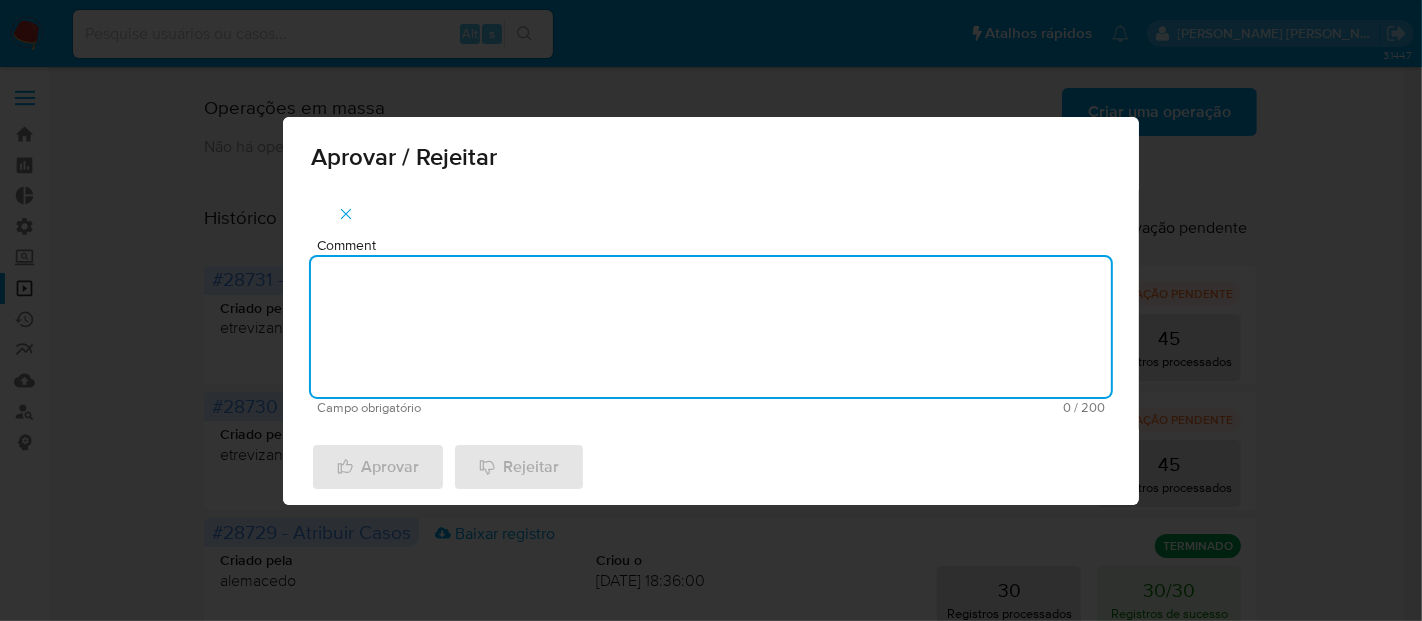 click on "Comment" at bounding box center (711, 327) 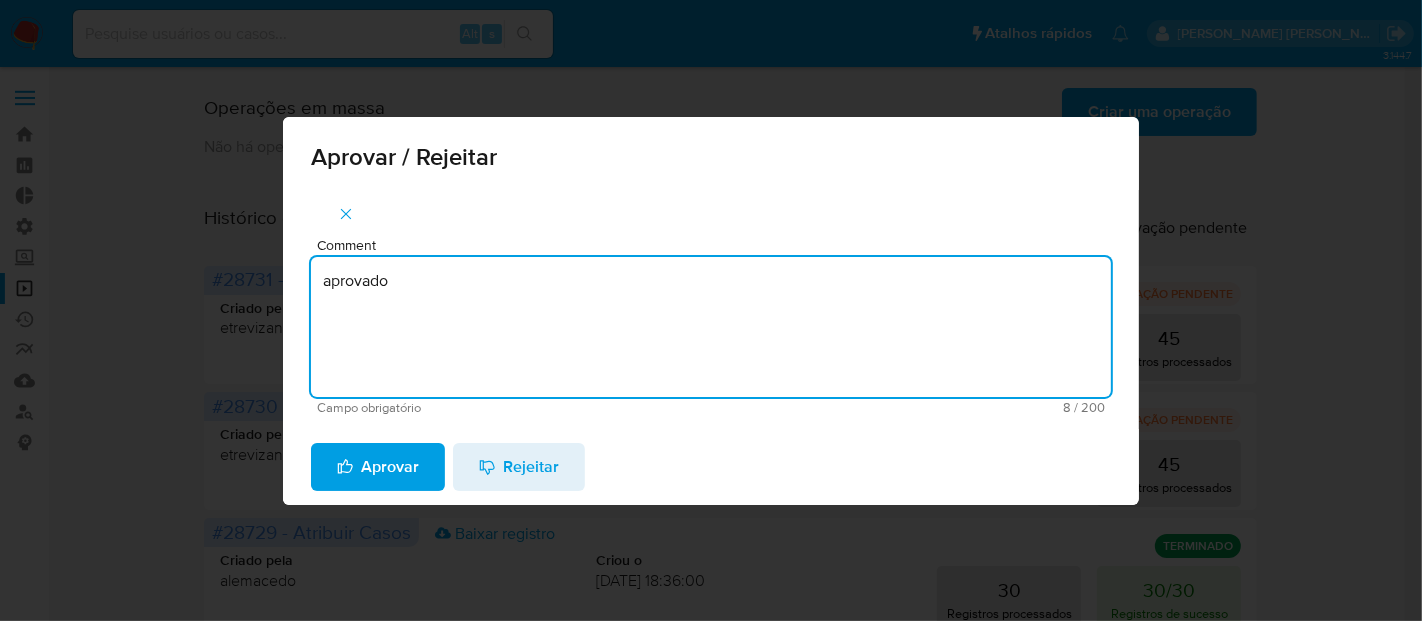 type on "aprovado" 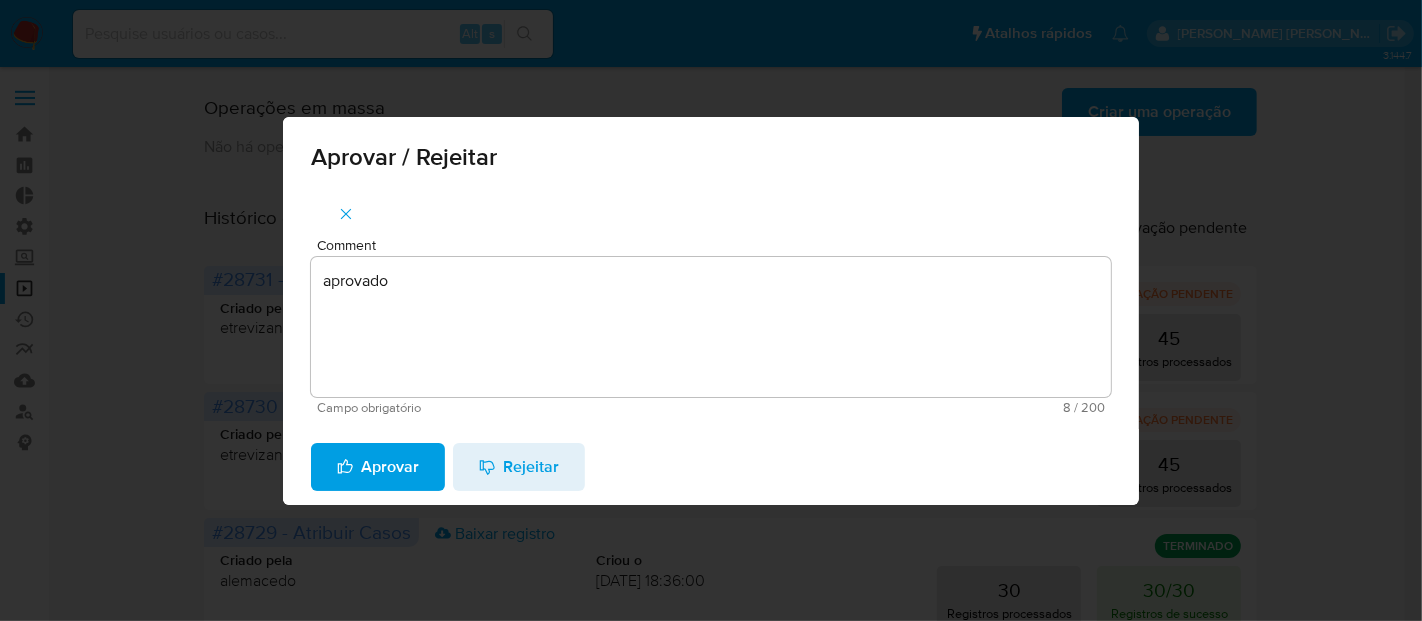 click on "Aprovar" at bounding box center (378, 467) 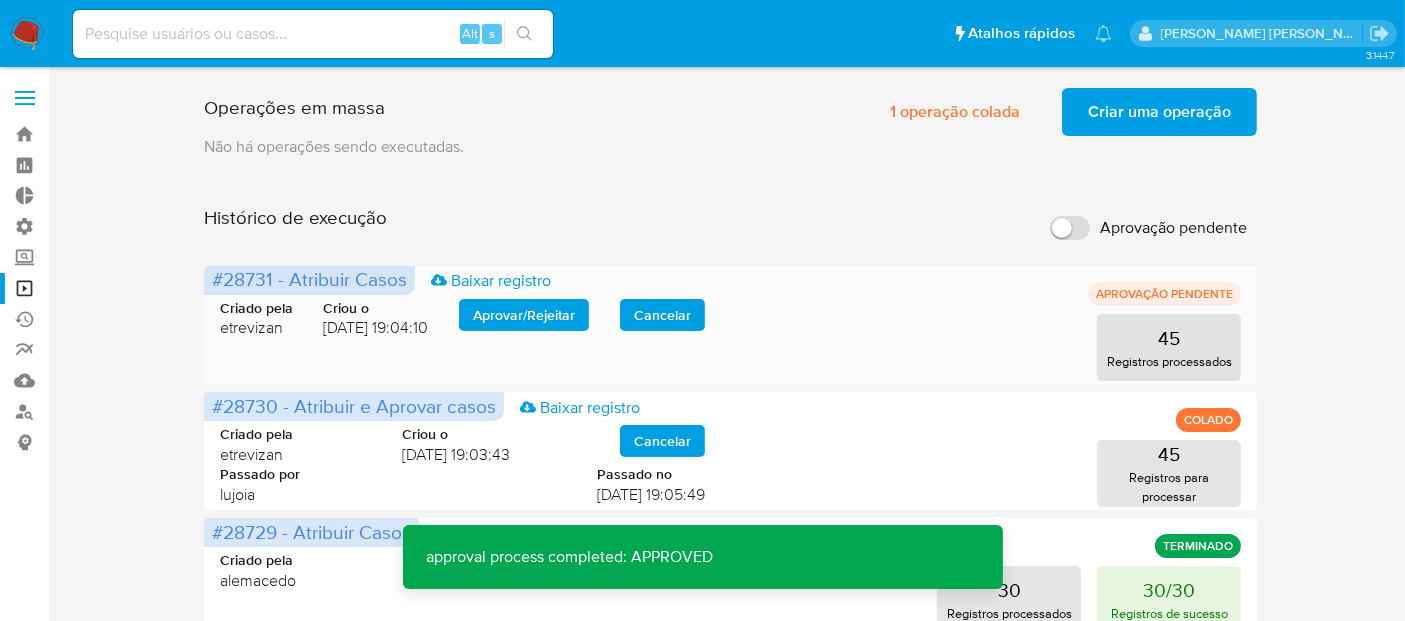 click on "Aprovar  /  Rejeitar" at bounding box center [524, 315] 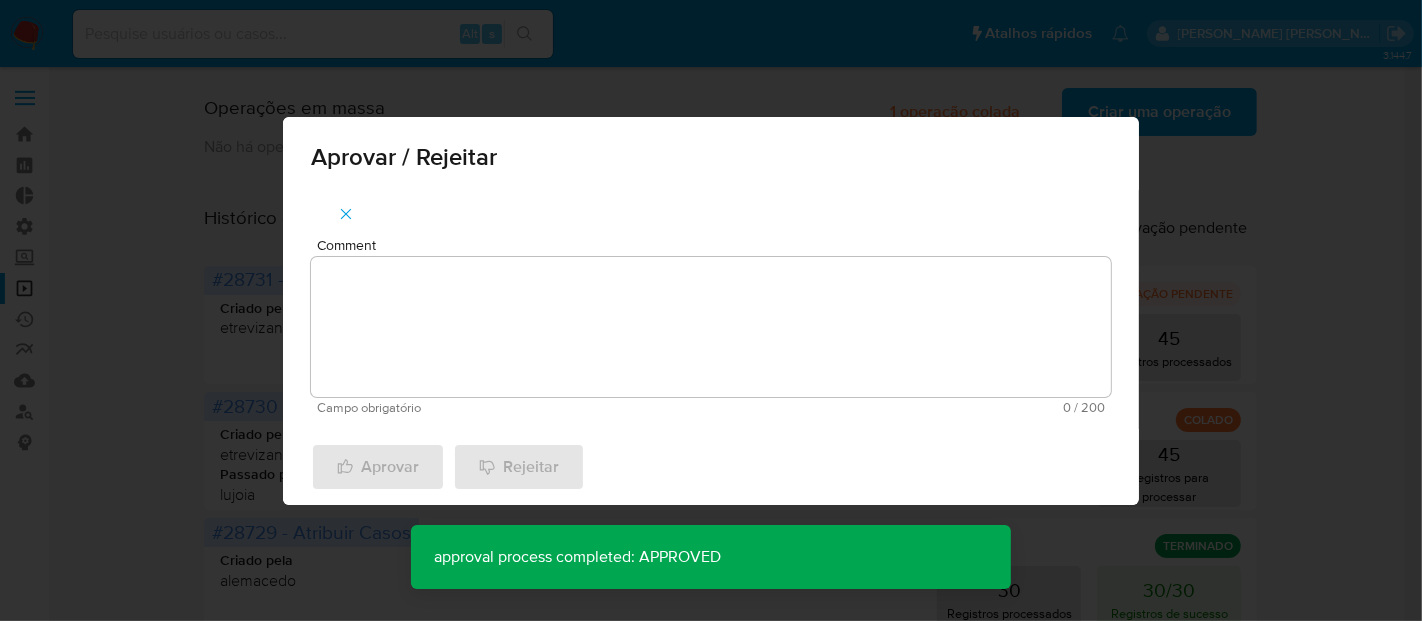 click on "Comment" at bounding box center [711, 327] 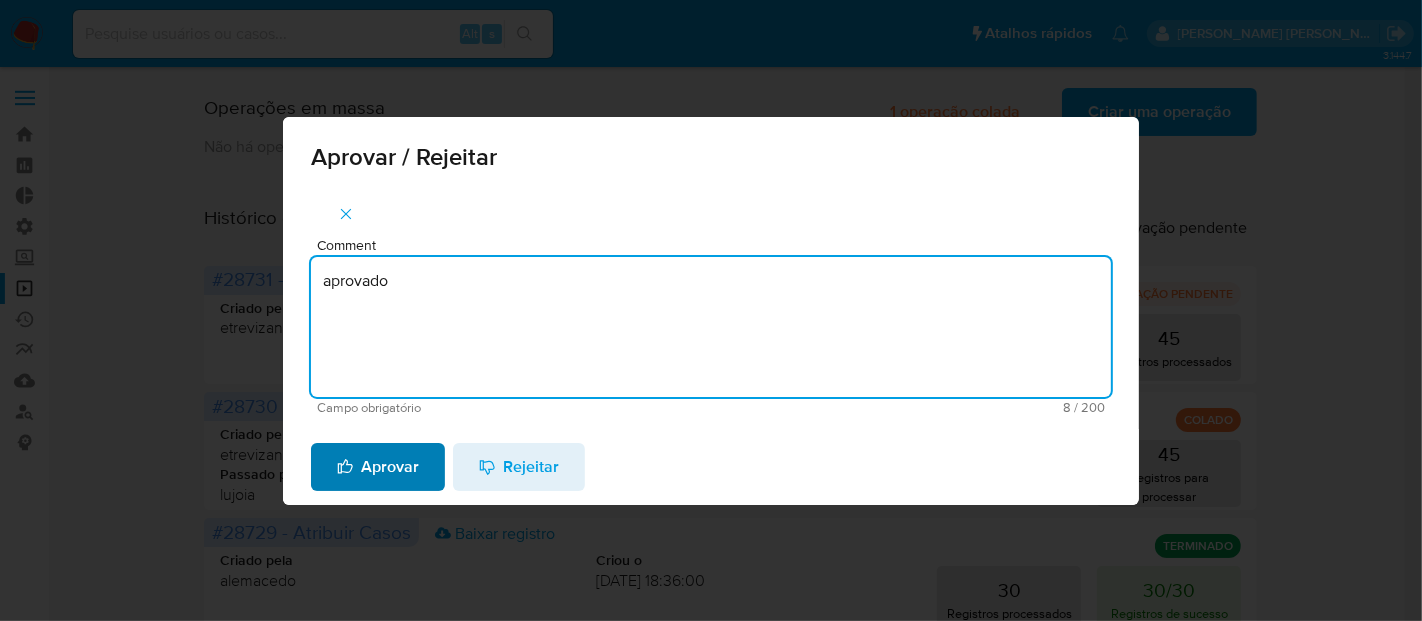 type on "aprovado" 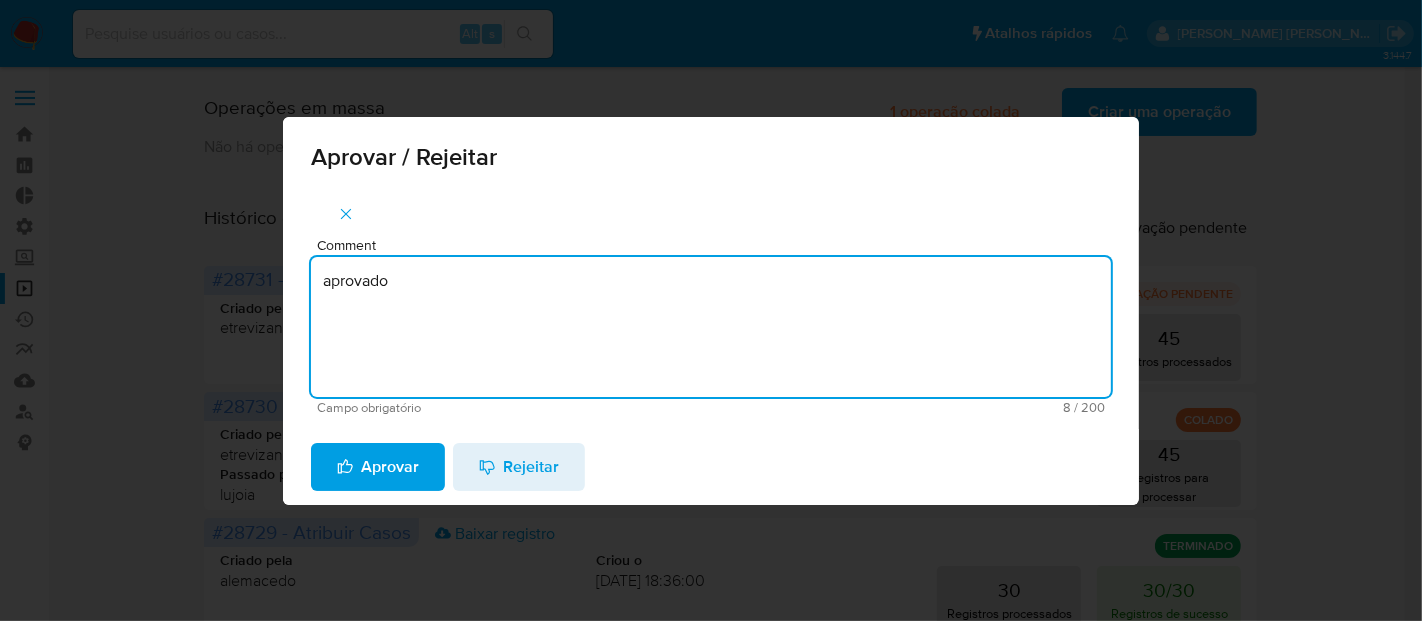 click on "Aprovar" at bounding box center (378, 467) 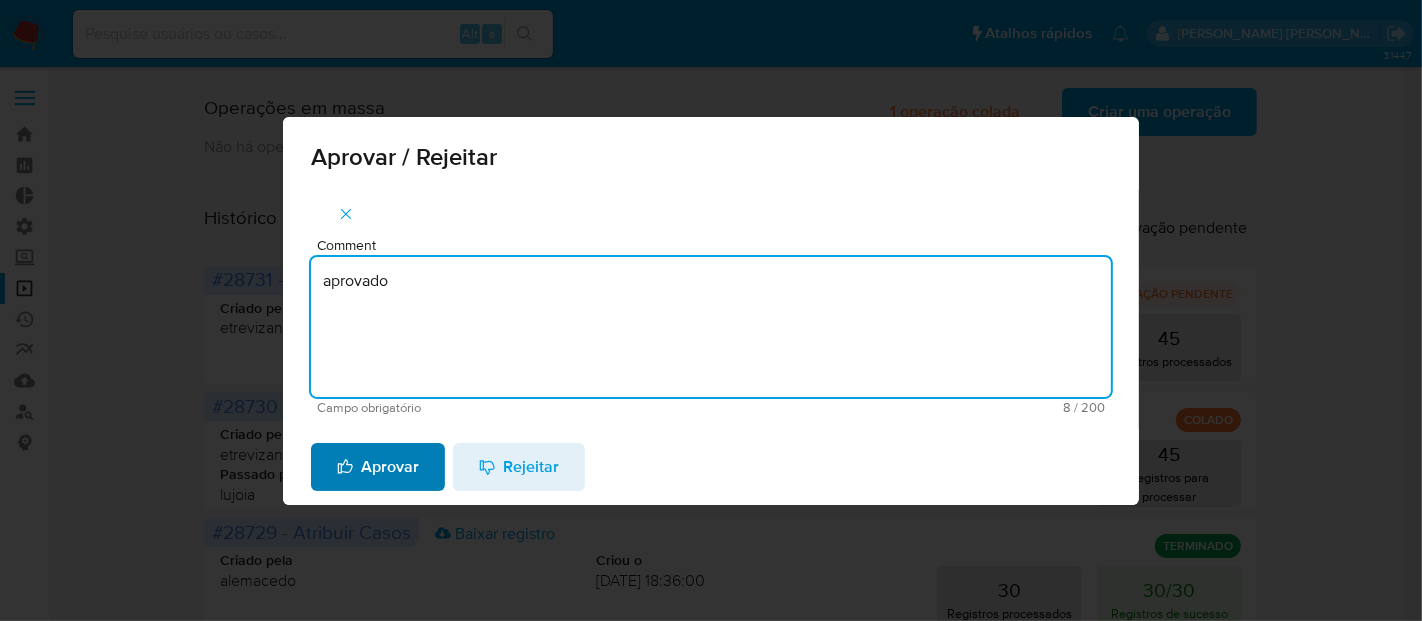 type 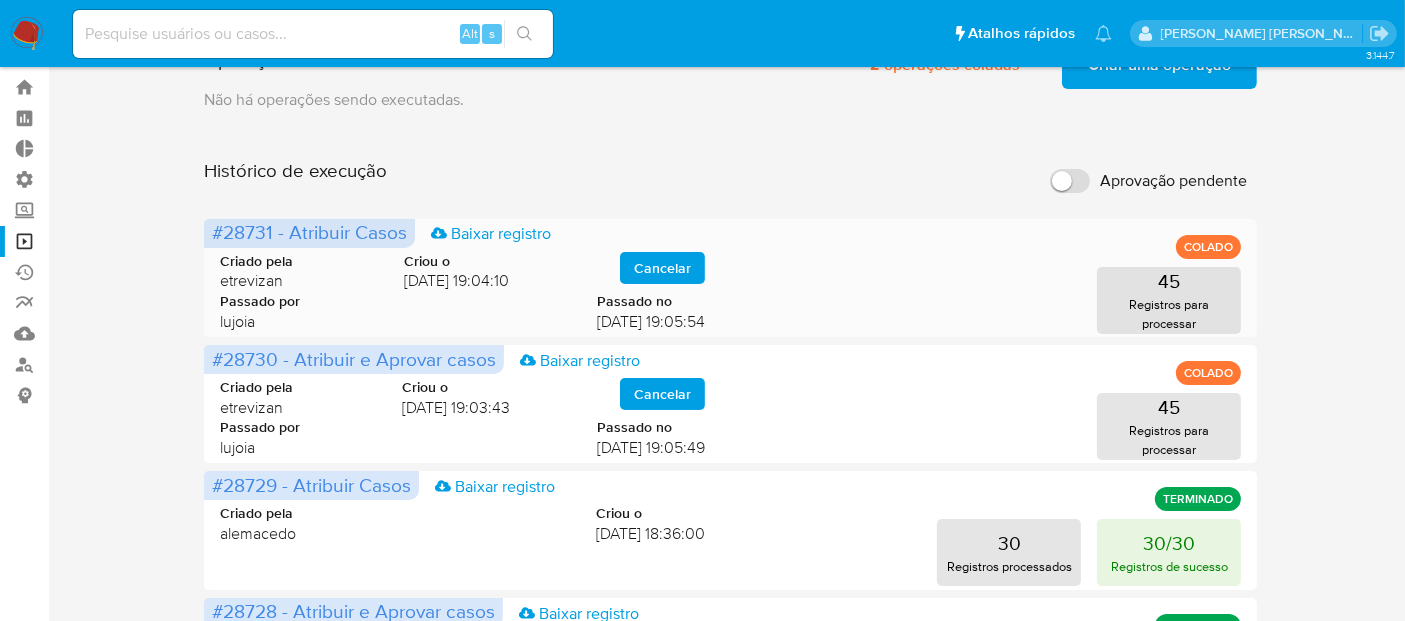 scroll, scrollTop: 0, scrollLeft: 0, axis: both 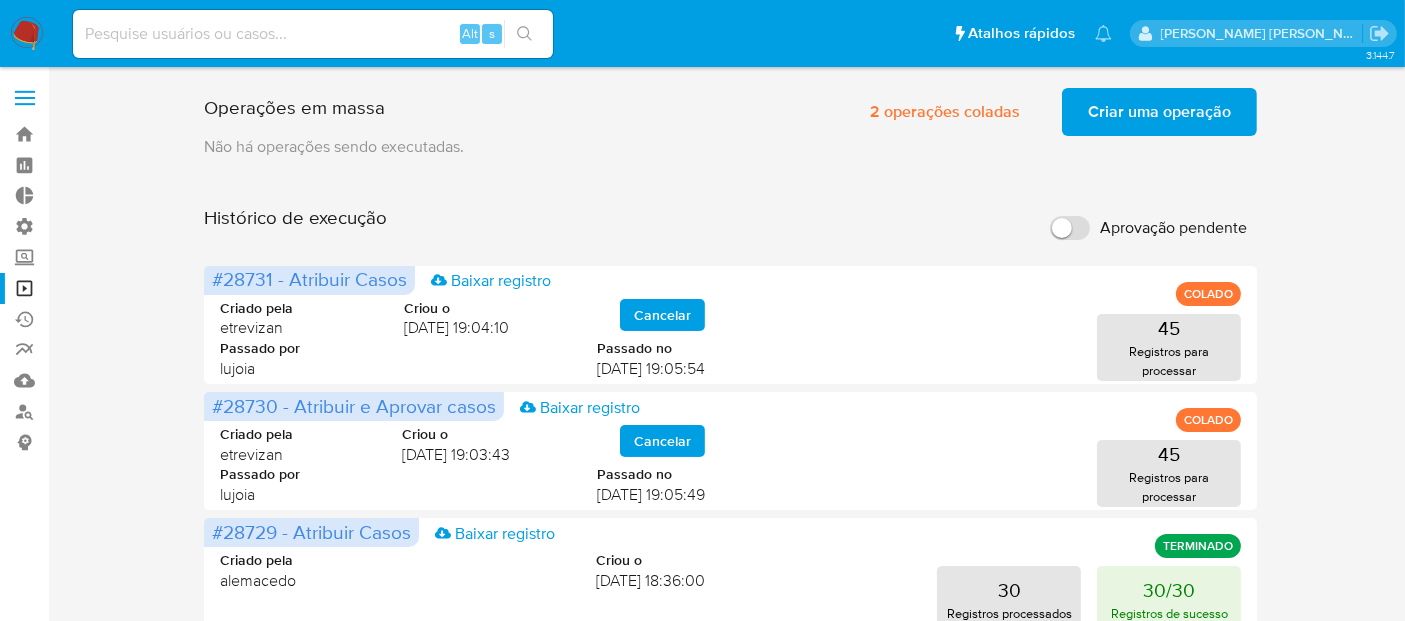 click on "Aprovação pendente" at bounding box center [1173, 228] 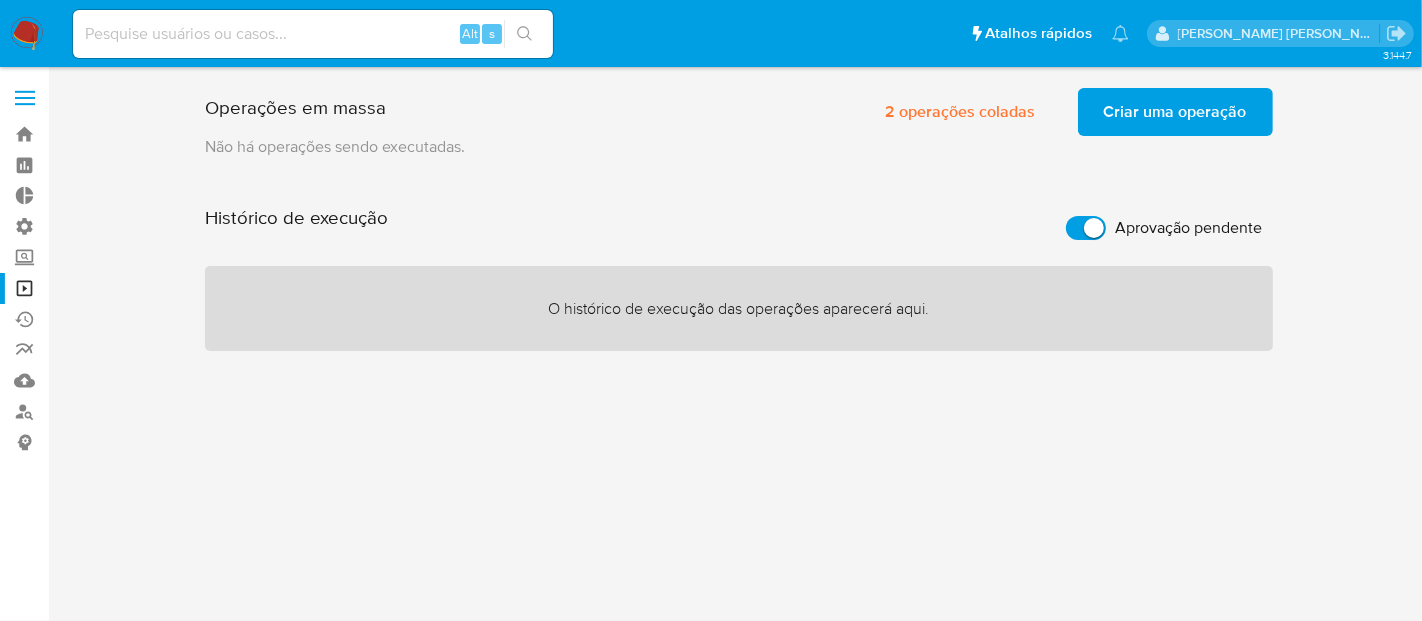 click on "Aprovação pendente" at bounding box center [1189, 228] 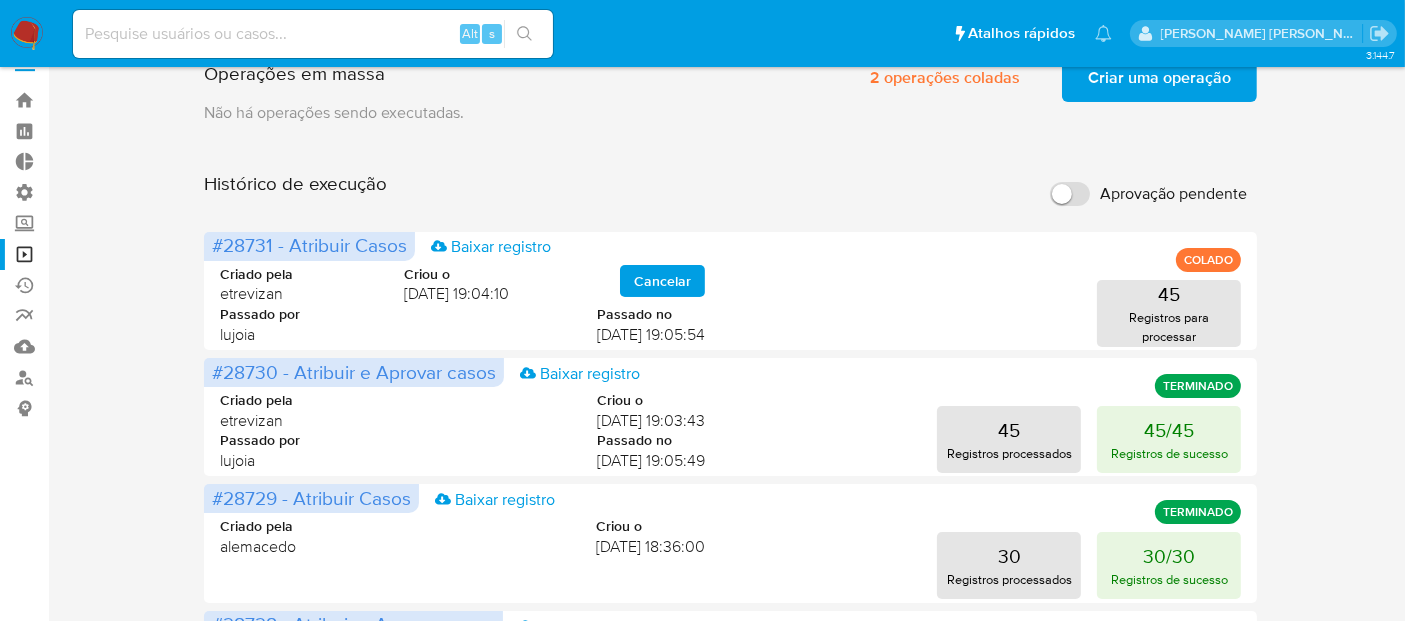 scroll, scrollTop: 0, scrollLeft: 0, axis: both 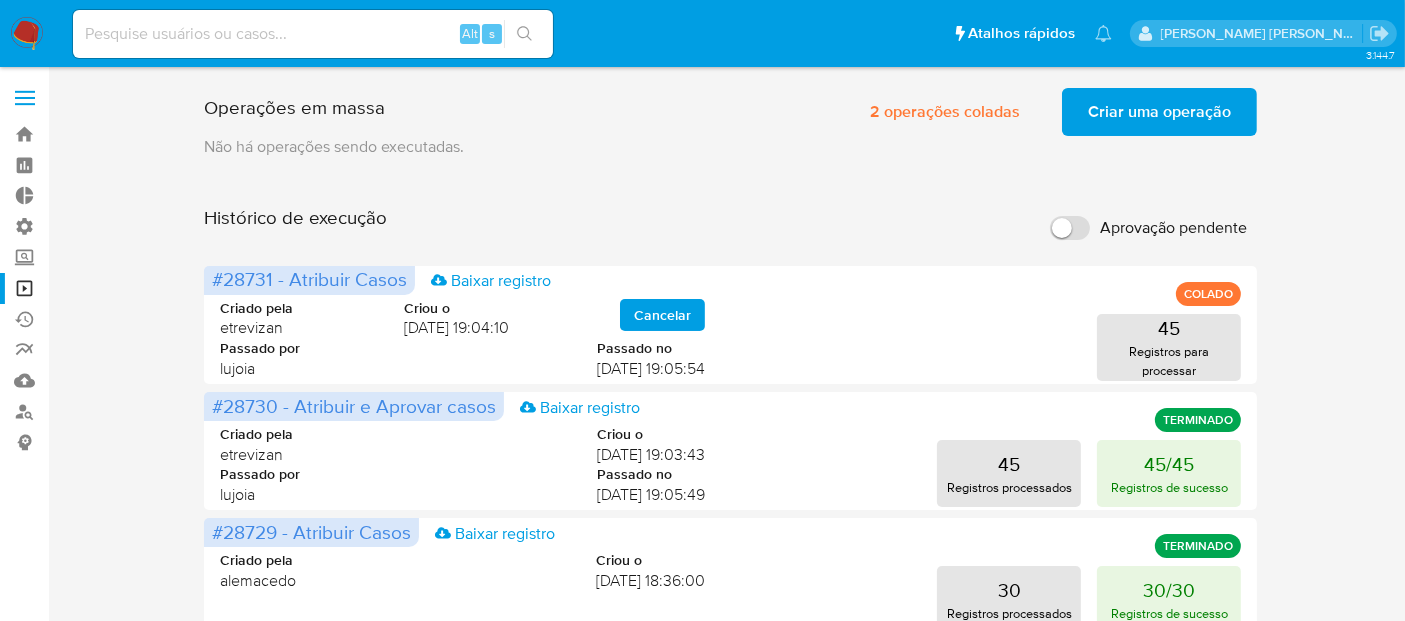 click on "Aprovação pendente" at bounding box center [1173, 228] 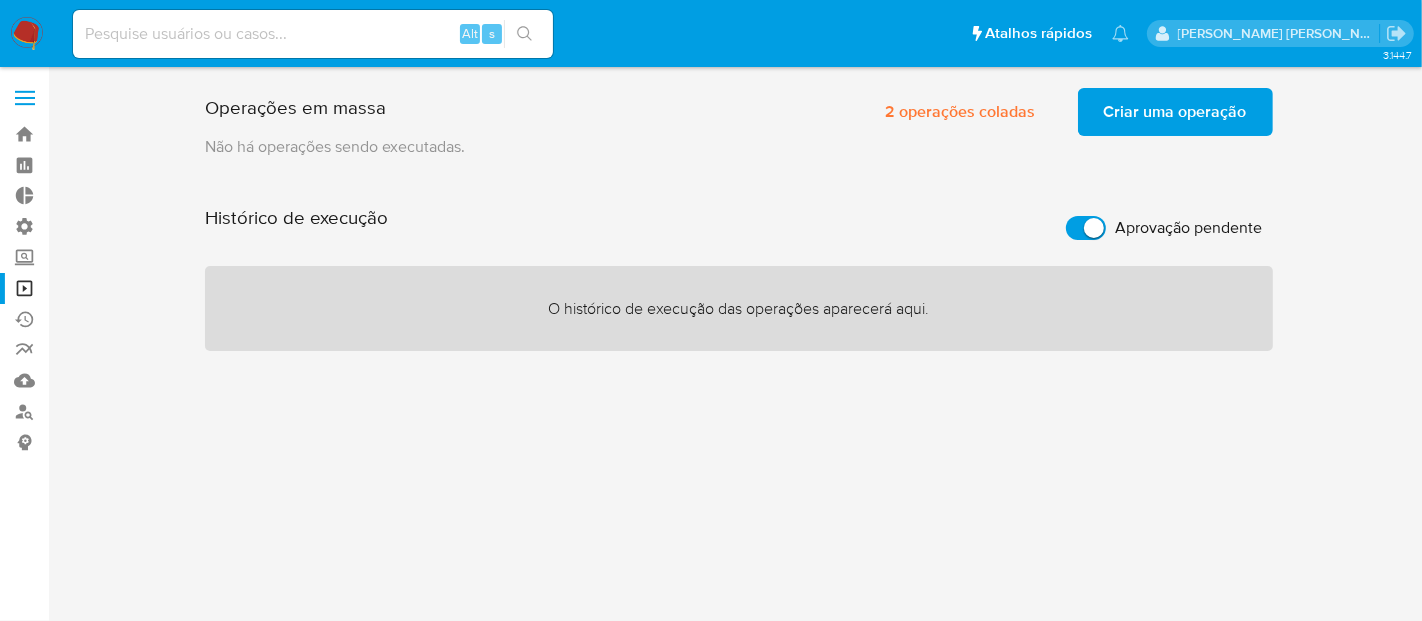 click on "Aprovação pendente" at bounding box center [1189, 228] 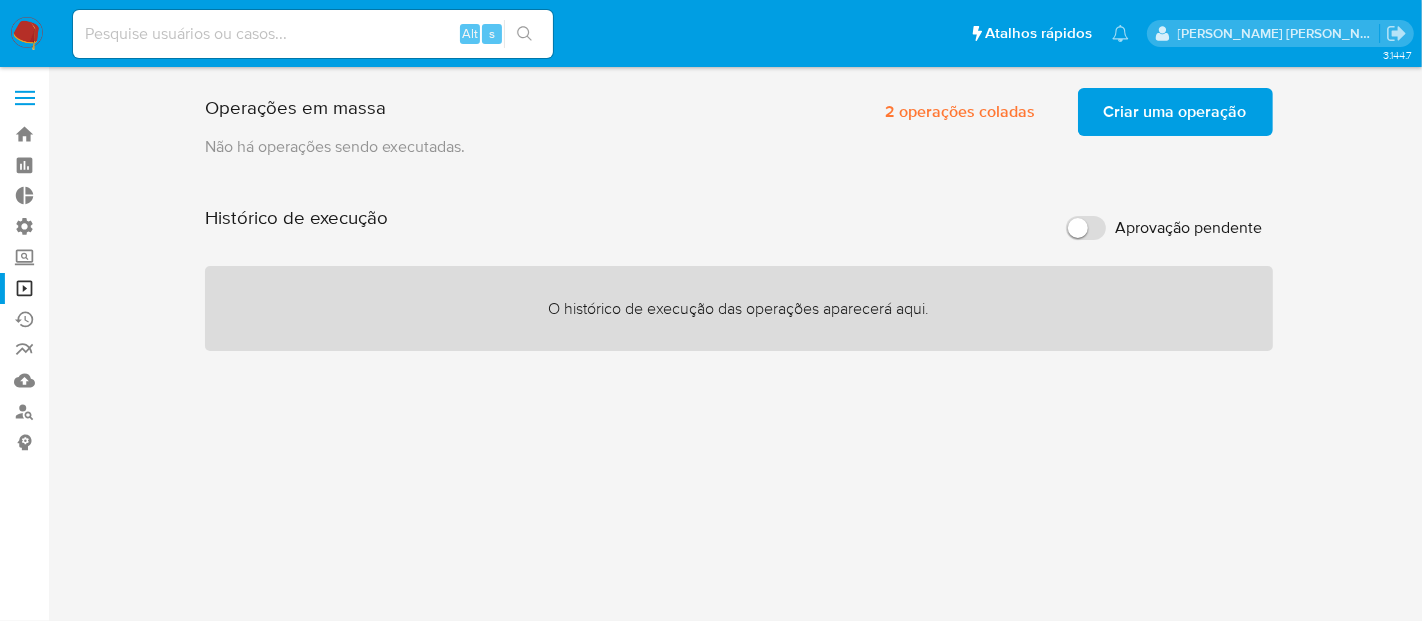 checkbox on "false" 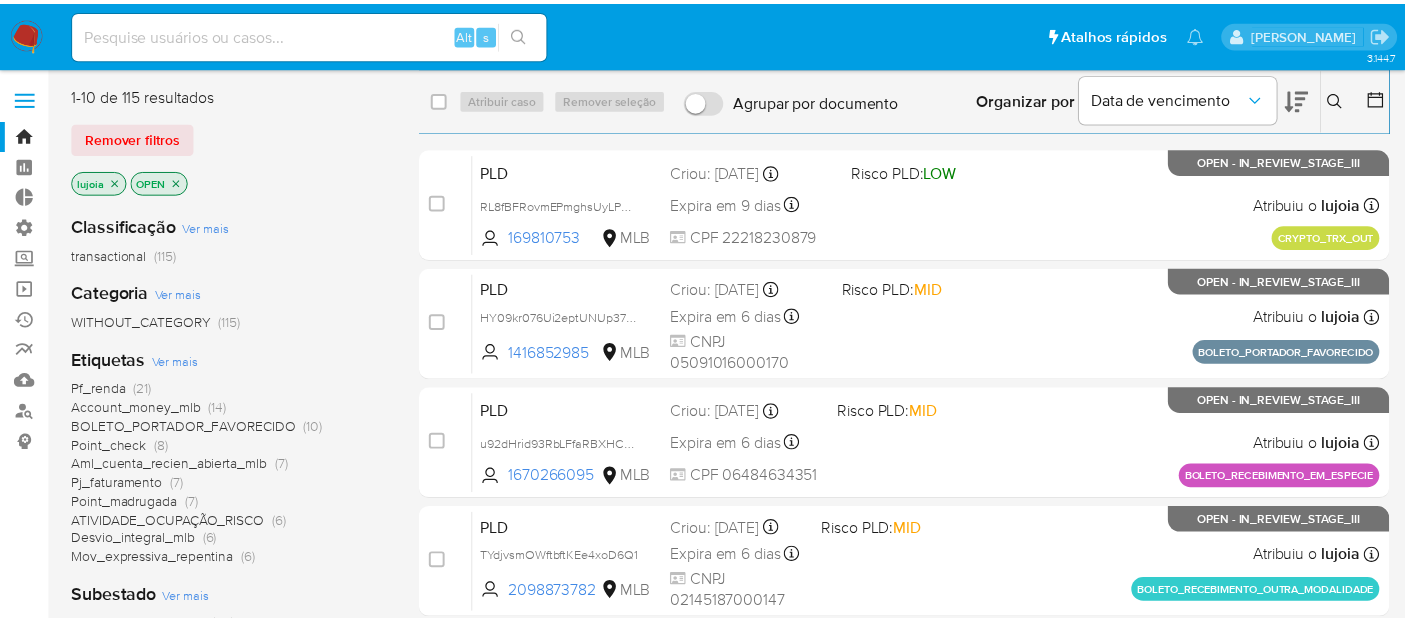scroll, scrollTop: 0, scrollLeft: 0, axis: both 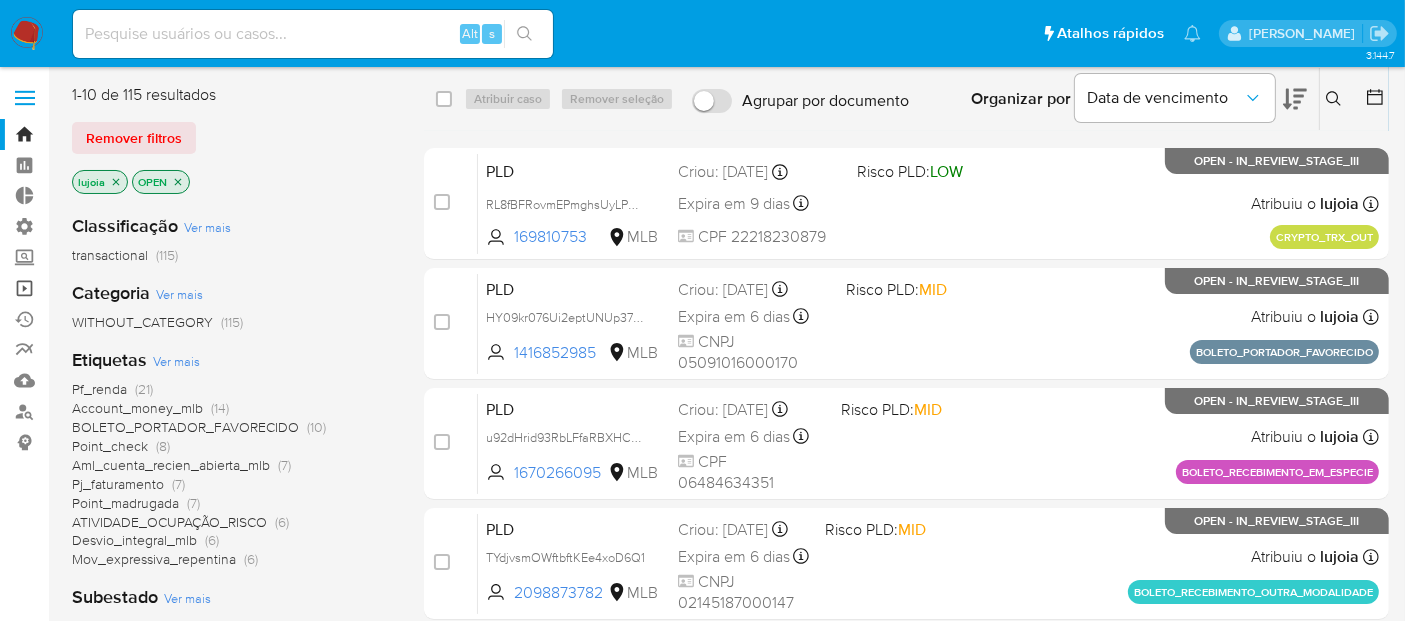 click on "Operações em massa" at bounding box center [119, 288] 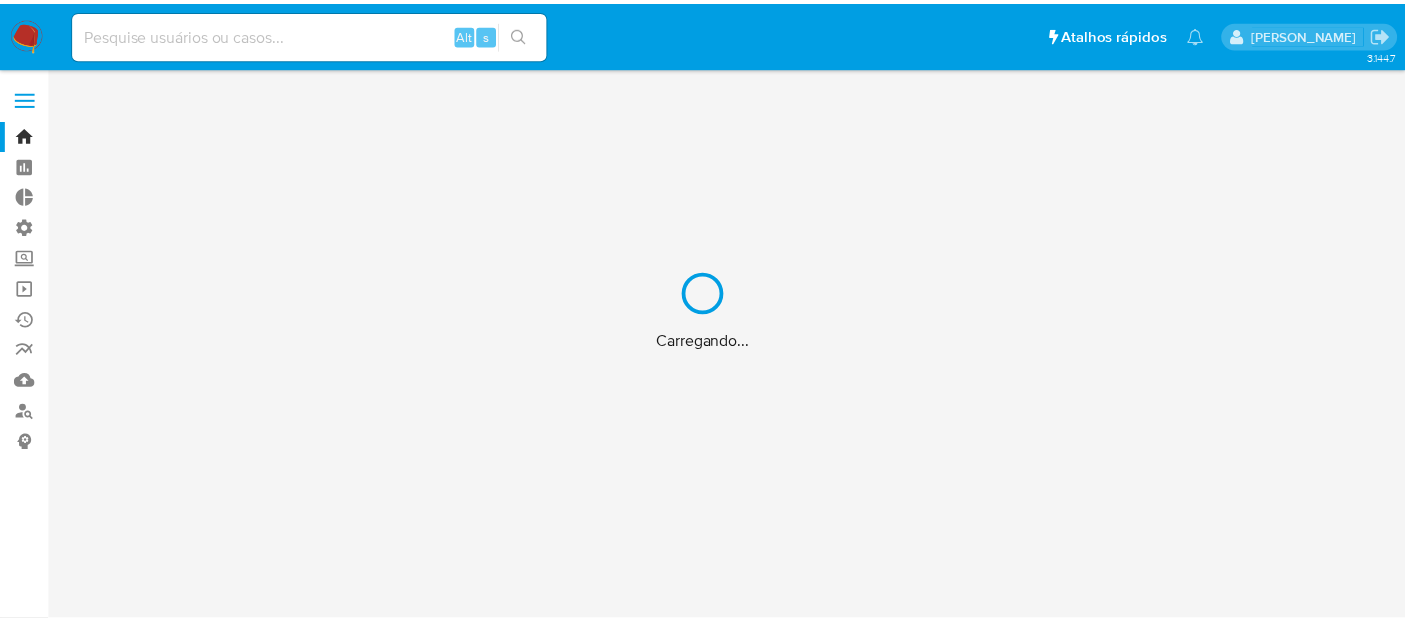 scroll, scrollTop: 0, scrollLeft: 0, axis: both 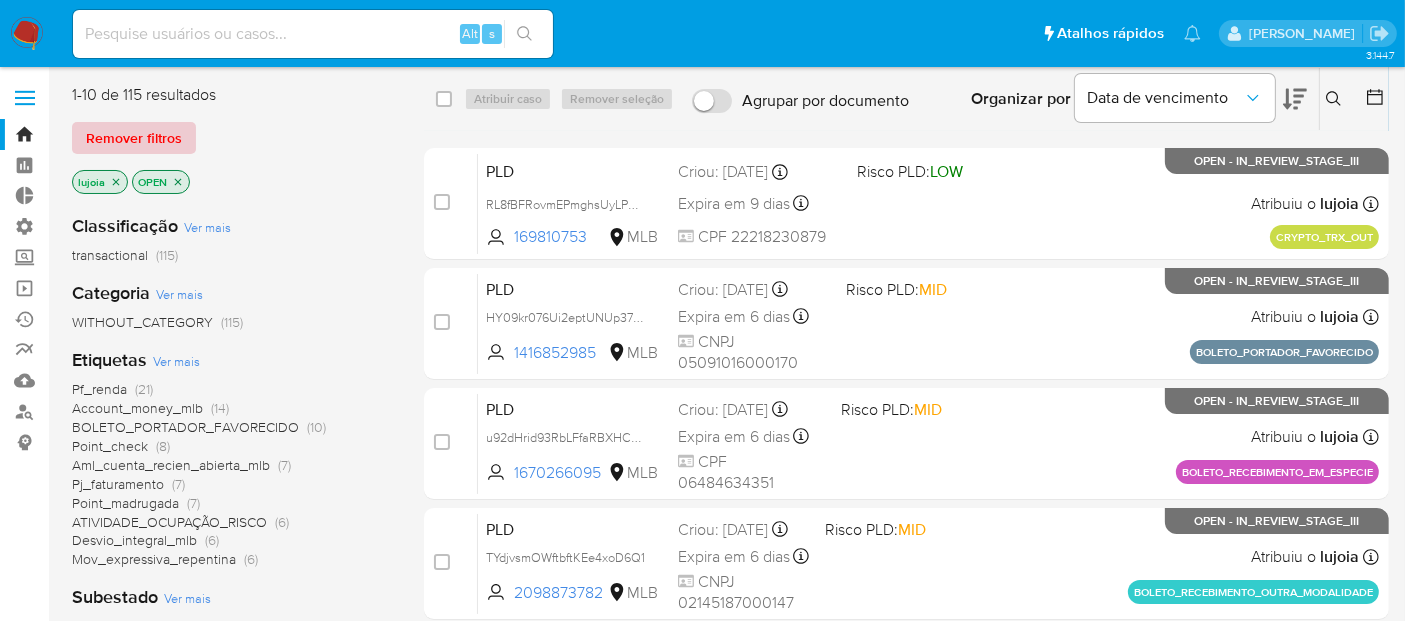 click on "Remover filtros" at bounding box center [134, 138] 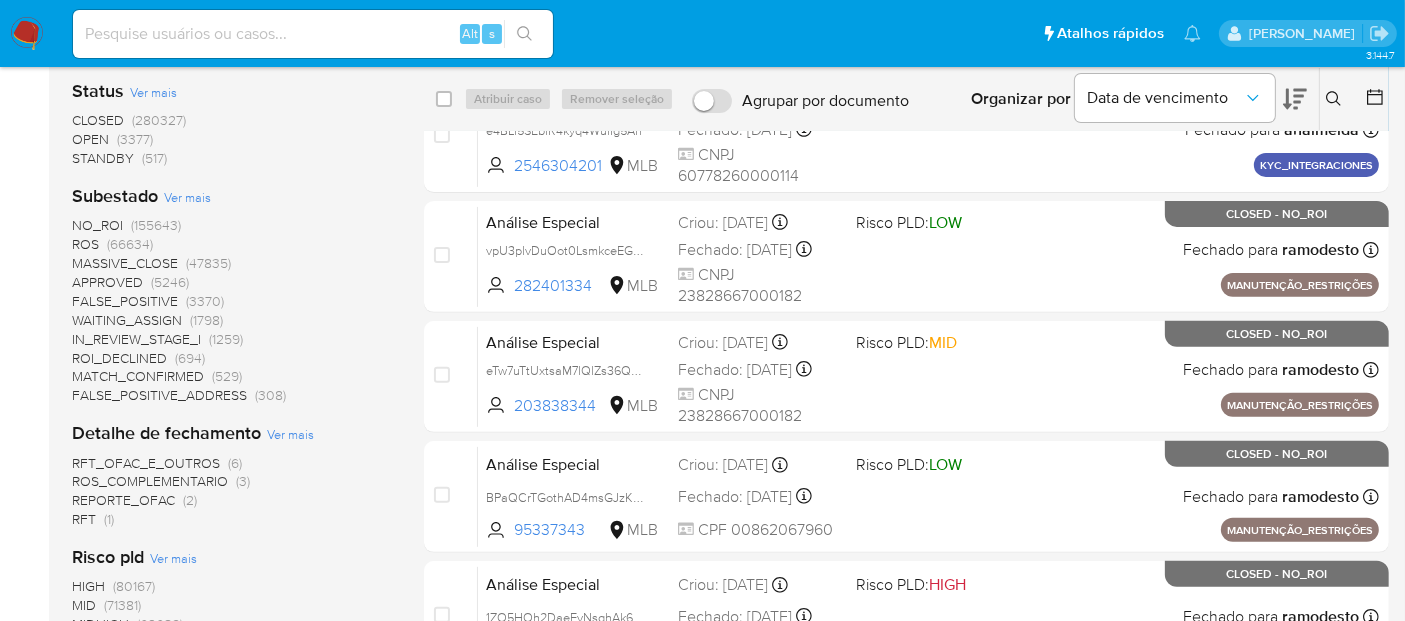 scroll, scrollTop: 556, scrollLeft: 0, axis: vertical 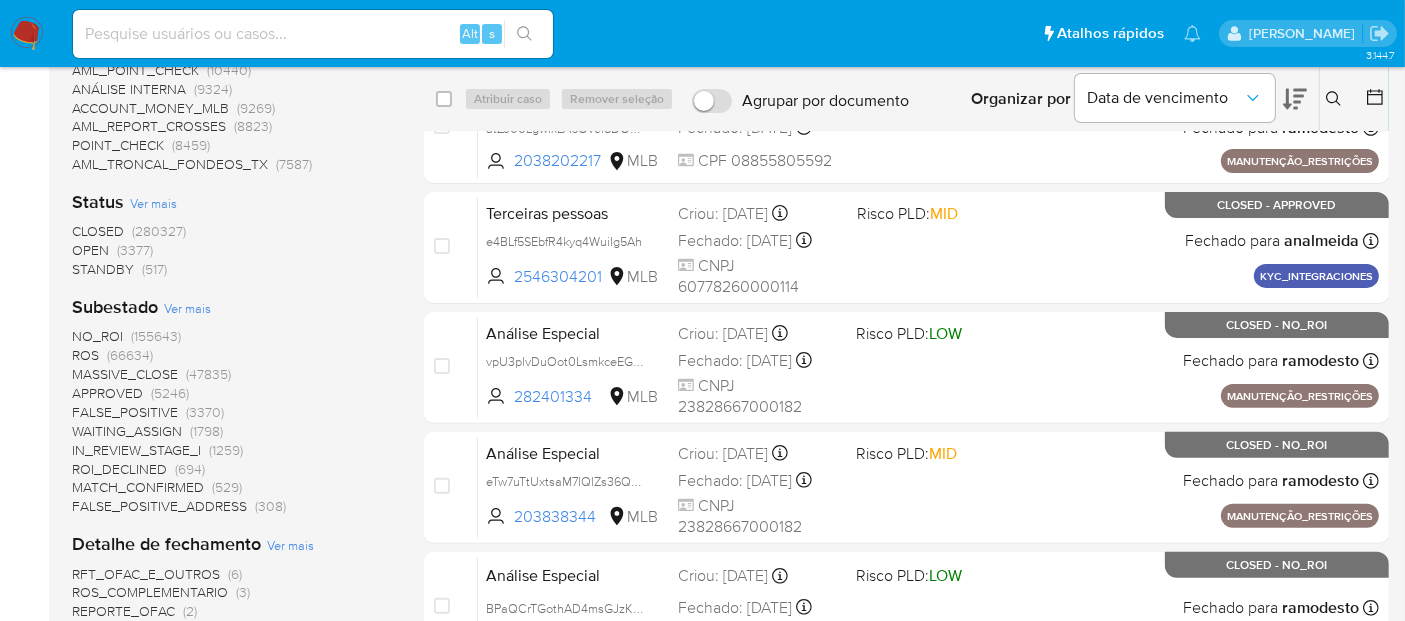 click on "(3377)" at bounding box center (135, 250) 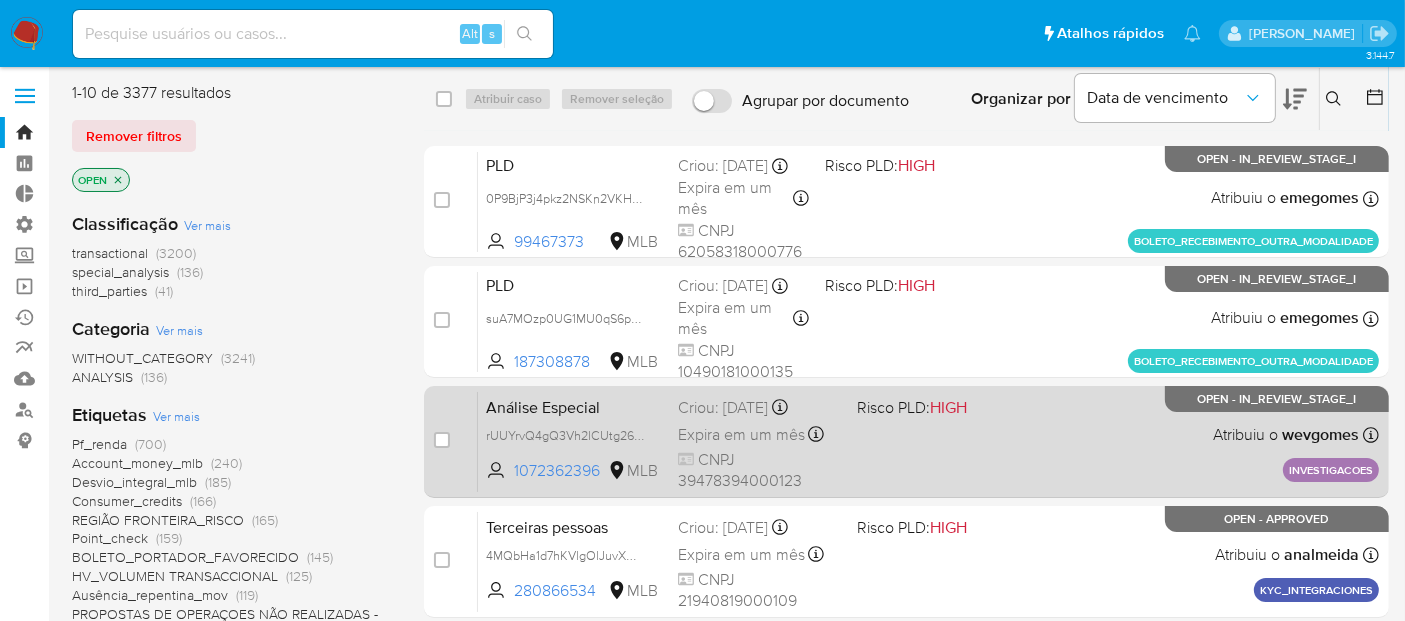 scroll, scrollTop: 0, scrollLeft: 0, axis: both 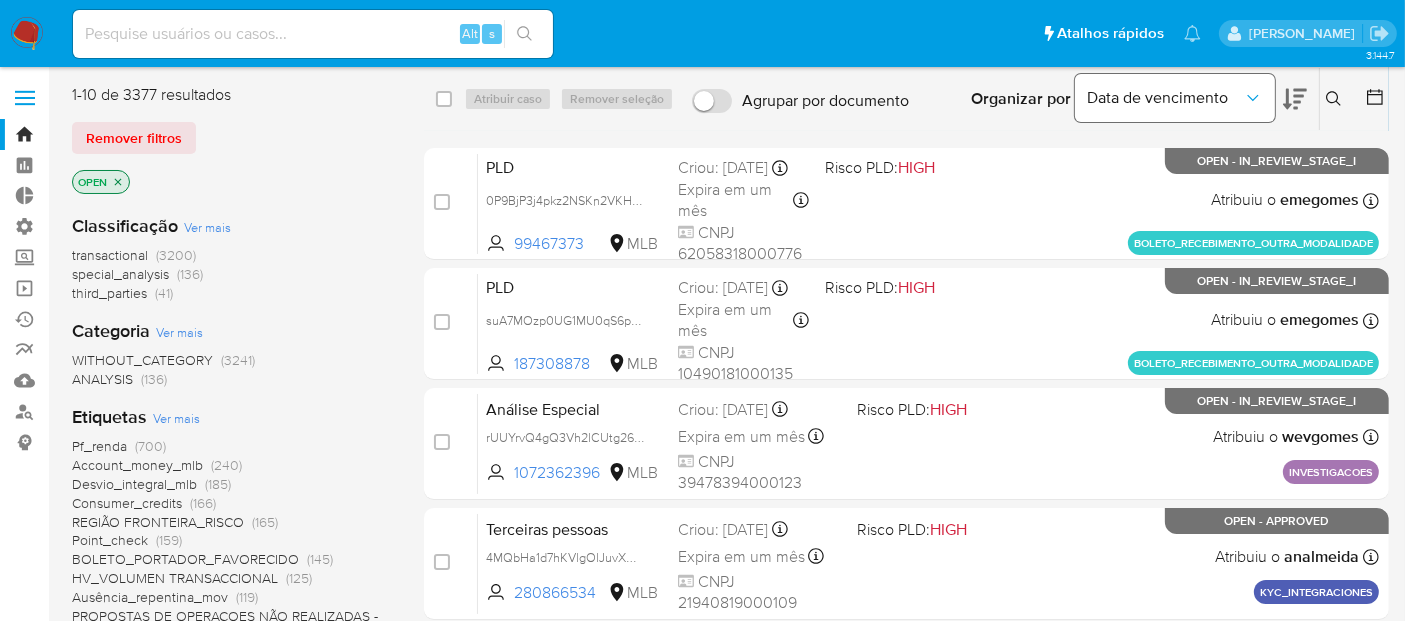 drag, startPoint x: 1288, startPoint y: 114, endPoint x: 1257, endPoint y: 112, distance: 31.06445 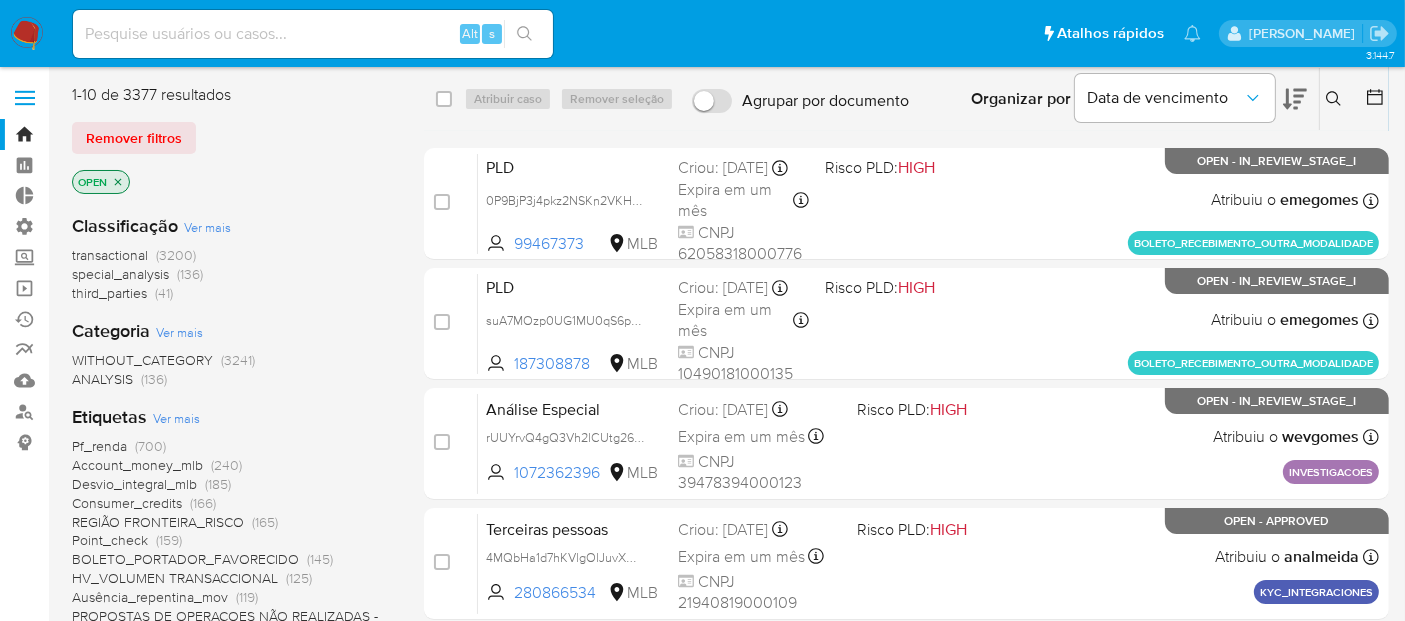drag, startPoint x: 1257, startPoint y: 112, endPoint x: 1297, endPoint y: 100, distance: 41.761227 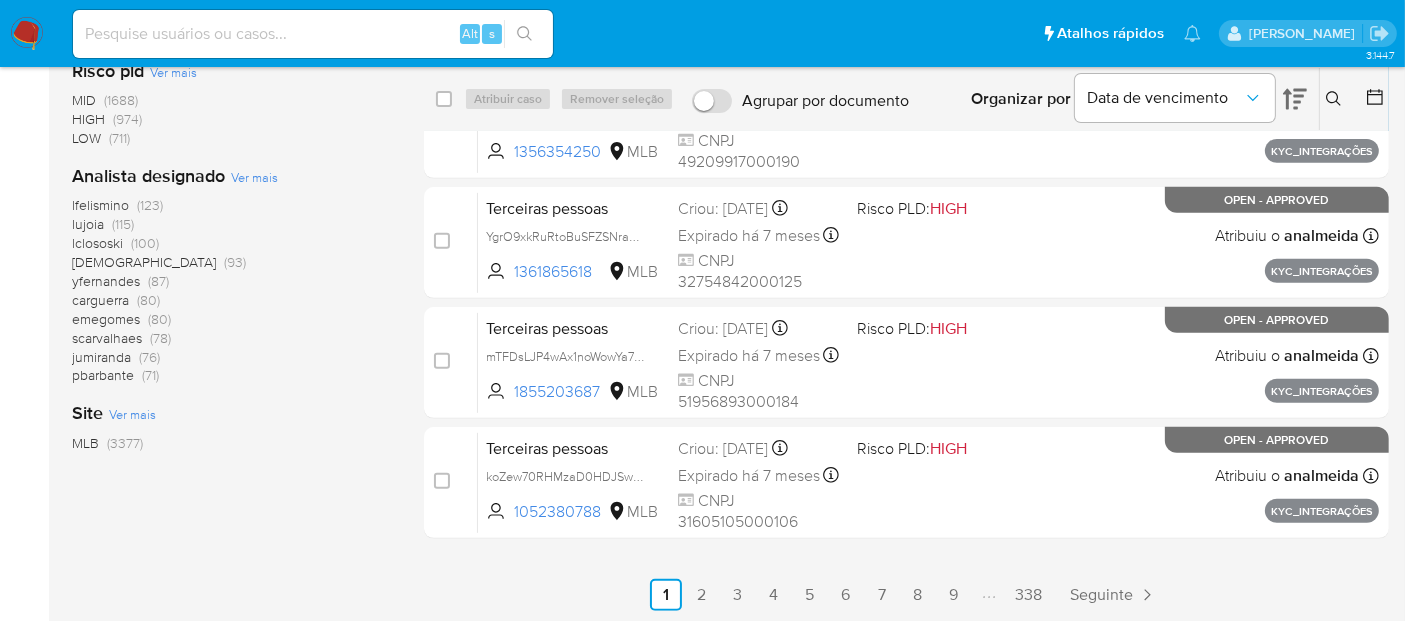 scroll, scrollTop: 802, scrollLeft: 0, axis: vertical 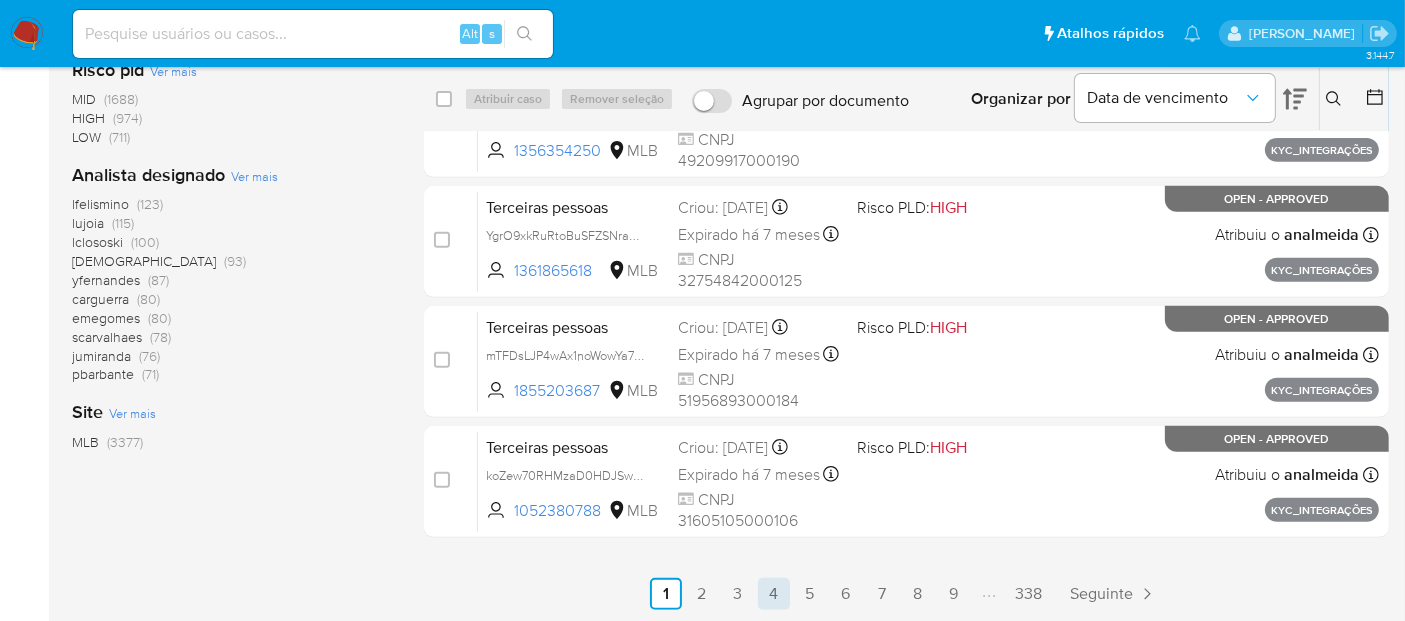 click on "4" at bounding box center (774, 594) 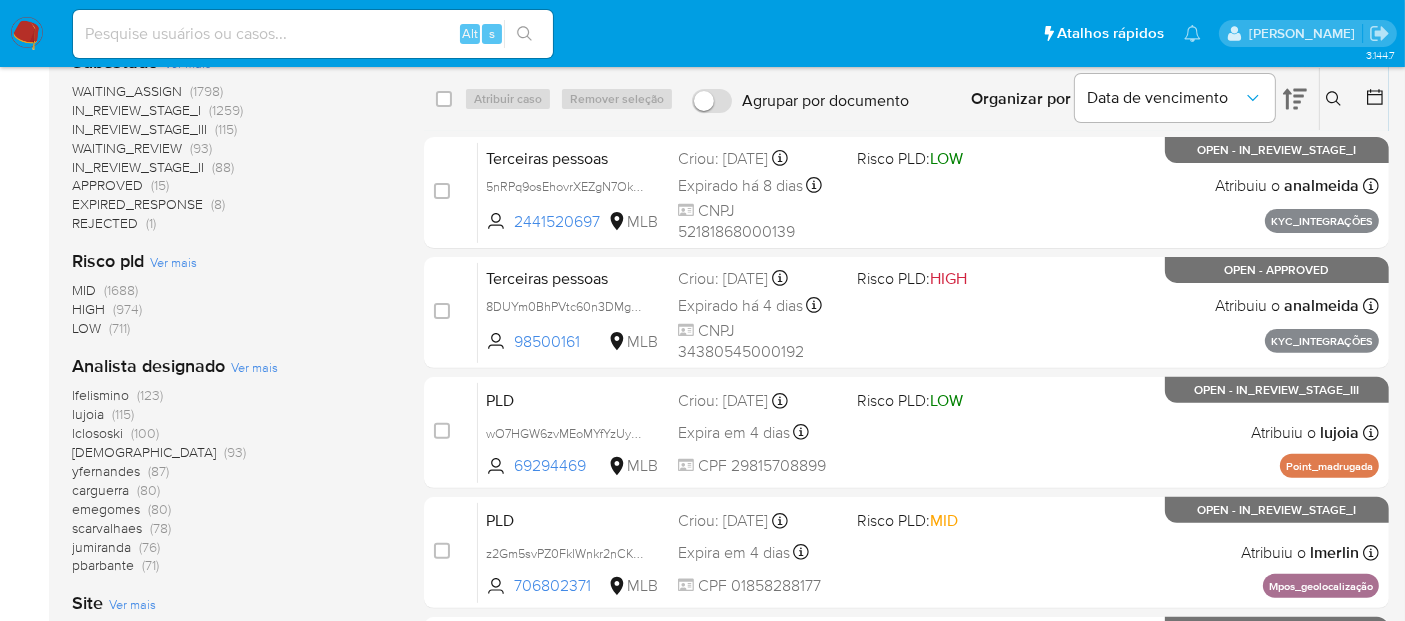 scroll, scrollTop: 580, scrollLeft: 0, axis: vertical 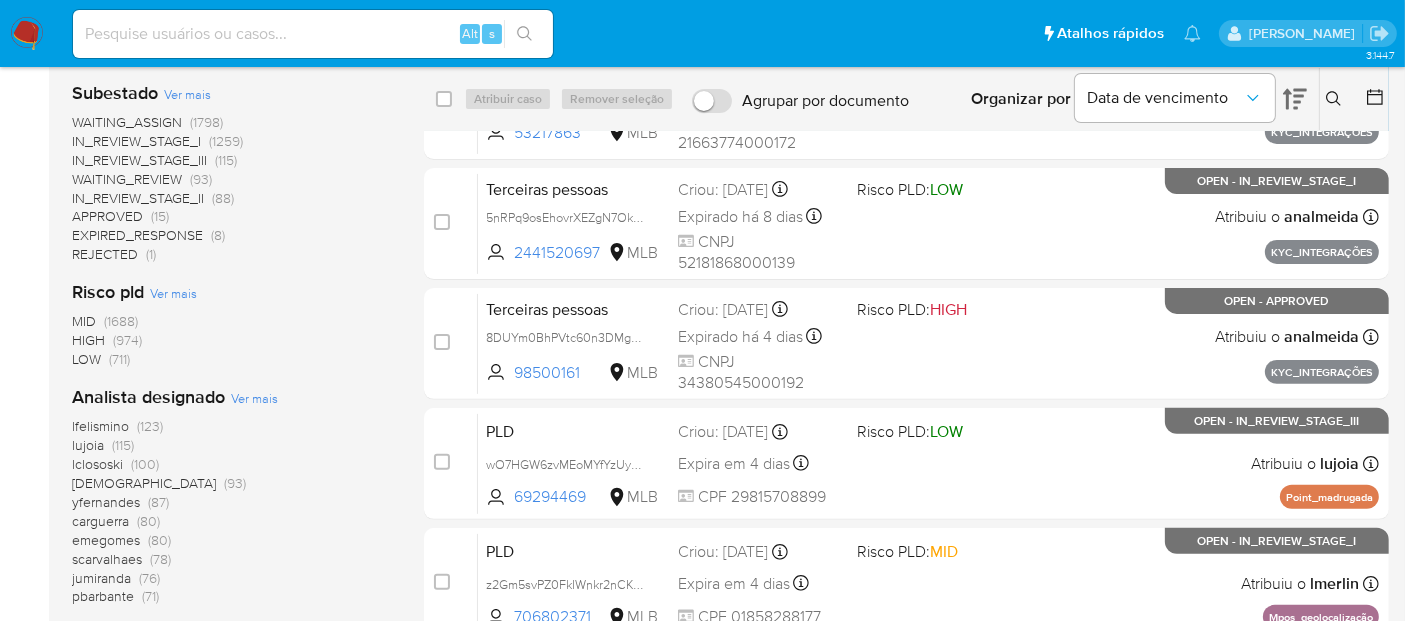 click on "IN_REVIEW_STAGE_I" at bounding box center [136, 141] 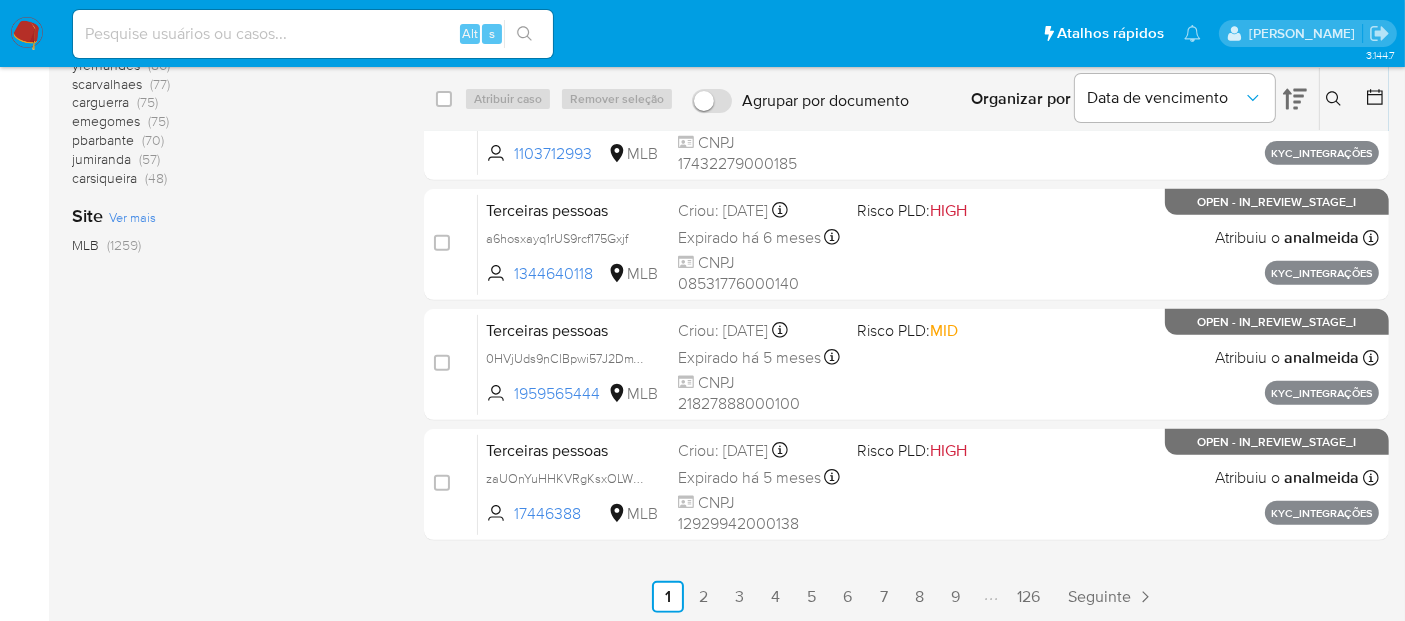 scroll, scrollTop: 802, scrollLeft: 0, axis: vertical 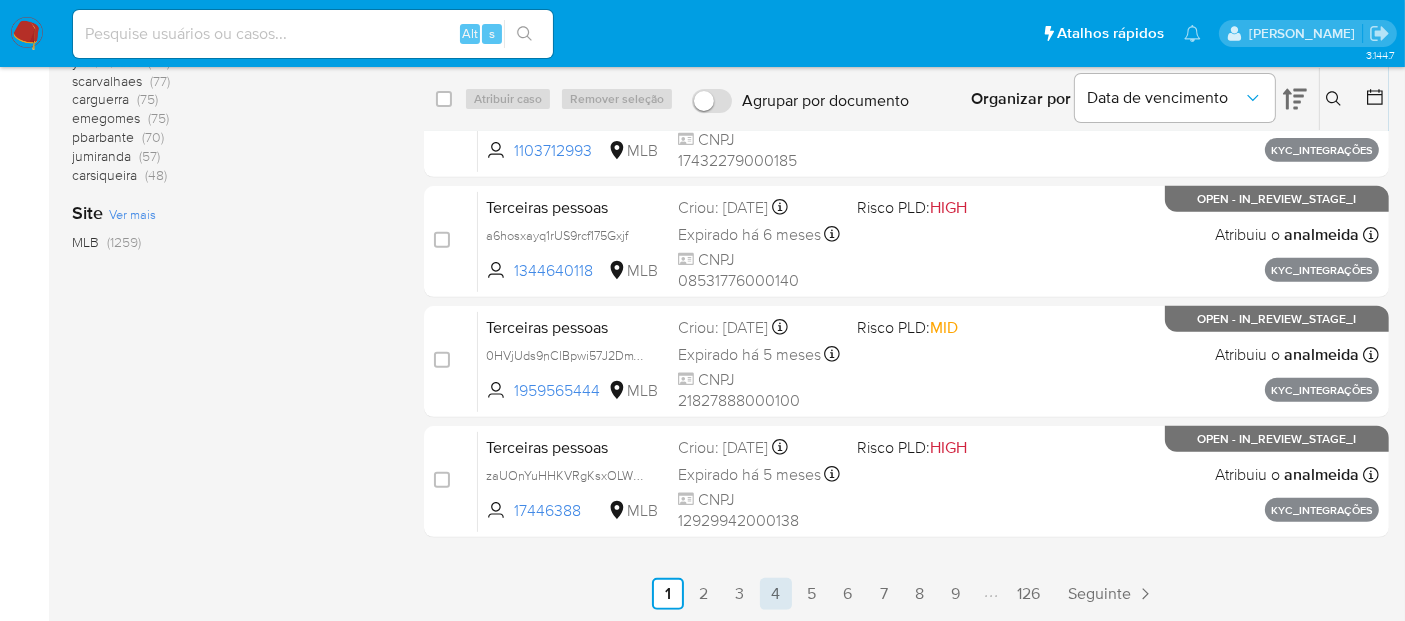 click on "4" at bounding box center [776, 594] 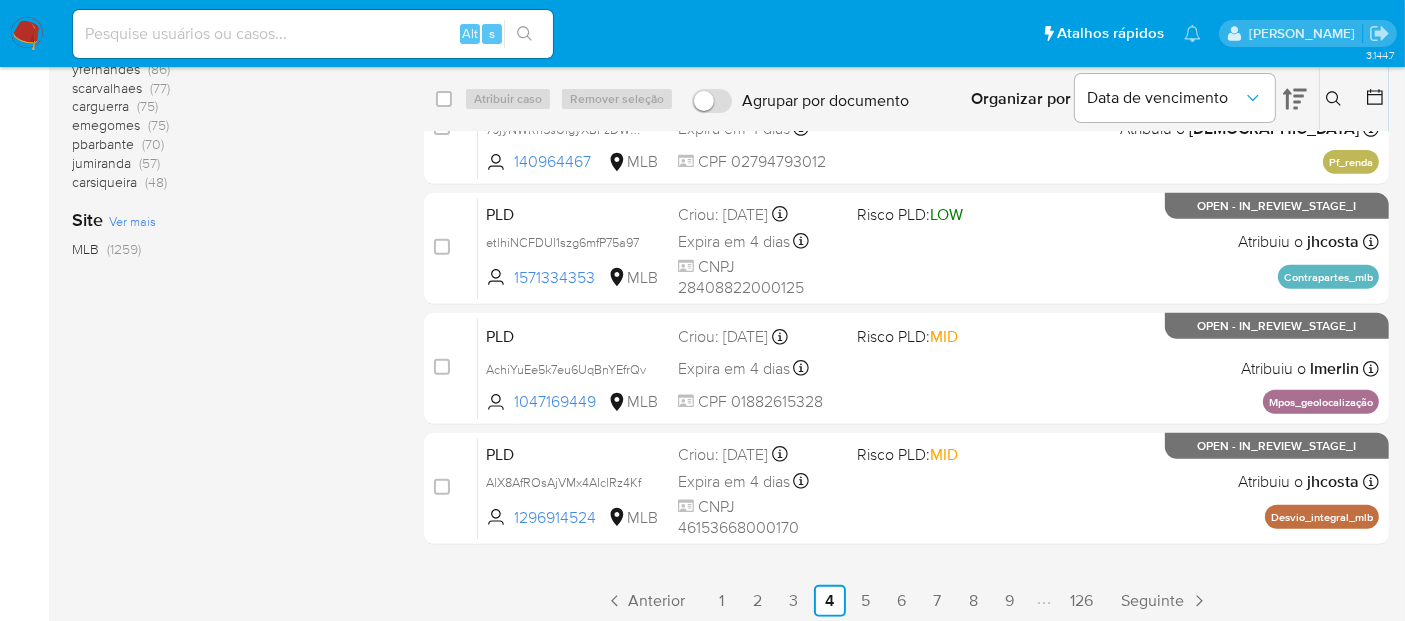scroll, scrollTop: 802, scrollLeft: 0, axis: vertical 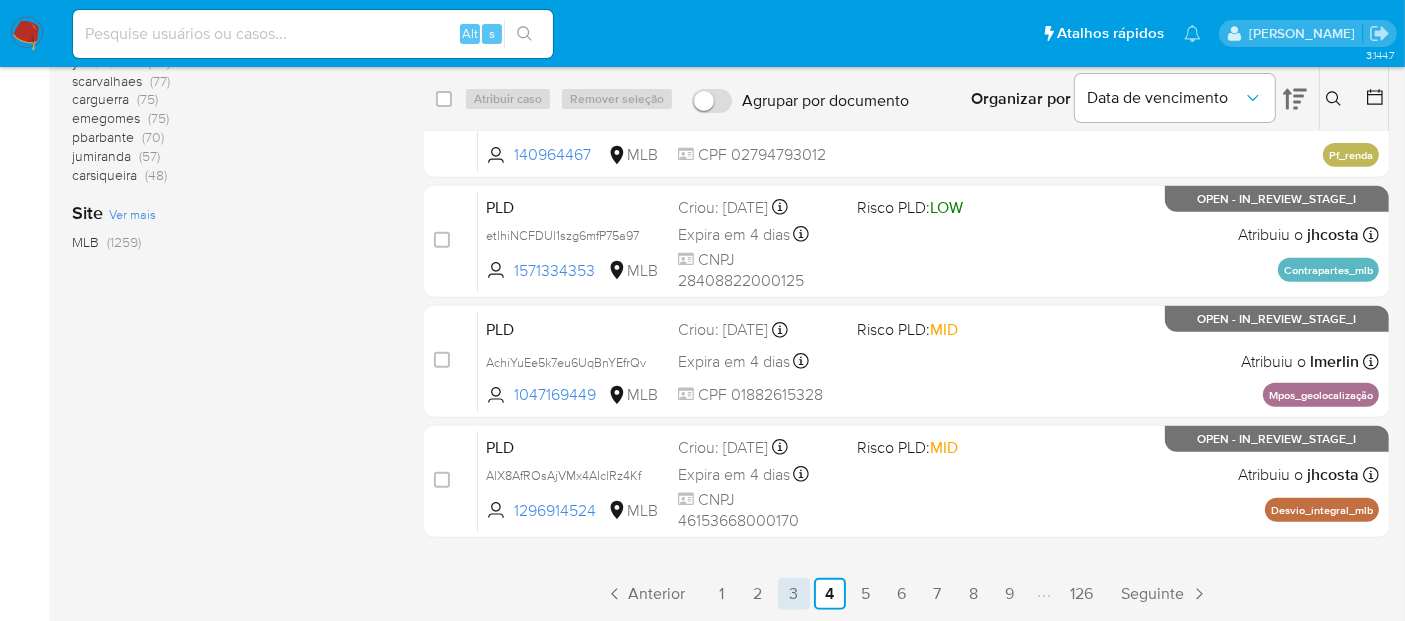 click on "3" at bounding box center [794, 594] 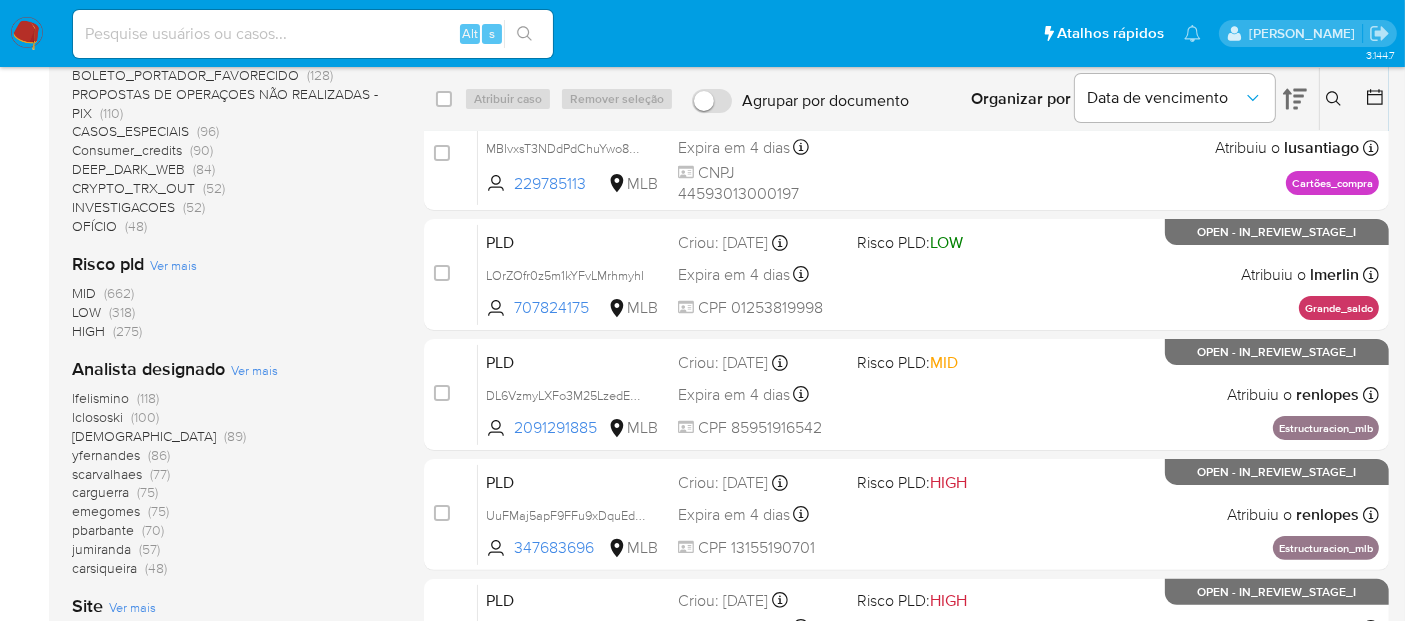 scroll, scrollTop: 444, scrollLeft: 0, axis: vertical 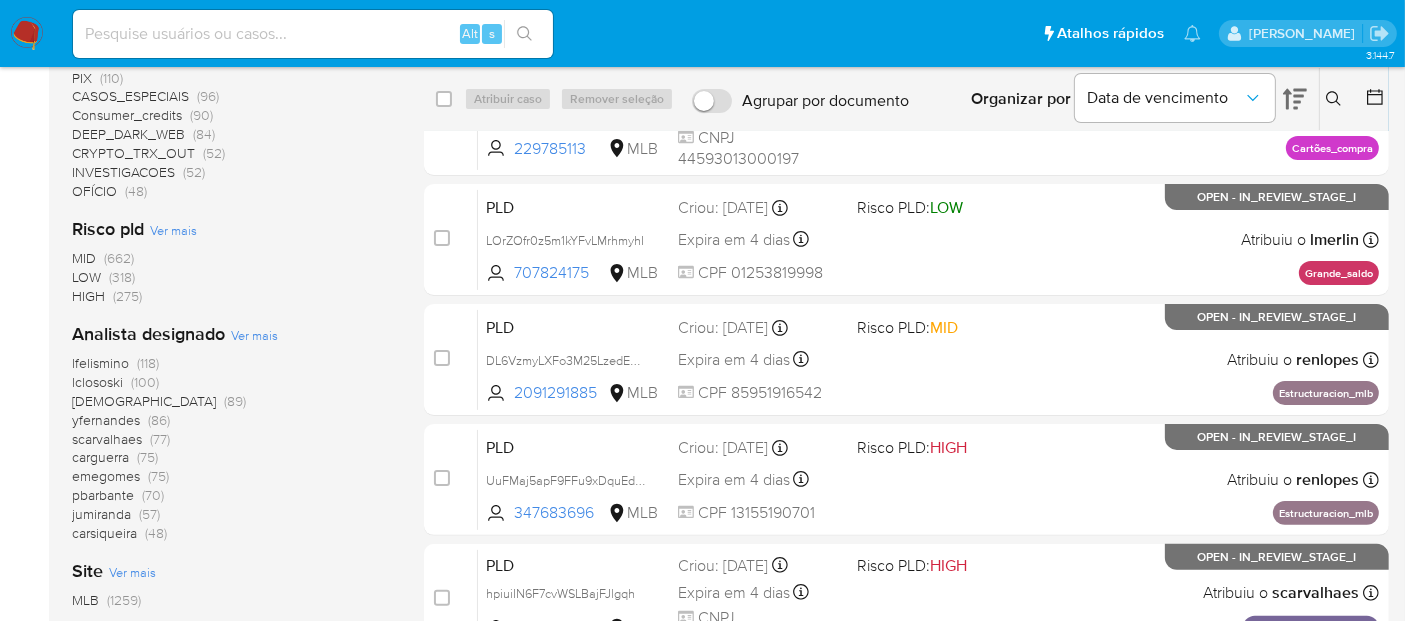 click on "lfelismino" at bounding box center (100, 363) 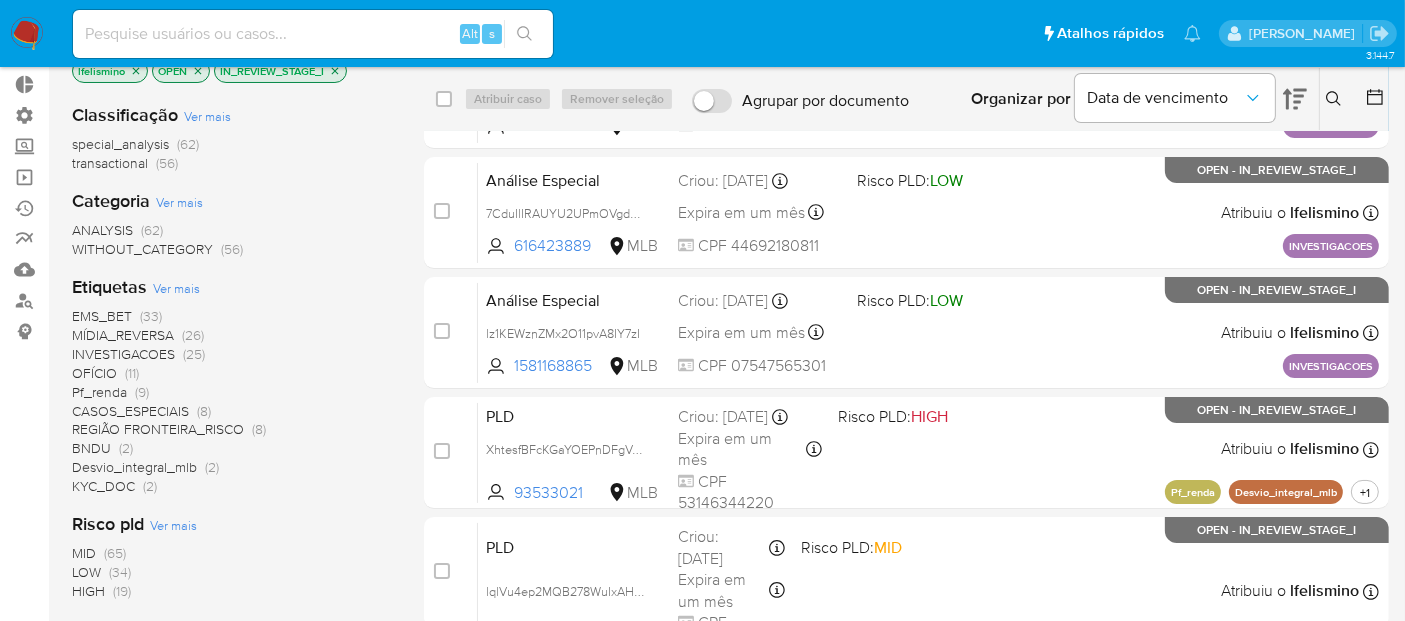 scroll, scrollTop: 0, scrollLeft: 0, axis: both 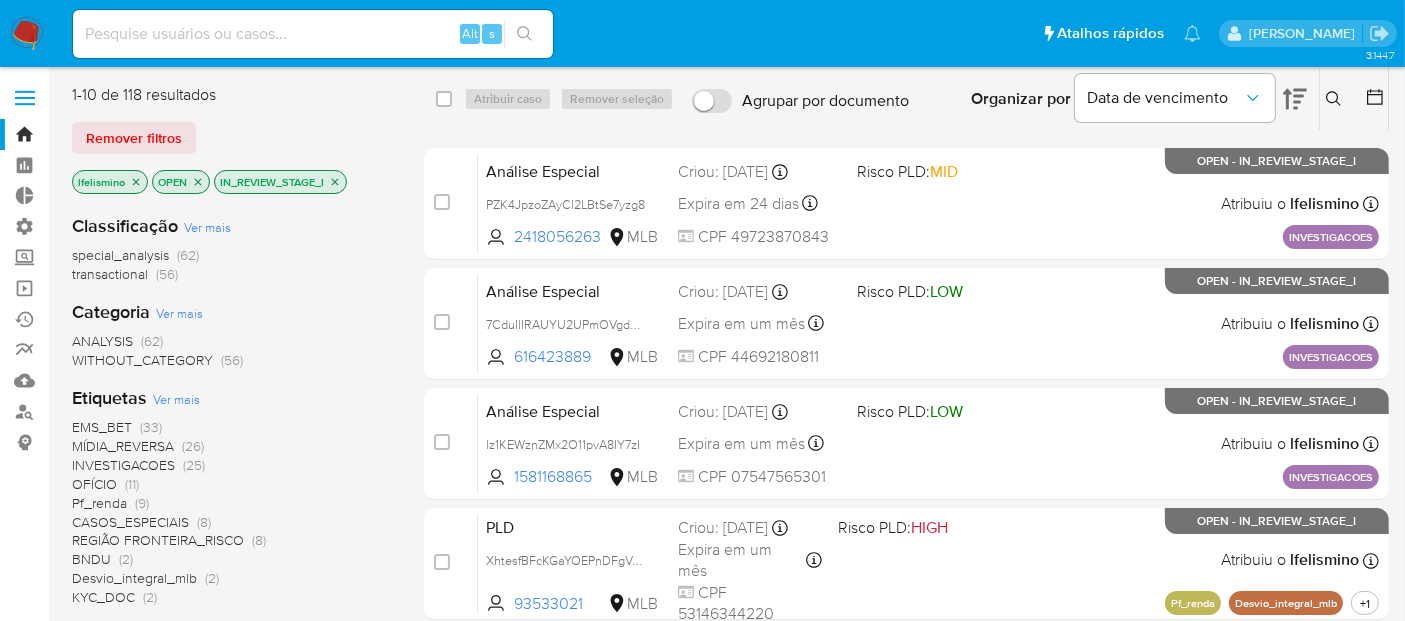 click 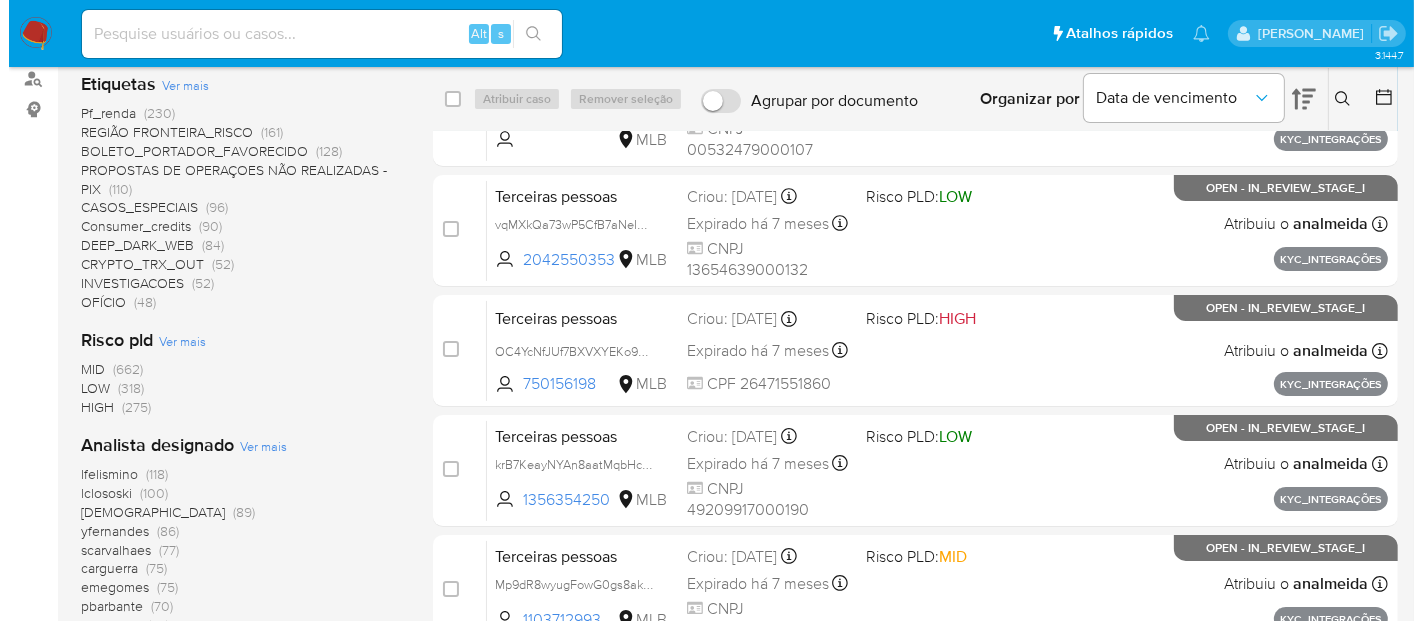 scroll, scrollTop: 444, scrollLeft: 0, axis: vertical 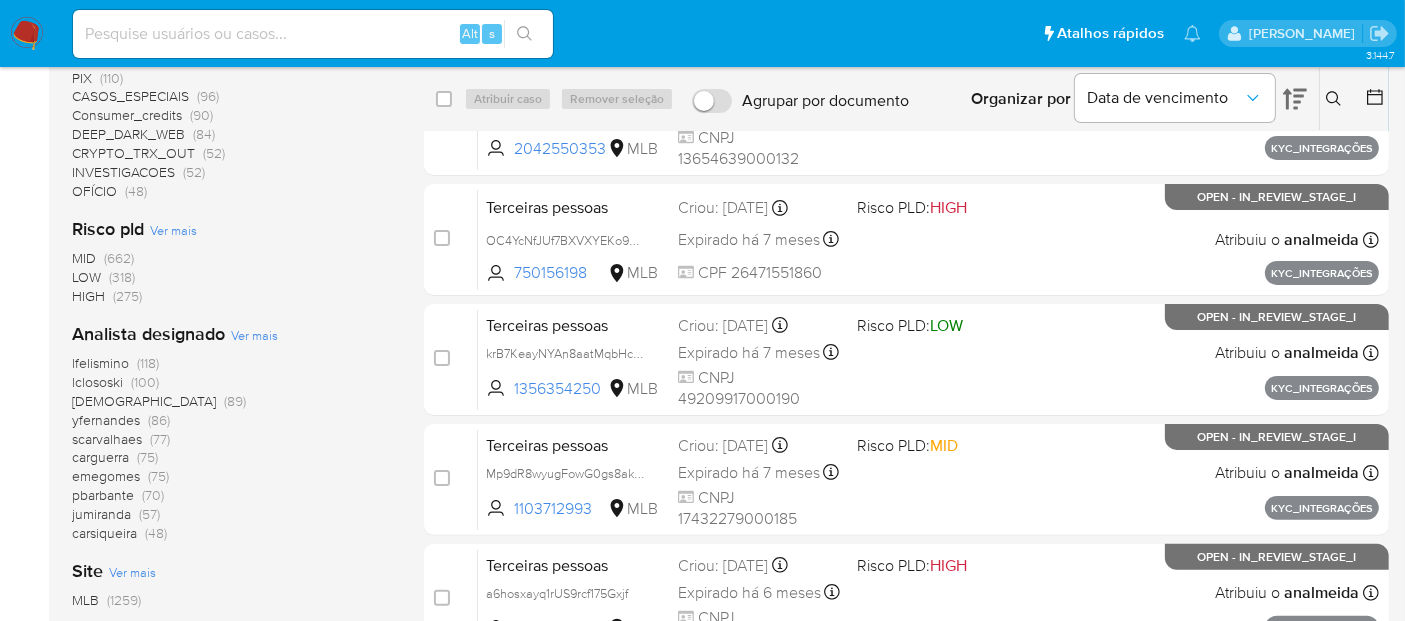 click on "Ver mais" at bounding box center (254, 335) 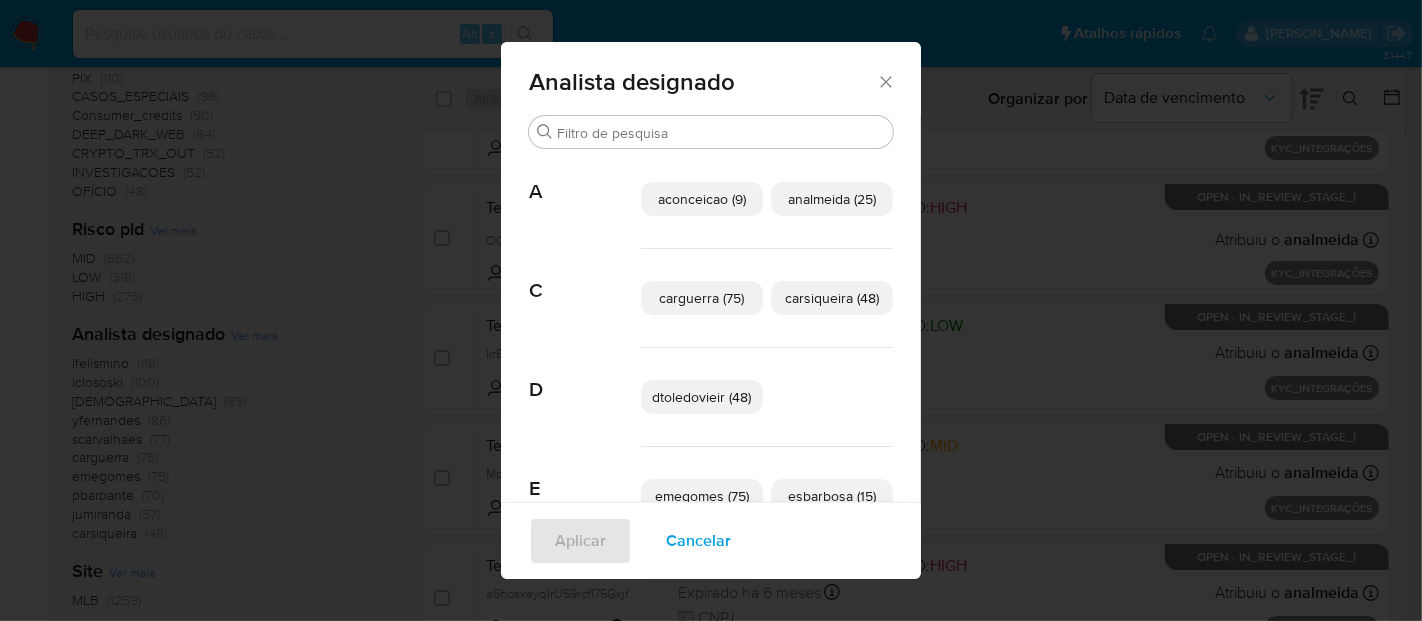 click on "aconceicao (9)" at bounding box center (702, 199) 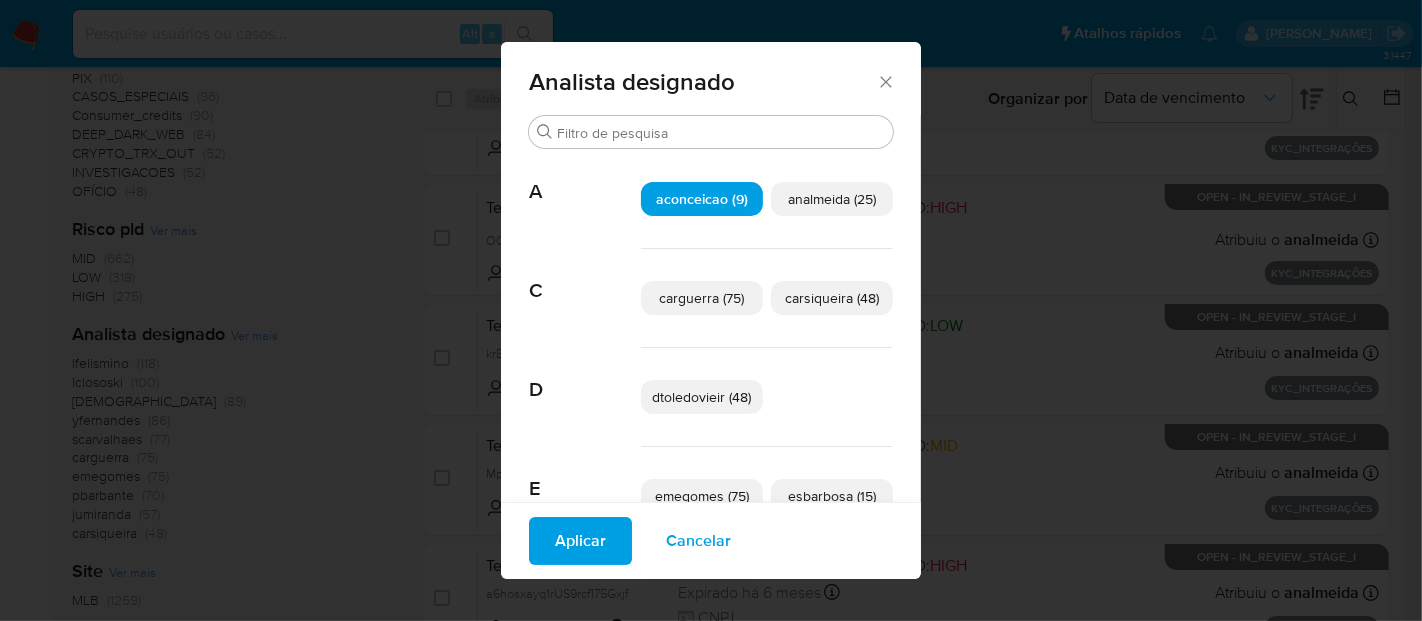 click on "Aplicar" at bounding box center (580, 541) 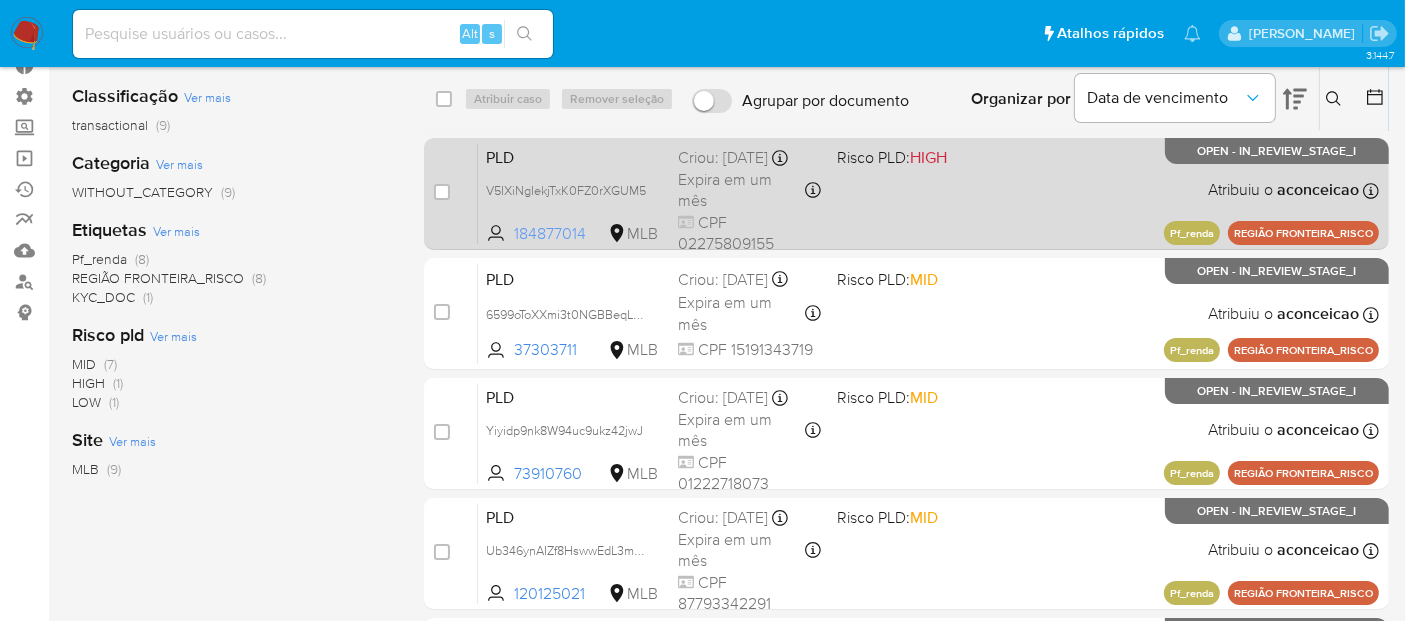 scroll, scrollTop: 0, scrollLeft: 0, axis: both 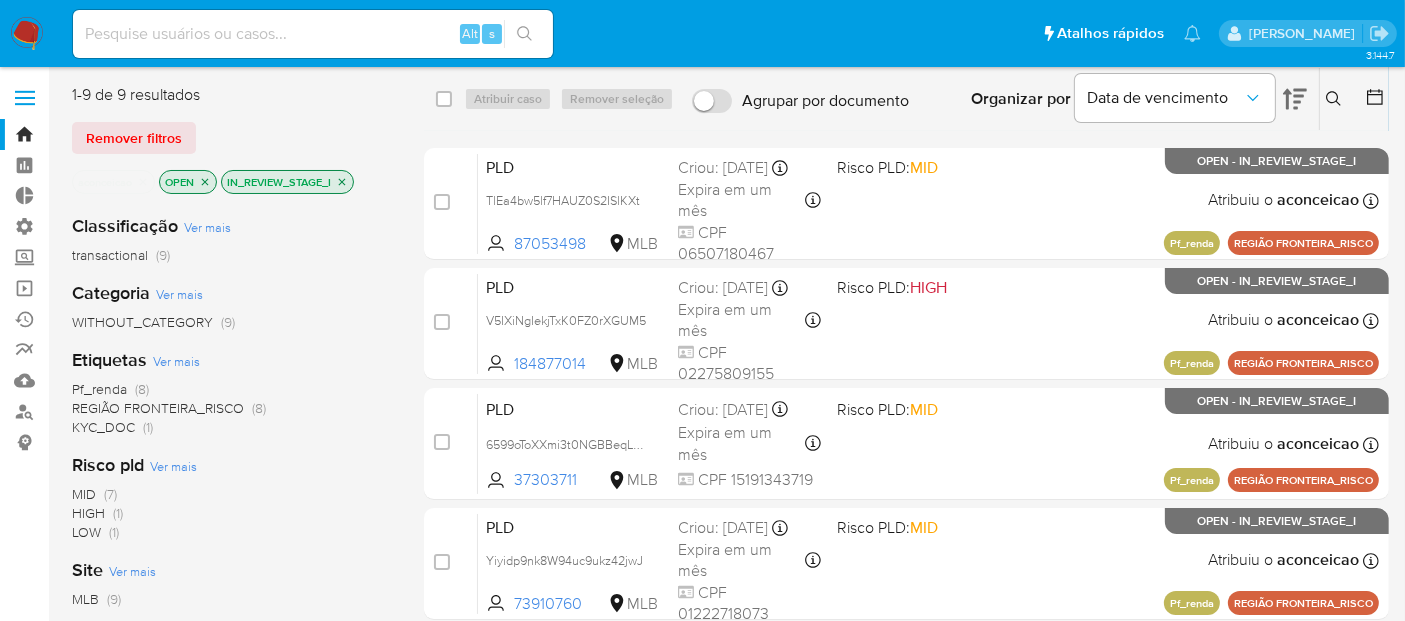click 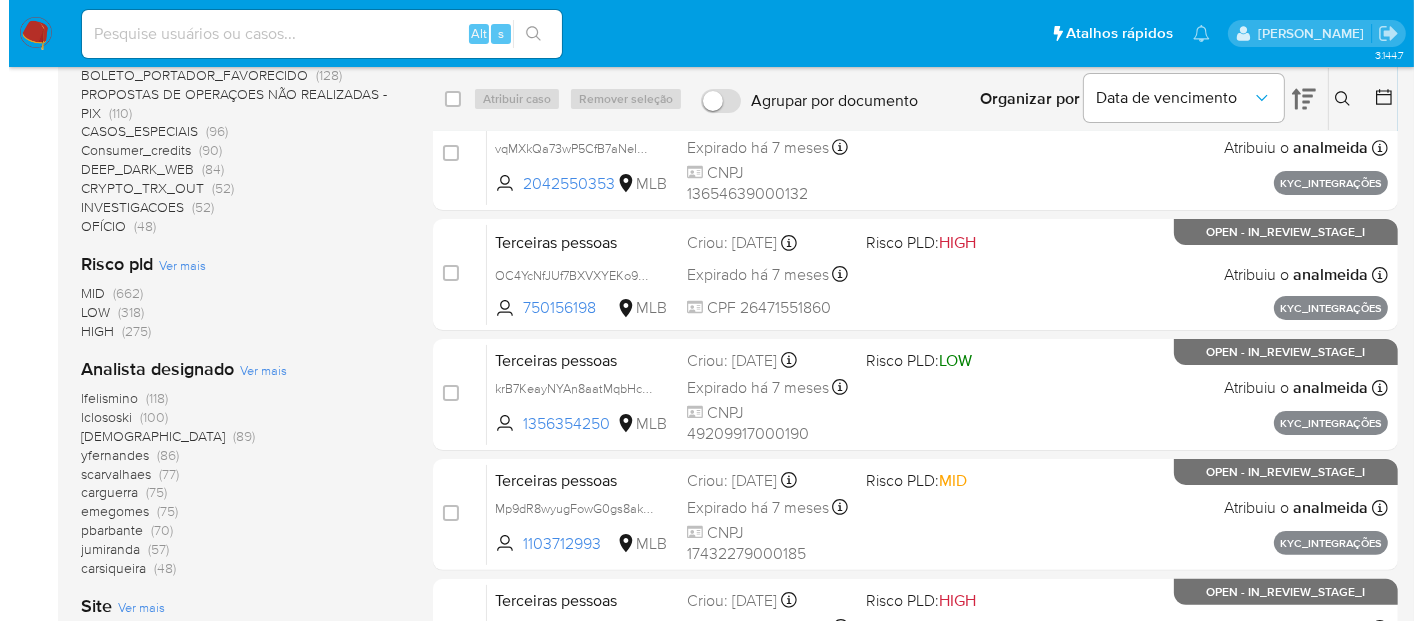 scroll, scrollTop: 444, scrollLeft: 0, axis: vertical 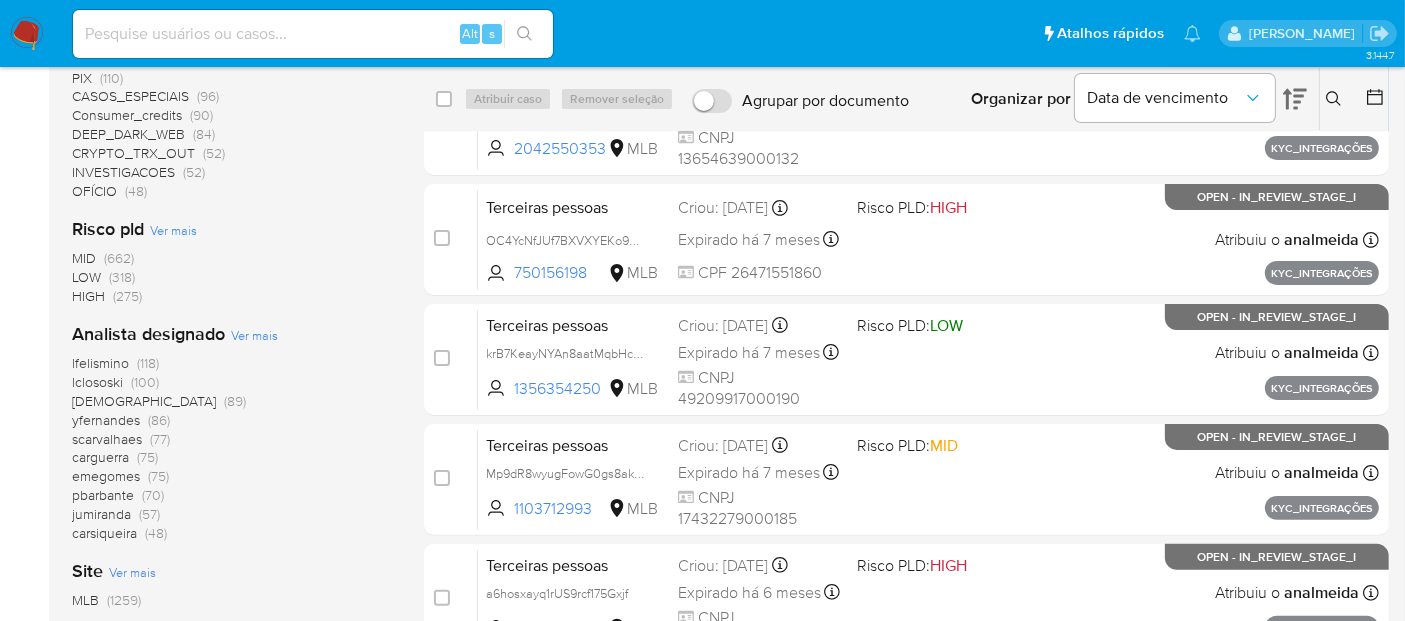 click on "Ver mais" at bounding box center (254, 335) 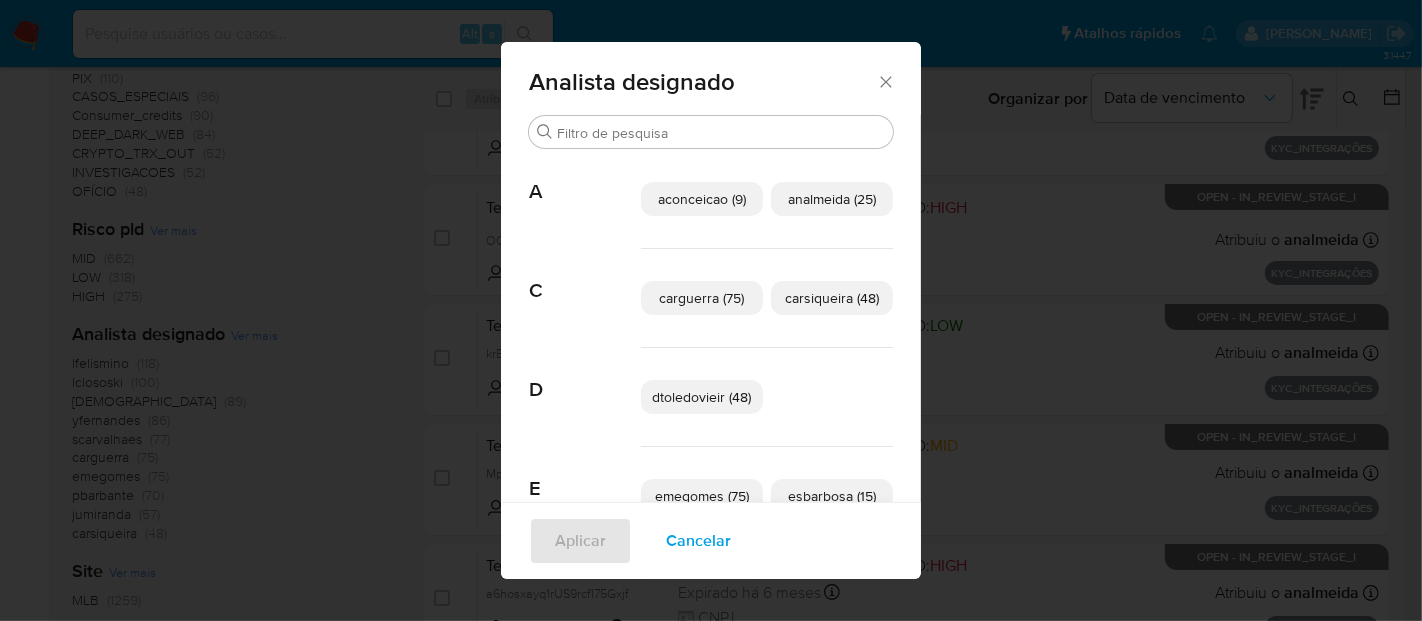 click on "carguerra (75)" at bounding box center (702, 298) 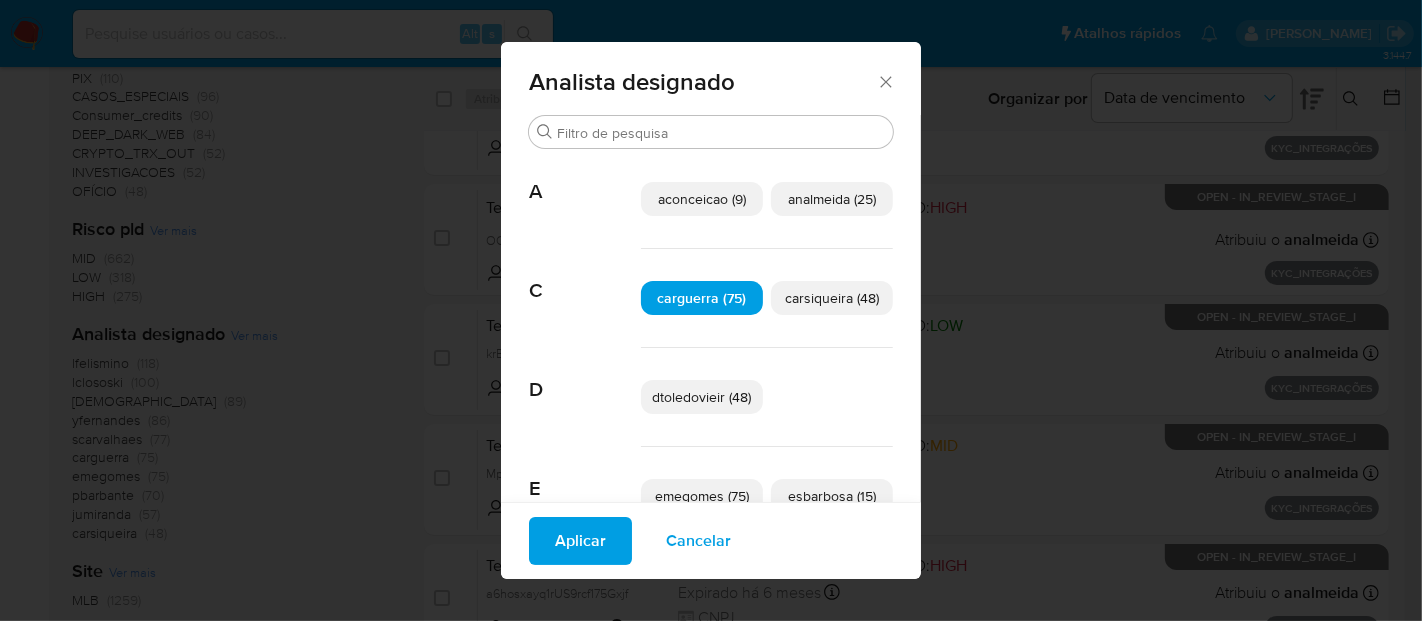click on "Aplicar" at bounding box center (580, 541) 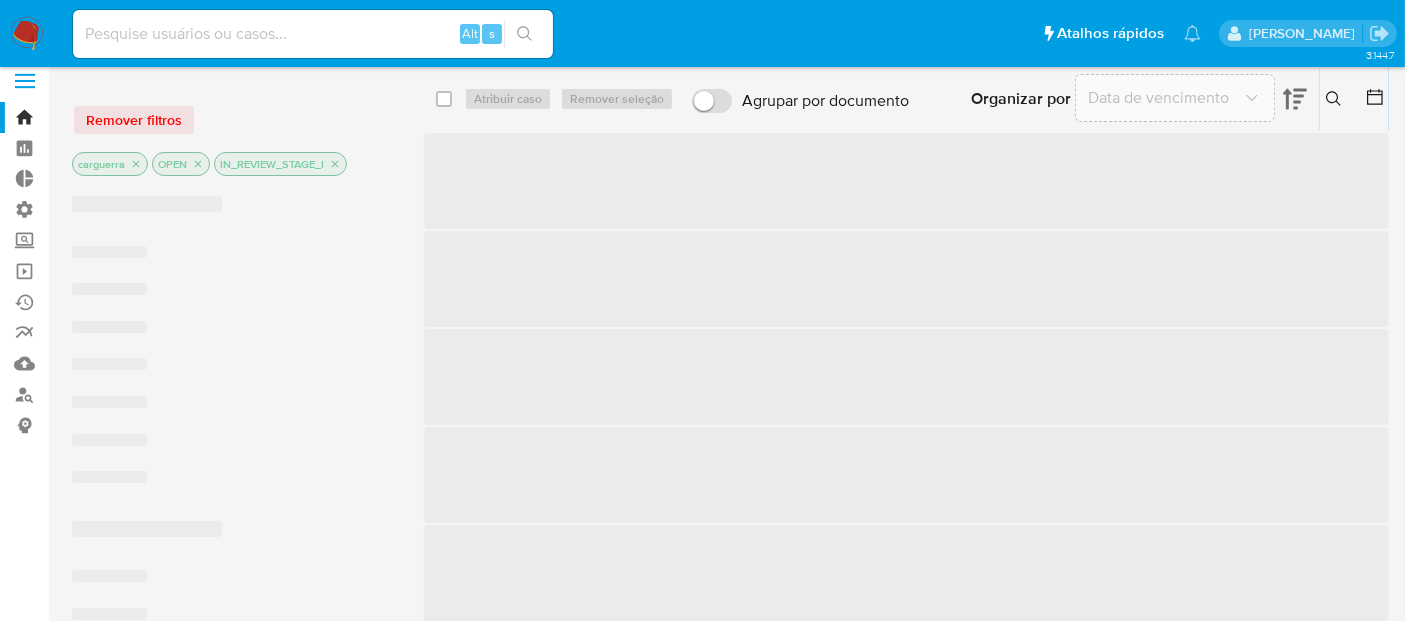 scroll, scrollTop: 0, scrollLeft: 0, axis: both 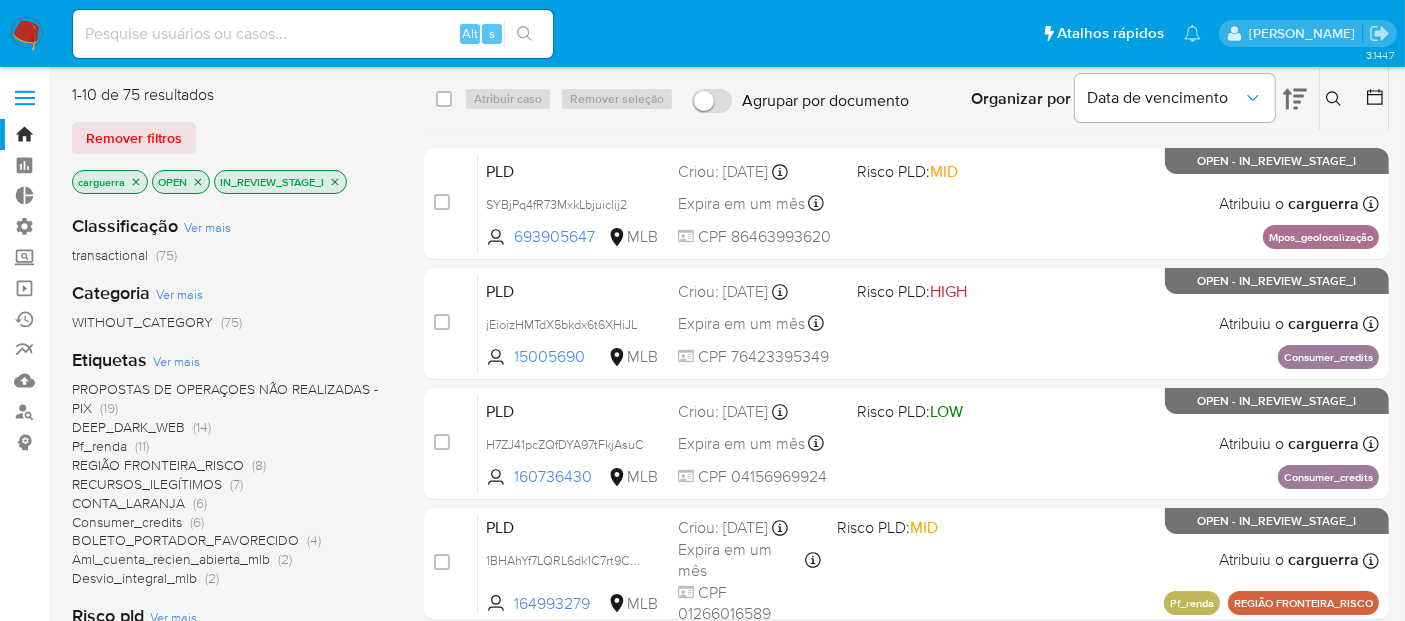 click 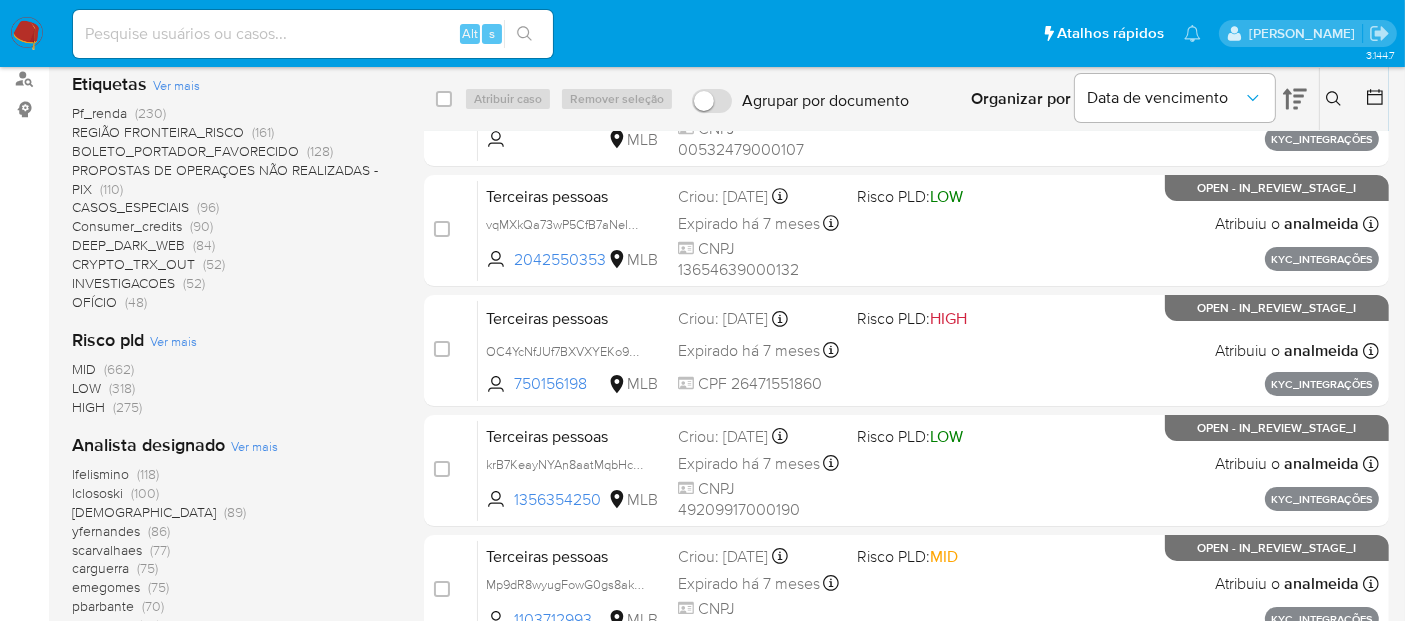 scroll, scrollTop: 444, scrollLeft: 0, axis: vertical 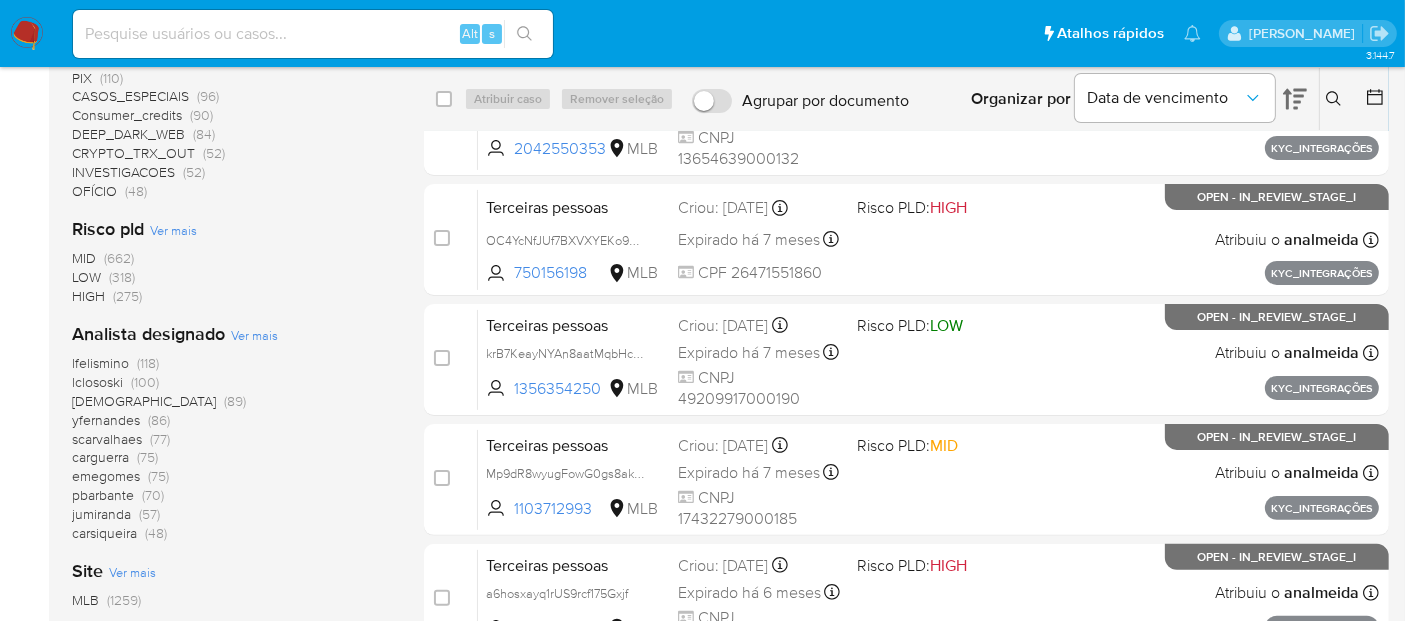click on "Ver mais" at bounding box center [254, 335] 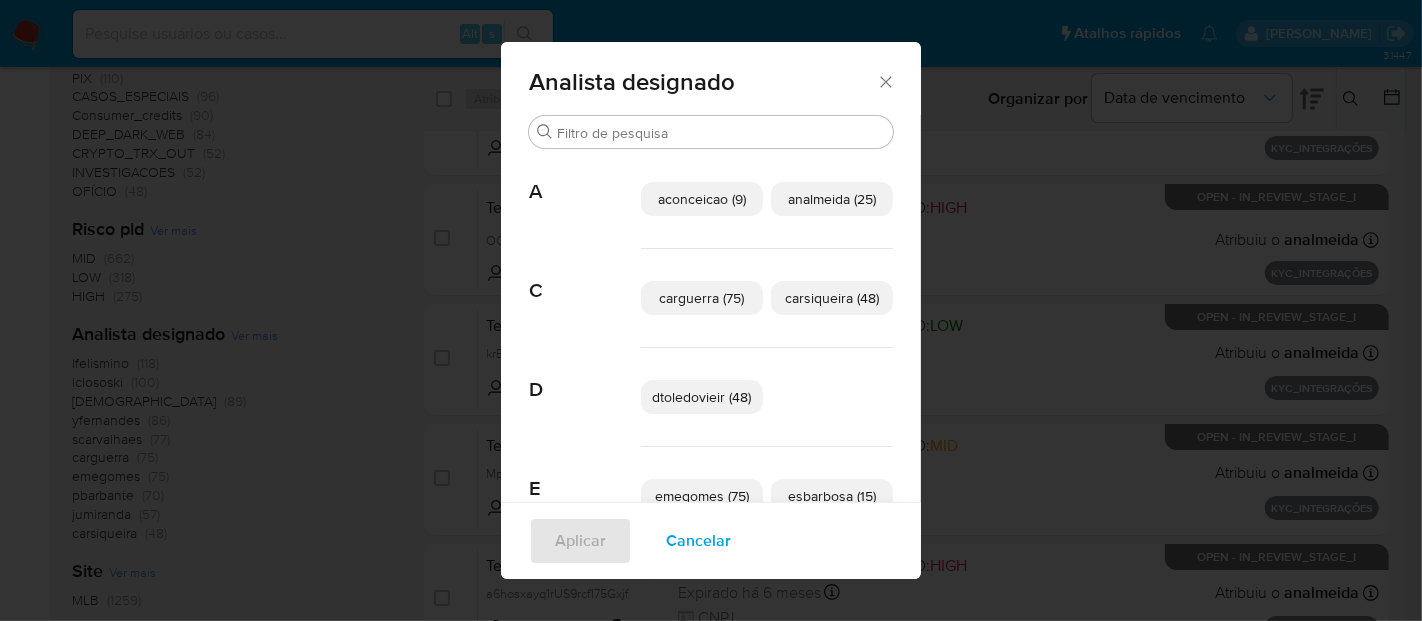 click on "carsiqueira (48)" at bounding box center (832, 298) 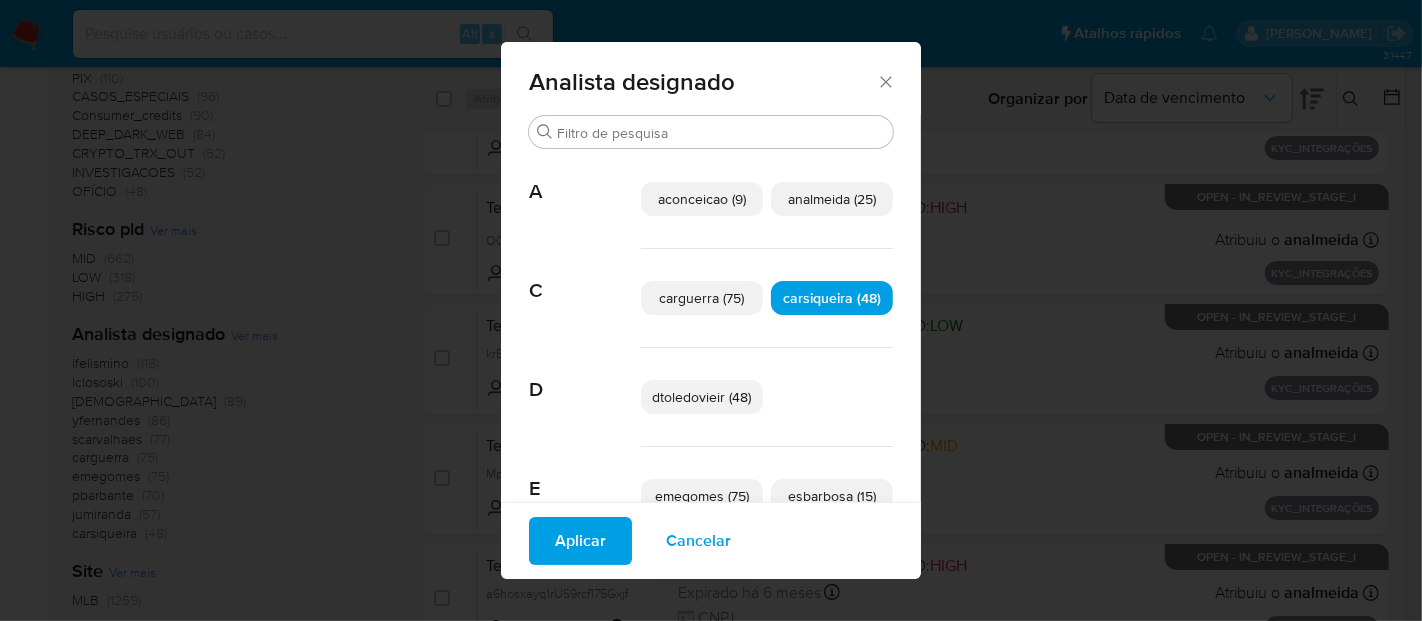 click on "Aplicar" at bounding box center (580, 541) 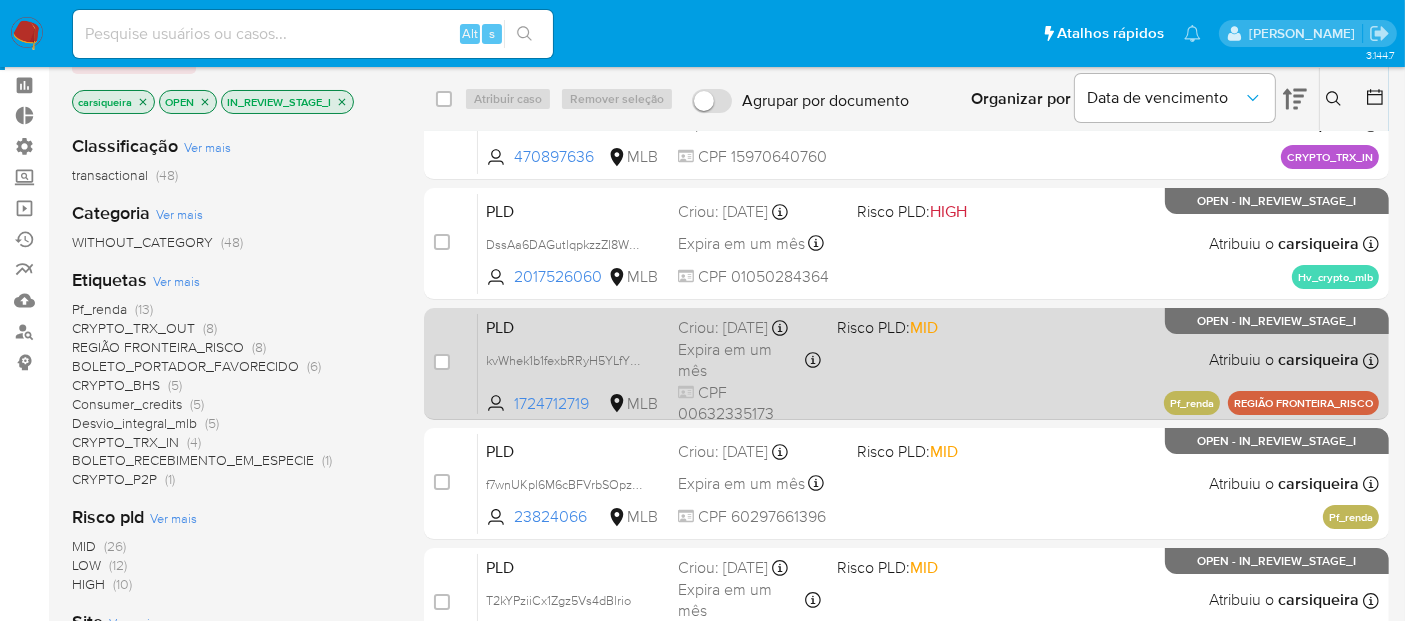 scroll, scrollTop: 0, scrollLeft: 0, axis: both 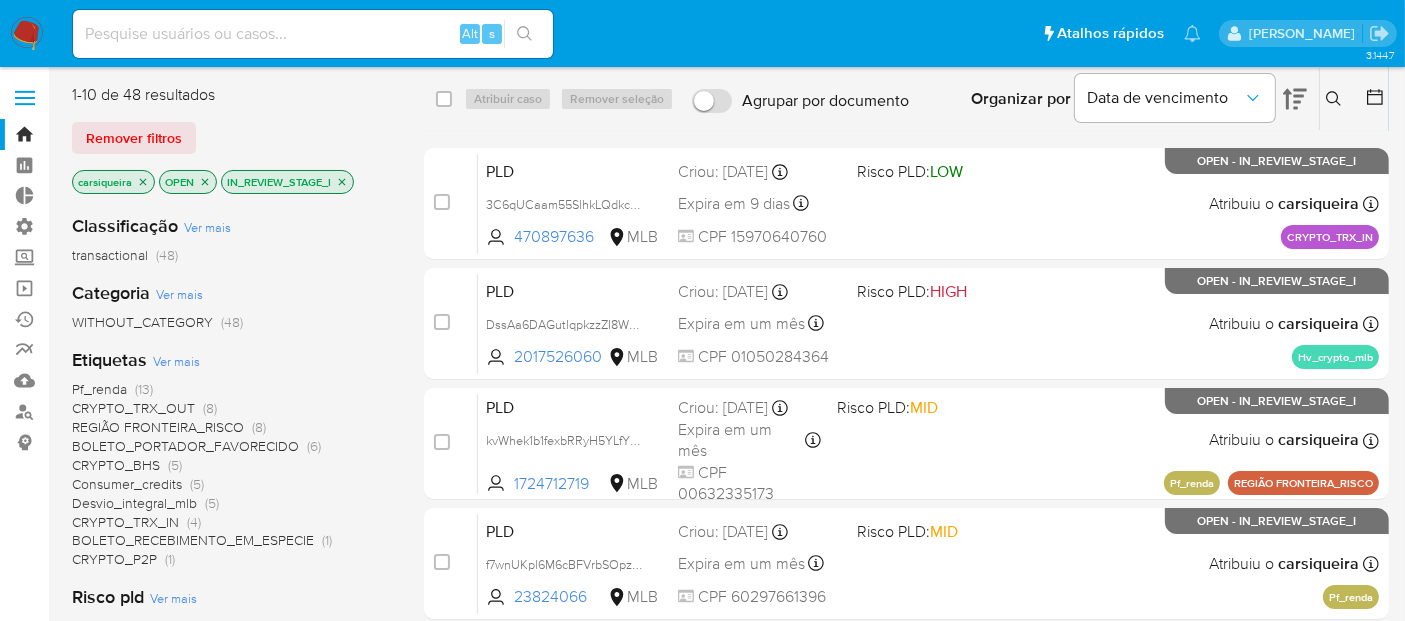 click 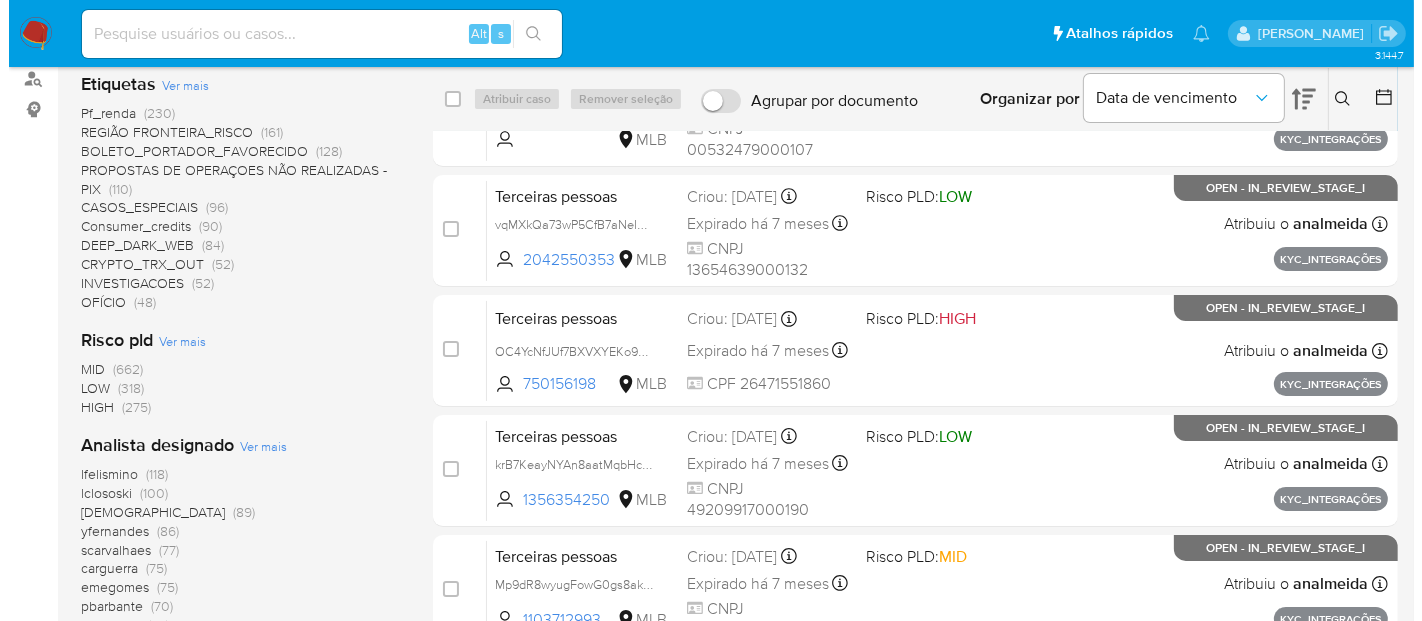 scroll, scrollTop: 444, scrollLeft: 0, axis: vertical 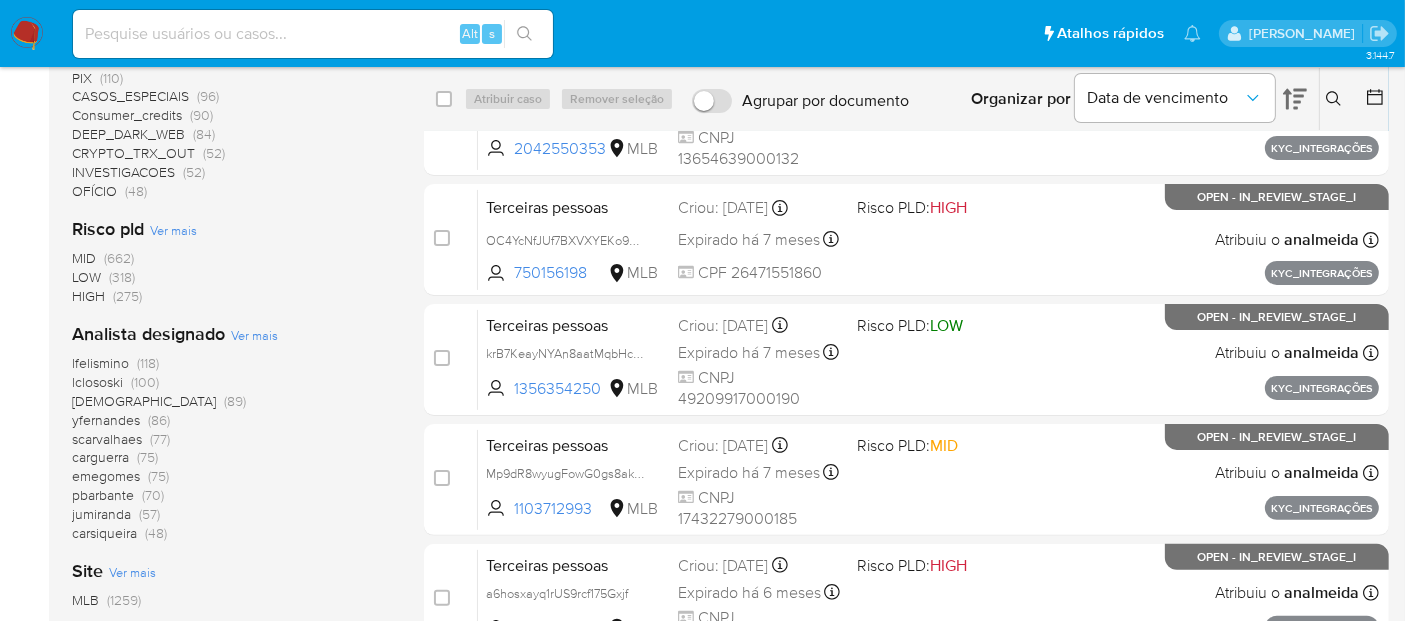 click on "Ver mais" at bounding box center (254, 335) 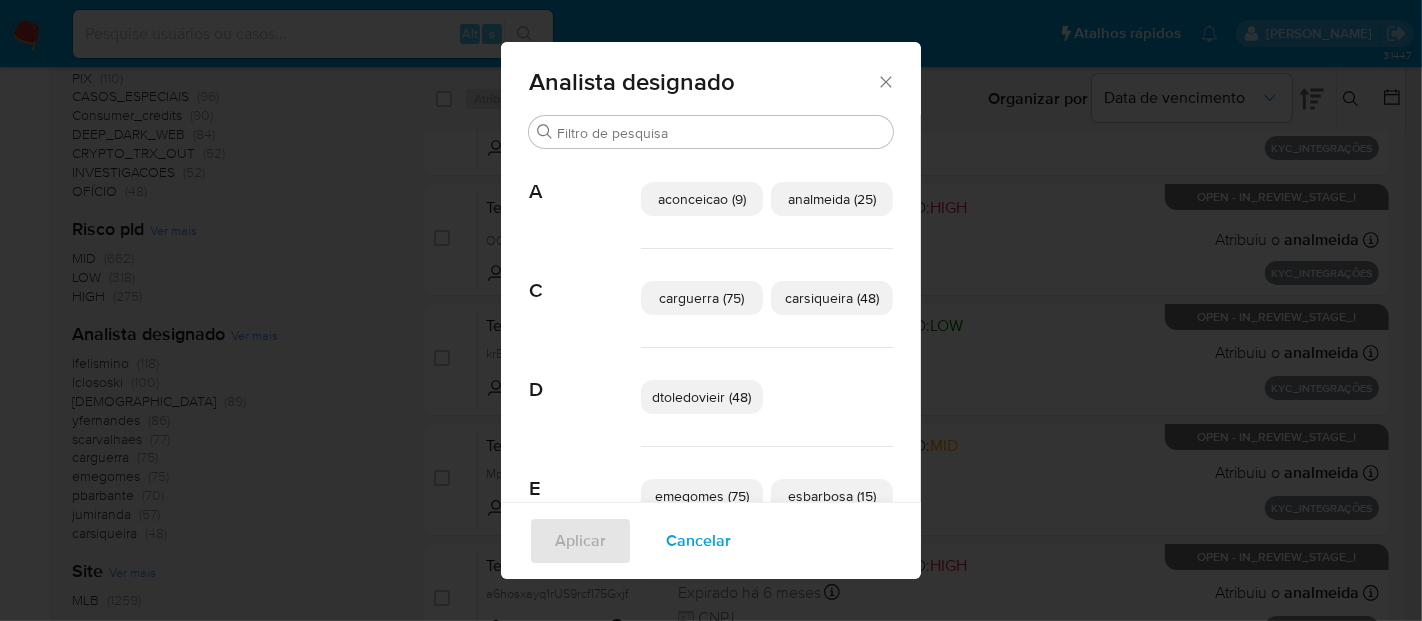 click on "dtoledovieir (48)" at bounding box center [702, 397] 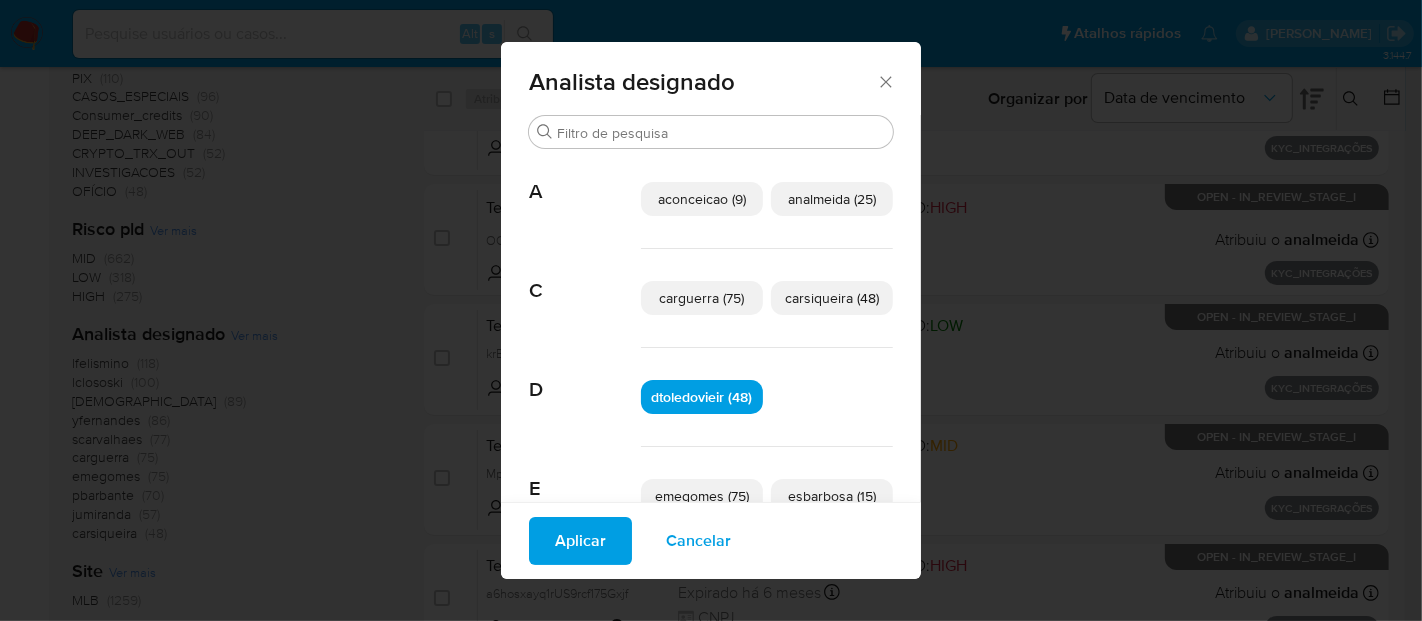 click on "Aplicar" at bounding box center [580, 541] 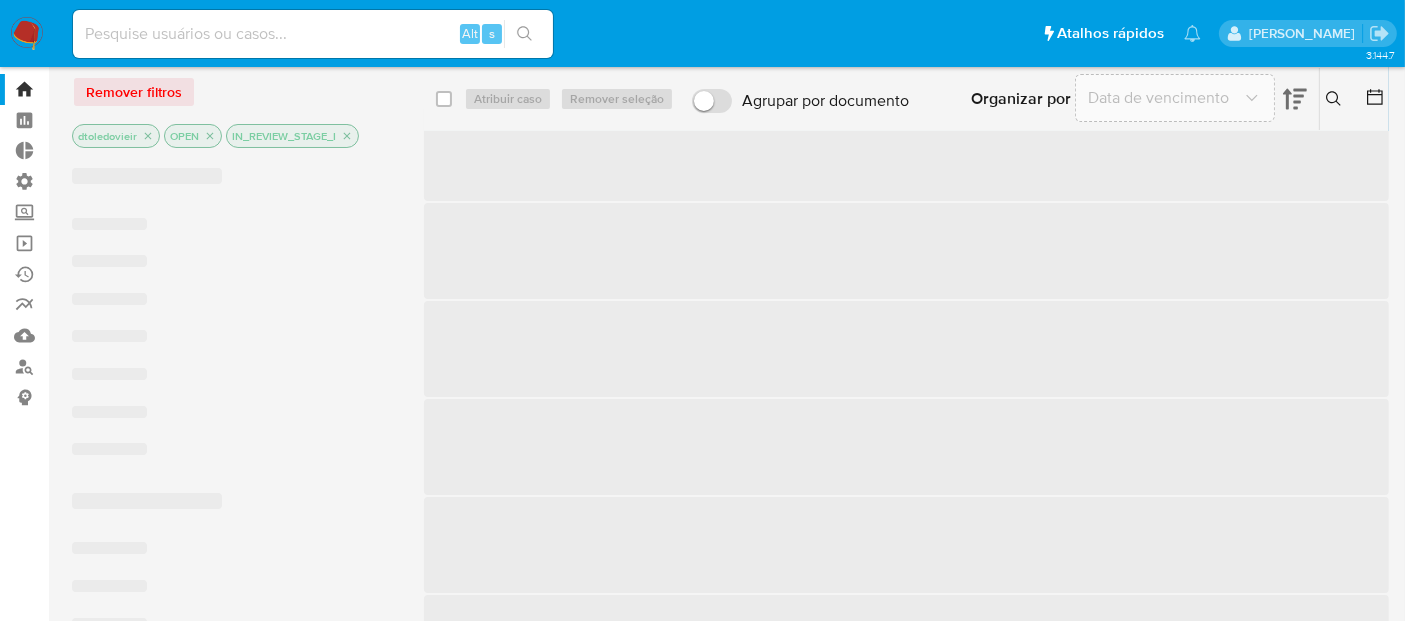 scroll, scrollTop: 0, scrollLeft: 0, axis: both 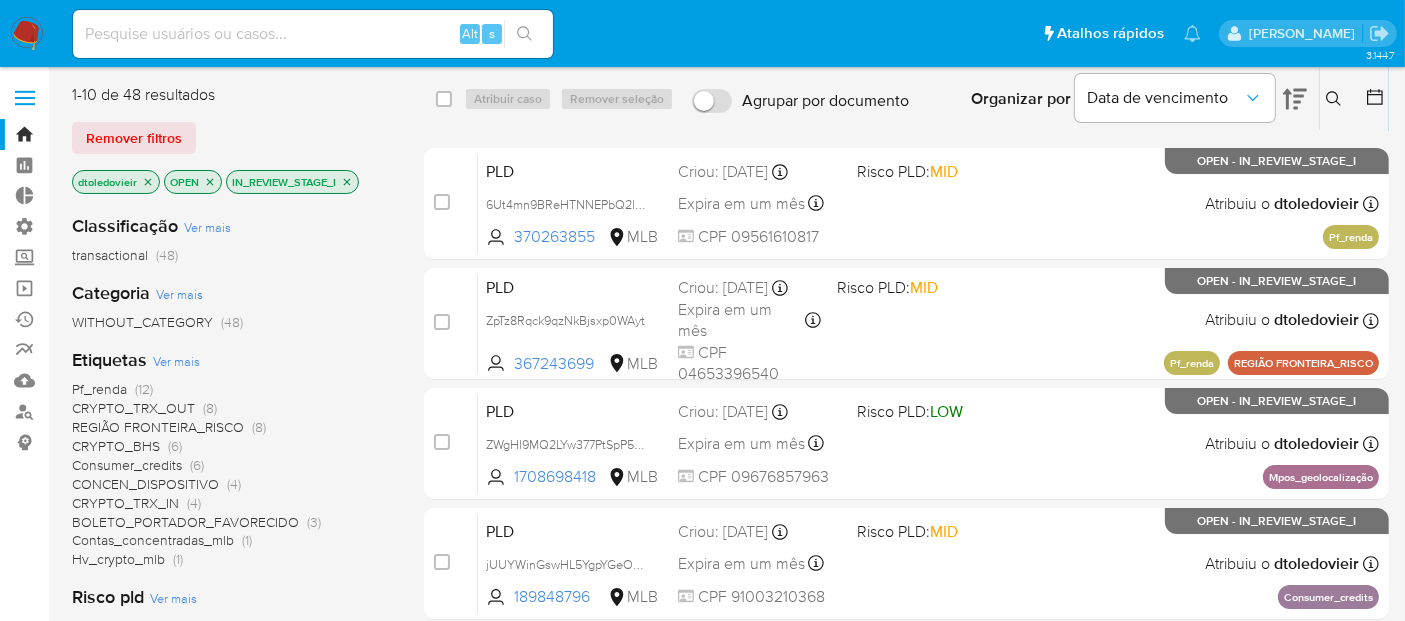 click 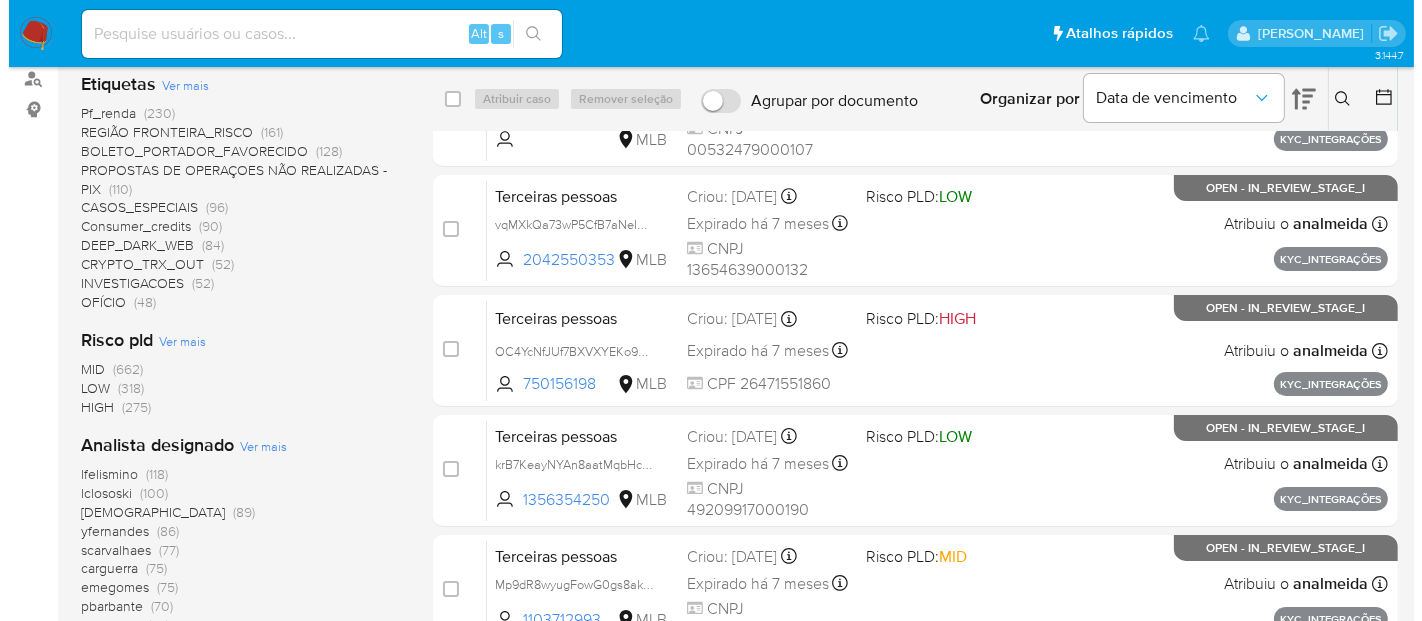 scroll, scrollTop: 444, scrollLeft: 0, axis: vertical 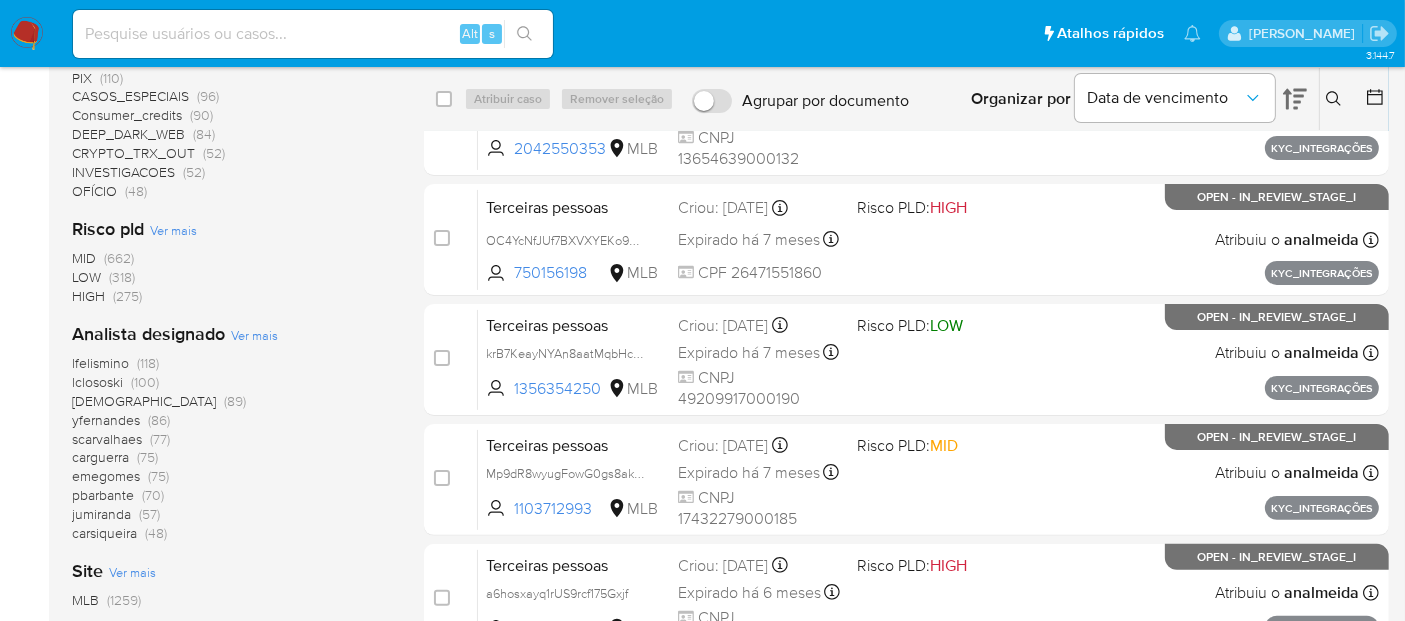 click on "Ver mais" at bounding box center [254, 335] 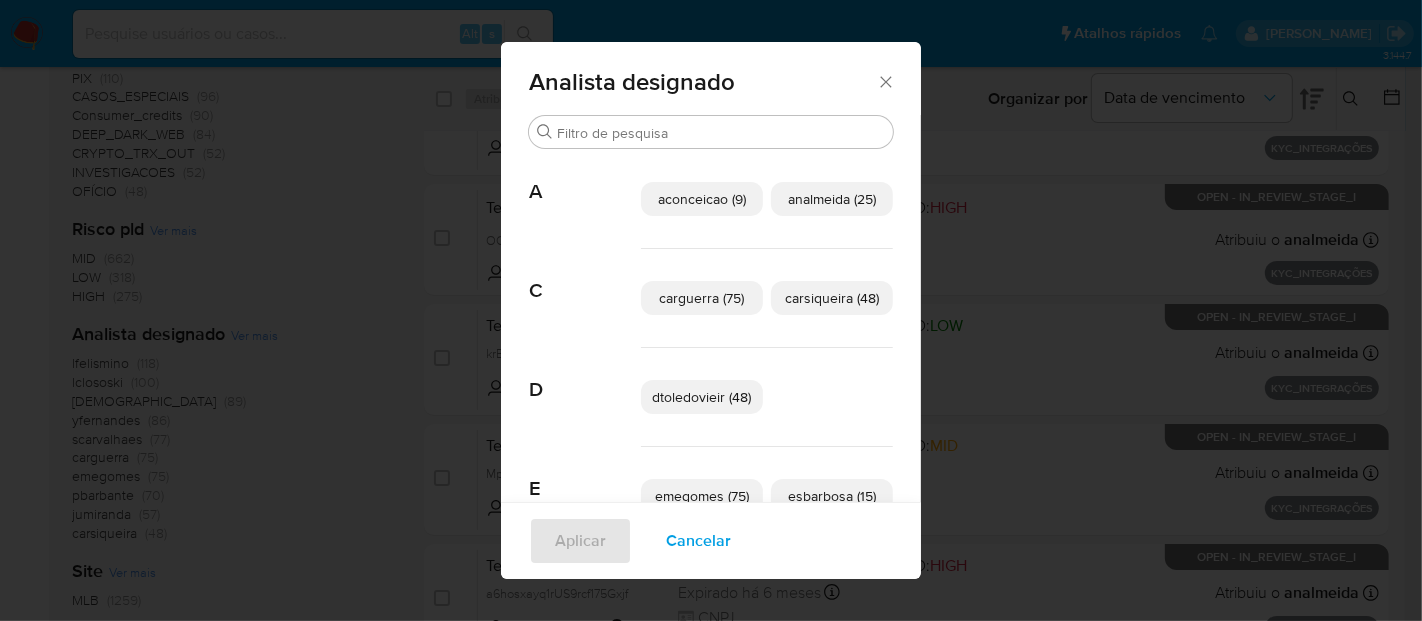 scroll, scrollTop: 97, scrollLeft: 0, axis: vertical 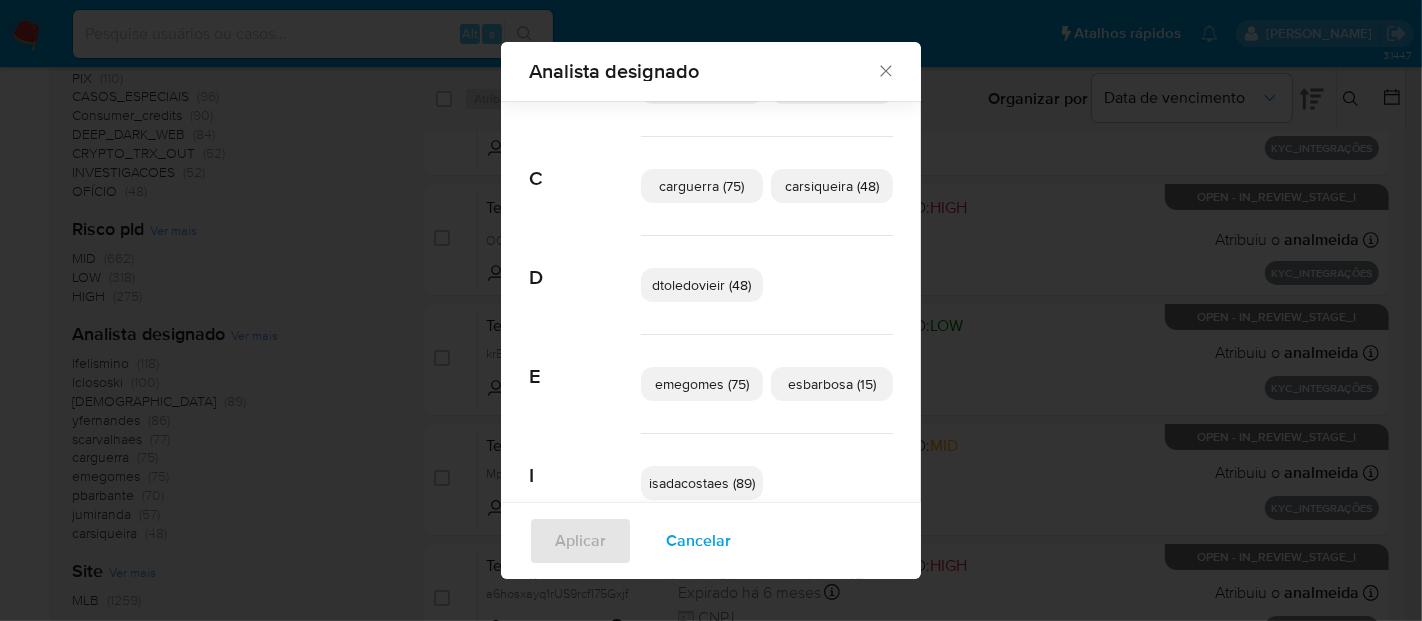 click on "emegomes (75)" at bounding box center (702, 384) 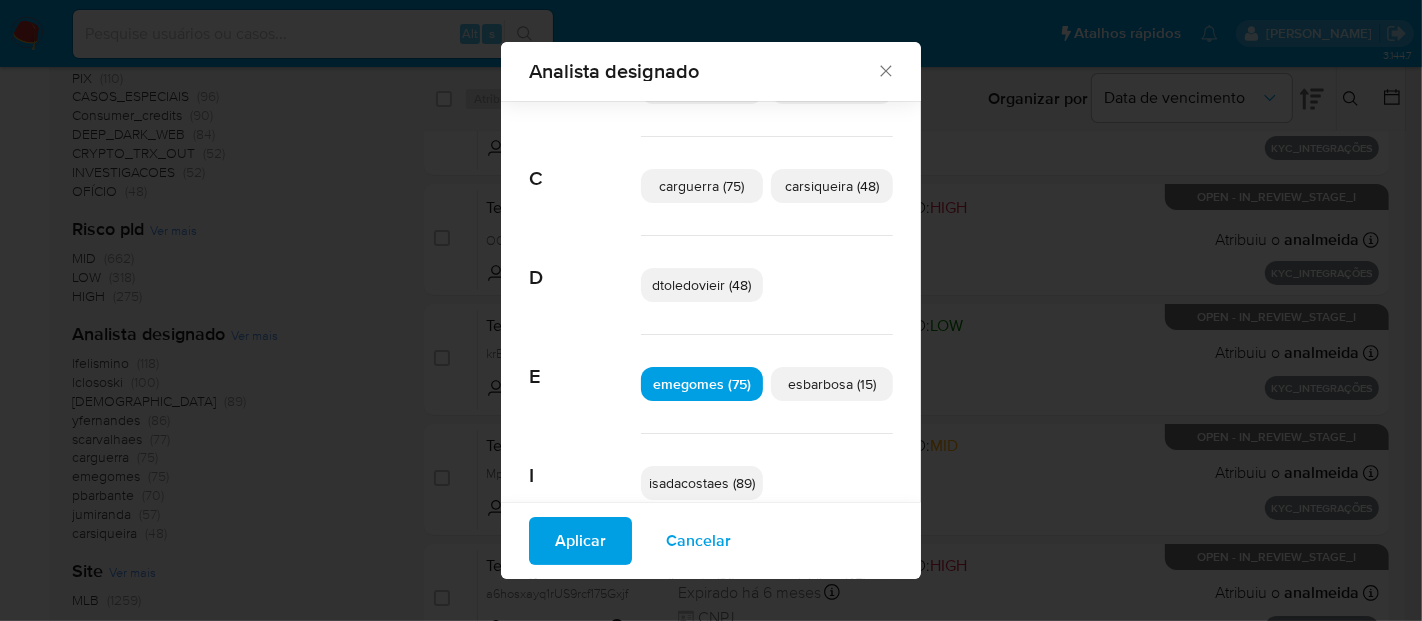 click on "Aplicar" at bounding box center (580, 541) 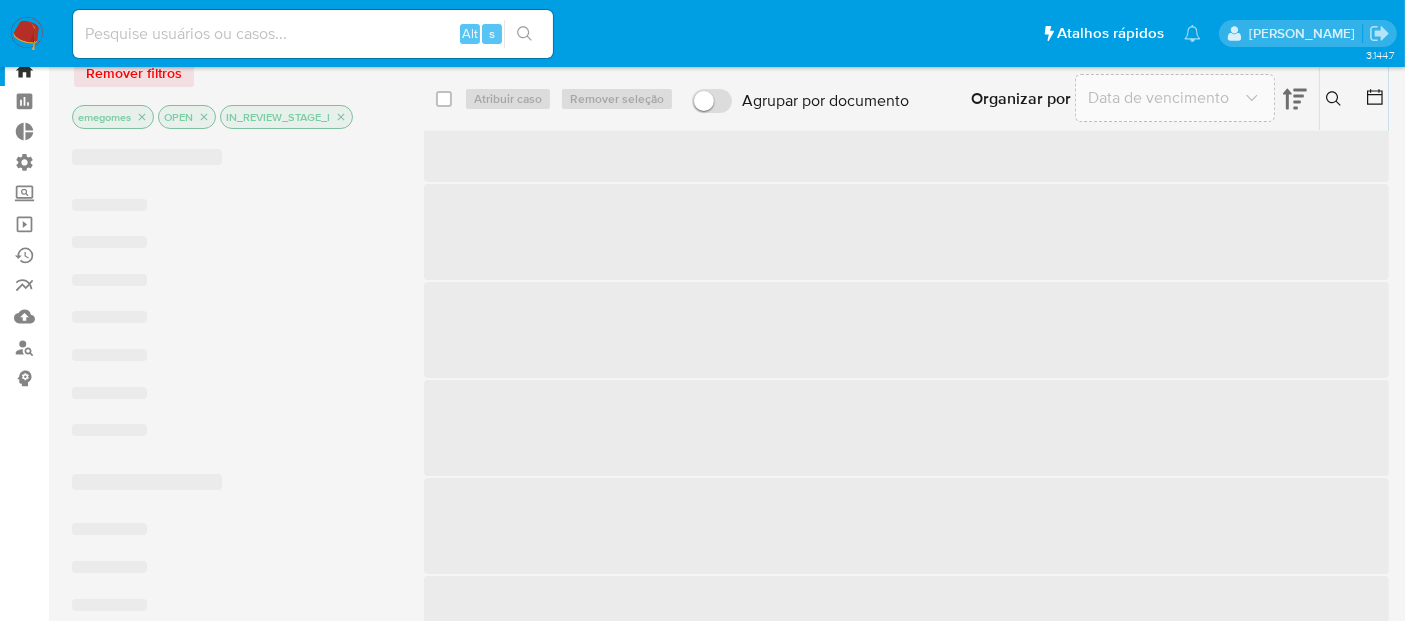 scroll, scrollTop: 0, scrollLeft: 0, axis: both 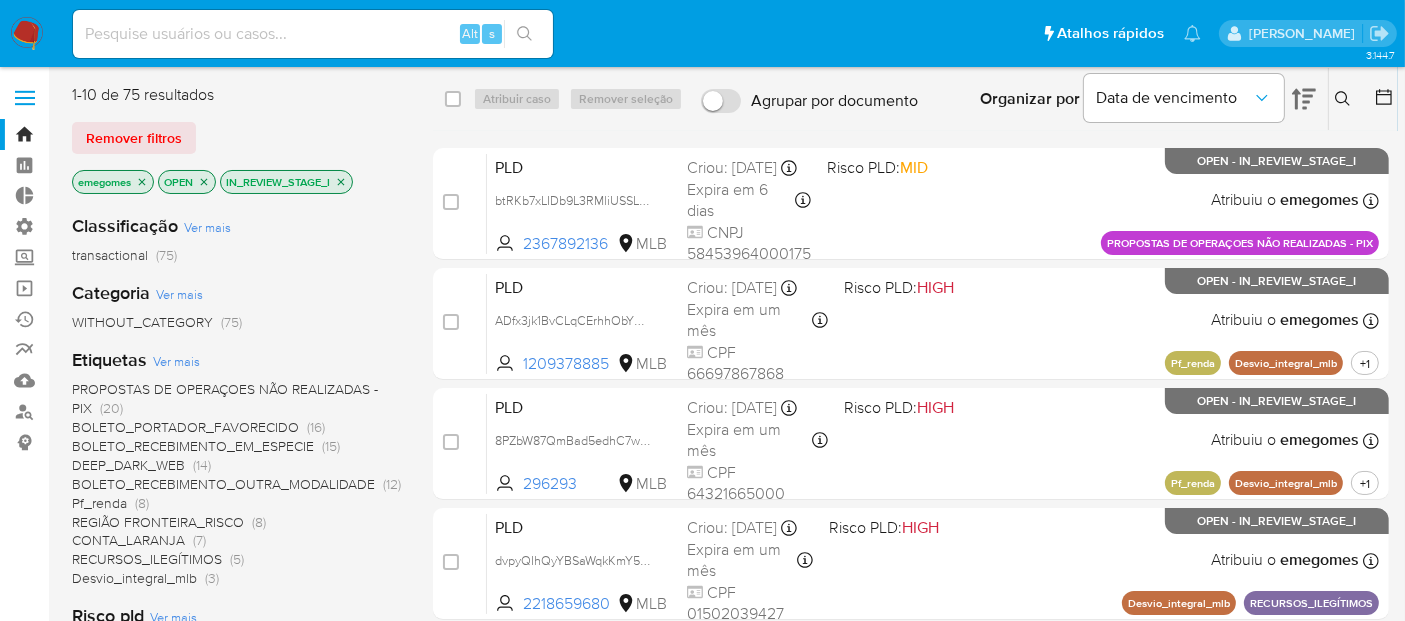 click 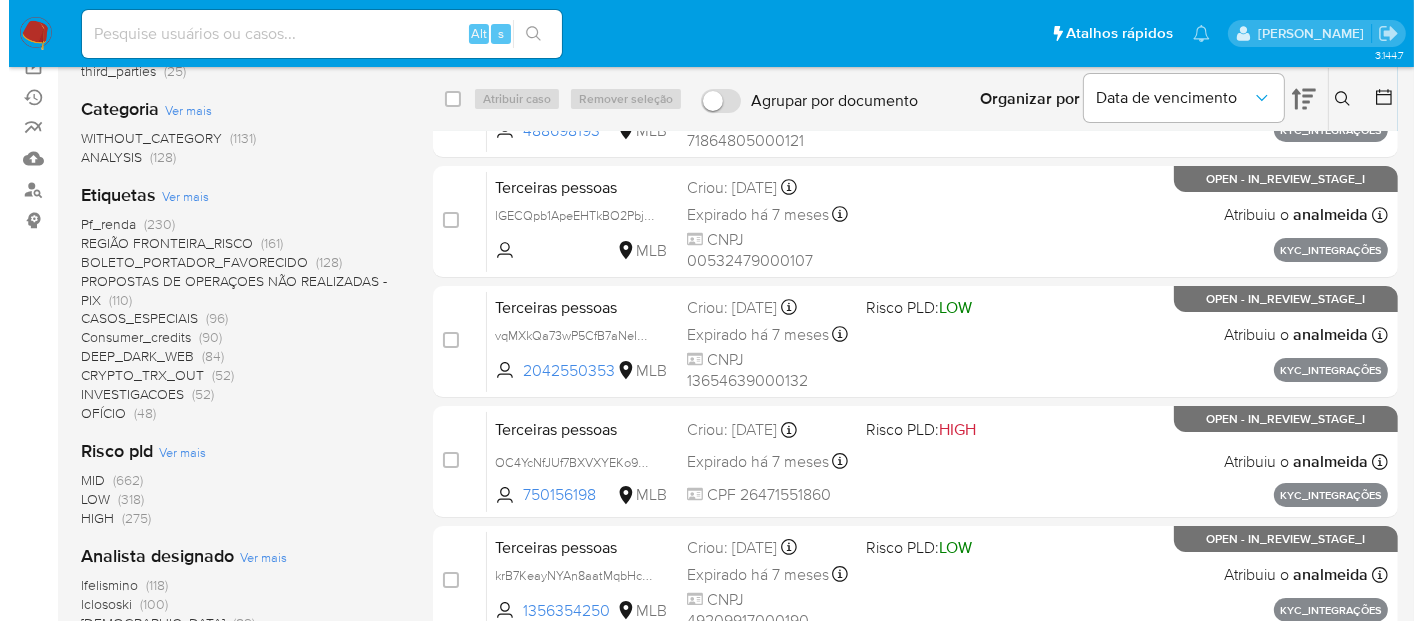 scroll, scrollTop: 333, scrollLeft: 0, axis: vertical 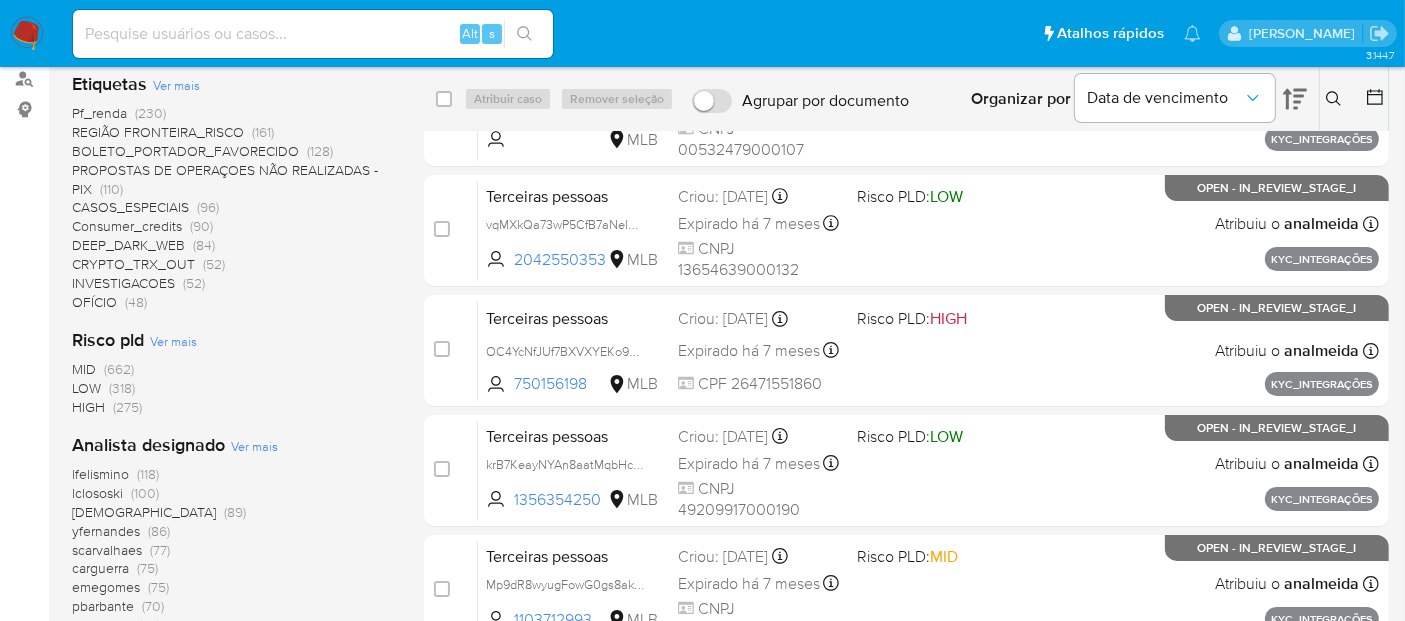 click on "Ver mais" at bounding box center [254, 446] 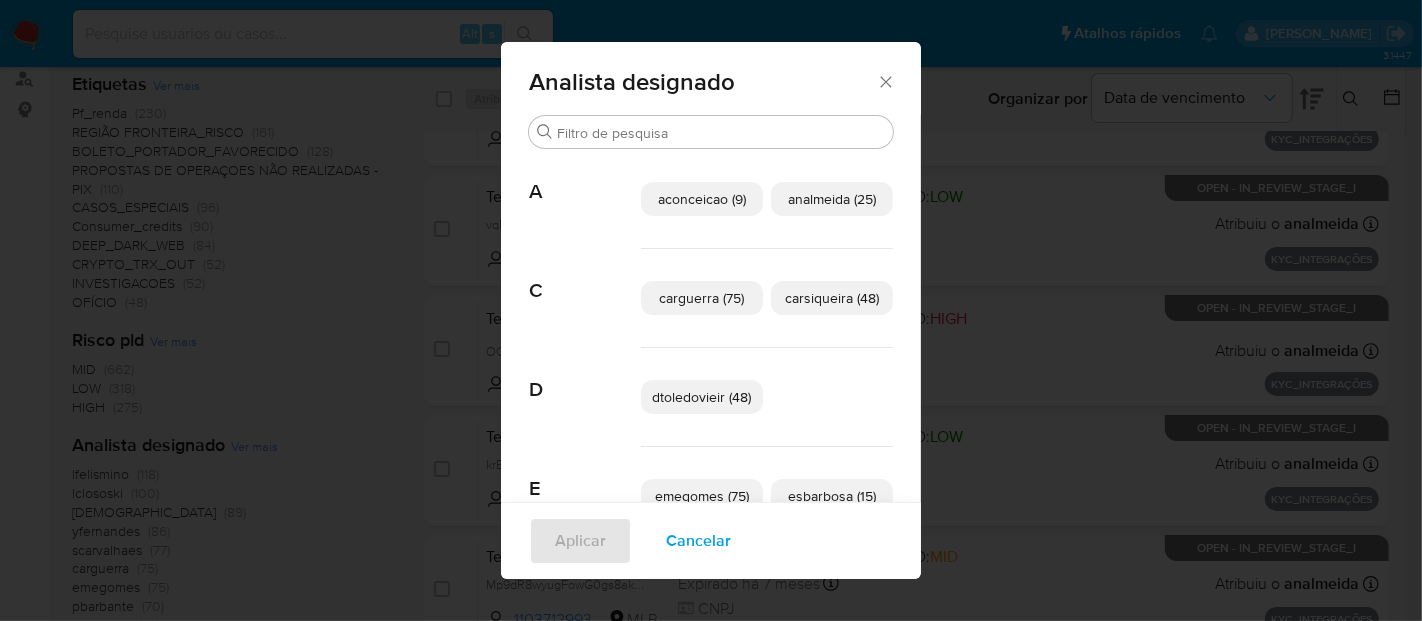 scroll, scrollTop: 97, scrollLeft: 0, axis: vertical 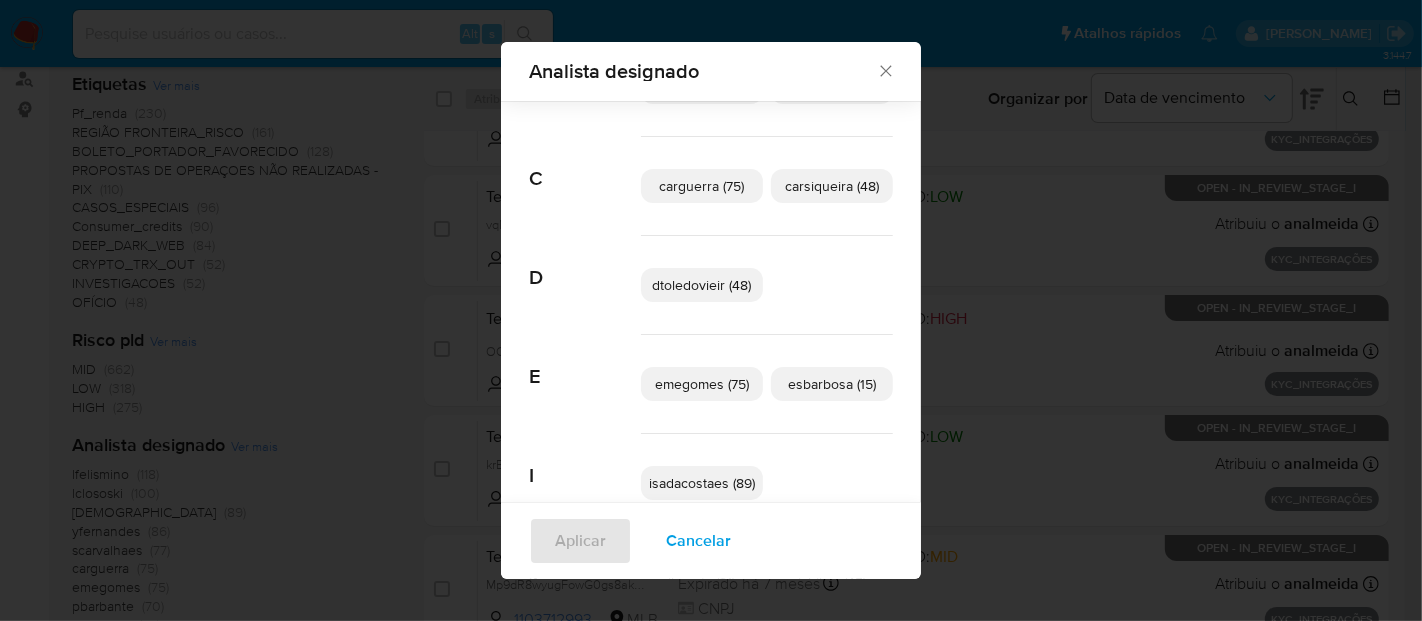 click on "esbarbosa (15)" at bounding box center (832, 384) 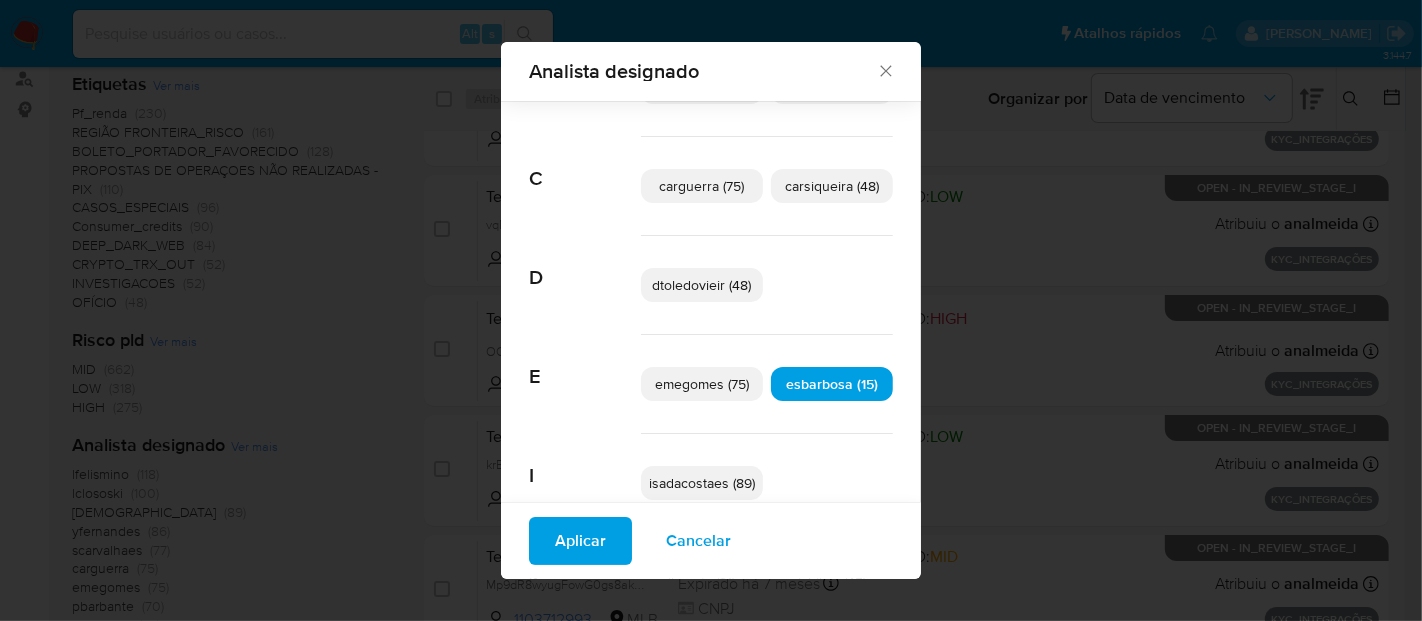 click on "Aplicar" at bounding box center (580, 541) 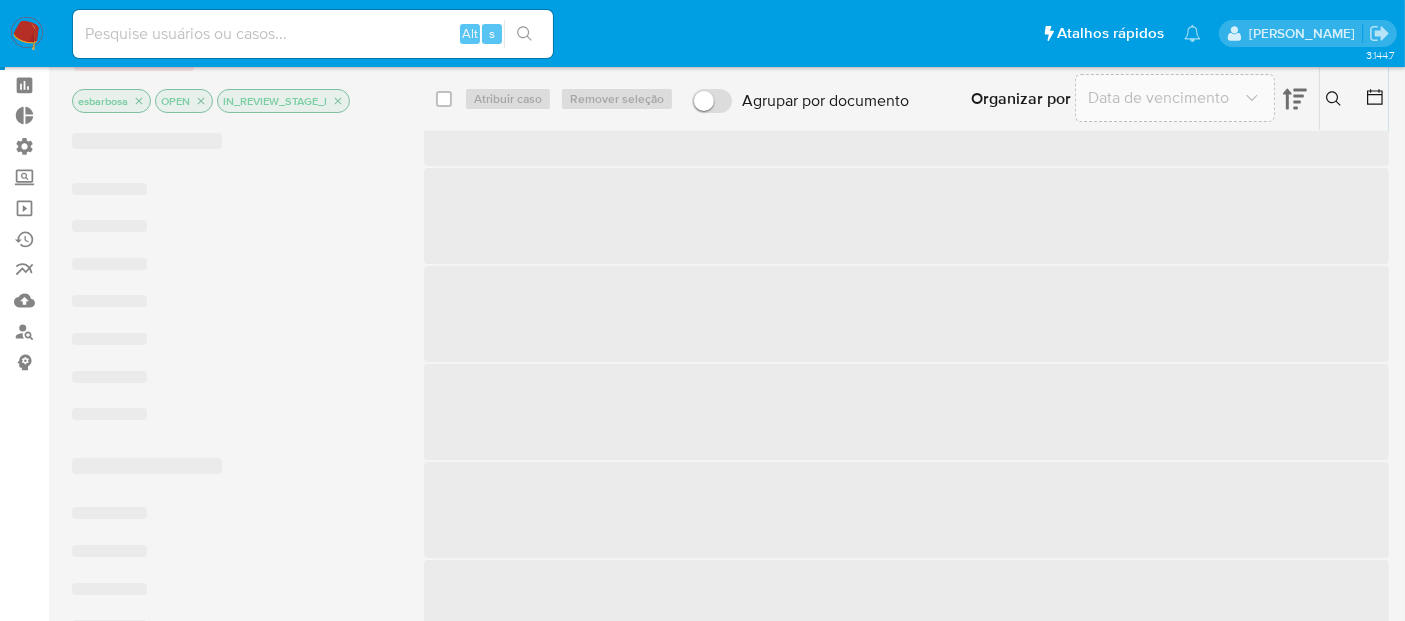 scroll, scrollTop: 0, scrollLeft: 0, axis: both 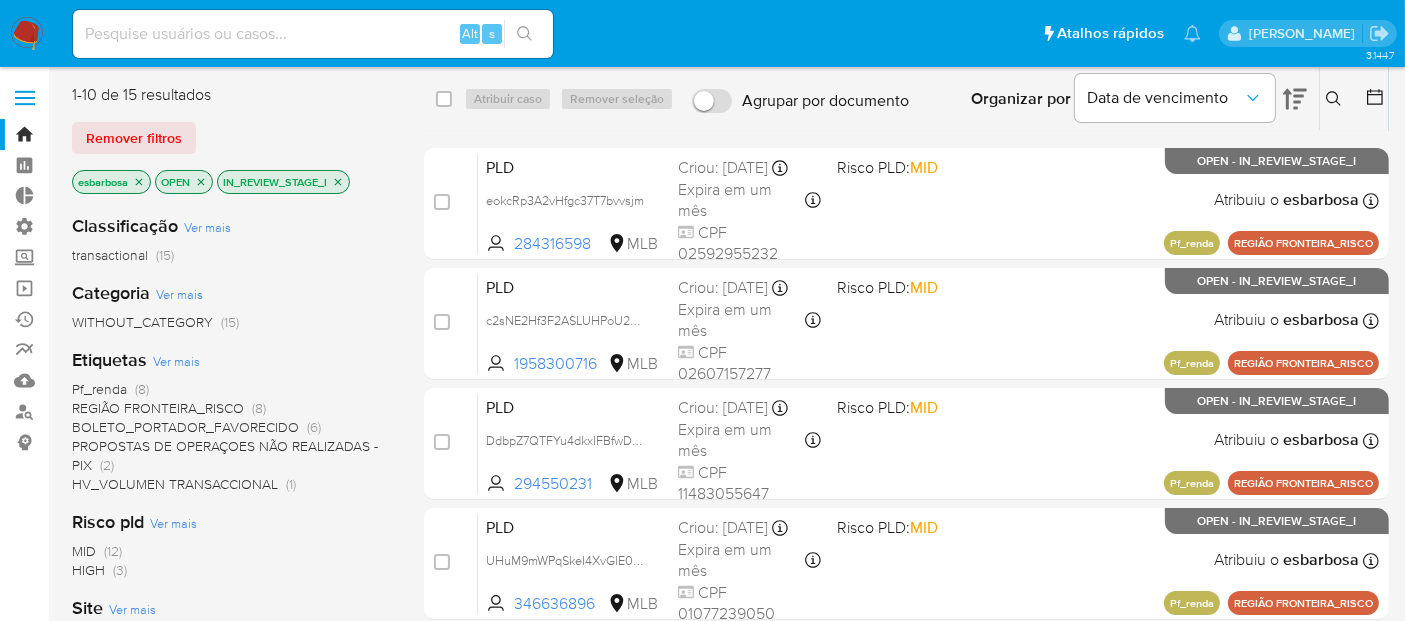 click 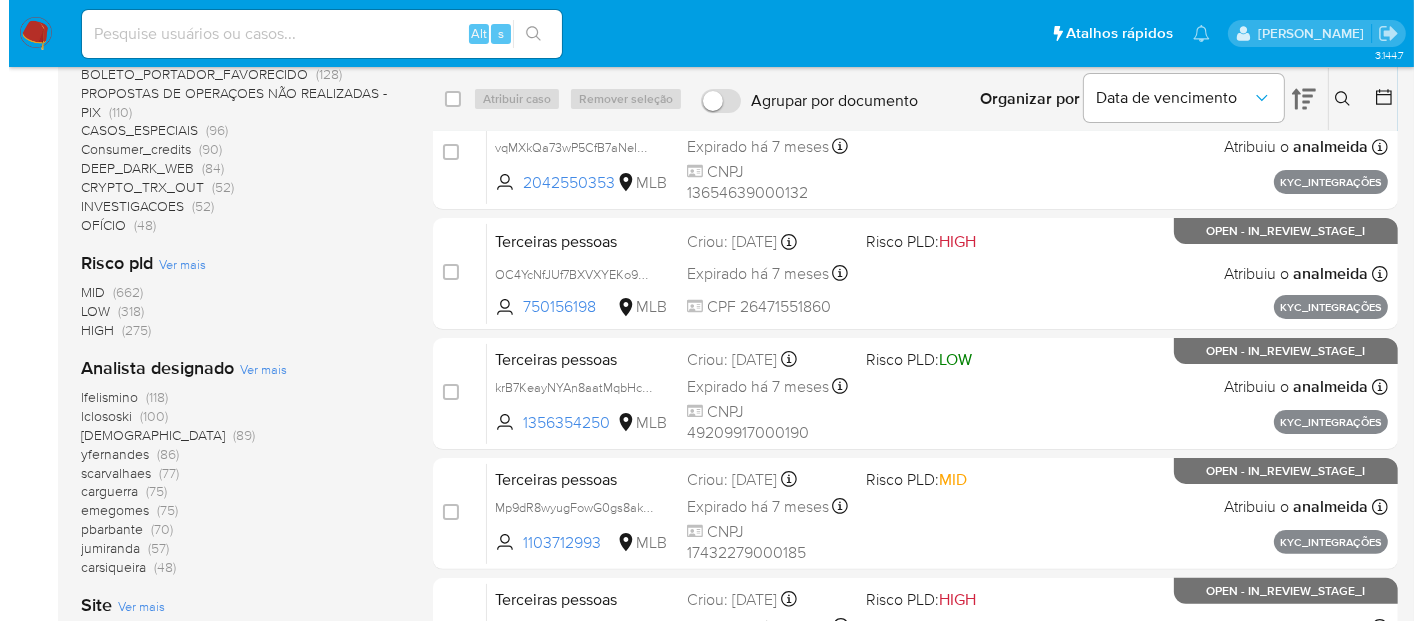 scroll, scrollTop: 444, scrollLeft: 0, axis: vertical 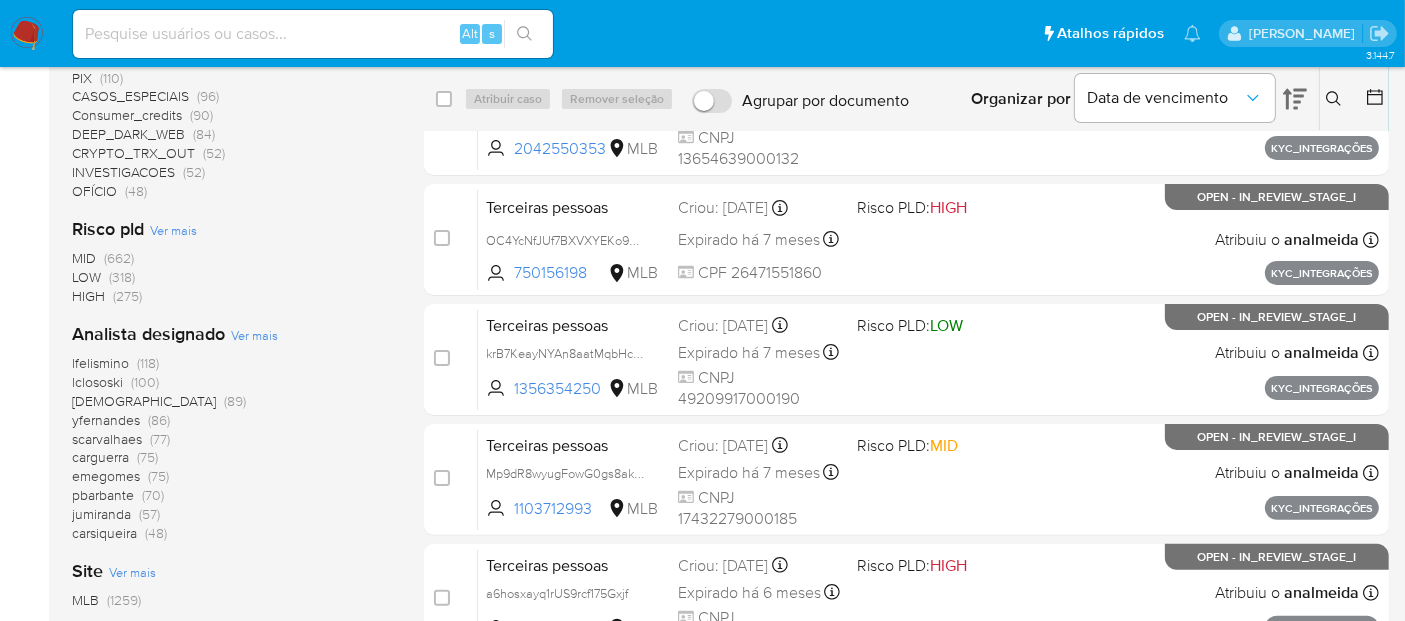 click on "Ver mais" at bounding box center [254, 335] 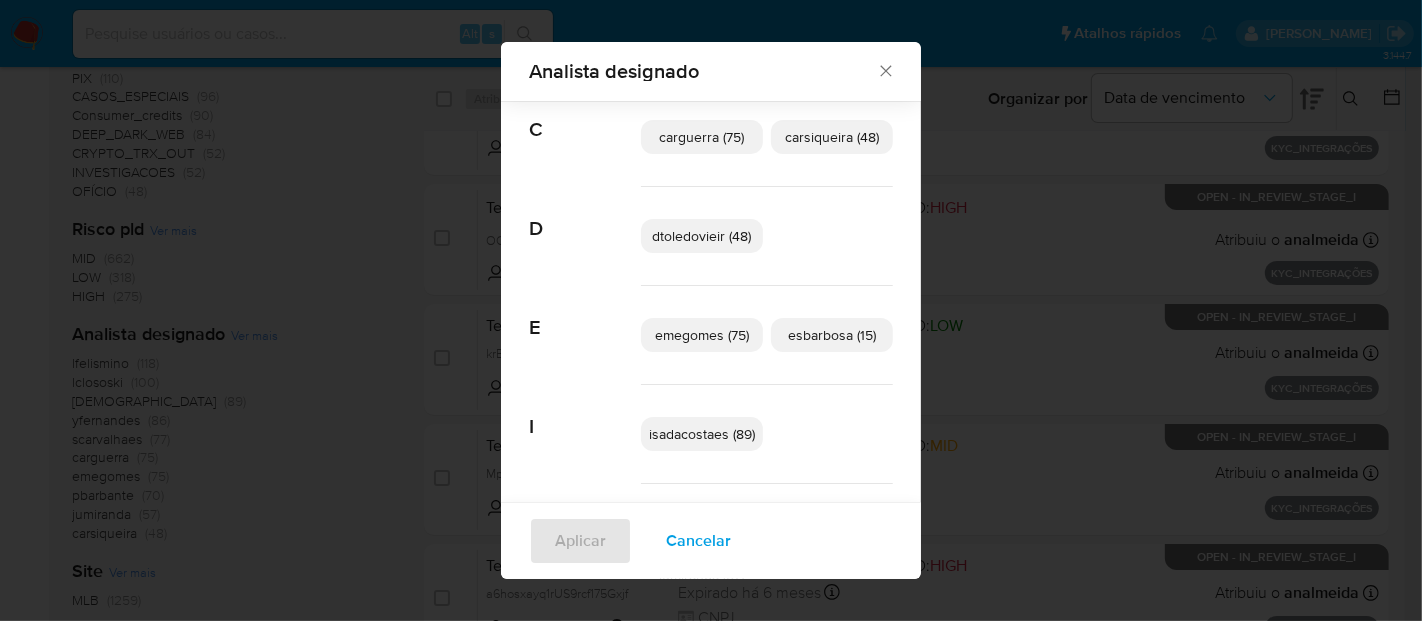 scroll, scrollTop: 207, scrollLeft: 0, axis: vertical 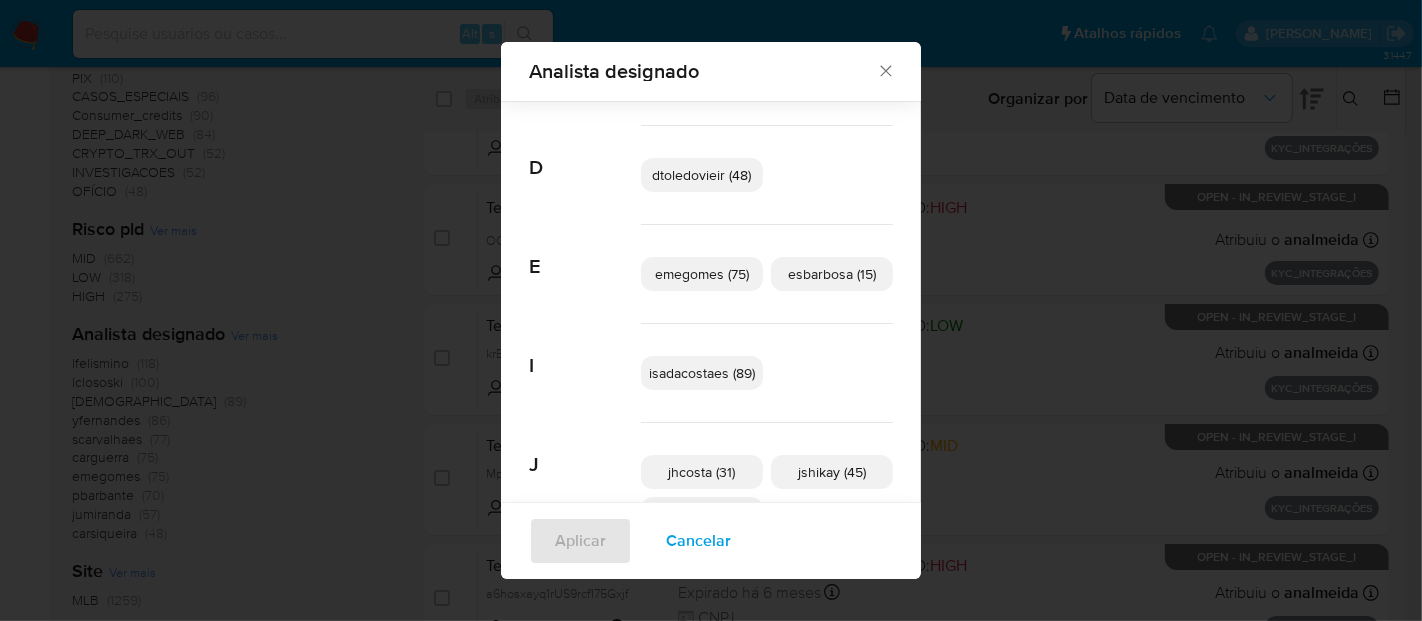 click on "isadacostaes (89)" at bounding box center [702, 373] 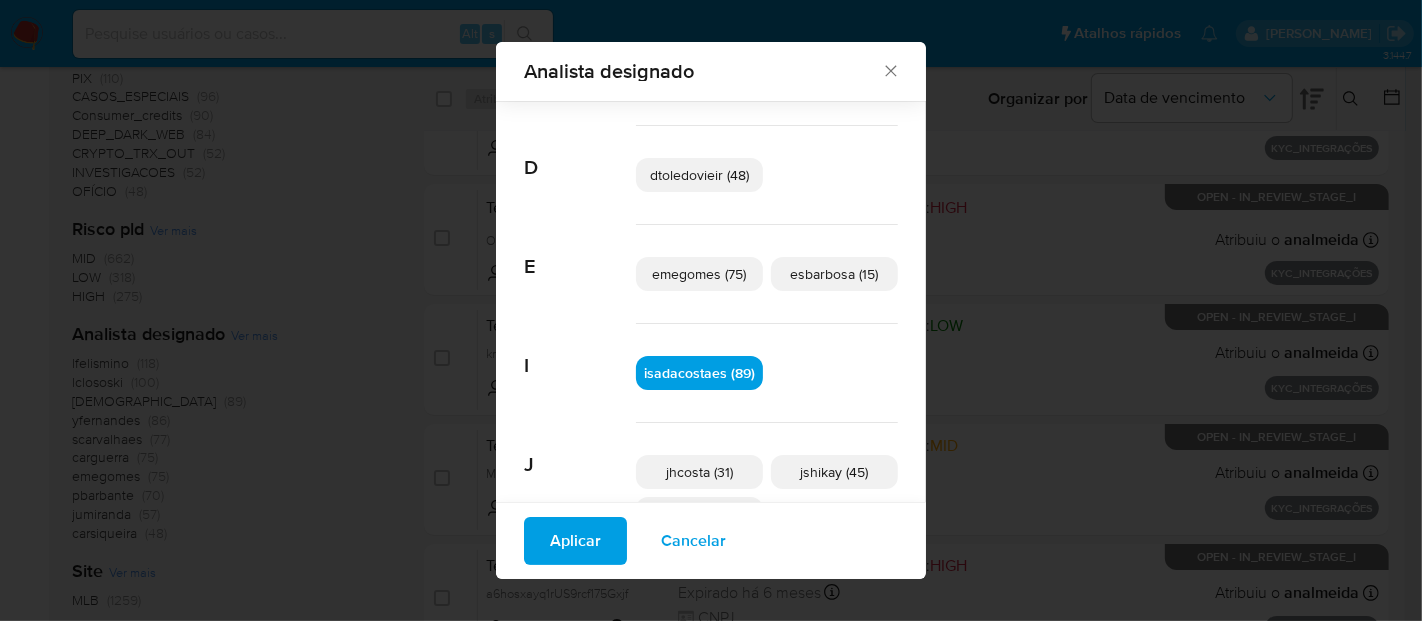 click on "Aplicar" at bounding box center (575, 541) 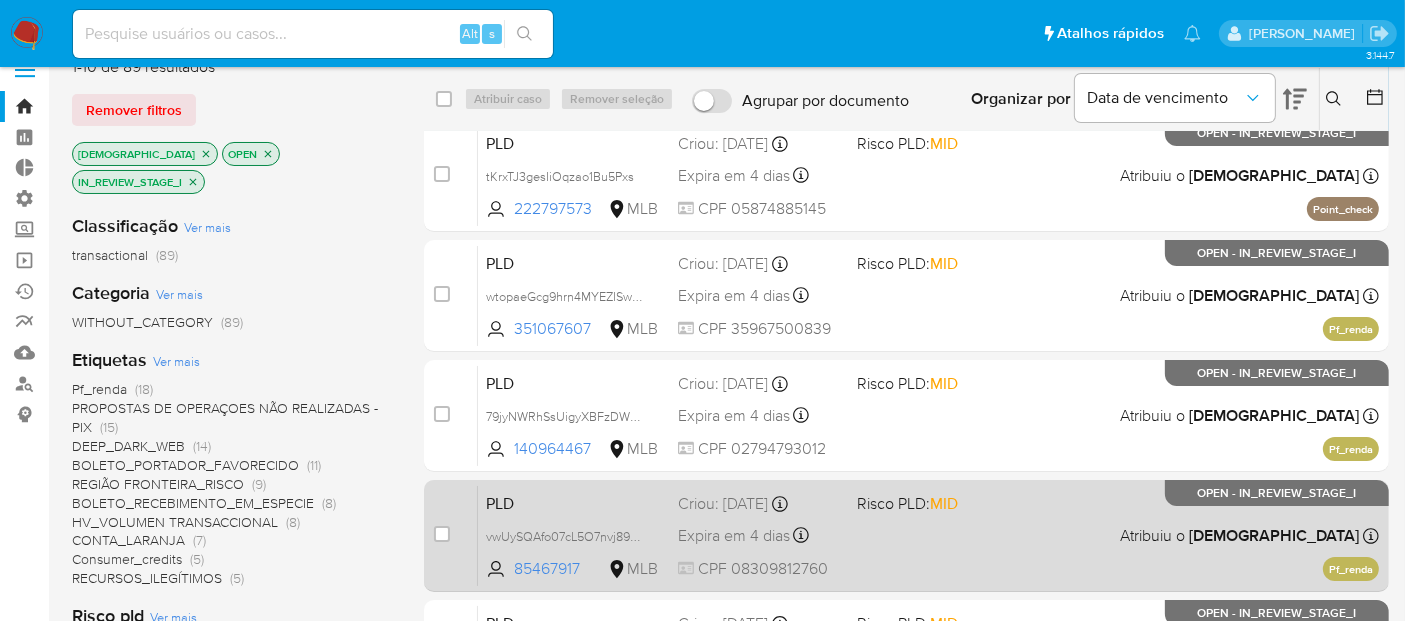 scroll, scrollTop: 0, scrollLeft: 0, axis: both 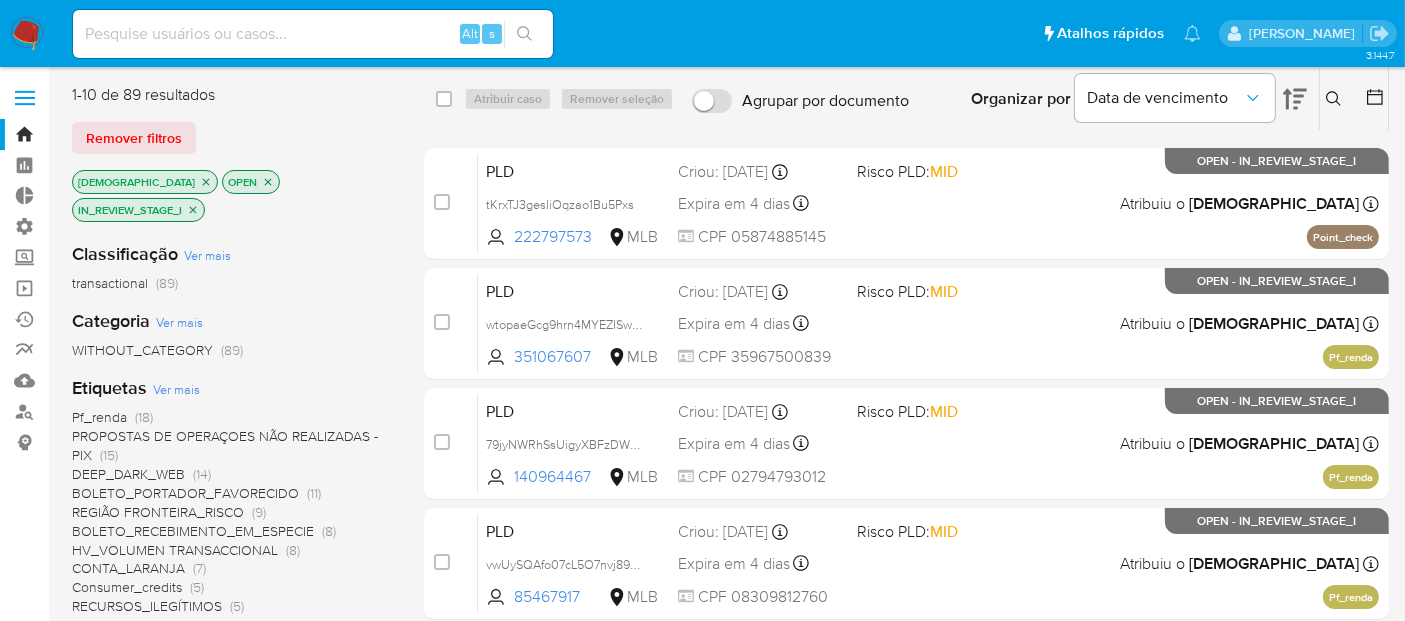 click 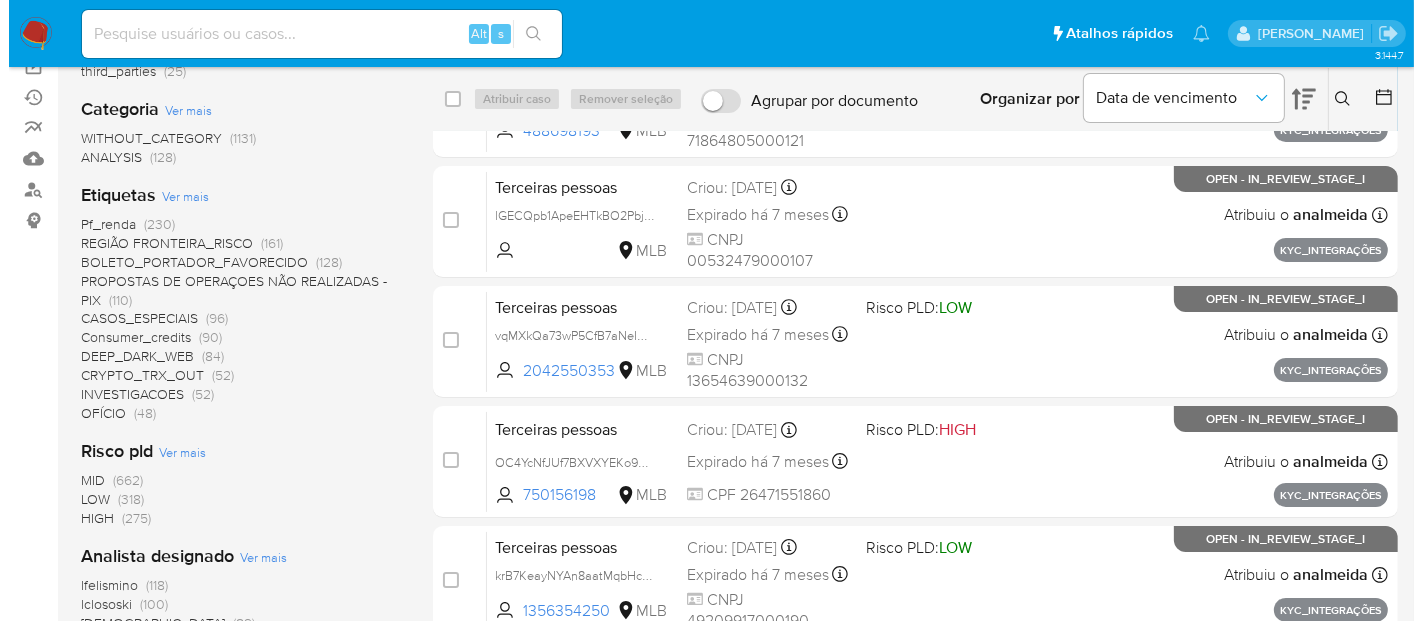 scroll, scrollTop: 444, scrollLeft: 0, axis: vertical 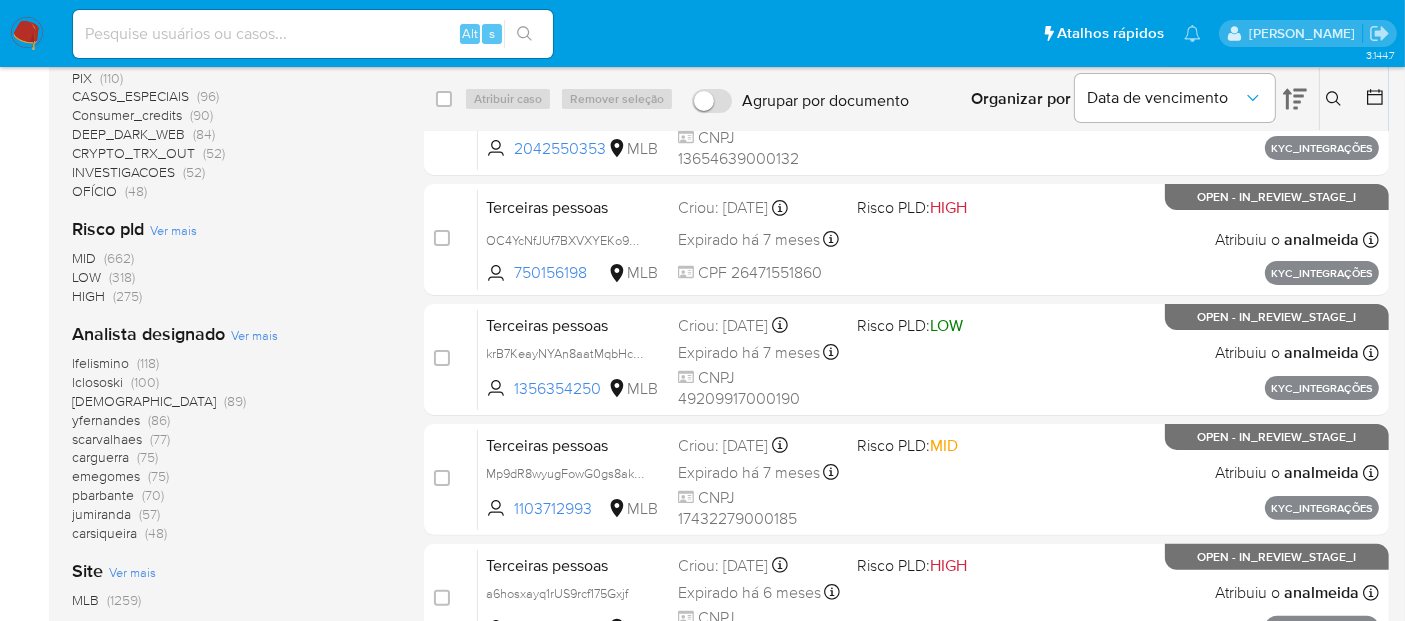 click on "Ver mais" at bounding box center [254, 335] 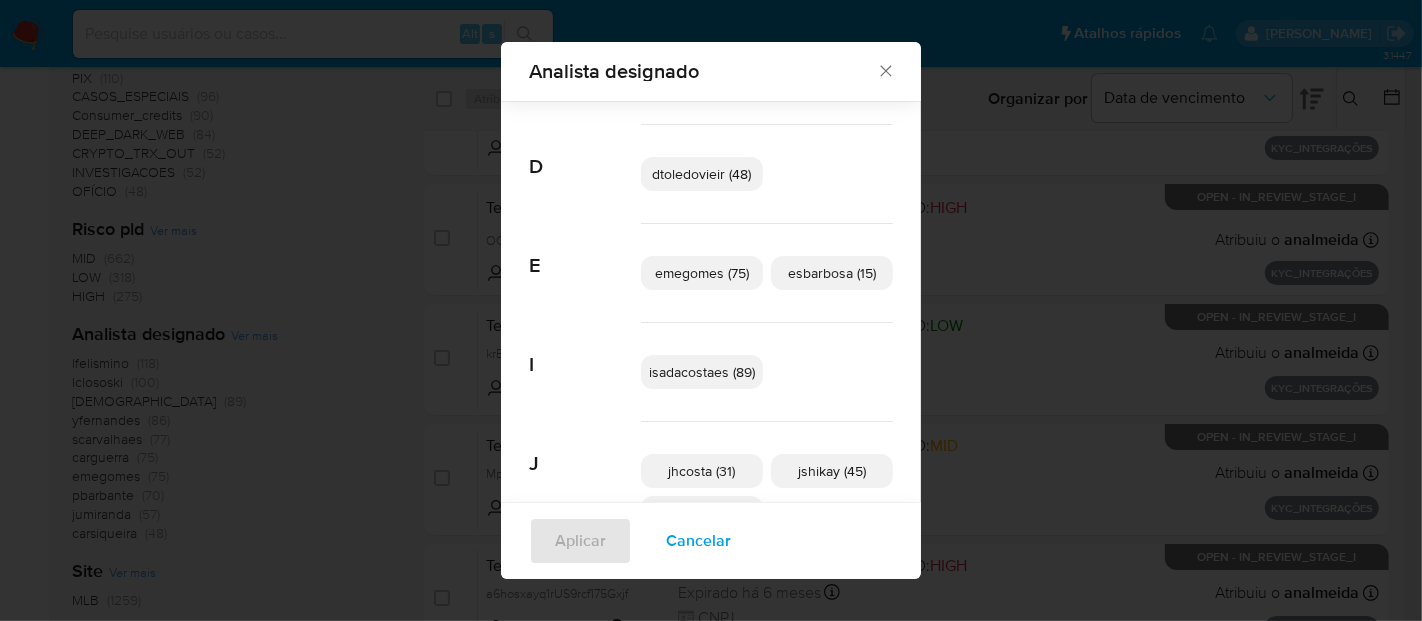 scroll, scrollTop: 319, scrollLeft: 0, axis: vertical 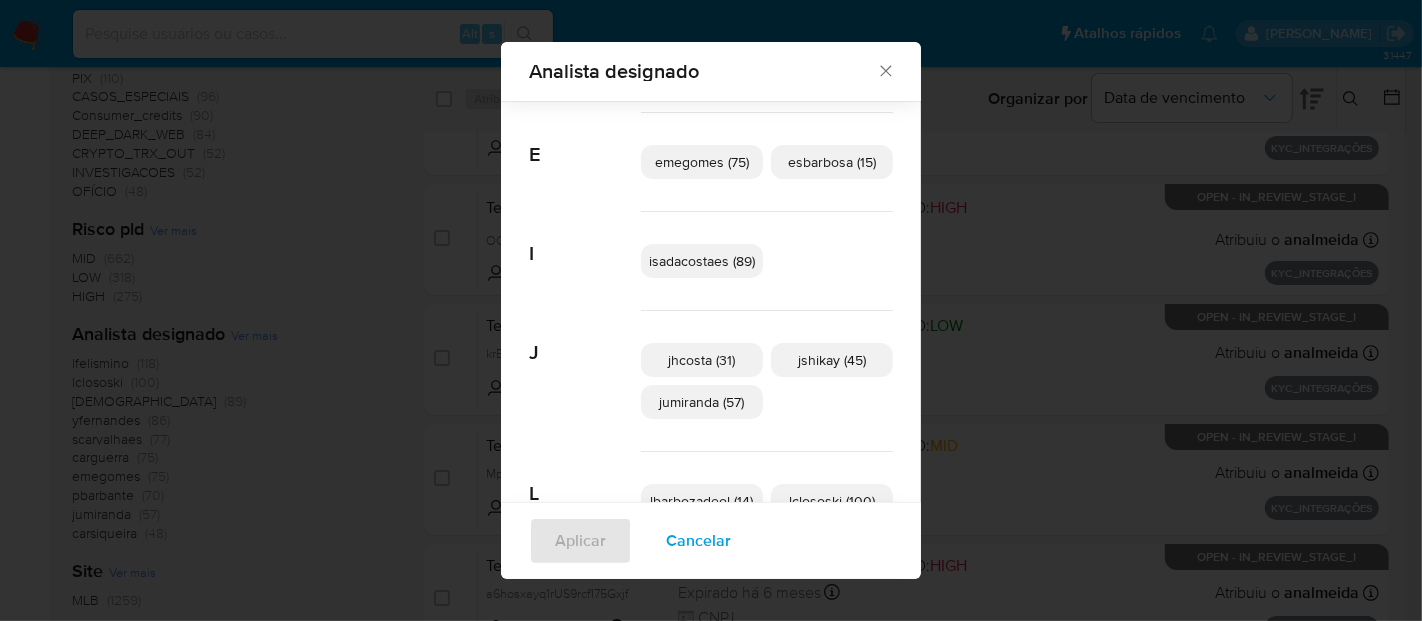 click on "jhcosta (31)" at bounding box center [702, 360] 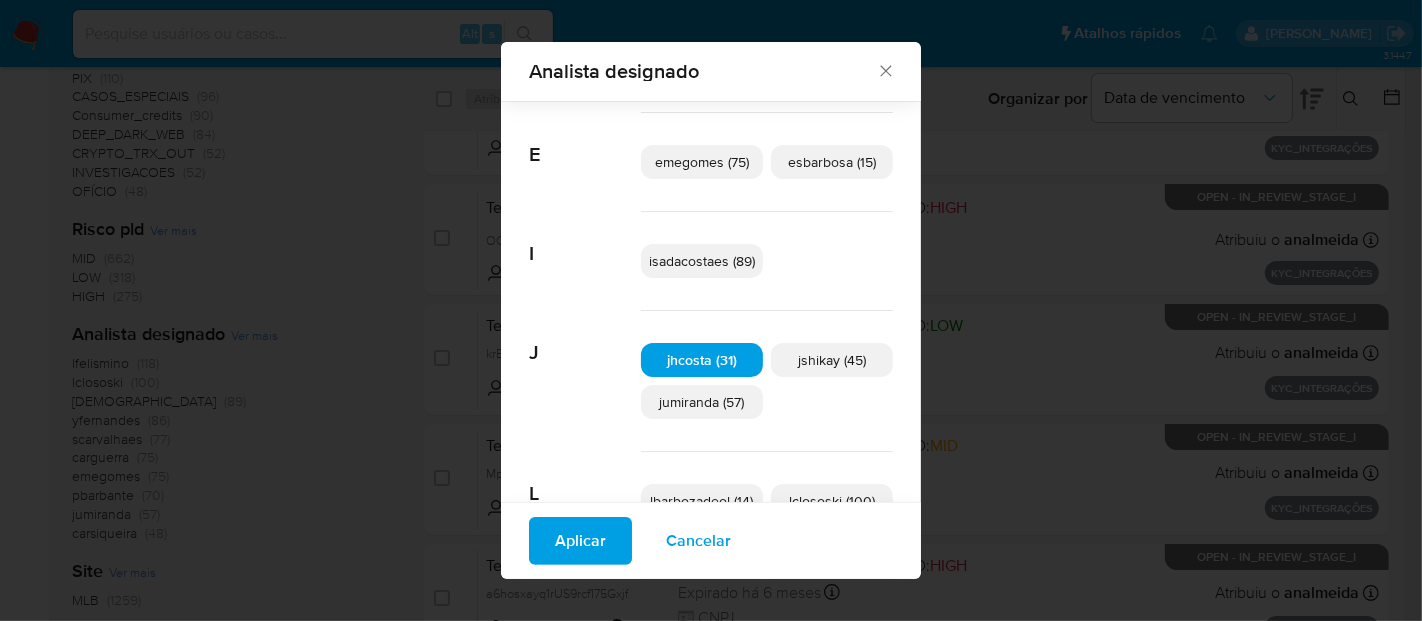 click on "Aplicar" at bounding box center (580, 541) 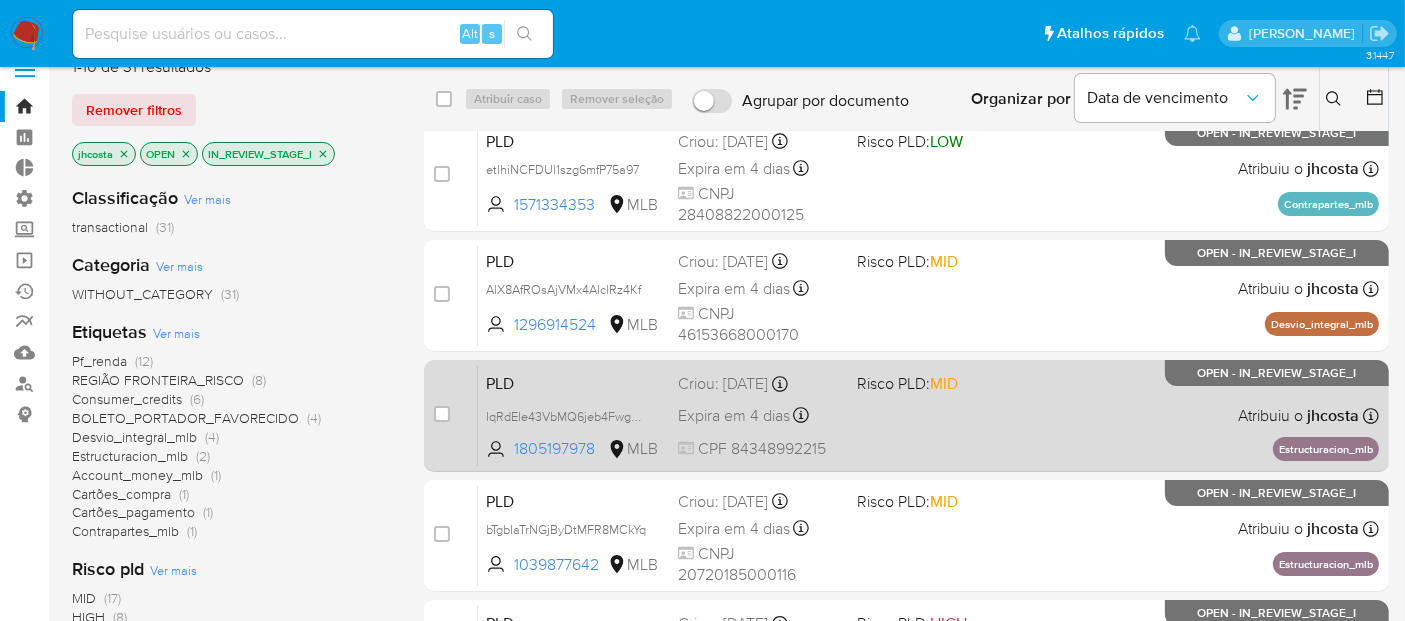 scroll, scrollTop: 0, scrollLeft: 0, axis: both 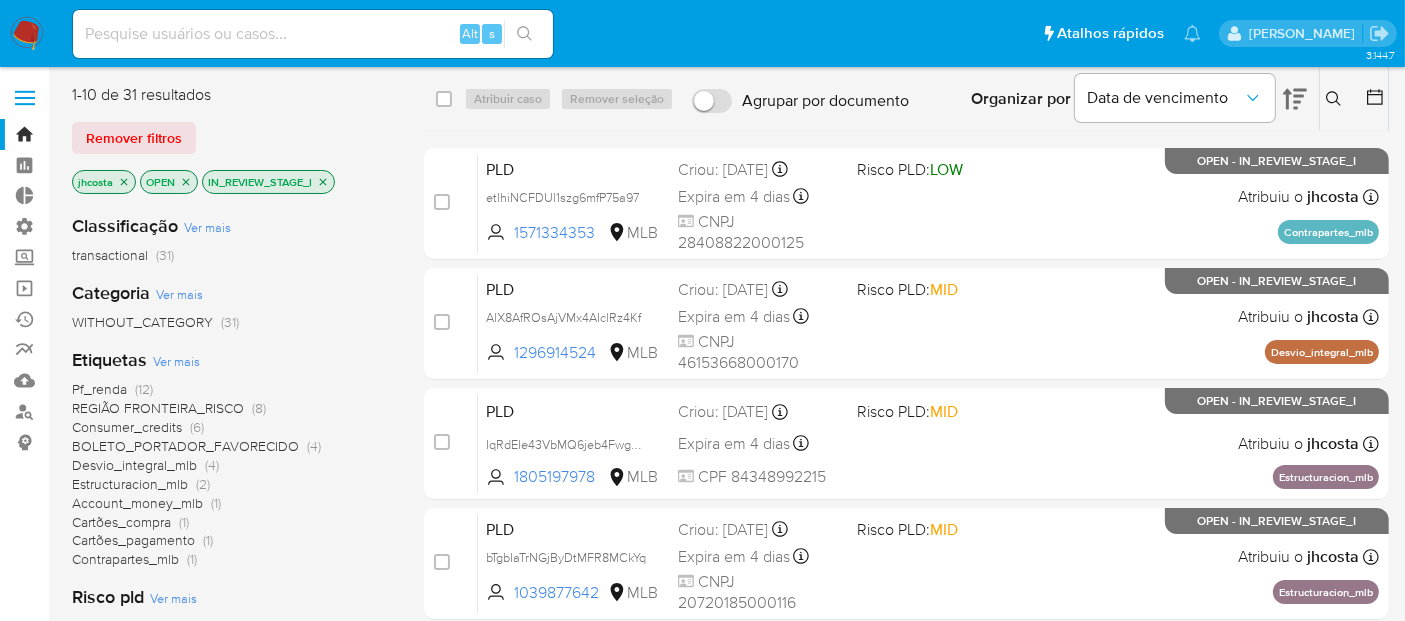 click 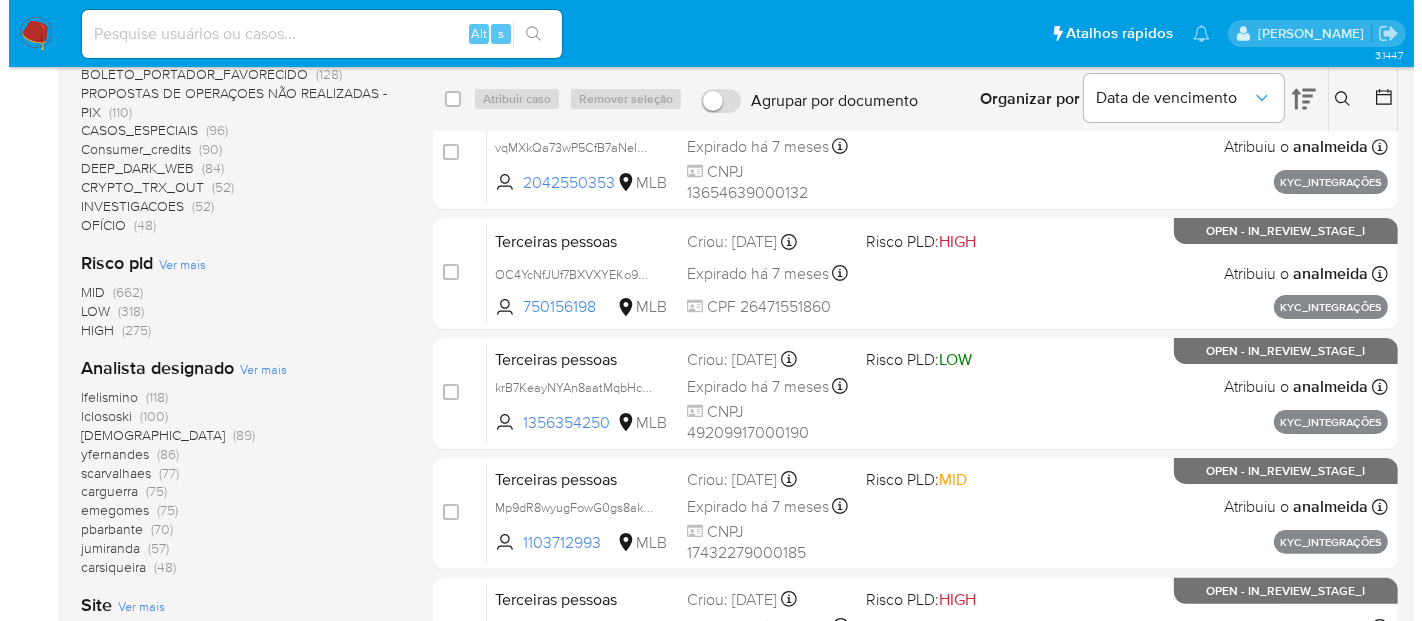 scroll, scrollTop: 444, scrollLeft: 0, axis: vertical 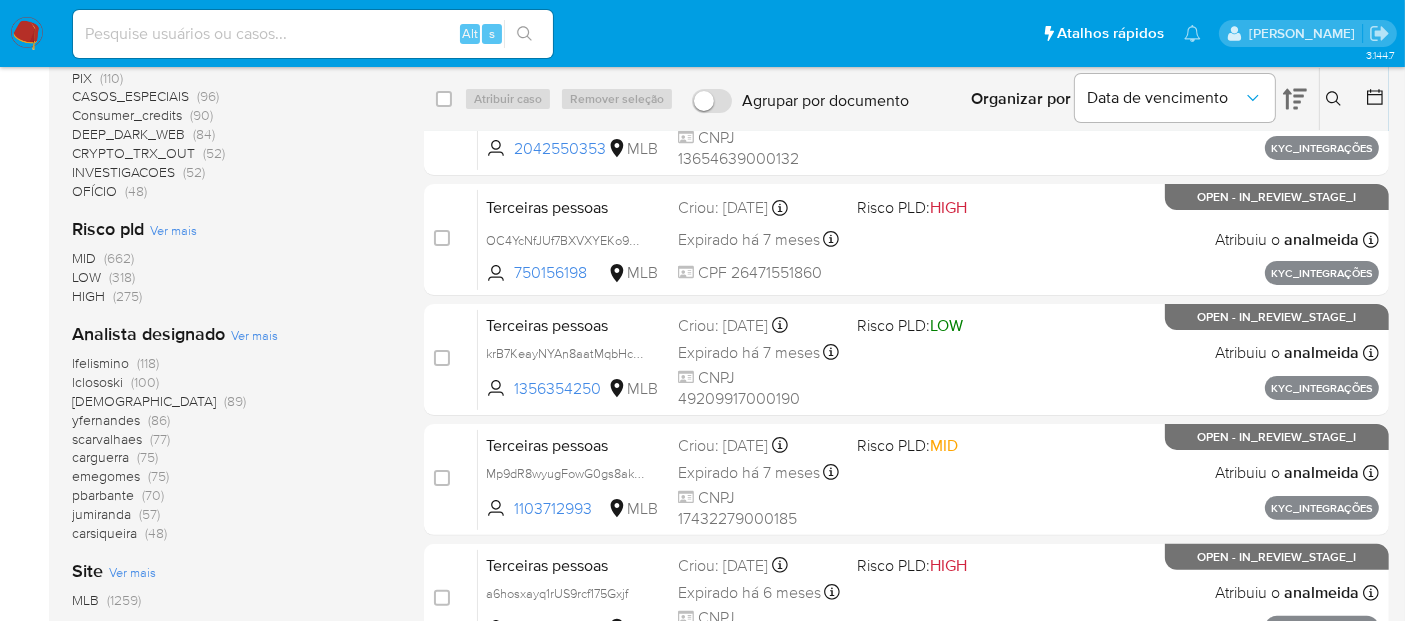click on "Ver mais" at bounding box center (254, 335) 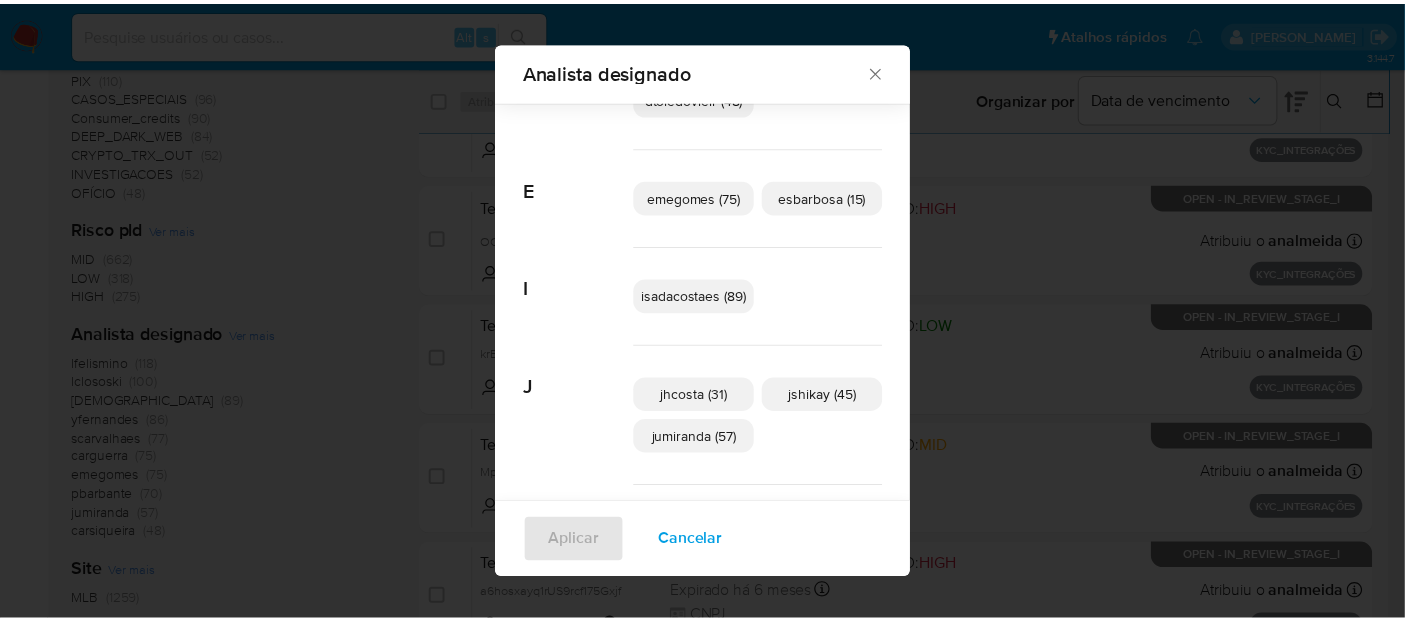 scroll, scrollTop: 319, scrollLeft: 0, axis: vertical 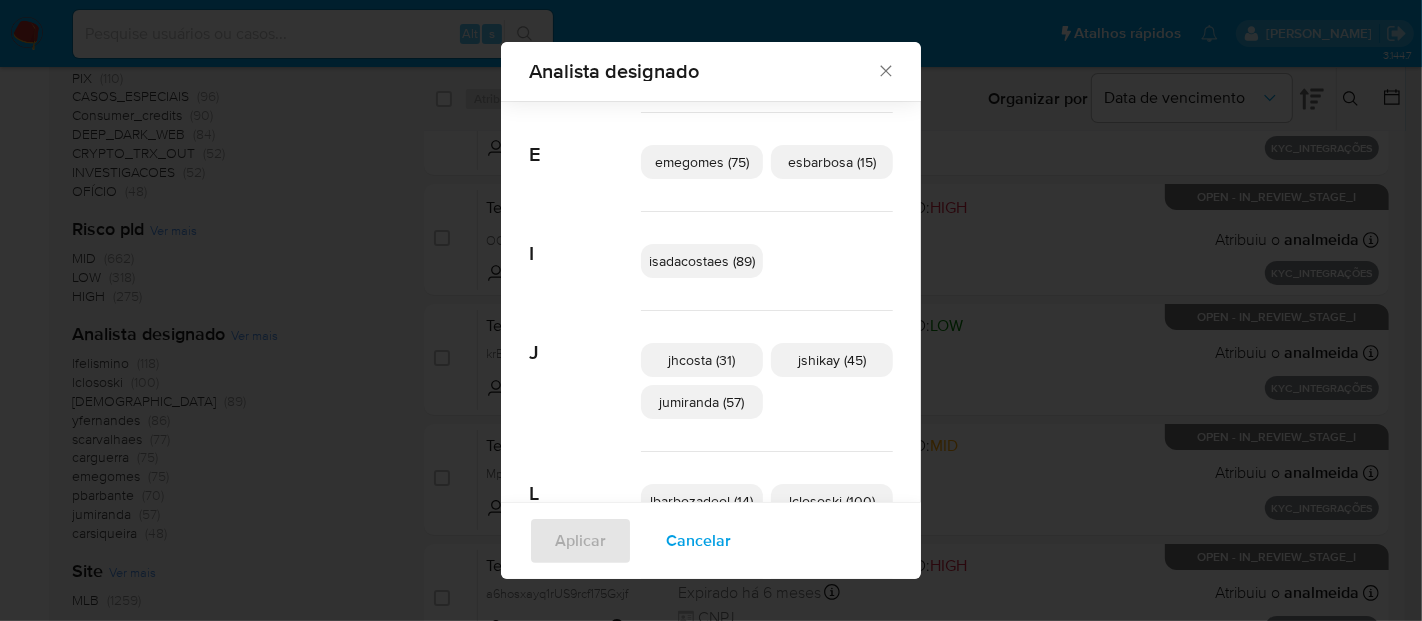 click on "jshikay (45)" at bounding box center [832, 360] 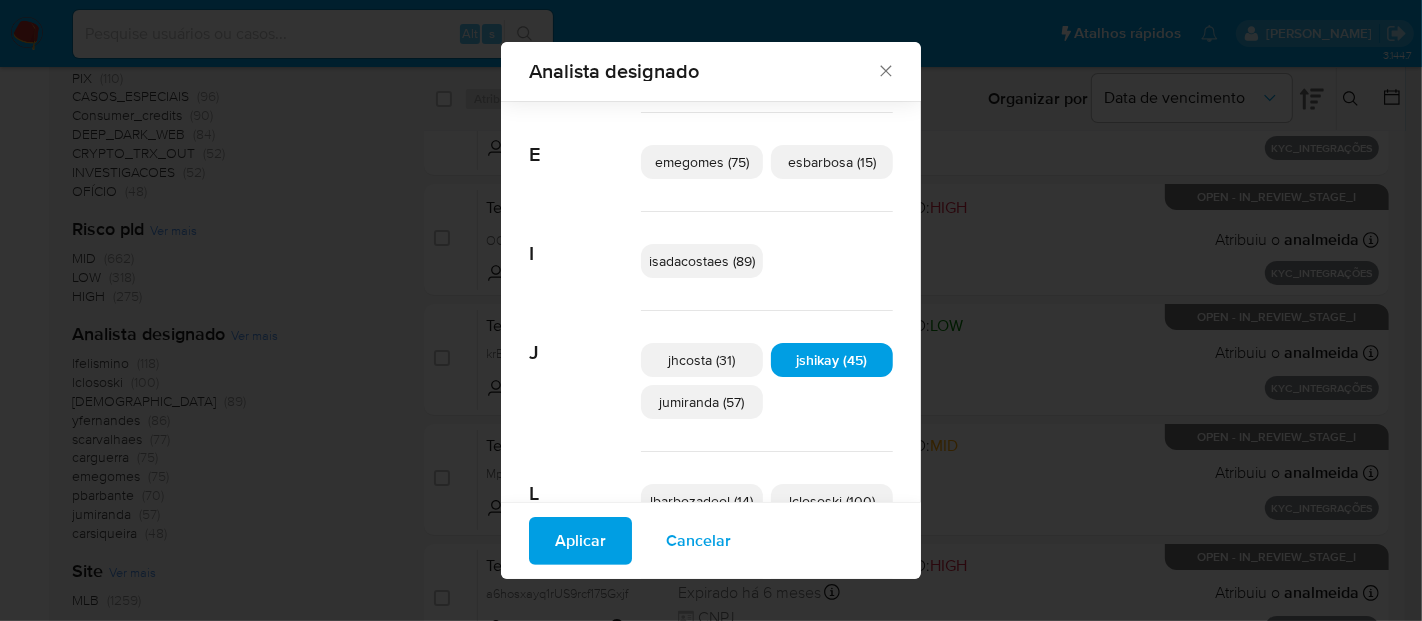 click on "Aplicar" at bounding box center [580, 541] 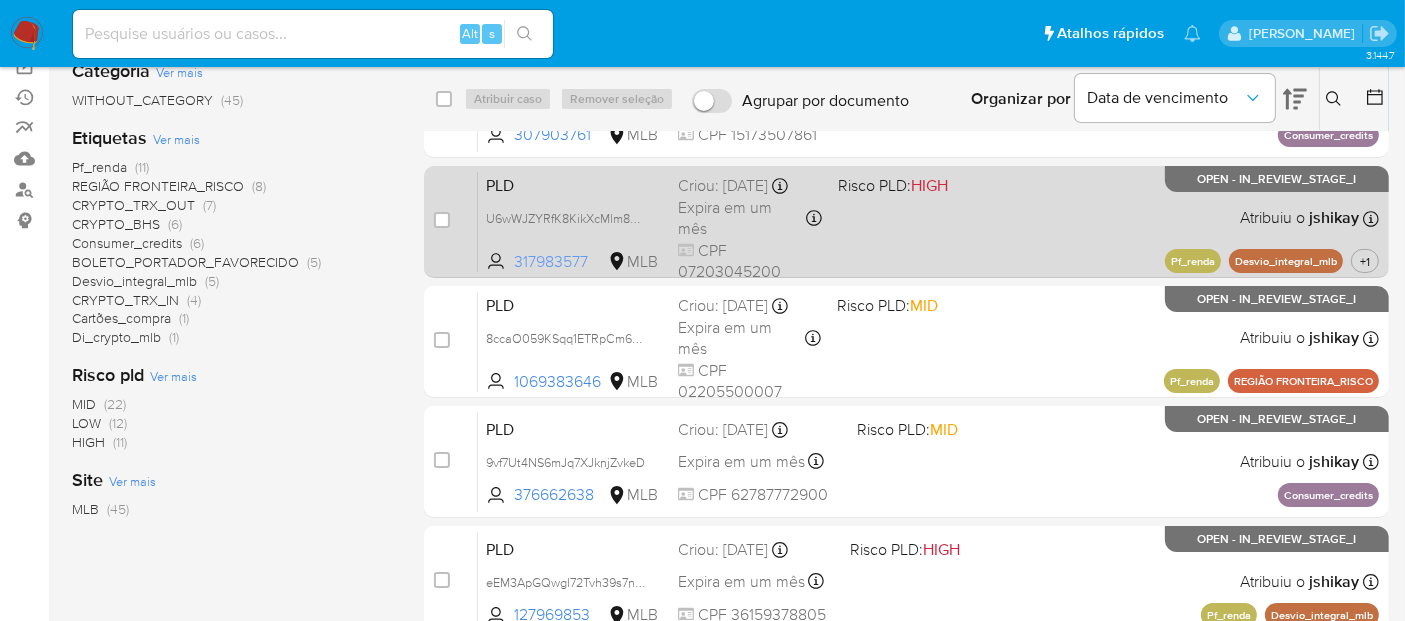 scroll, scrollTop: 0, scrollLeft: 0, axis: both 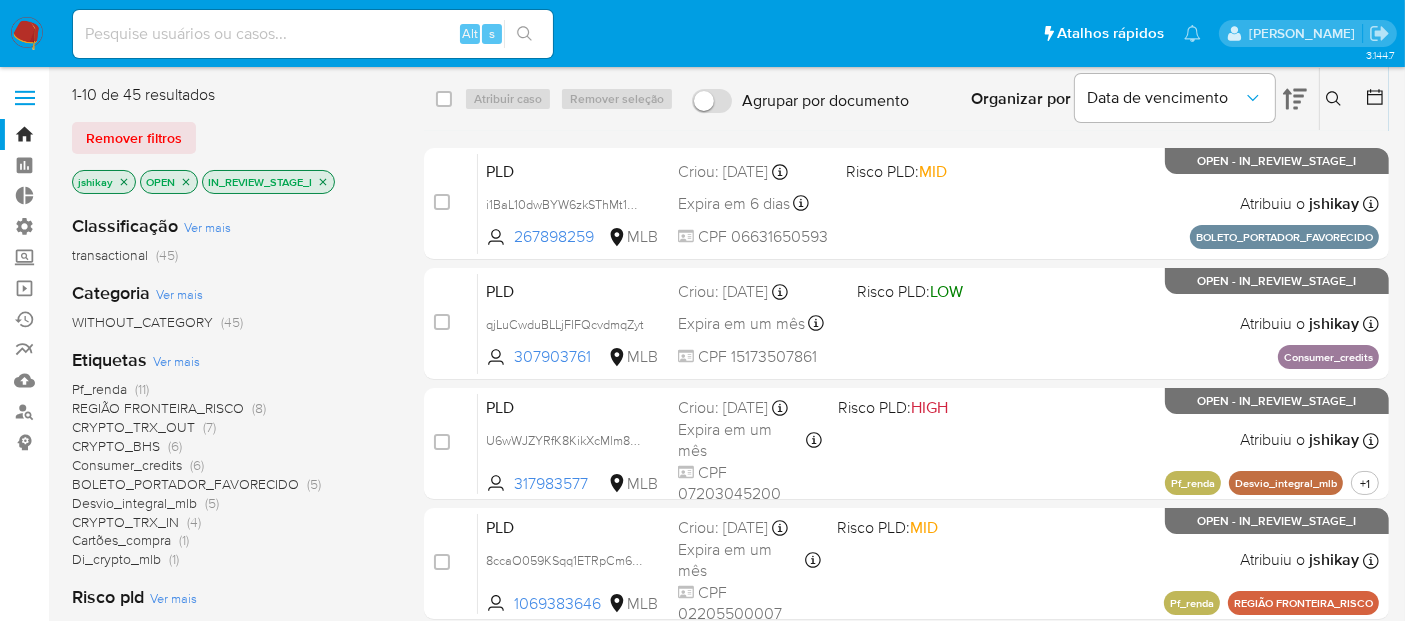 click 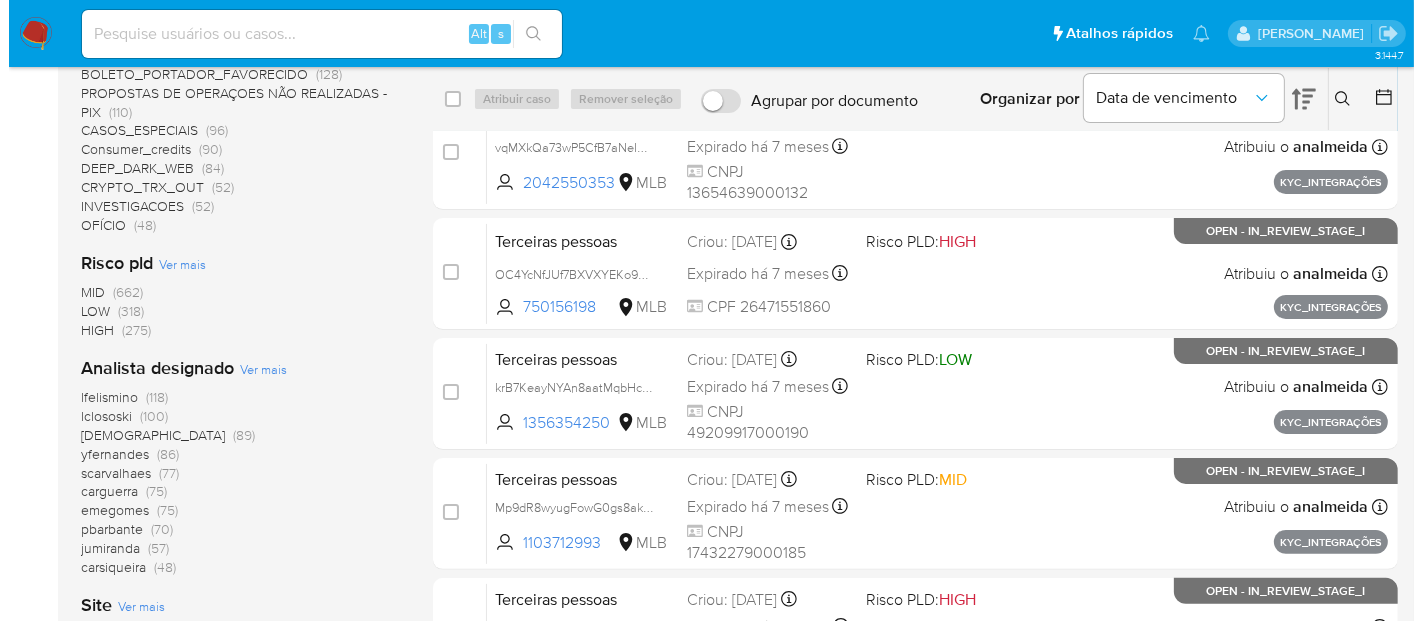 scroll, scrollTop: 444, scrollLeft: 0, axis: vertical 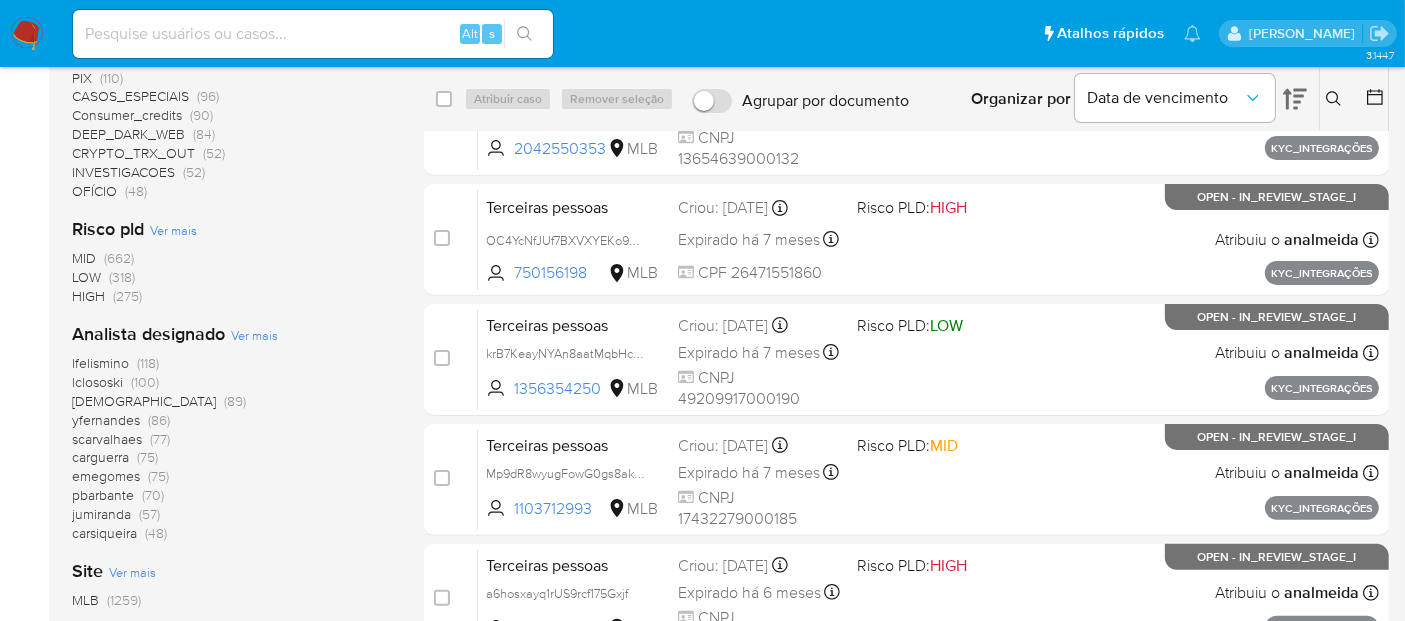 click on "Ver mais" at bounding box center (254, 335) 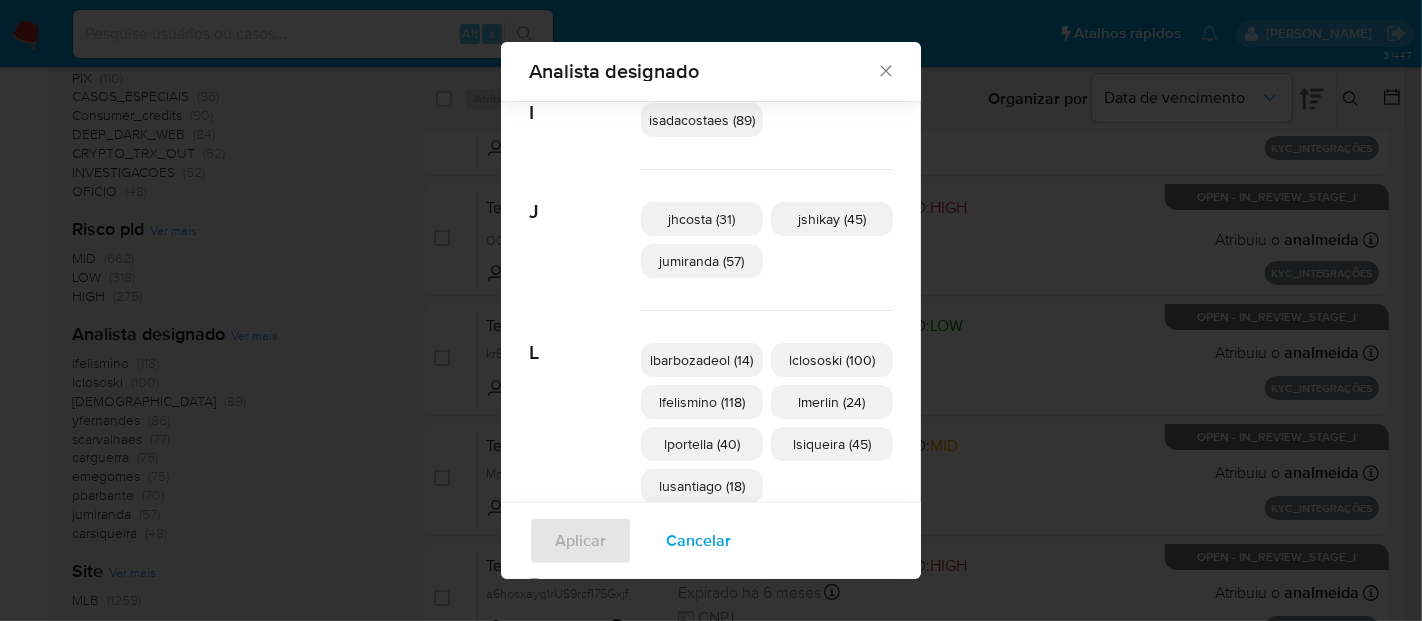 scroll, scrollTop: 430, scrollLeft: 0, axis: vertical 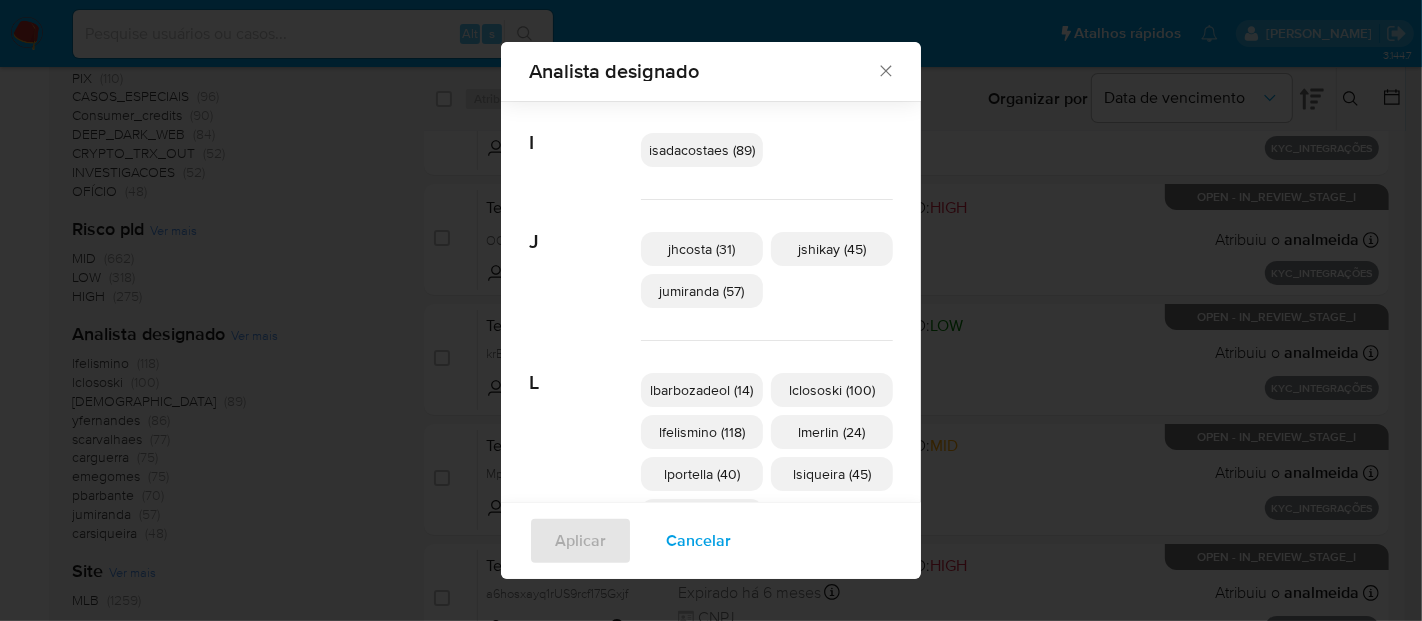 click on "jumiranda (57)" at bounding box center (702, 291) 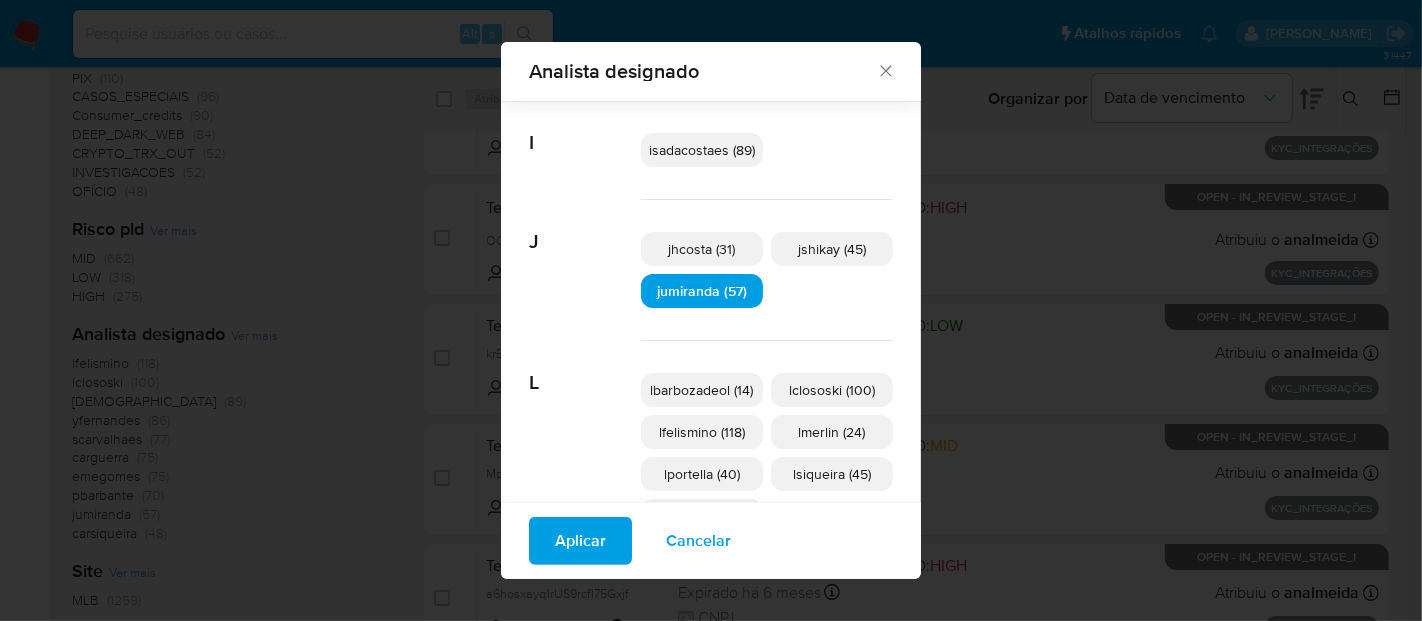 click on "Aplicar" at bounding box center [580, 541] 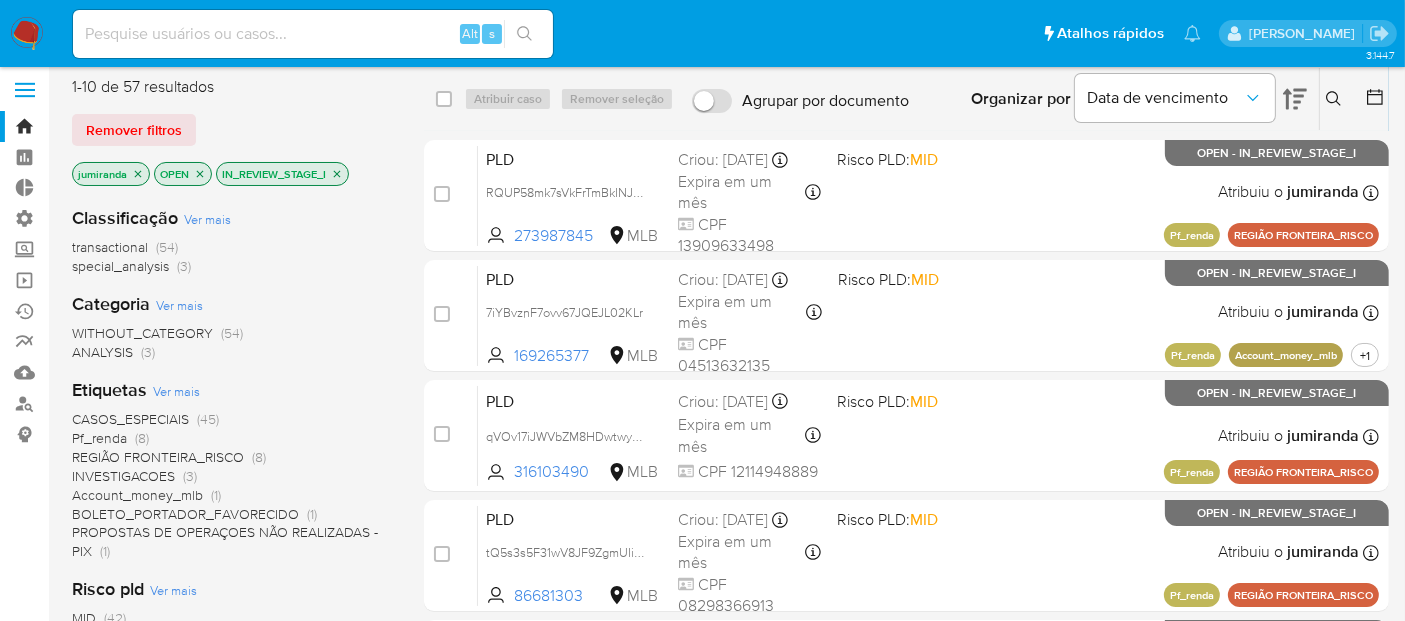 scroll, scrollTop: 0, scrollLeft: 0, axis: both 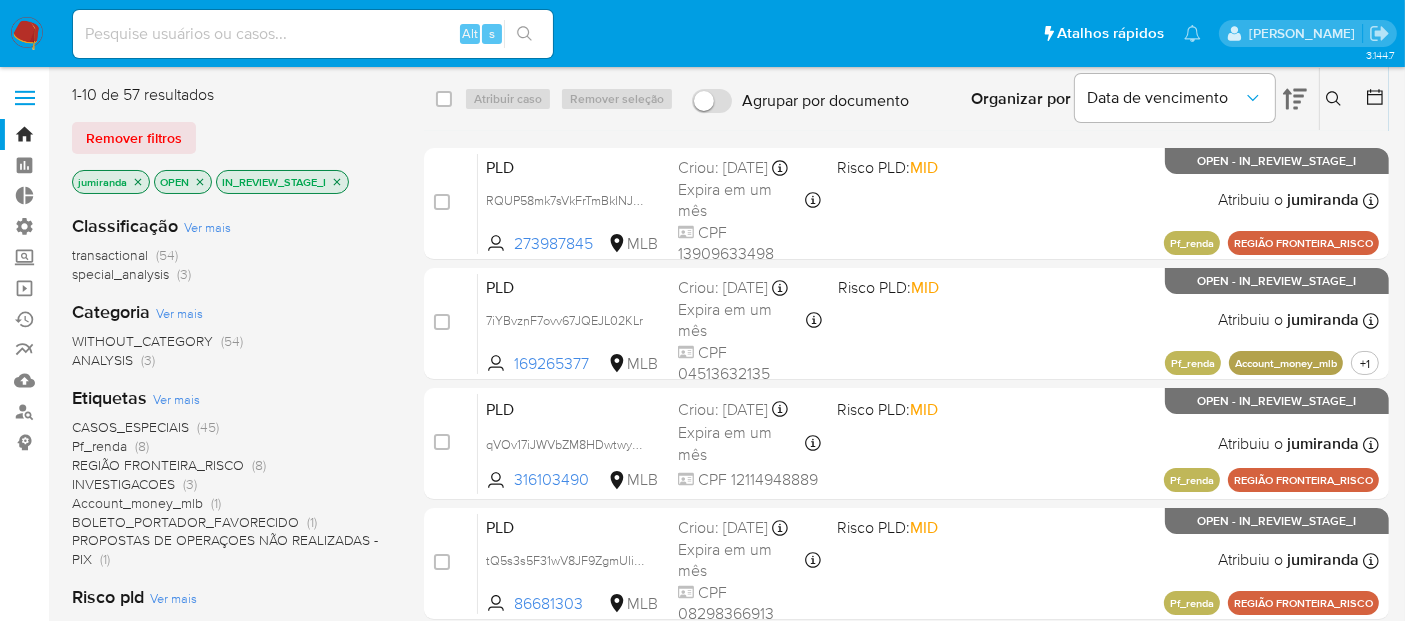 click 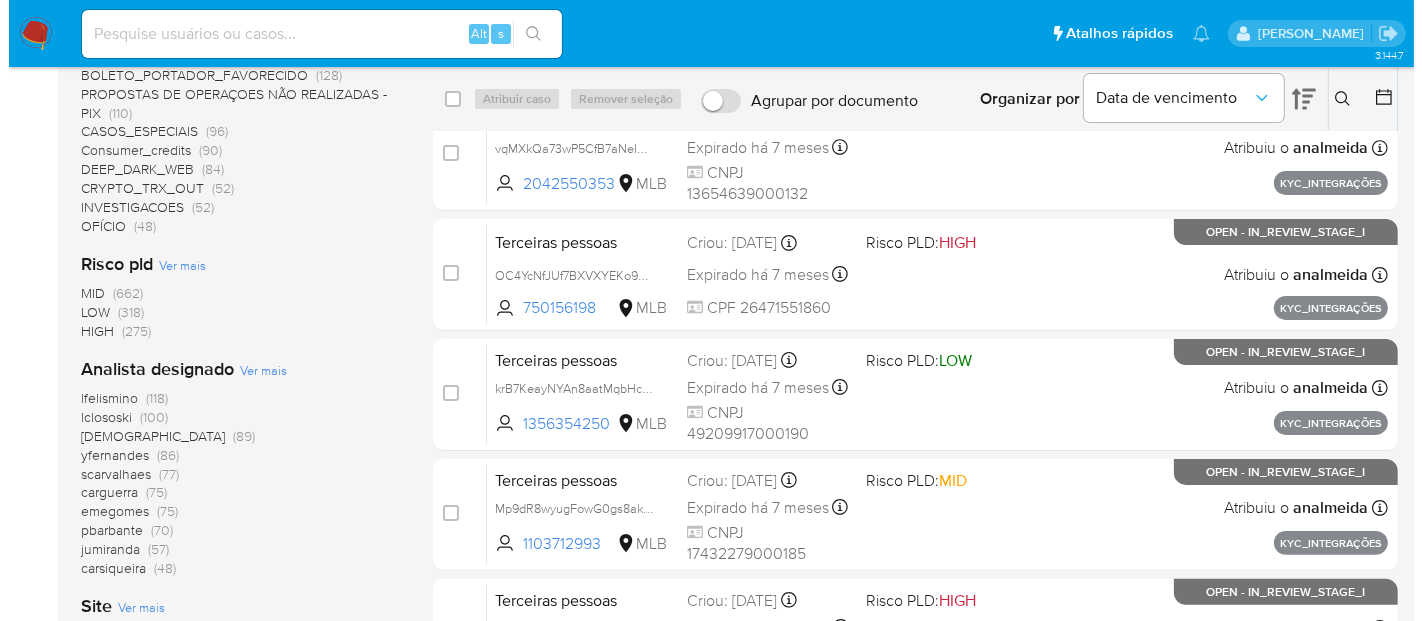 scroll, scrollTop: 444, scrollLeft: 0, axis: vertical 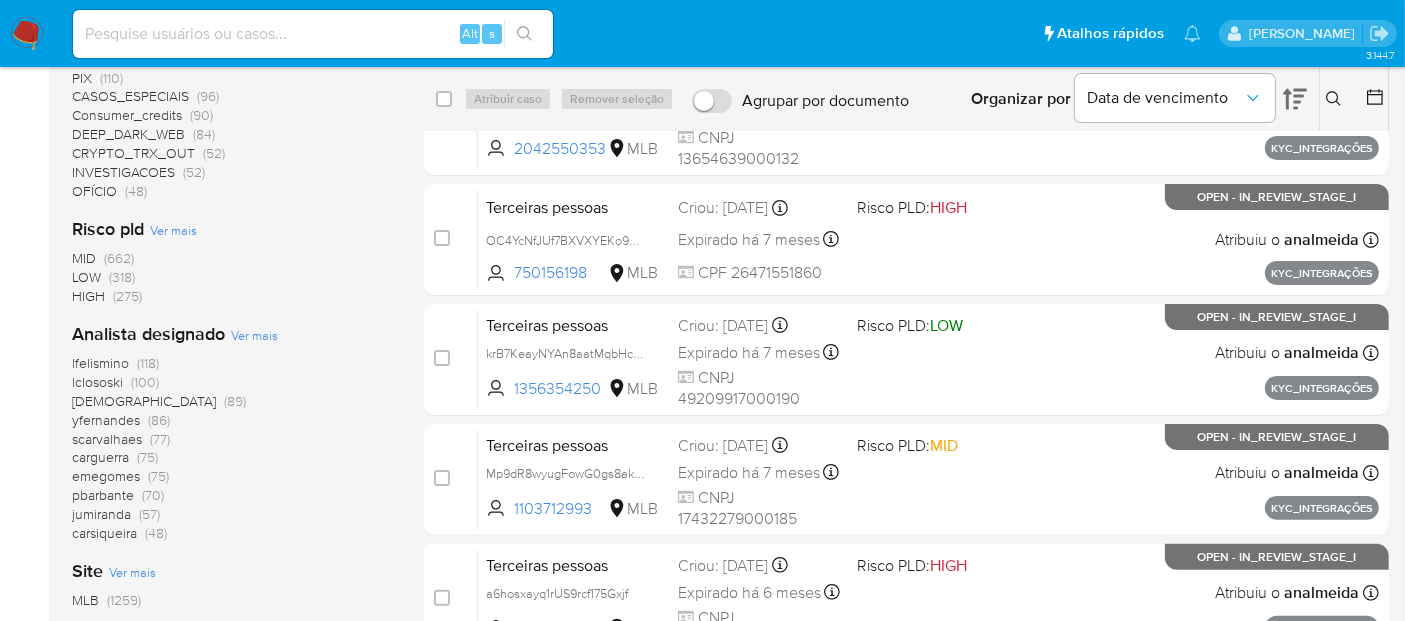 click on "Ver mais" at bounding box center [254, 335] 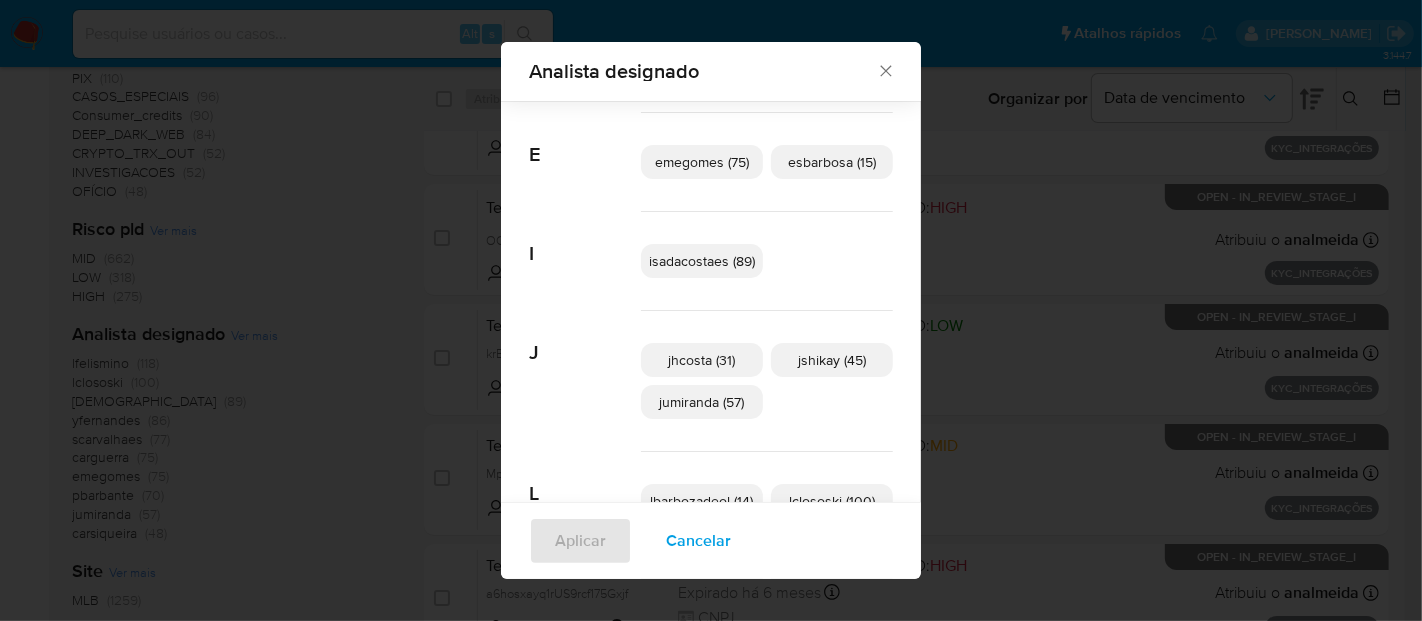 scroll, scrollTop: 430, scrollLeft: 0, axis: vertical 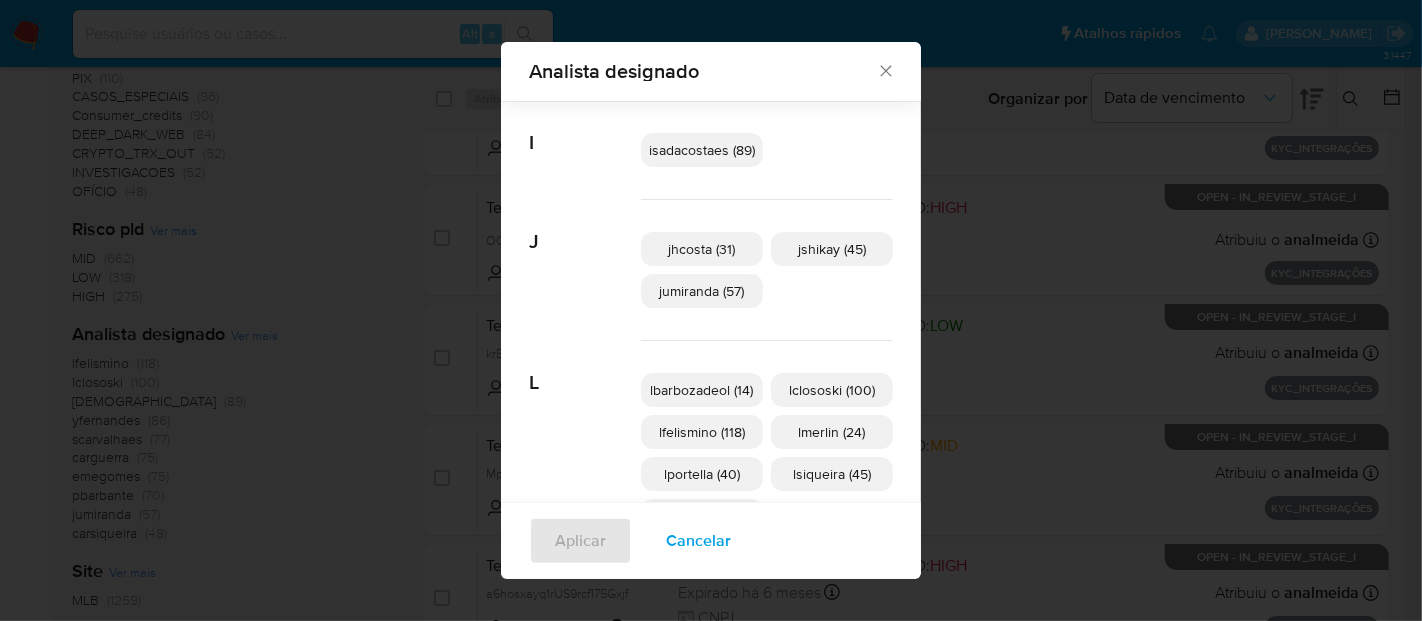 click on "lbarbozadeol (14)" at bounding box center (702, 390) 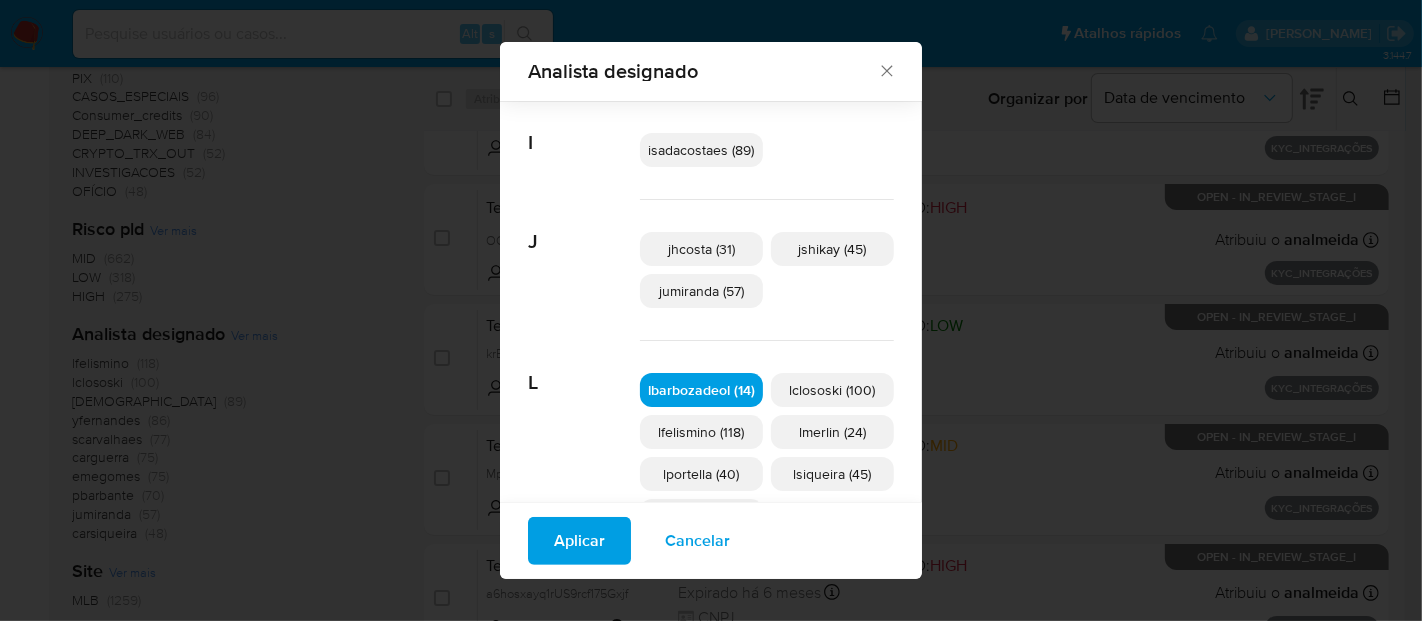 click on "Aplicar" at bounding box center (579, 541) 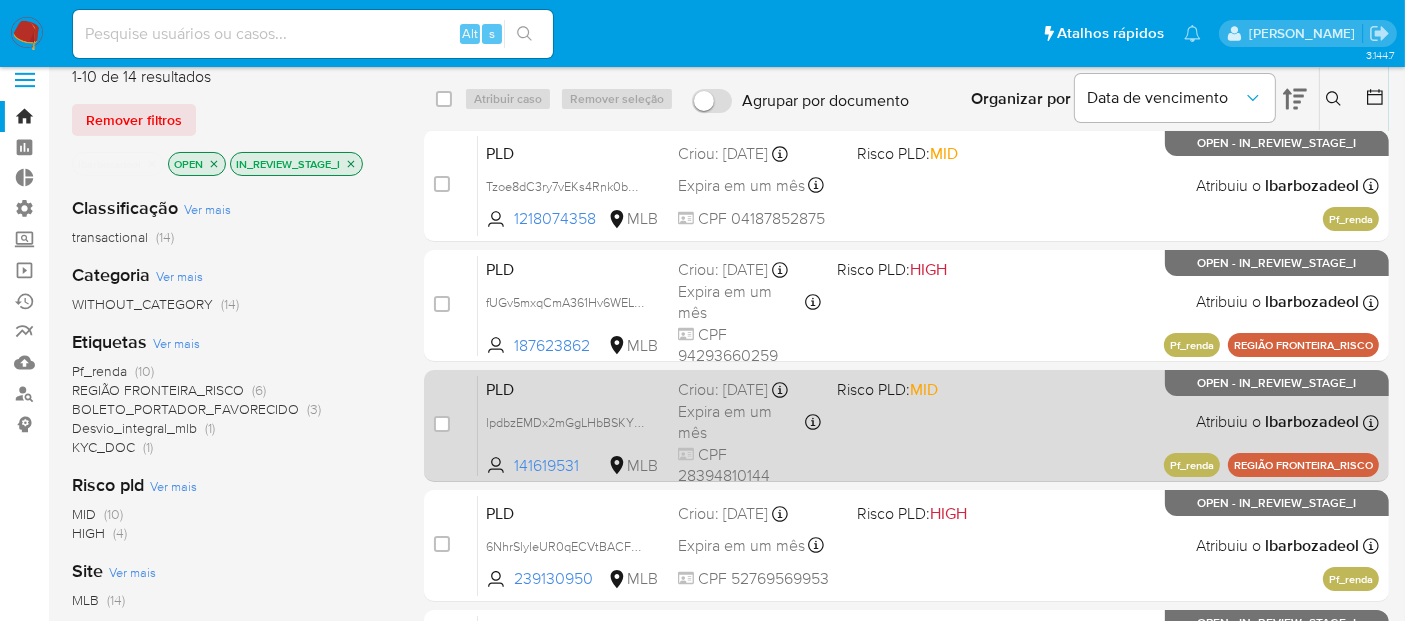 scroll, scrollTop: 0, scrollLeft: 0, axis: both 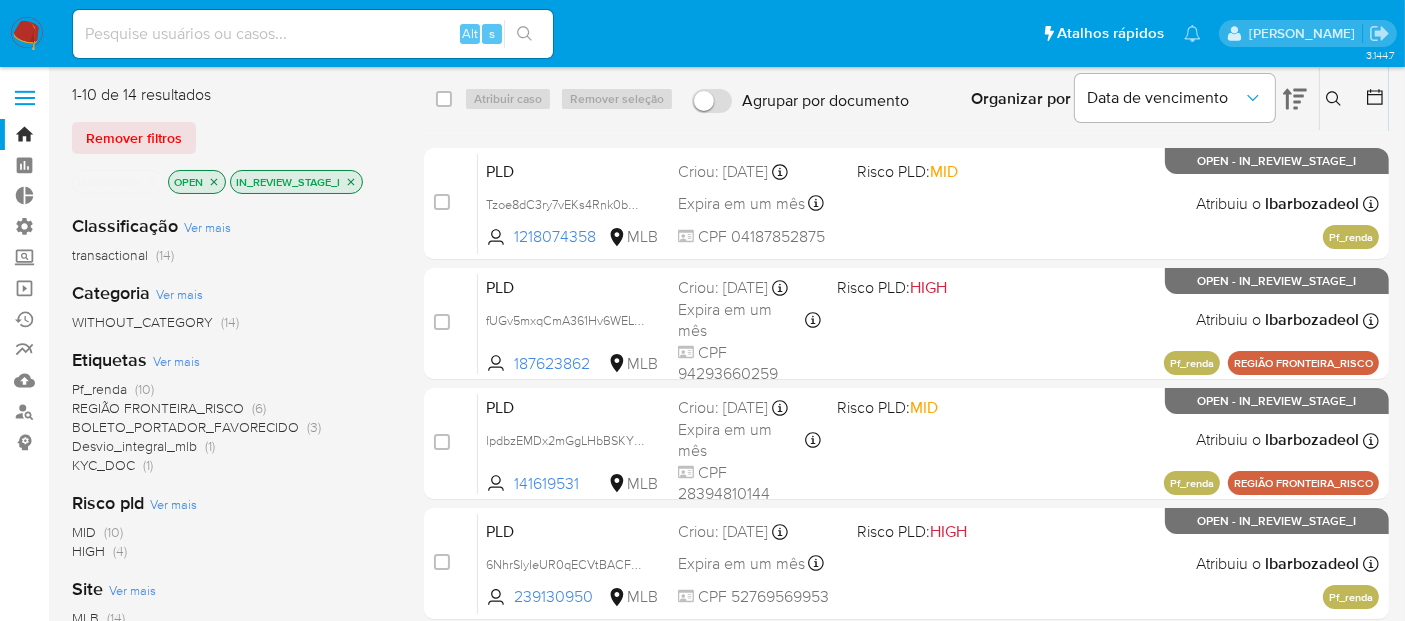 click 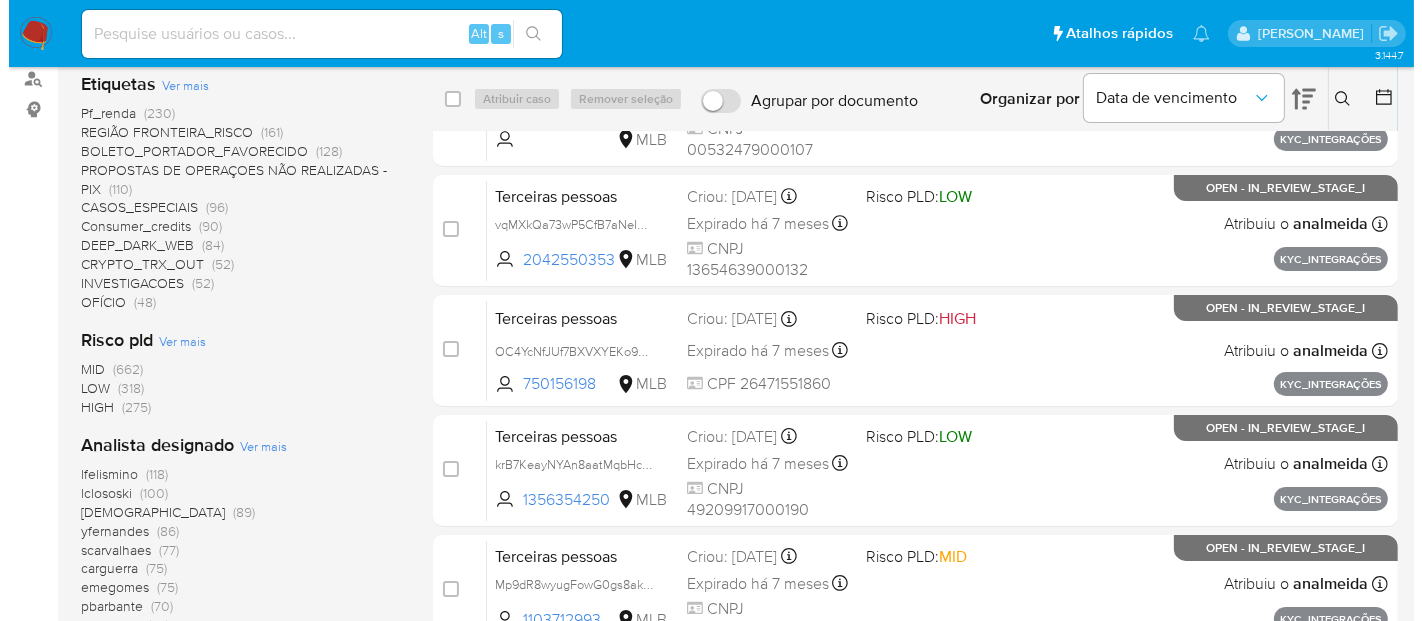 scroll, scrollTop: 444, scrollLeft: 0, axis: vertical 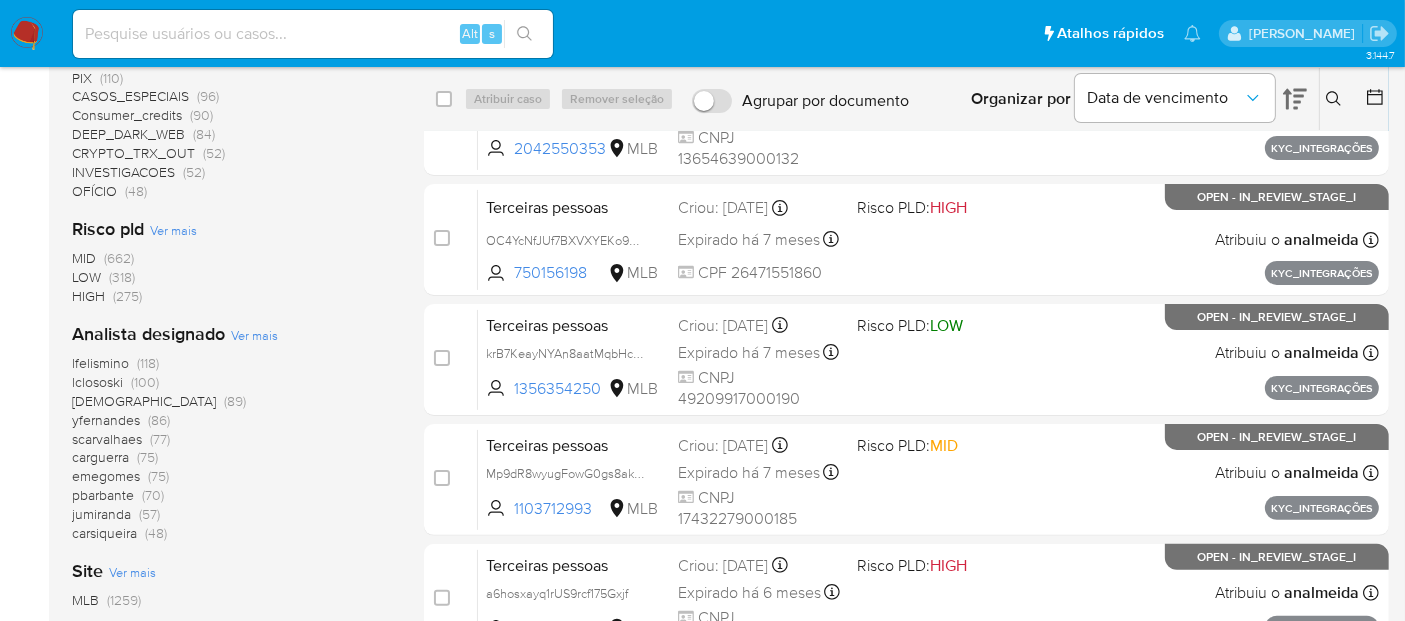 click on "Ver mais" at bounding box center [254, 335] 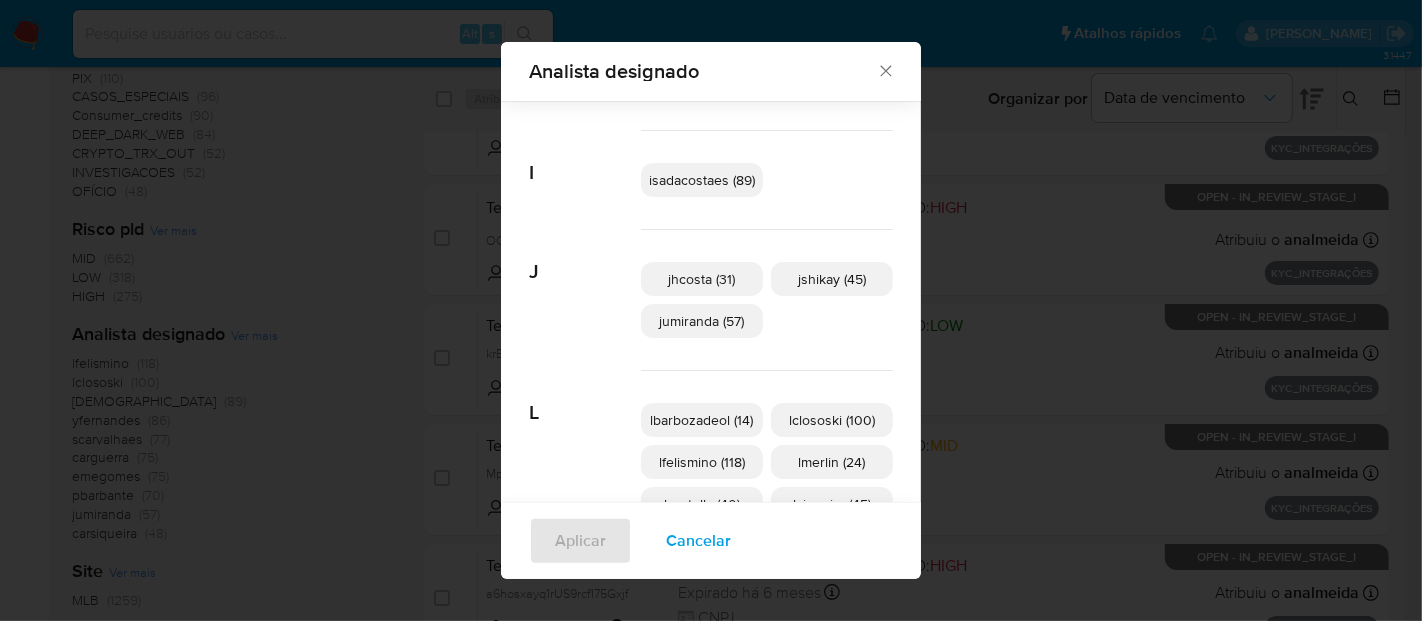 scroll, scrollTop: 429, scrollLeft: 0, axis: vertical 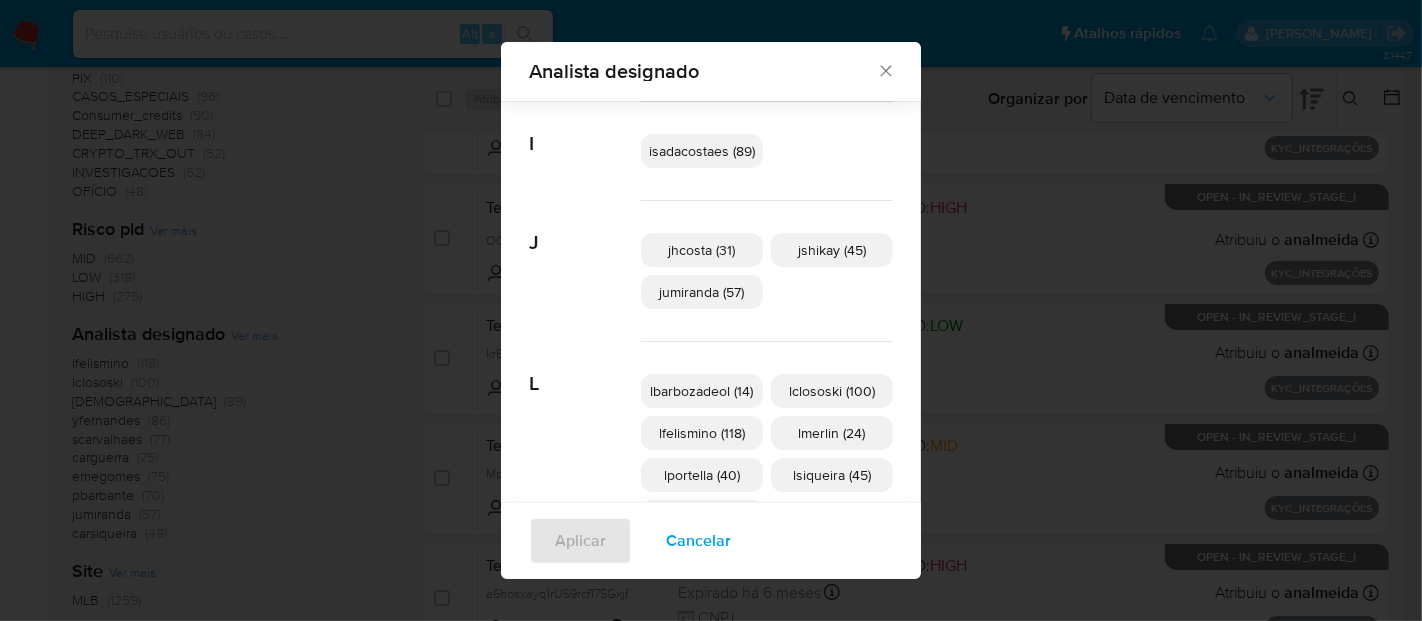 click on "lclososki (100)" at bounding box center (832, 391) 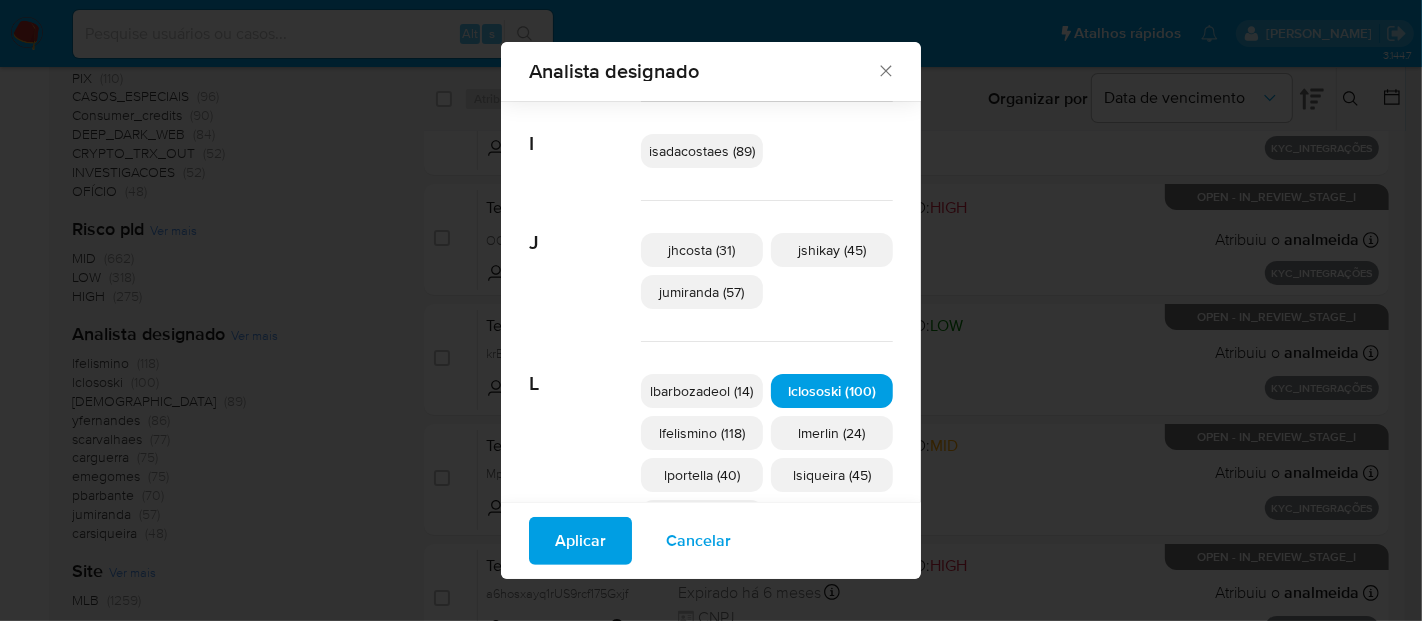 click on "Aplicar" at bounding box center (580, 541) 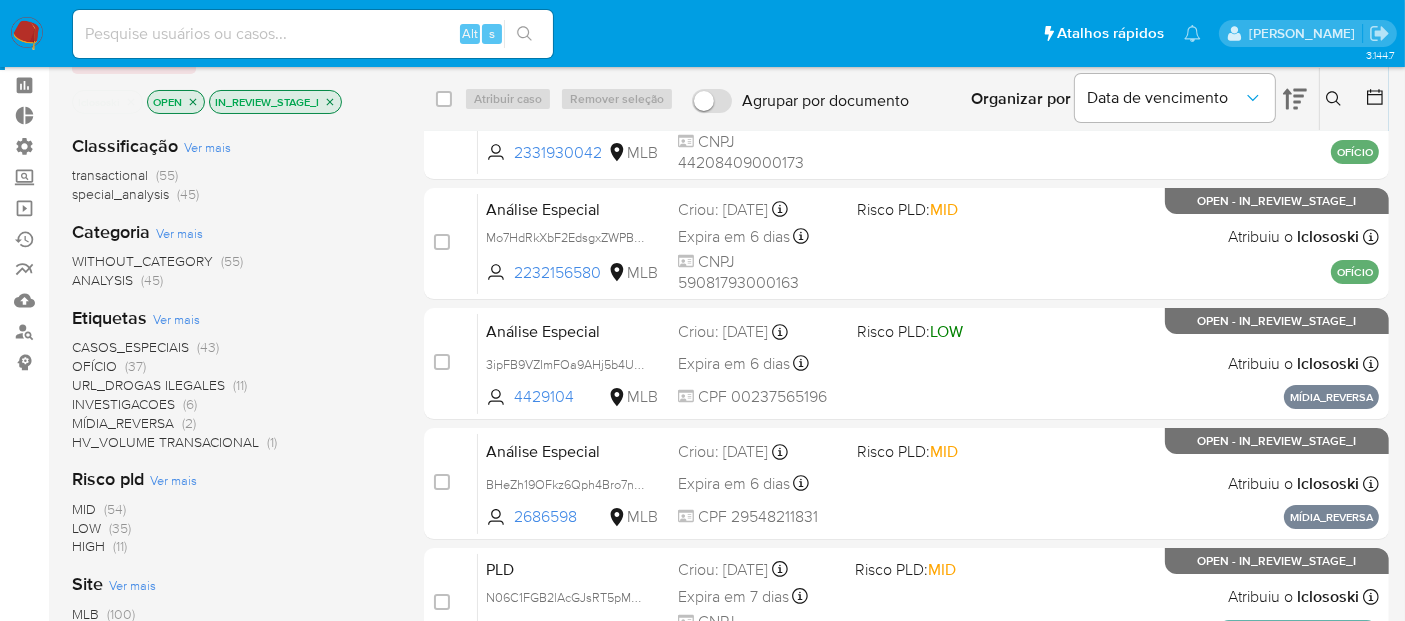 scroll, scrollTop: 0, scrollLeft: 0, axis: both 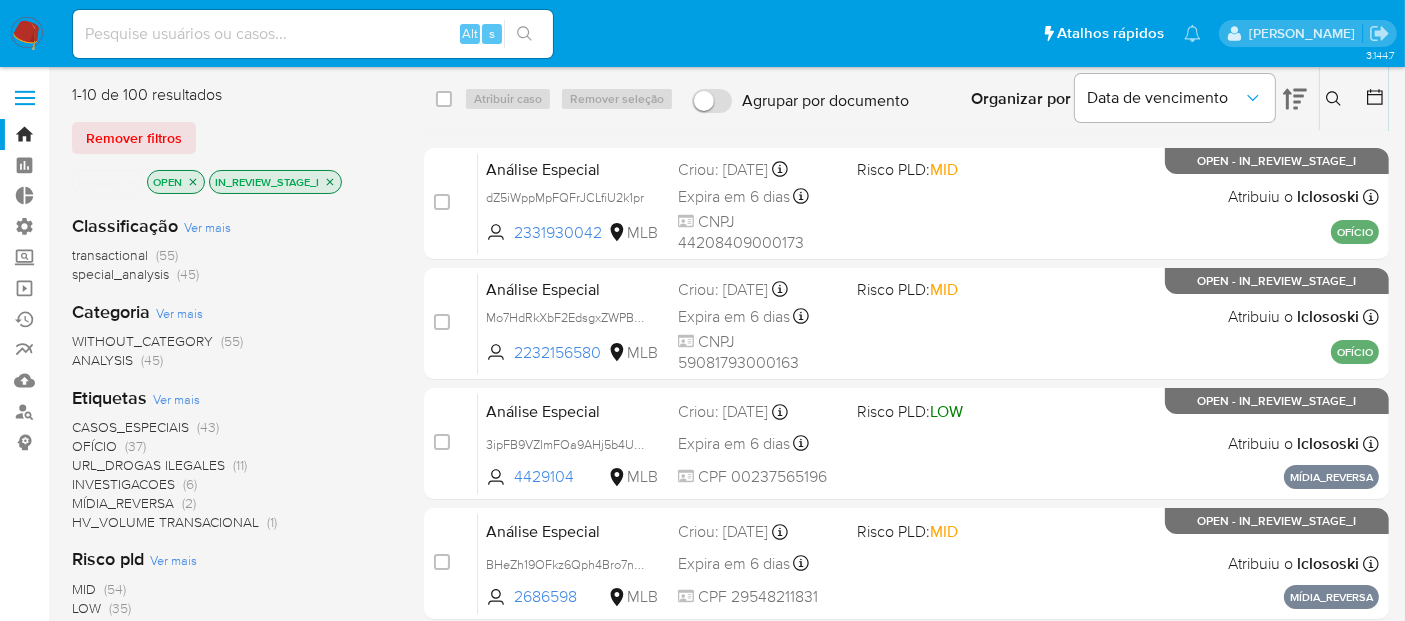 click 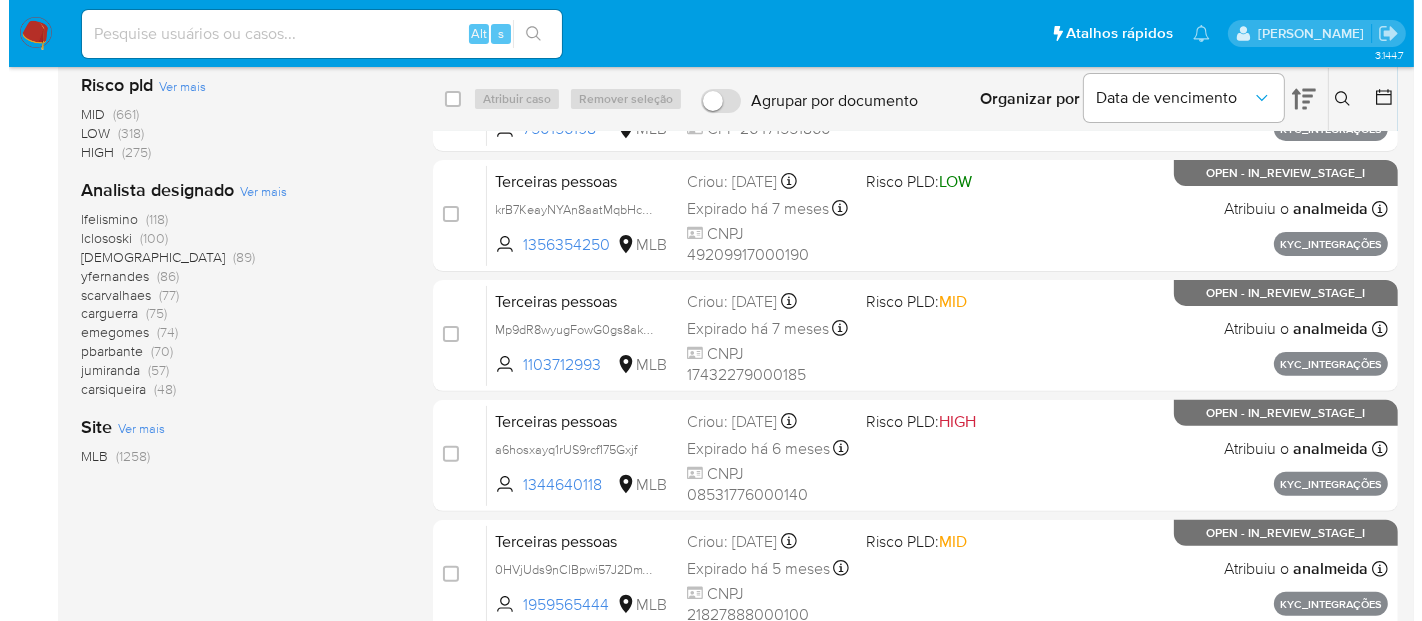 scroll, scrollTop: 555, scrollLeft: 0, axis: vertical 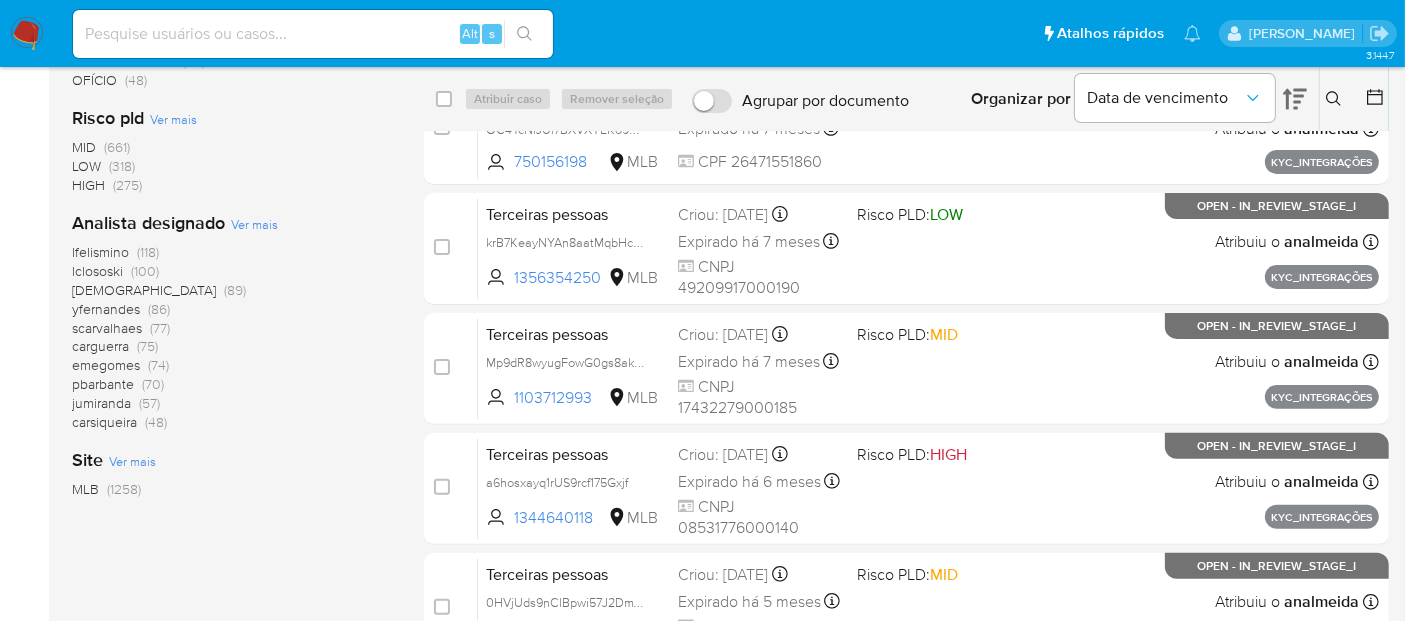 click on "Ver mais" at bounding box center (254, 224) 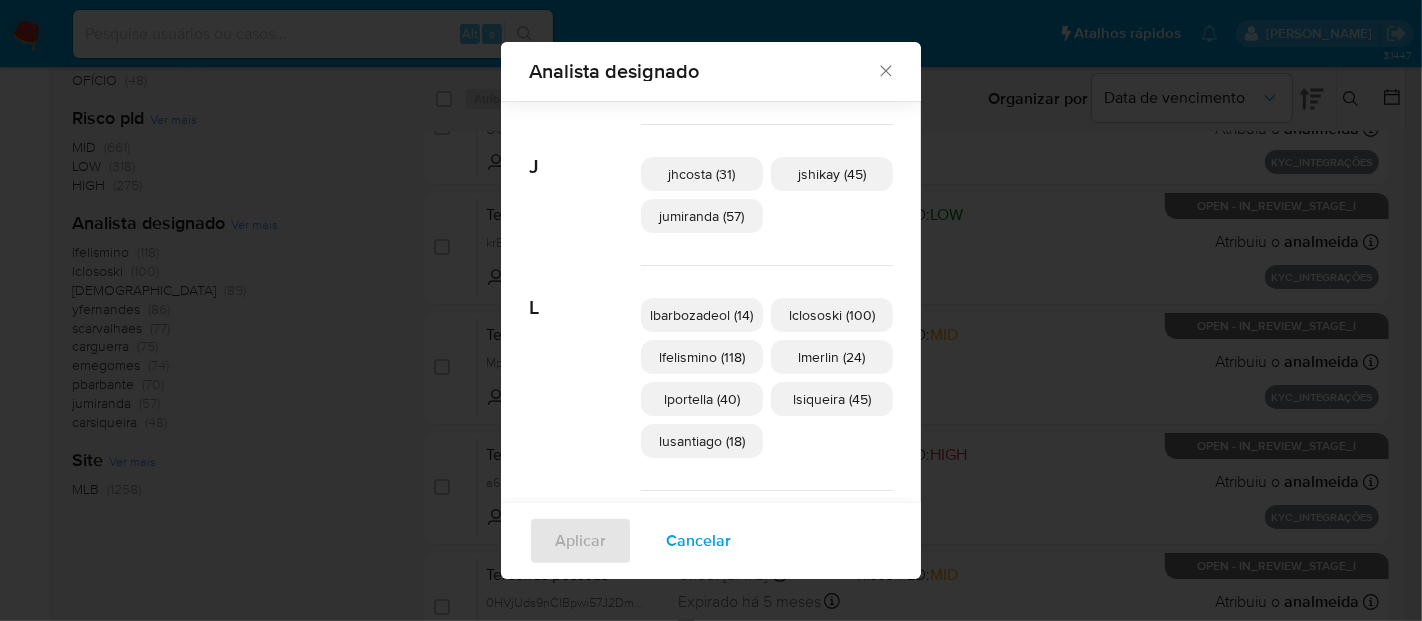 scroll, scrollTop: 540, scrollLeft: 0, axis: vertical 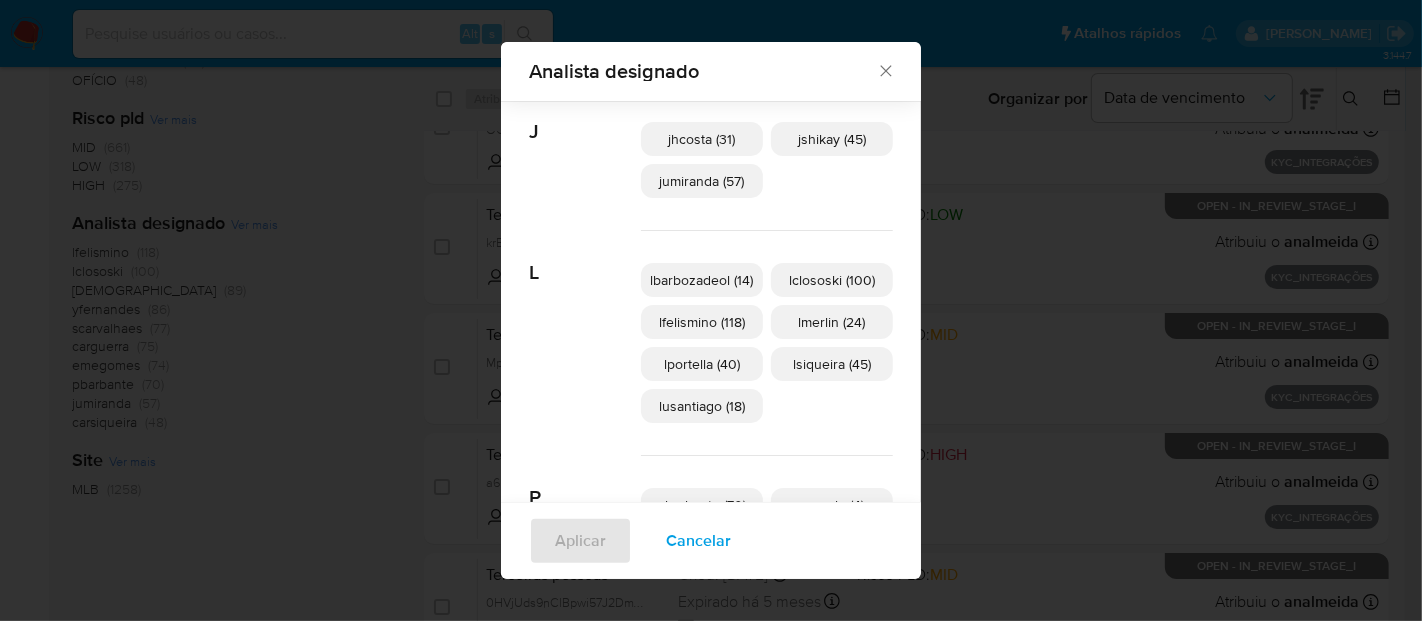 click on "lfelismino (118)" at bounding box center (702, 322) 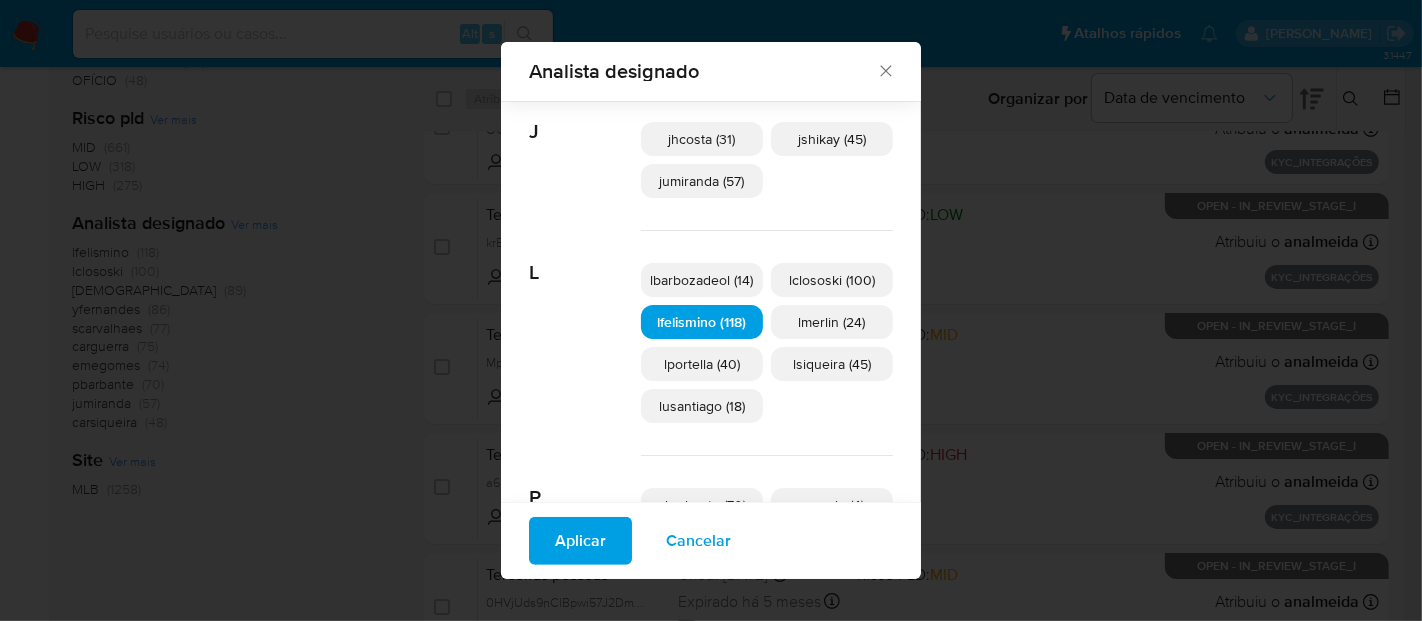 click on "Aplicar" at bounding box center (580, 541) 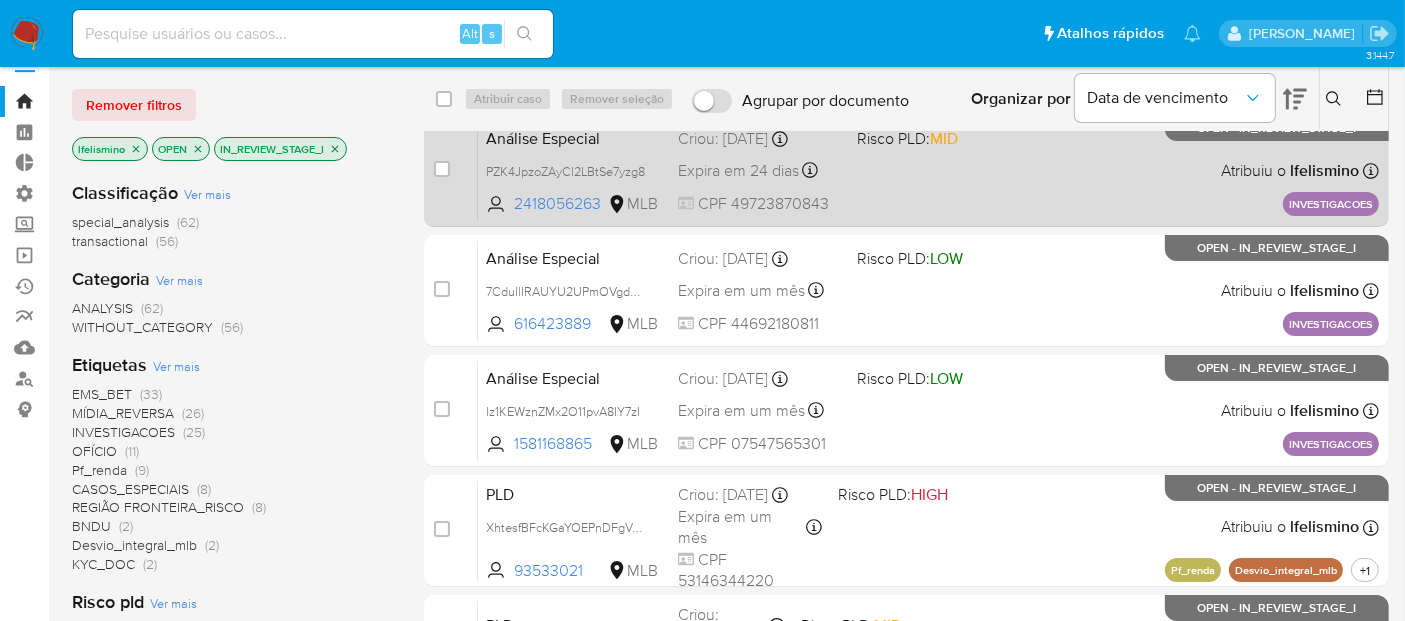 scroll, scrollTop: 0, scrollLeft: 0, axis: both 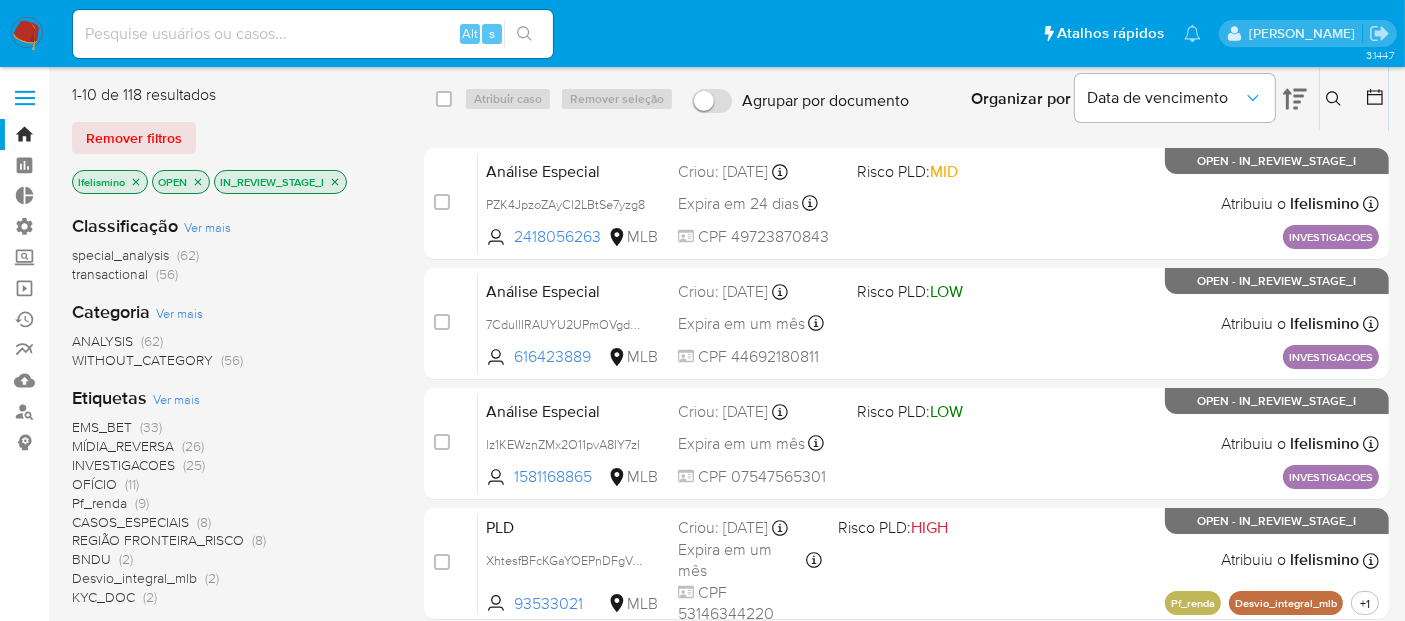 click 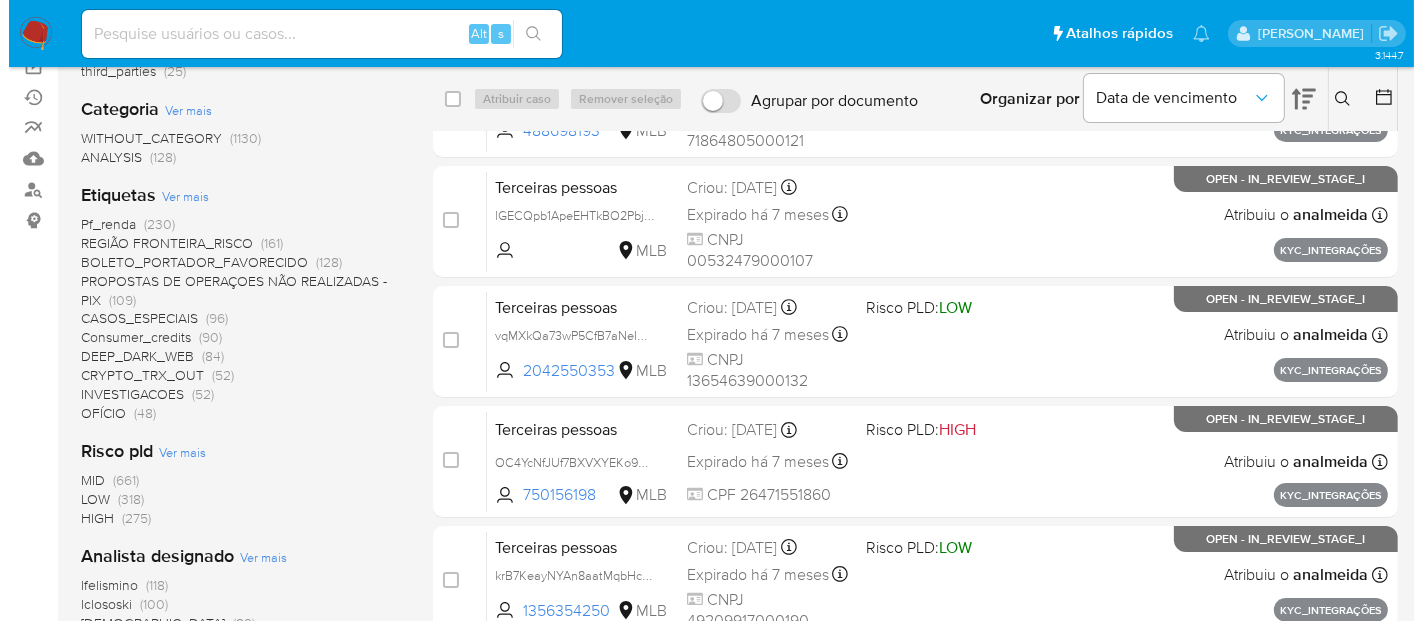 scroll, scrollTop: 444, scrollLeft: 0, axis: vertical 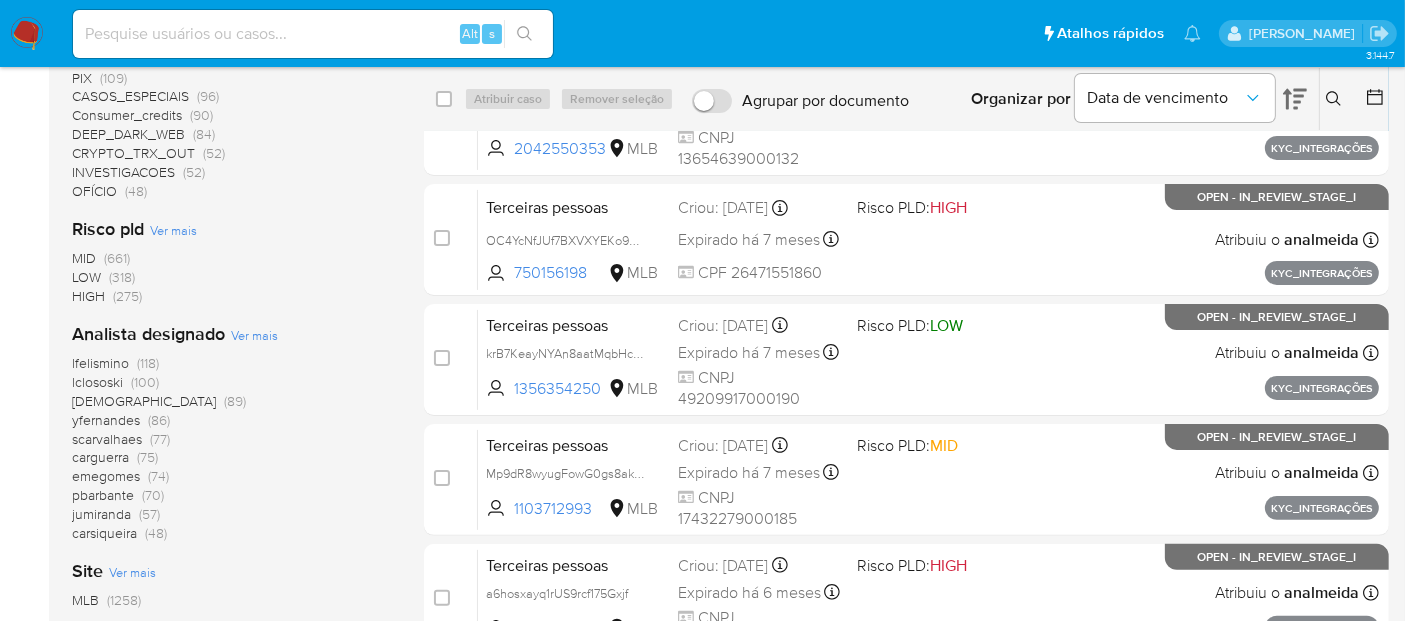 click on "Ver mais" at bounding box center (254, 335) 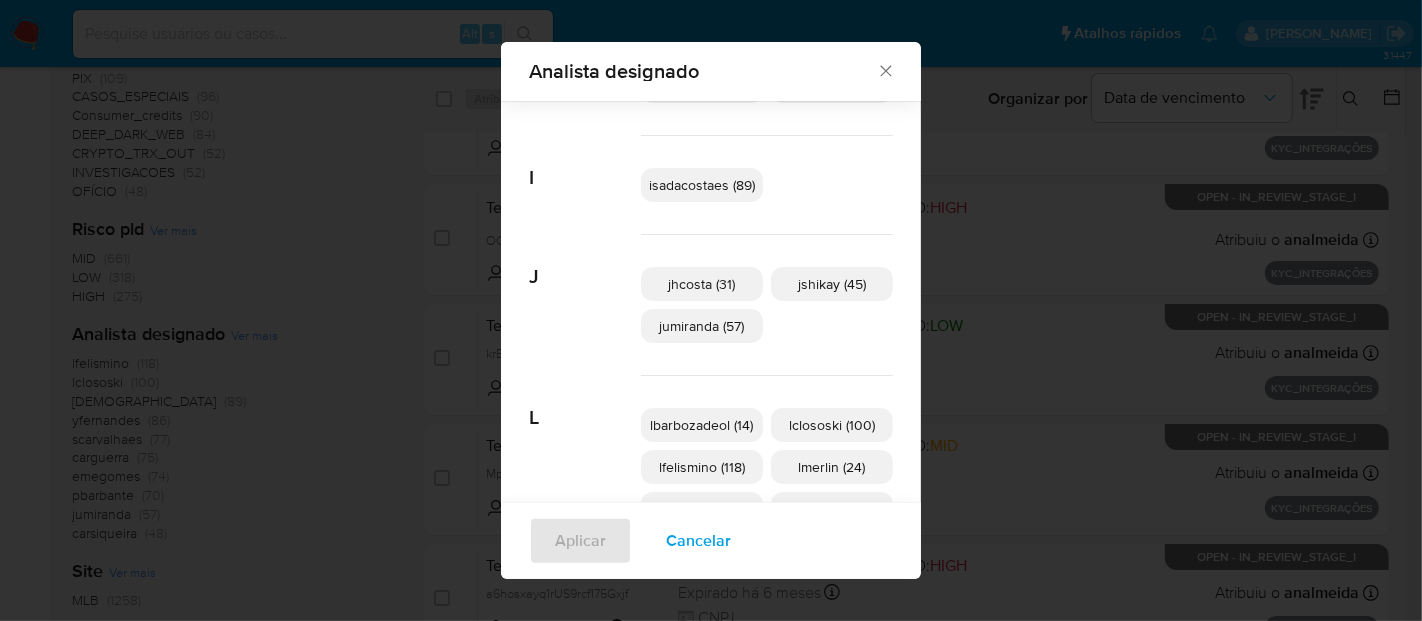 scroll, scrollTop: 430, scrollLeft: 0, axis: vertical 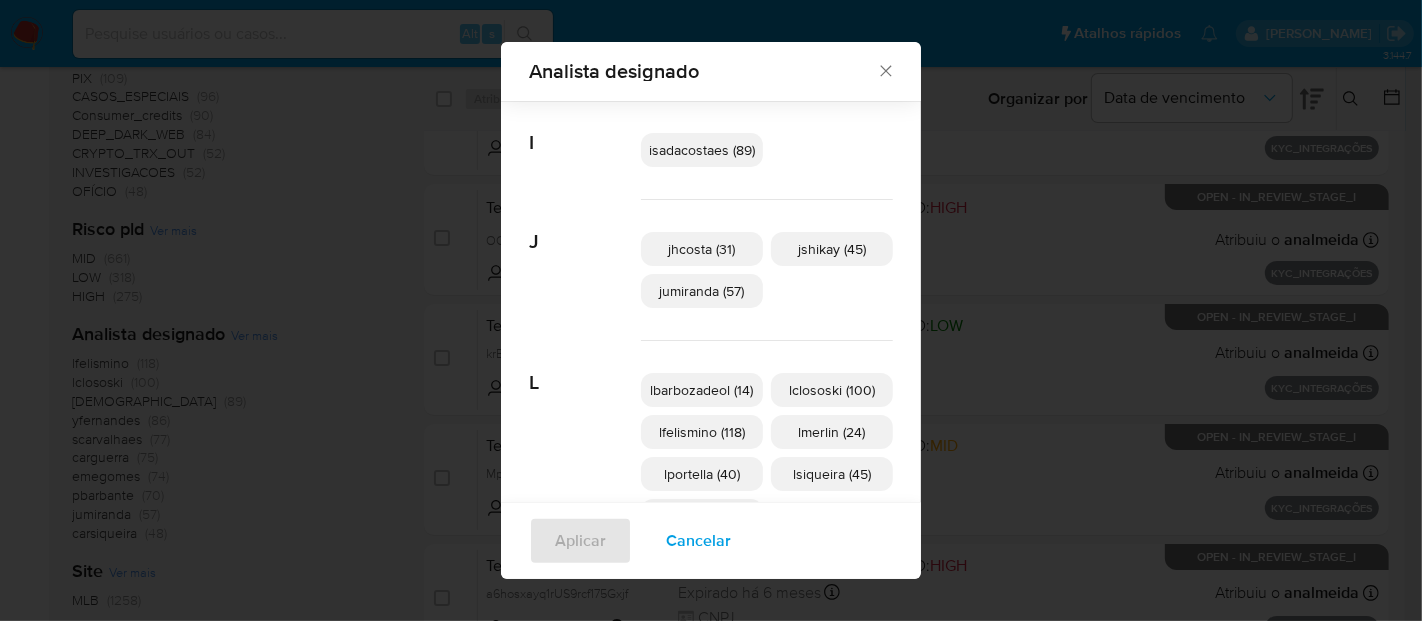 click on "lmerlin (24)" at bounding box center (832, 432) 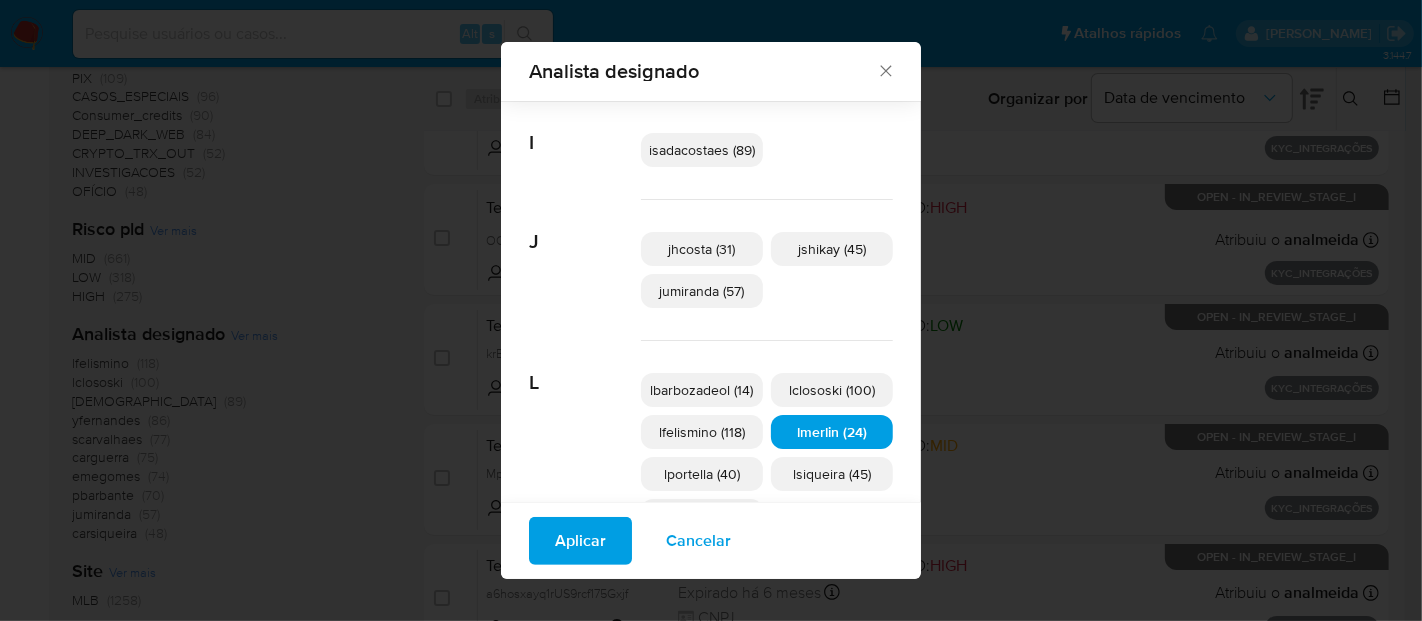 click on "Aplicar" at bounding box center (580, 541) 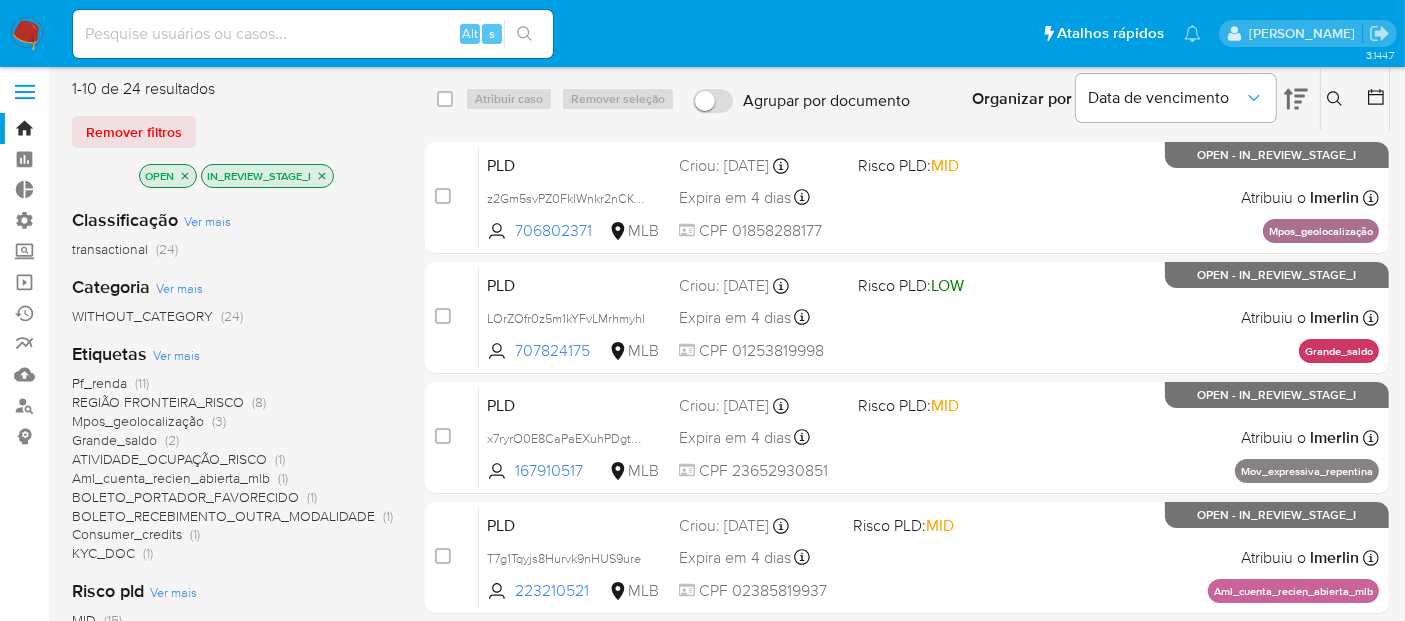scroll, scrollTop: 0, scrollLeft: 0, axis: both 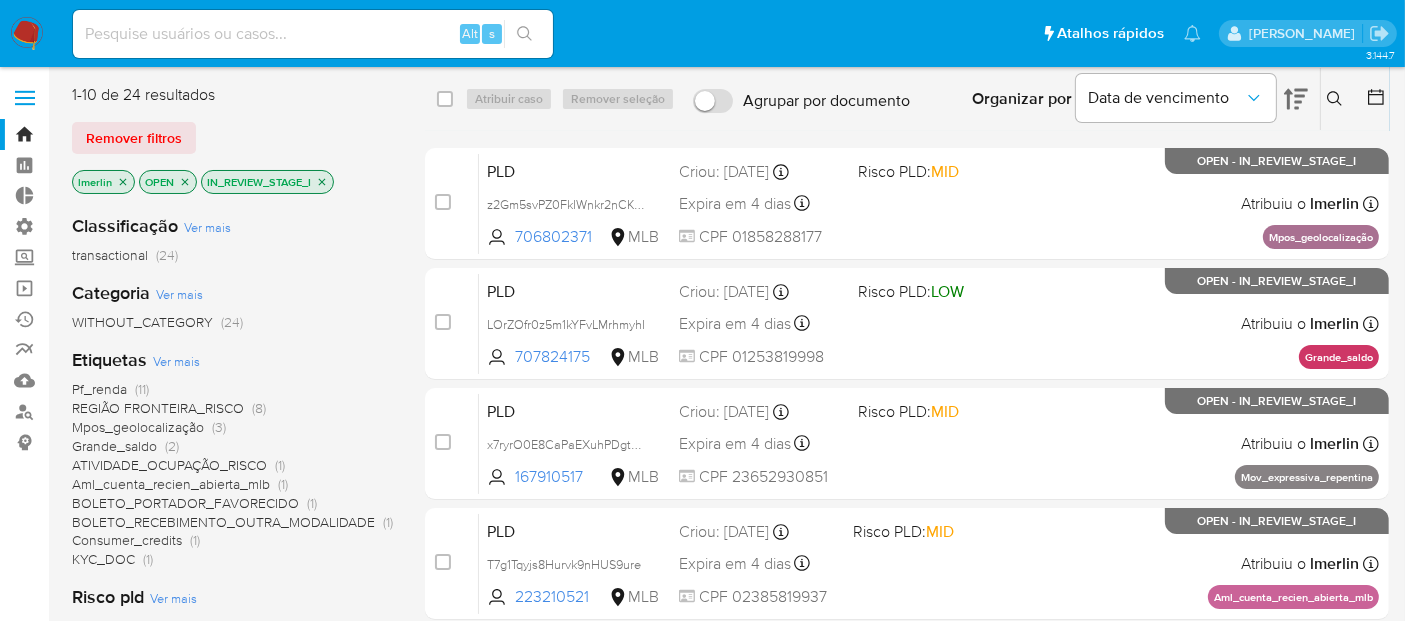 click 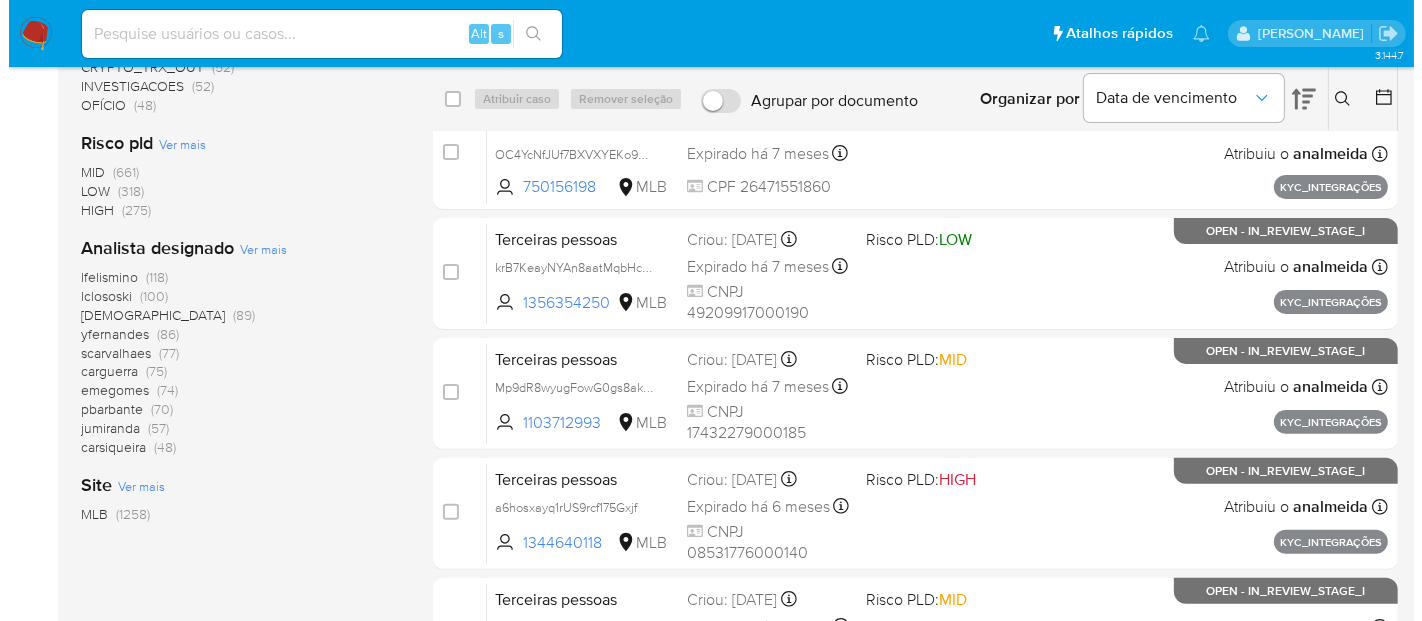 scroll, scrollTop: 555, scrollLeft: 0, axis: vertical 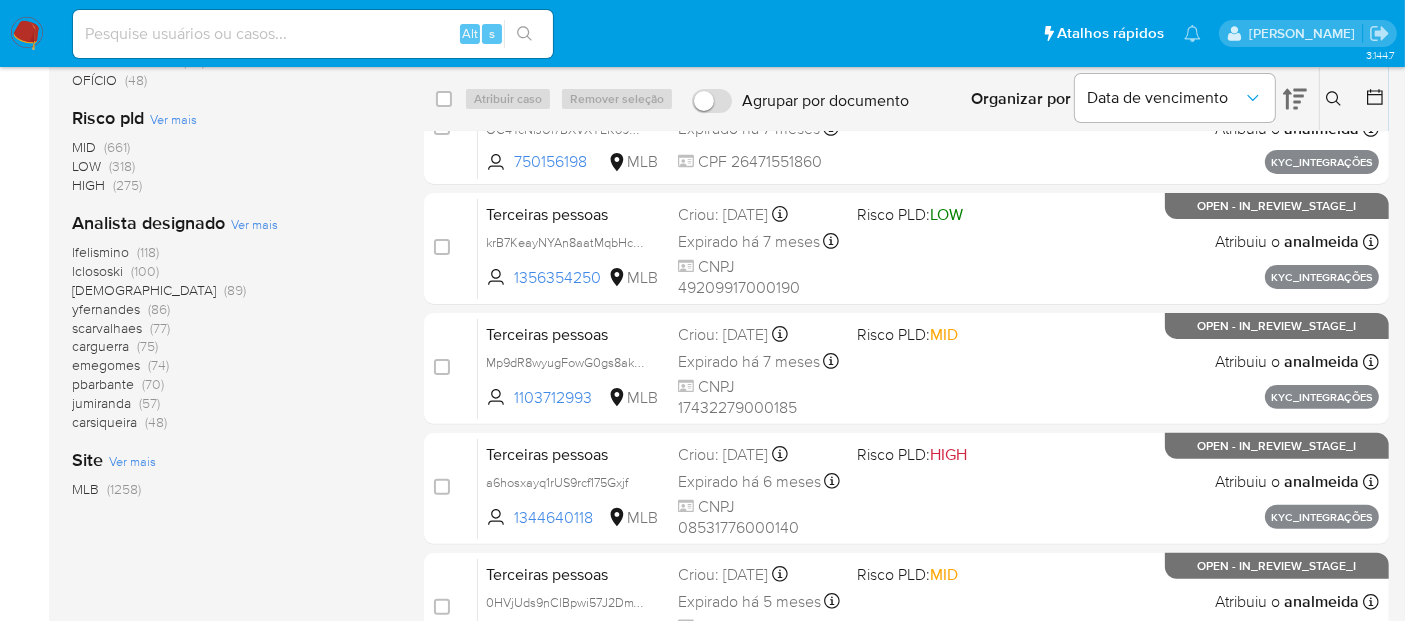 click on "Ver mais" at bounding box center [254, 224] 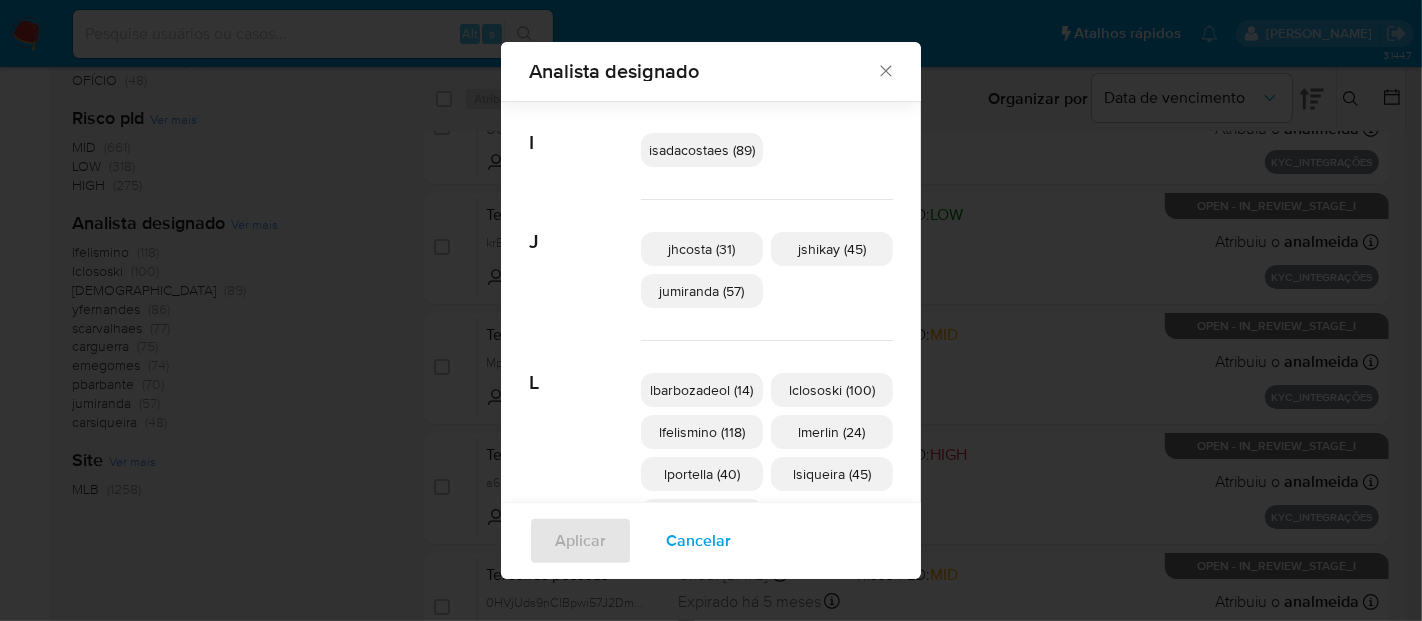 scroll, scrollTop: 541, scrollLeft: 0, axis: vertical 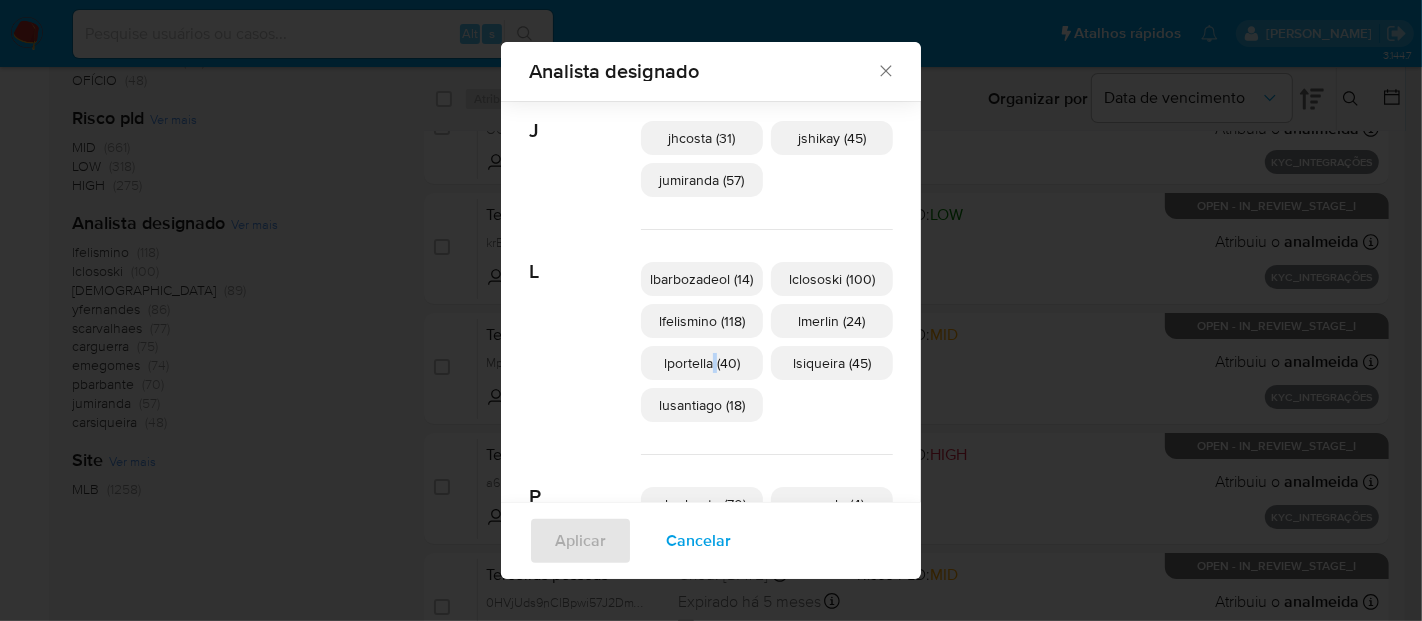 click on "lportella (40)" at bounding box center [702, 363] 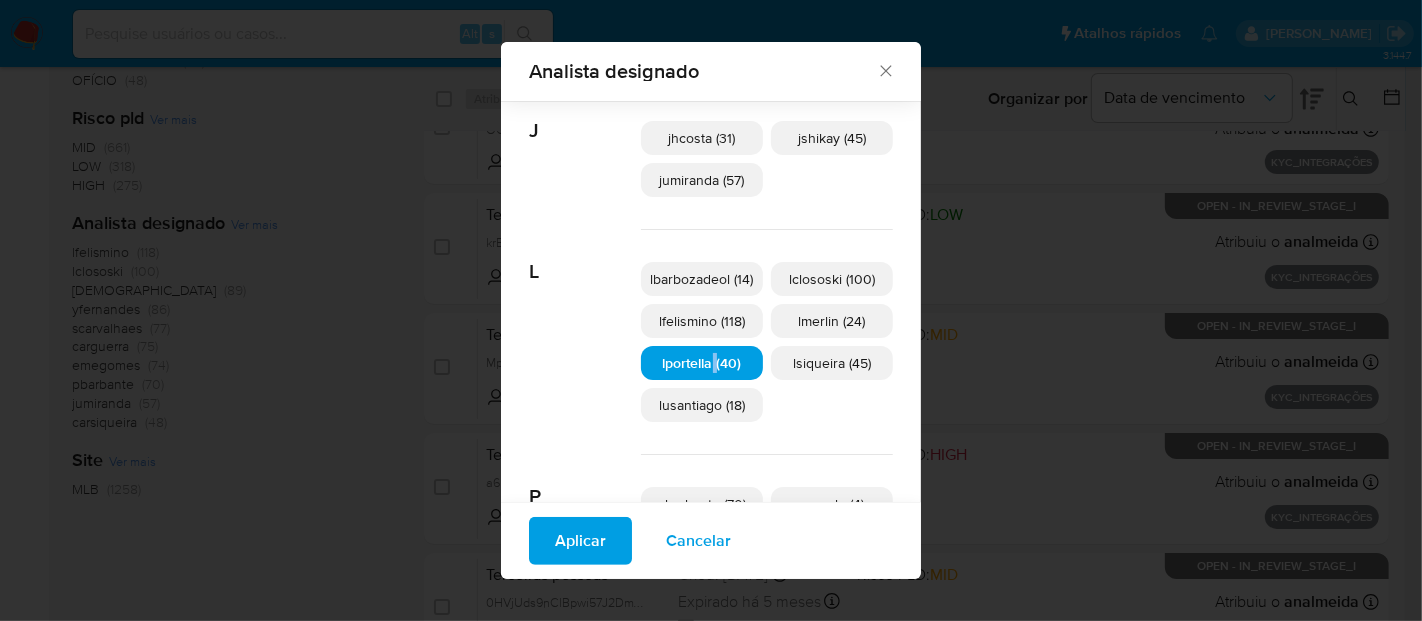 click on "Aplicar" at bounding box center [580, 541] 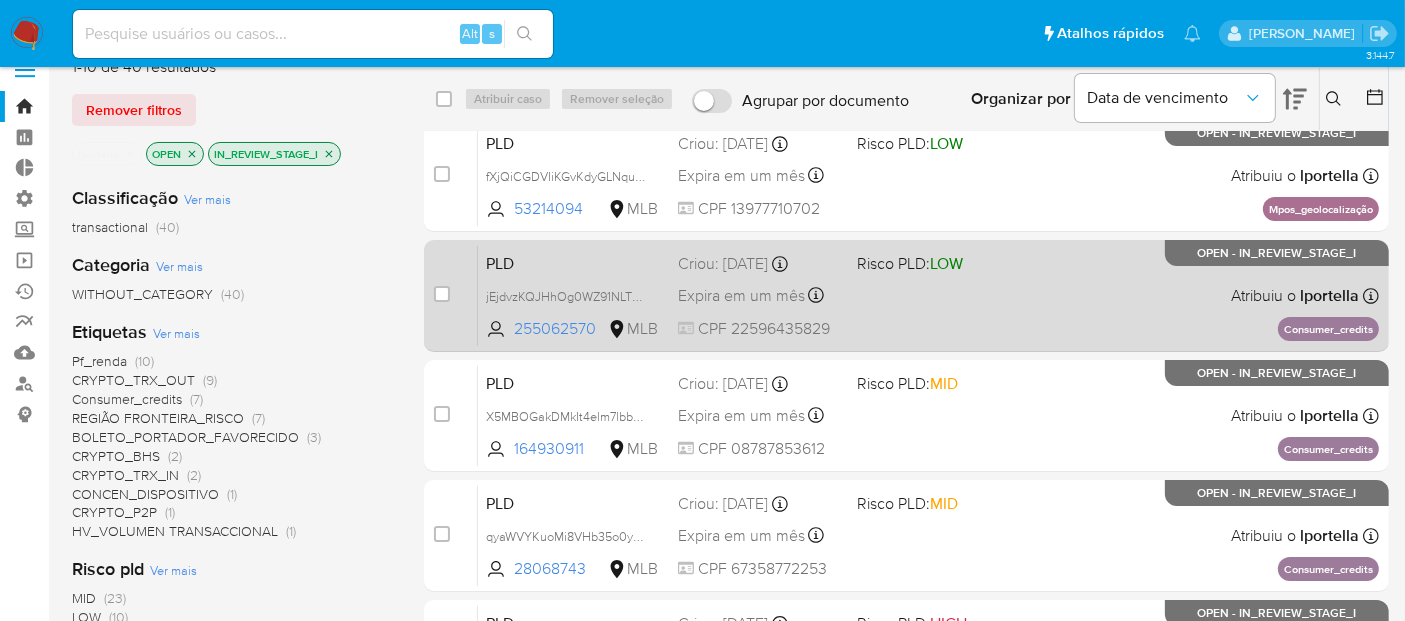 scroll, scrollTop: 0, scrollLeft: 0, axis: both 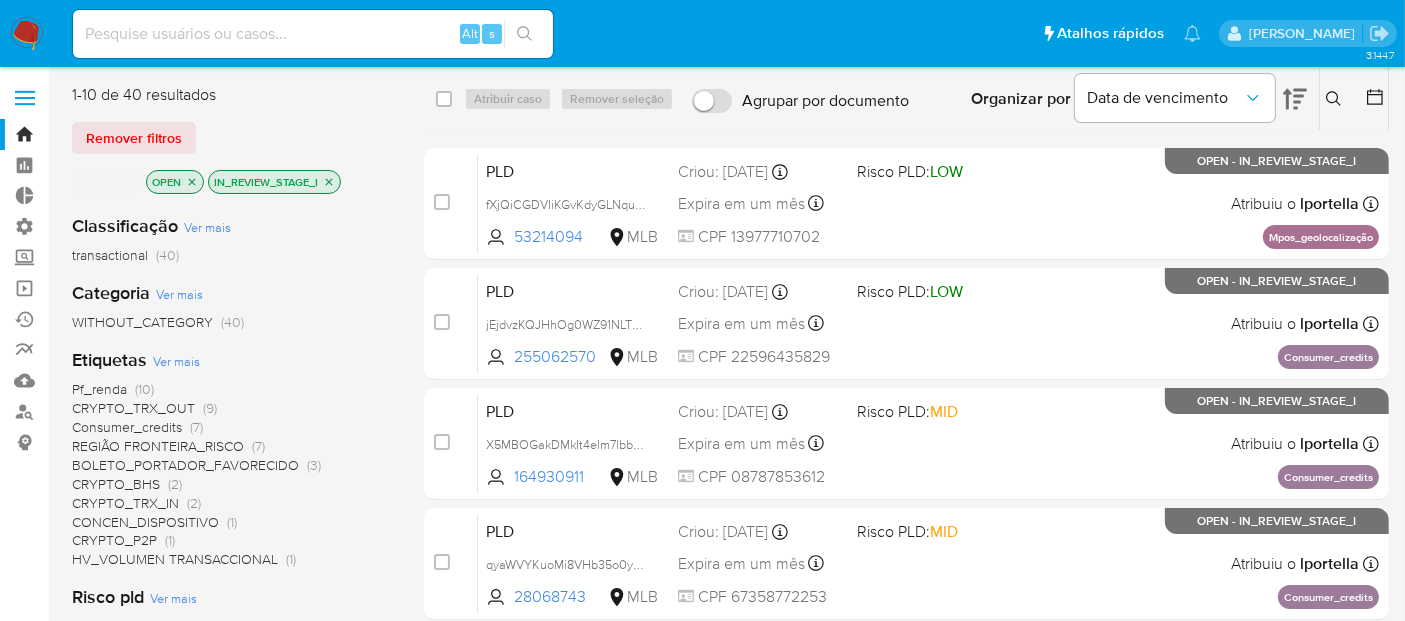 click 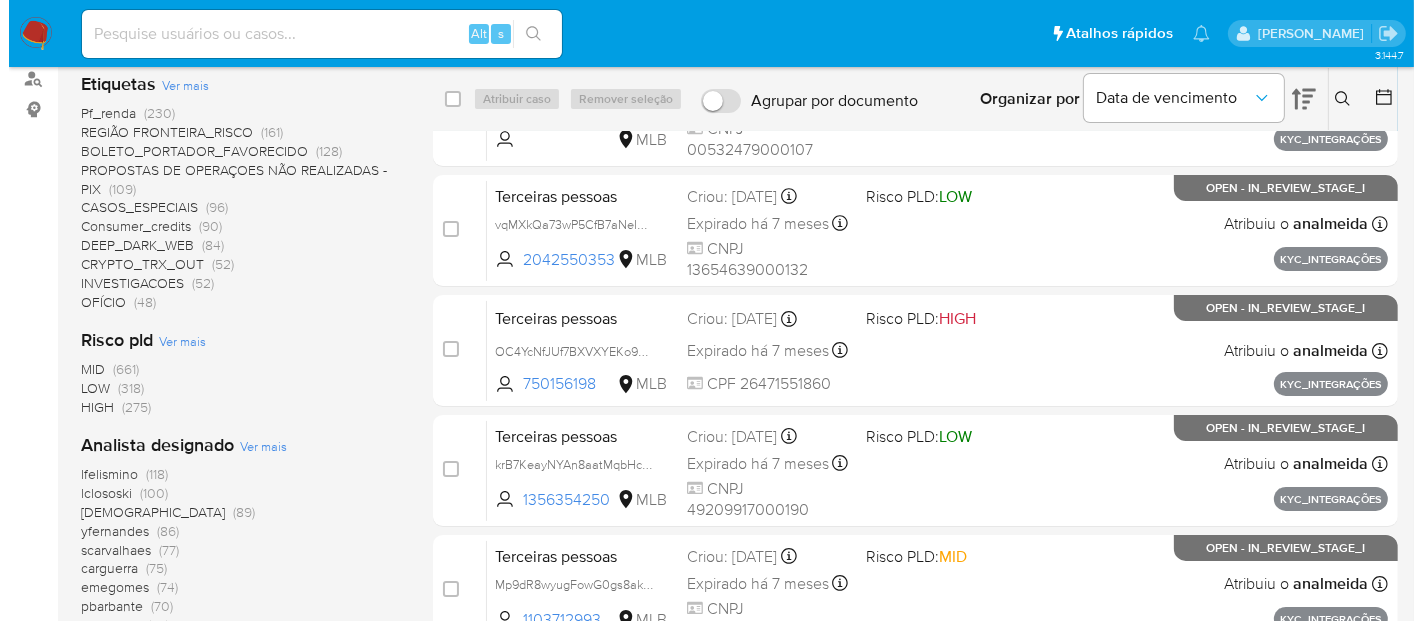 scroll, scrollTop: 444, scrollLeft: 0, axis: vertical 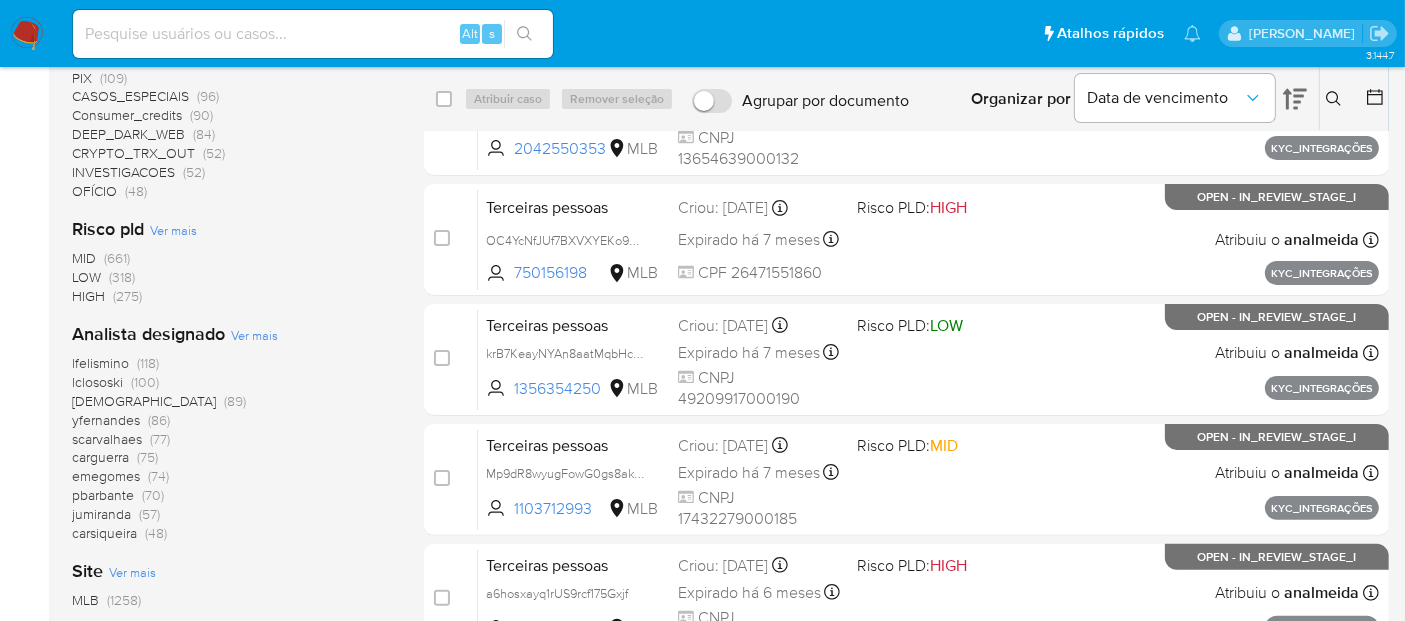 click on "Ver mais" at bounding box center (254, 335) 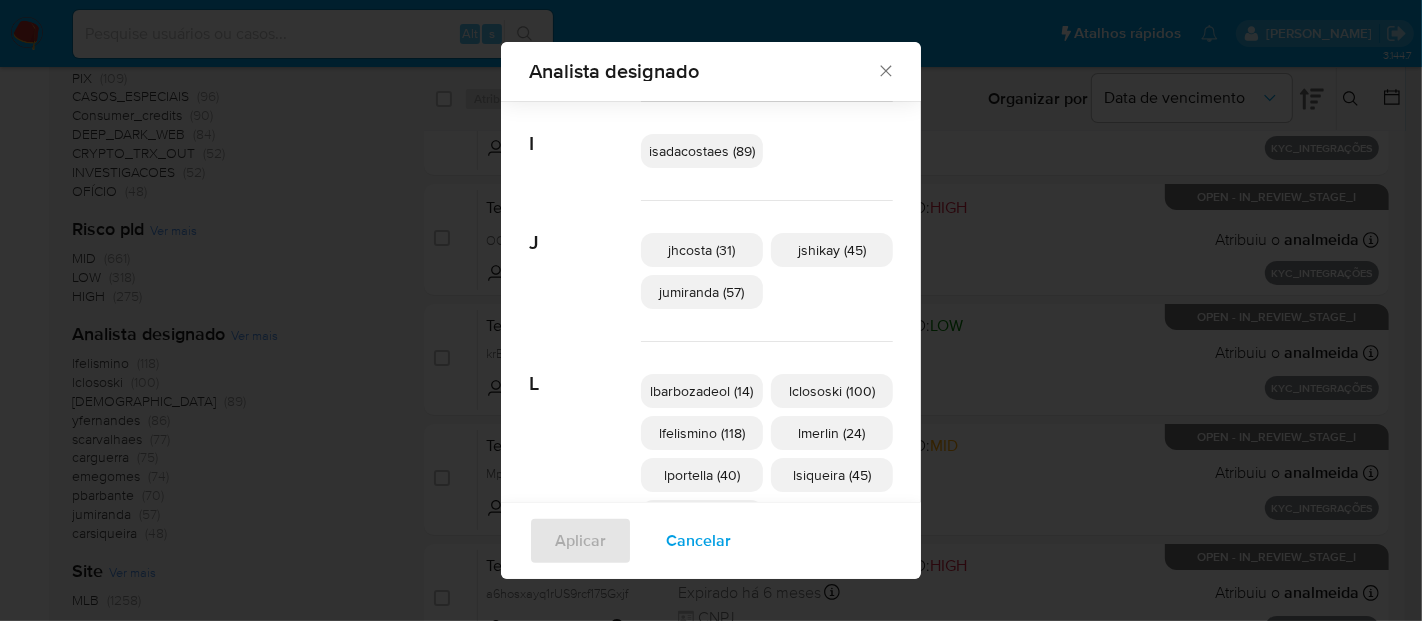 scroll, scrollTop: 540, scrollLeft: 0, axis: vertical 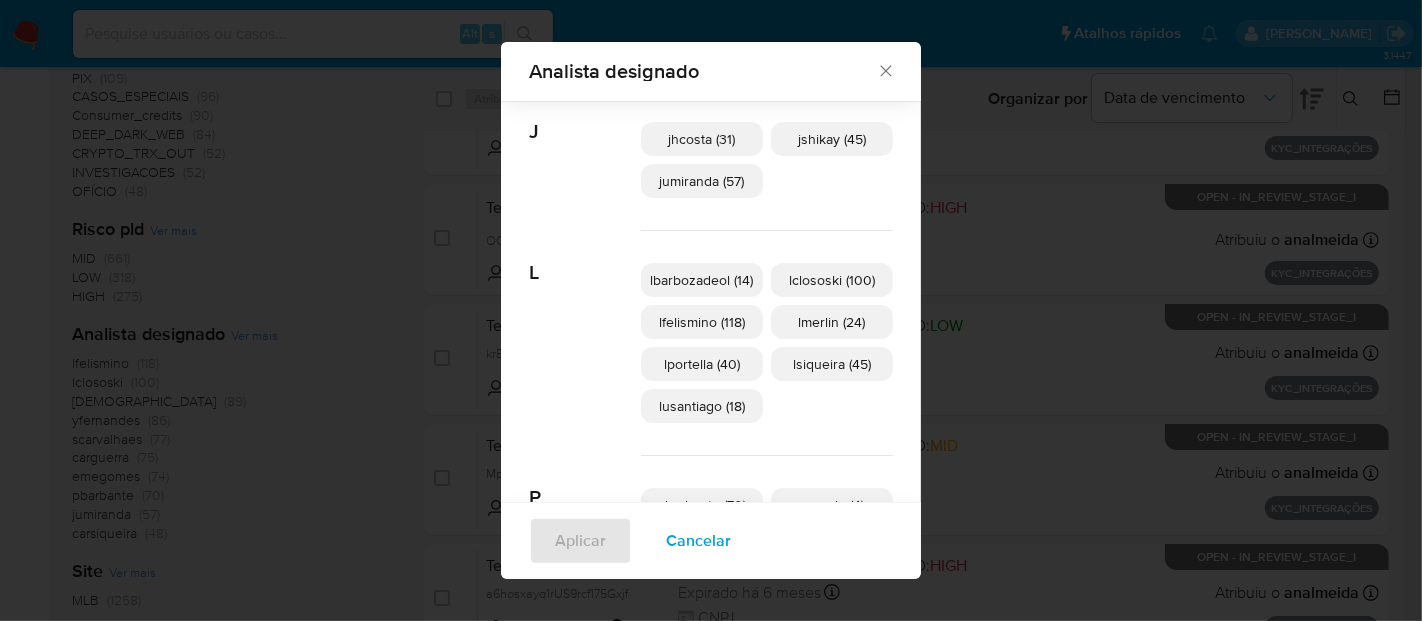 click on "lsiqueira (45)" at bounding box center [832, 364] 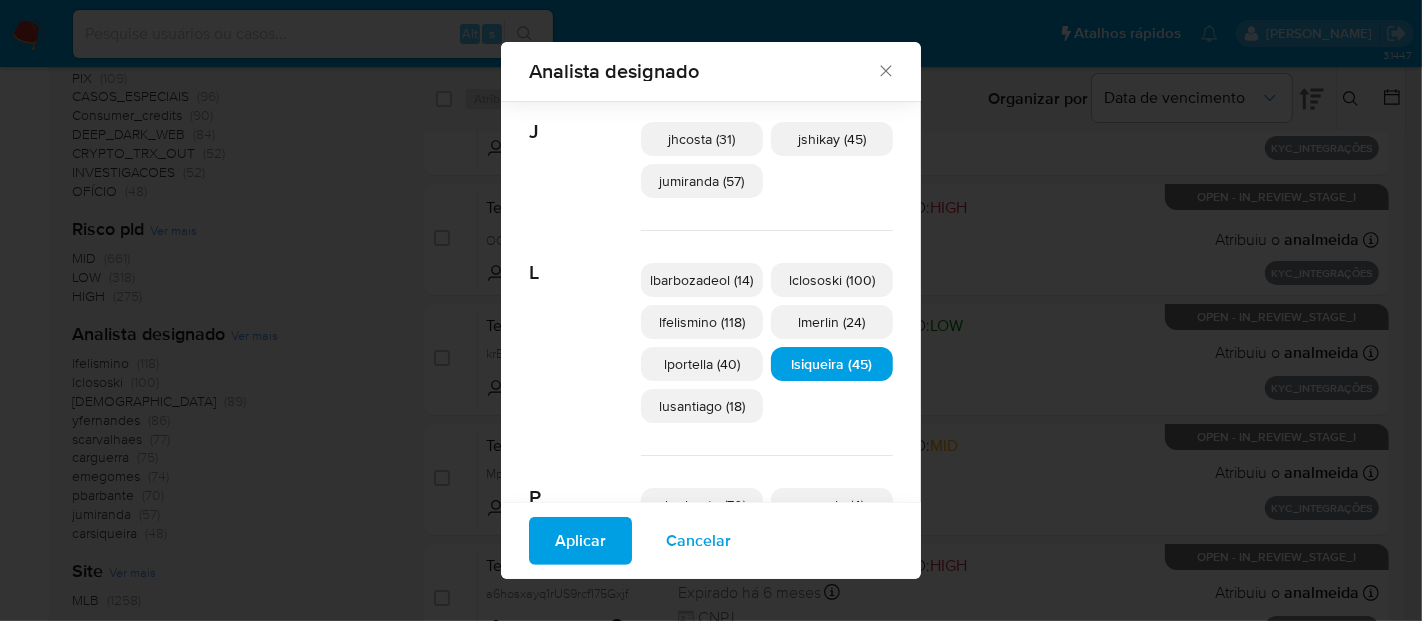 click on "Aplicar" at bounding box center [580, 541] 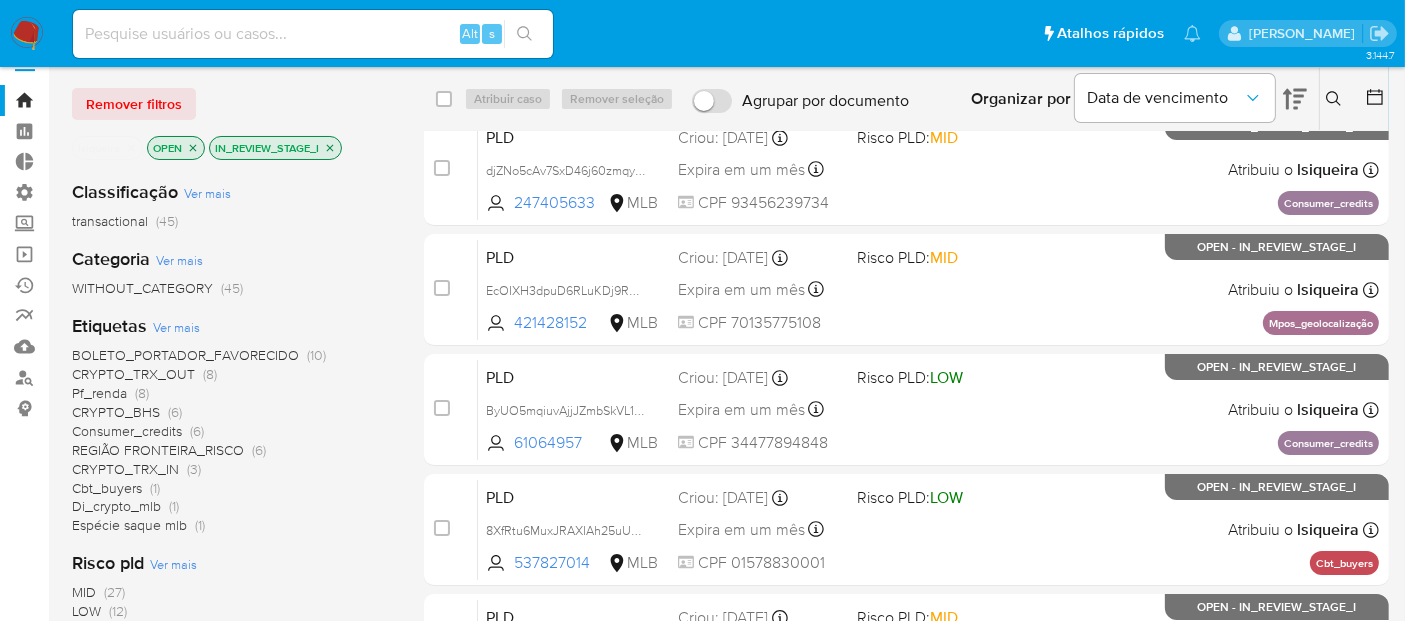 scroll, scrollTop: 0, scrollLeft: 0, axis: both 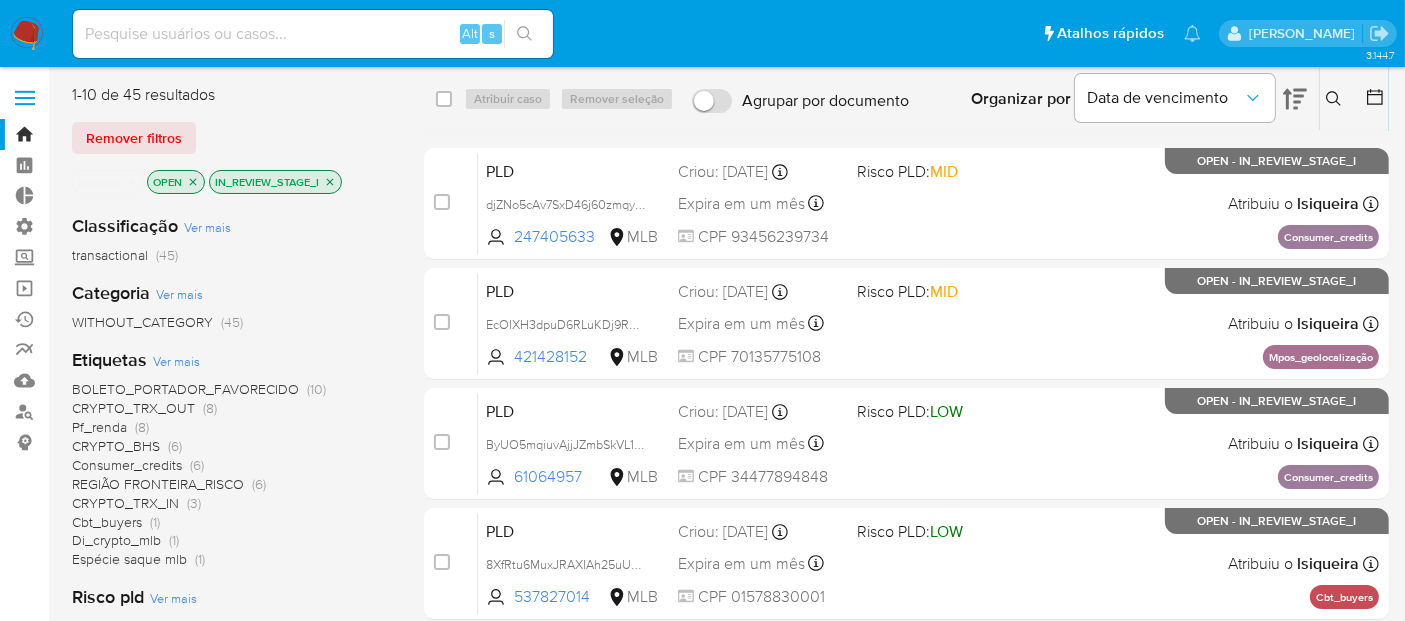click 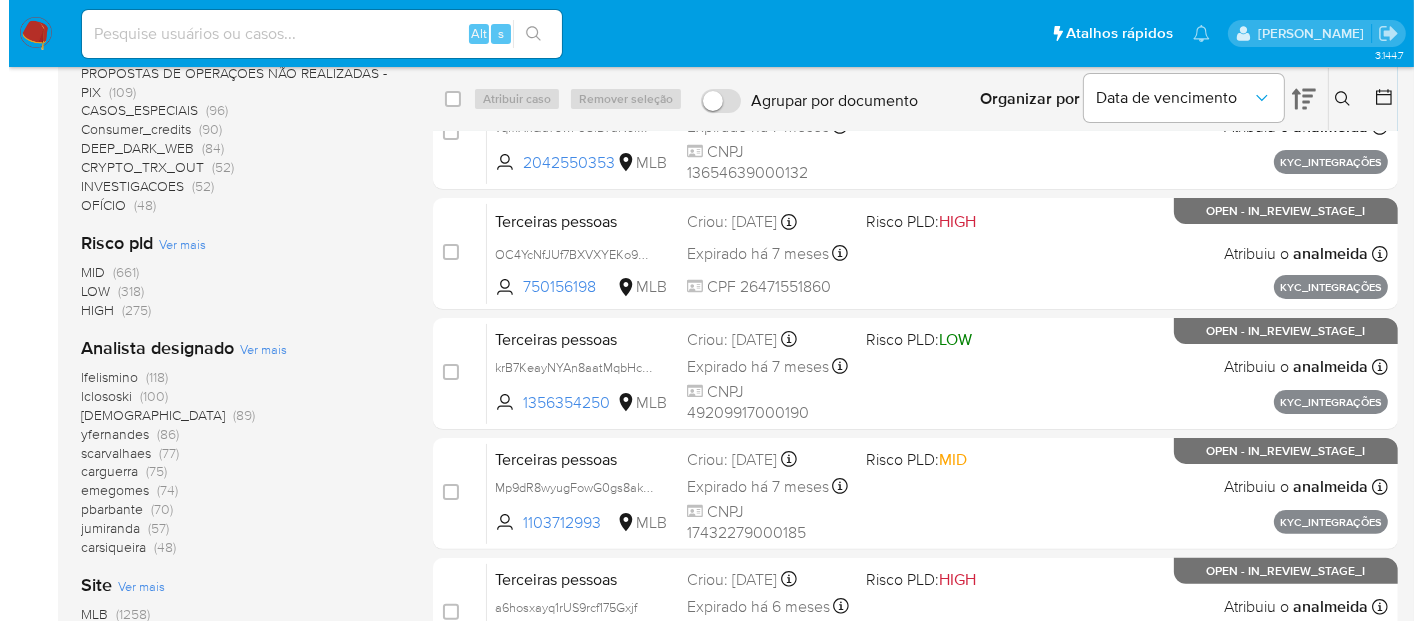 scroll, scrollTop: 444, scrollLeft: 0, axis: vertical 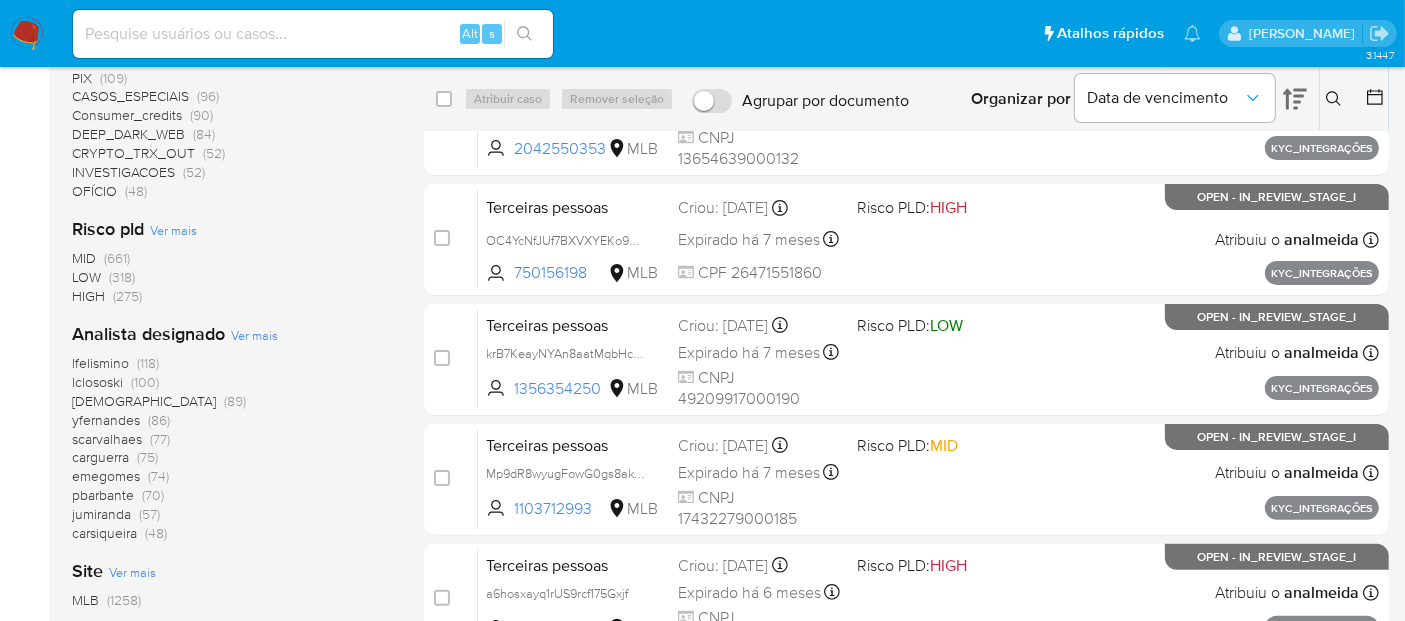 click on "Ver mais" at bounding box center [254, 335] 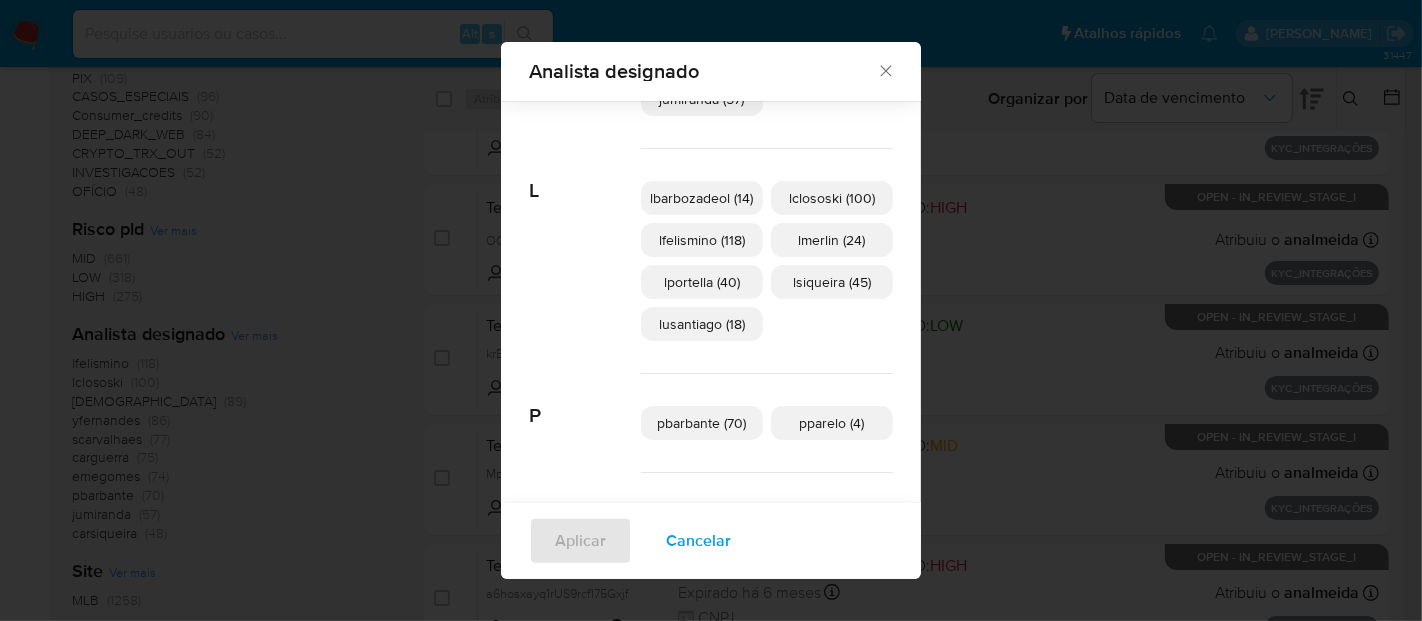 scroll, scrollTop: 651, scrollLeft: 0, axis: vertical 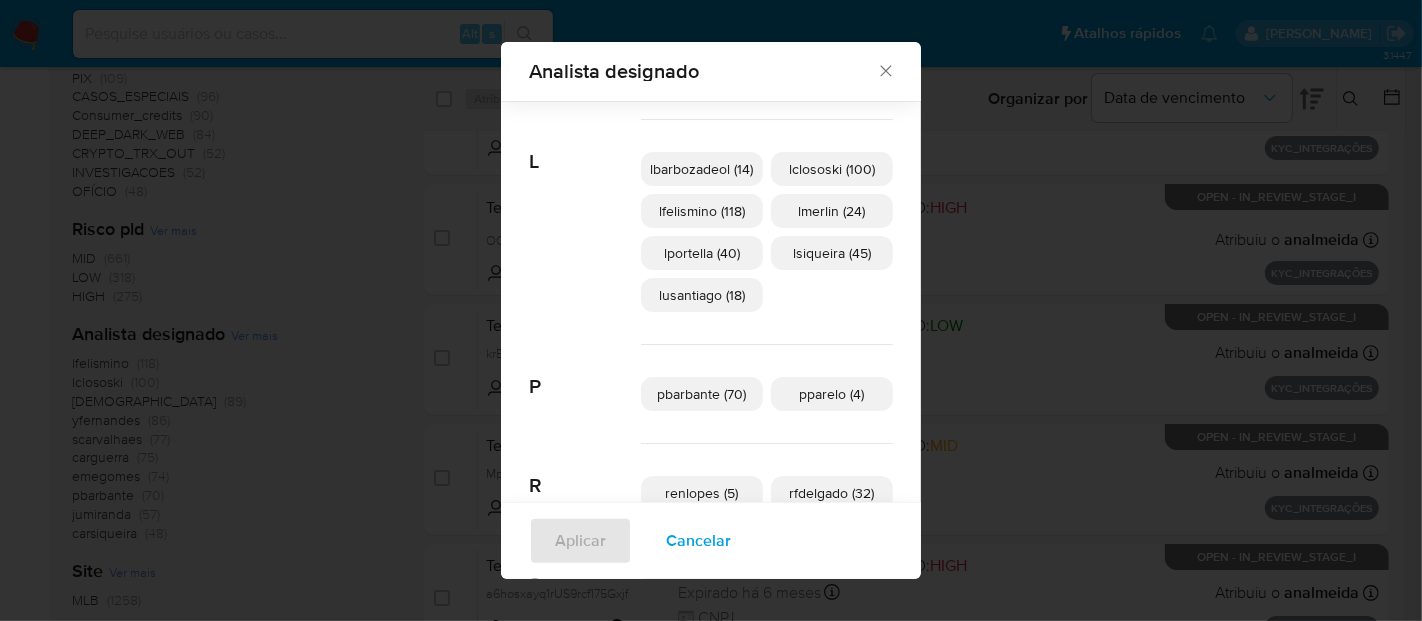 click on "lusantiago (18)" at bounding box center (702, 295) 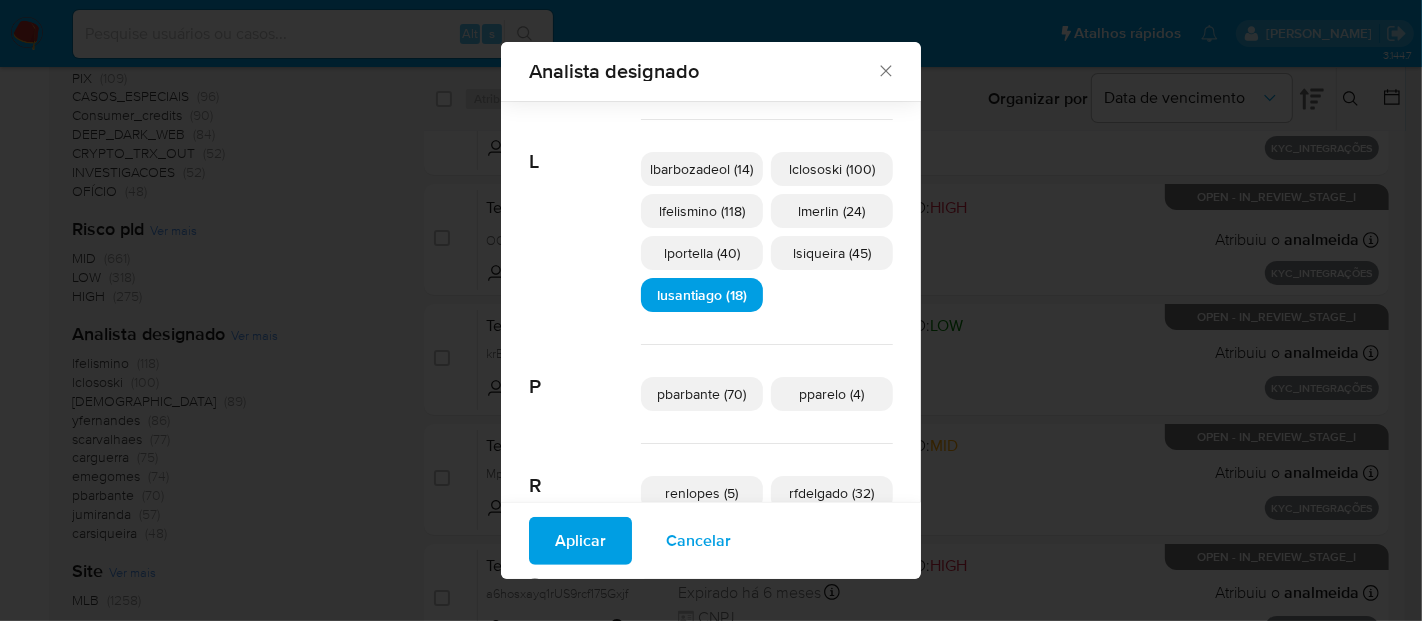 click on "Aplicar" at bounding box center [580, 541] 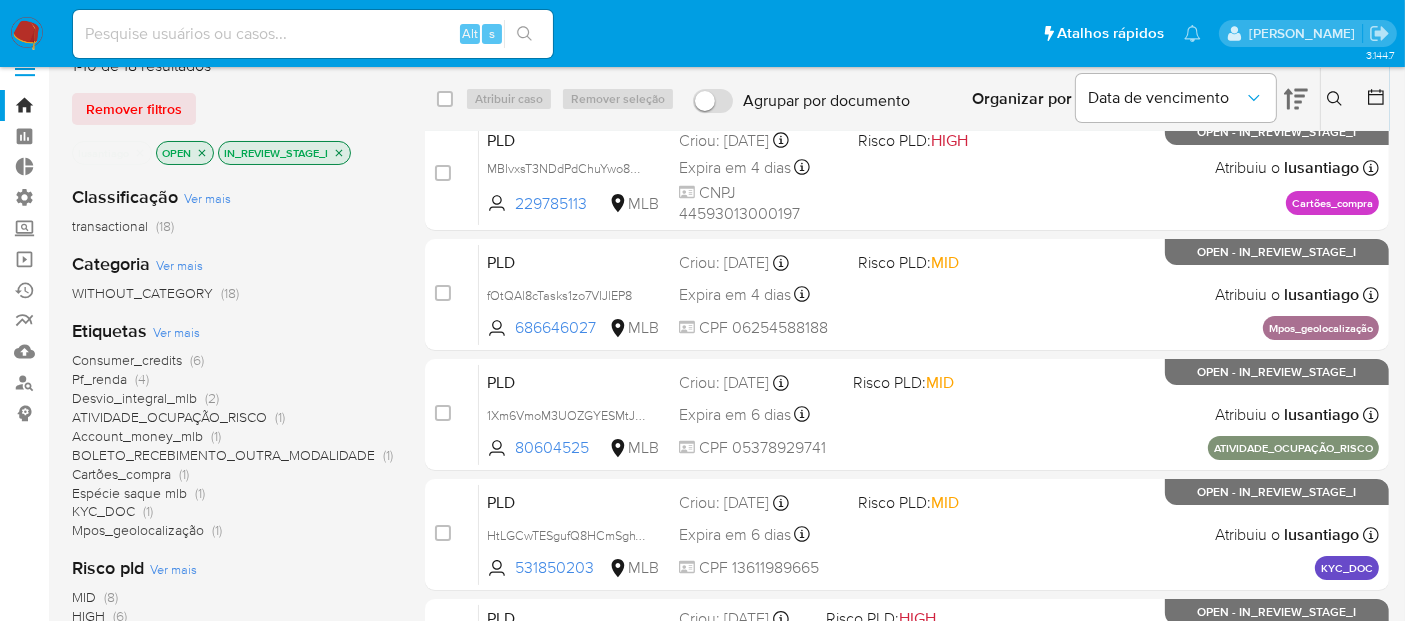 scroll, scrollTop: 0, scrollLeft: 0, axis: both 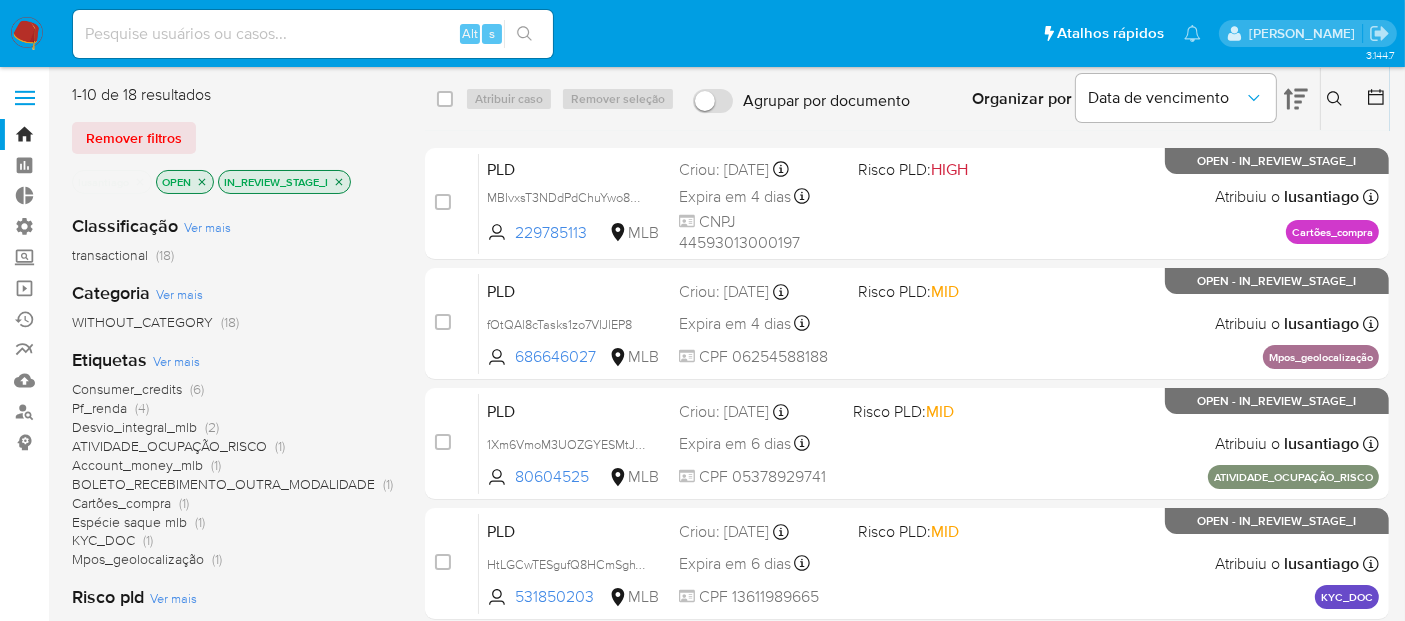 click 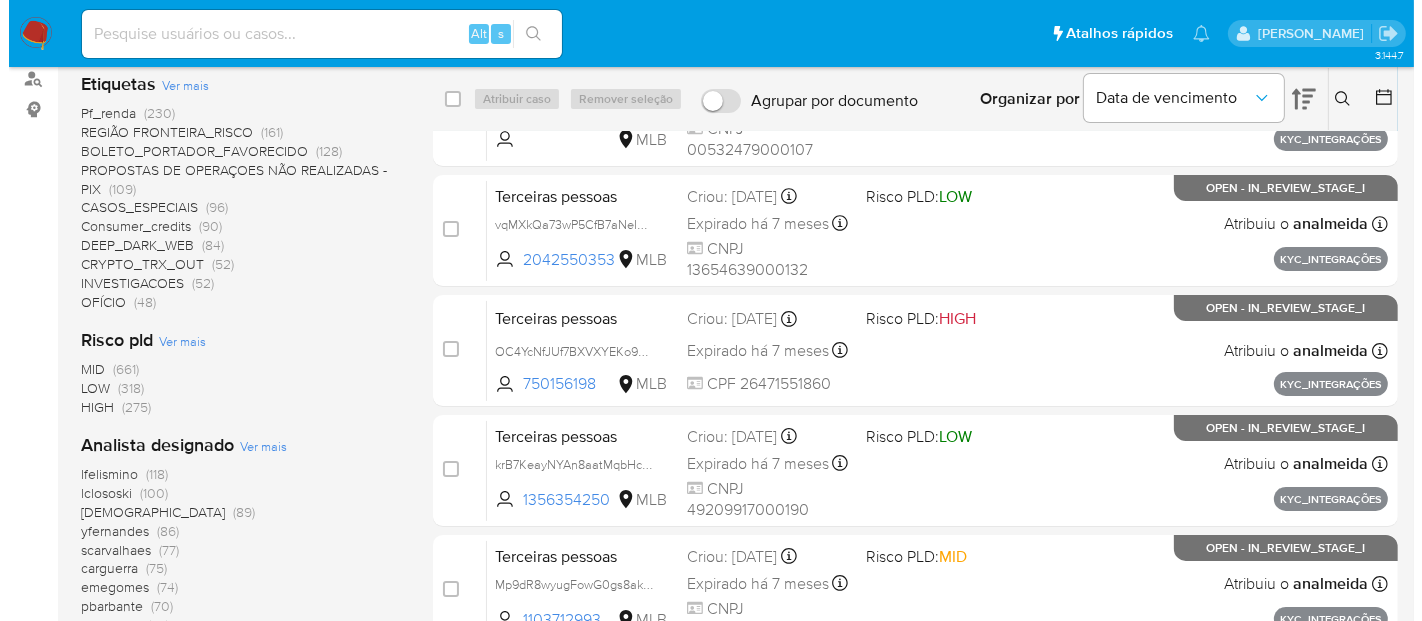 scroll, scrollTop: 444, scrollLeft: 0, axis: vertical 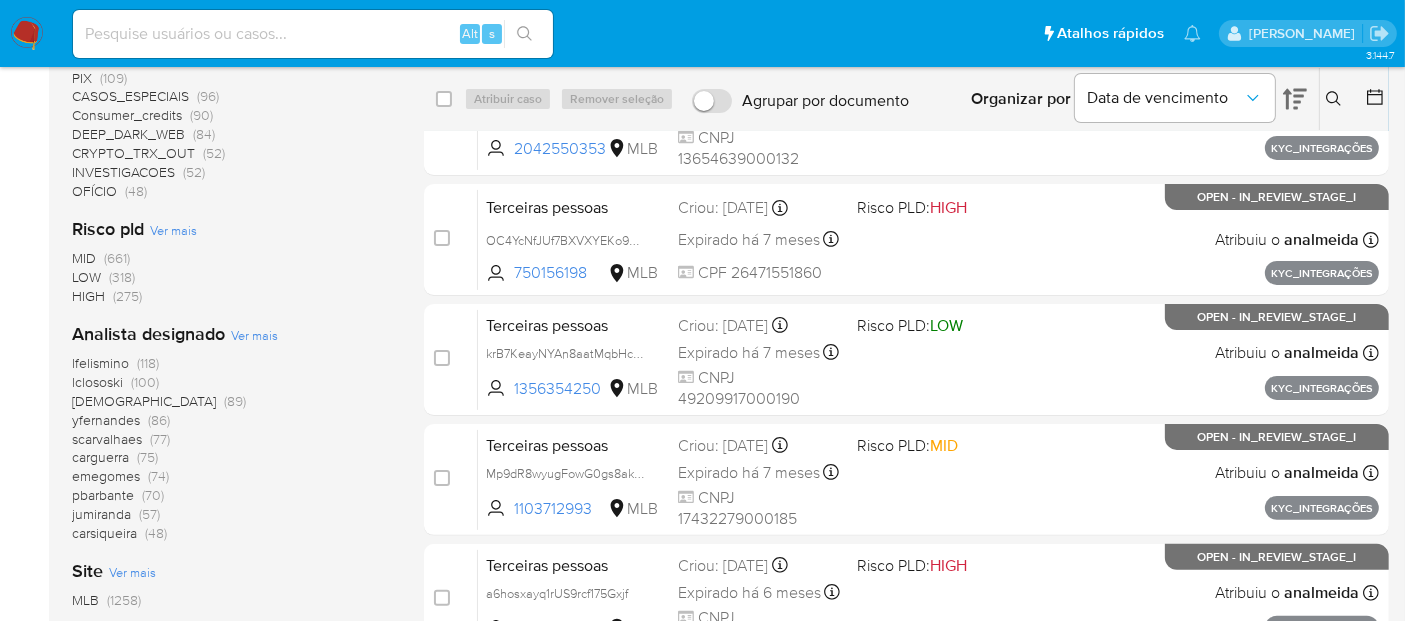click on "Ver mais" at bounding box center [254, 335] 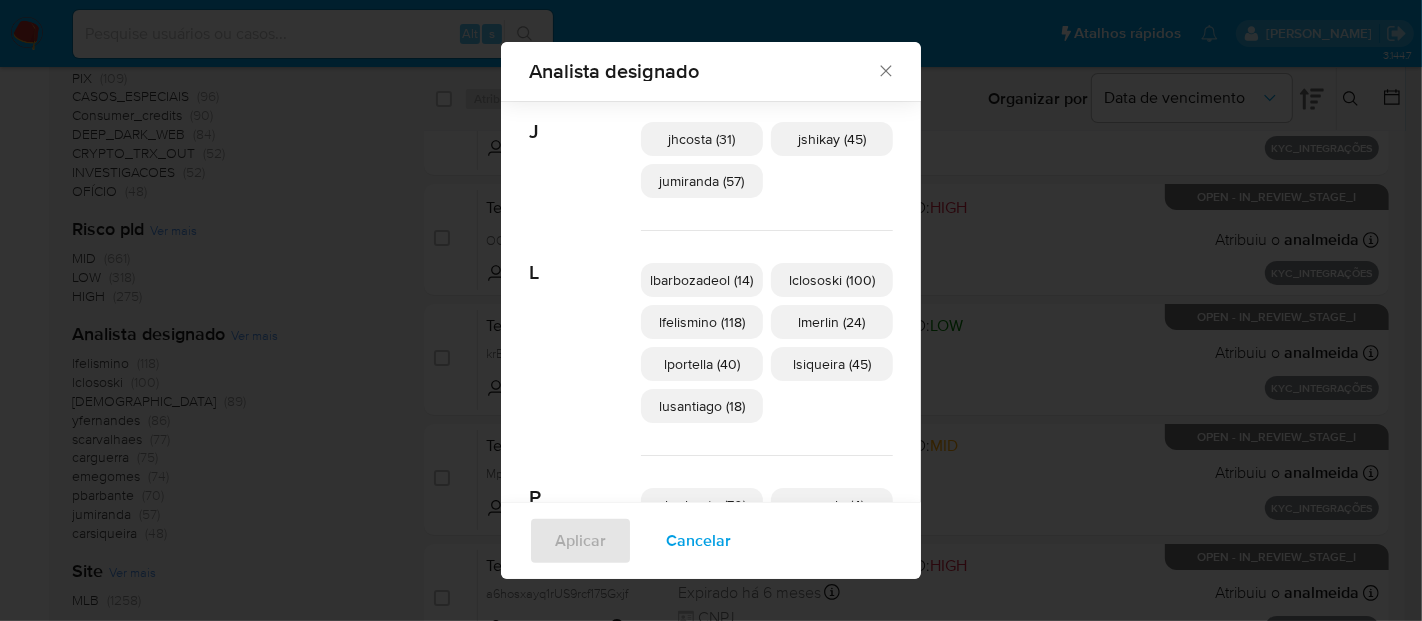 scroll, scrollTop: 651, scrollLeft: 0, axis: vertical 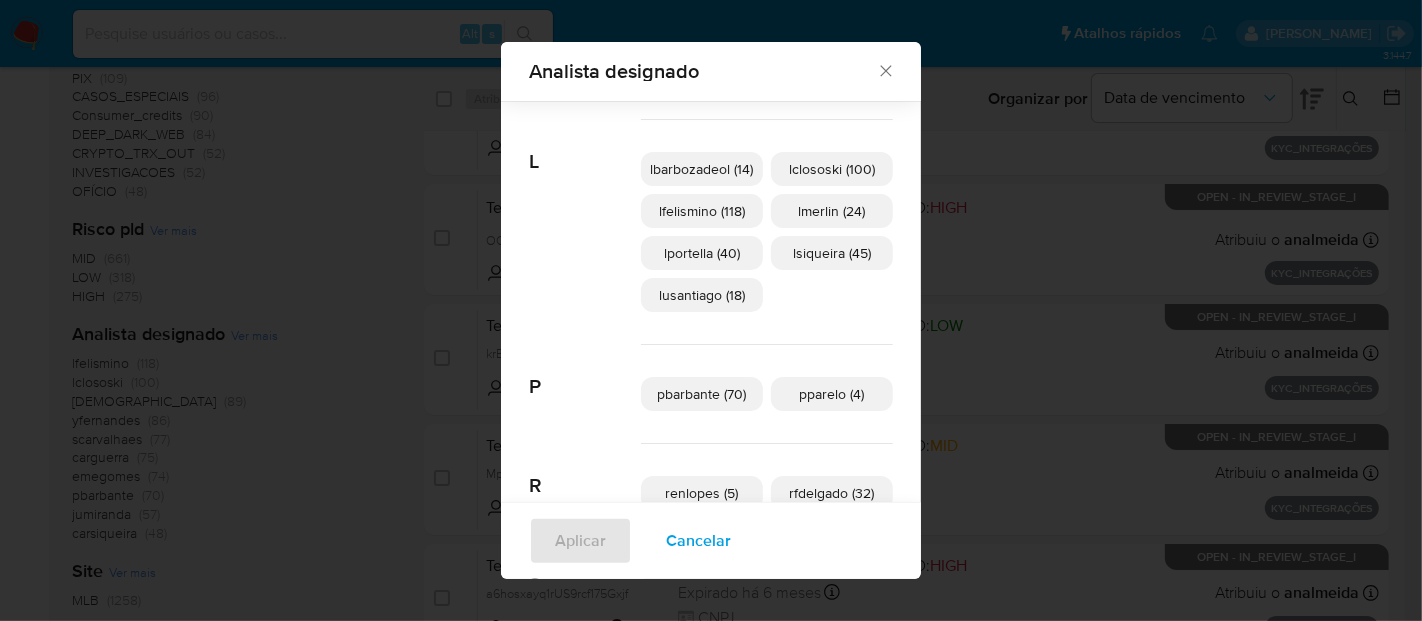 click on "pbarbante (70)" at bounding box center [702, 394] 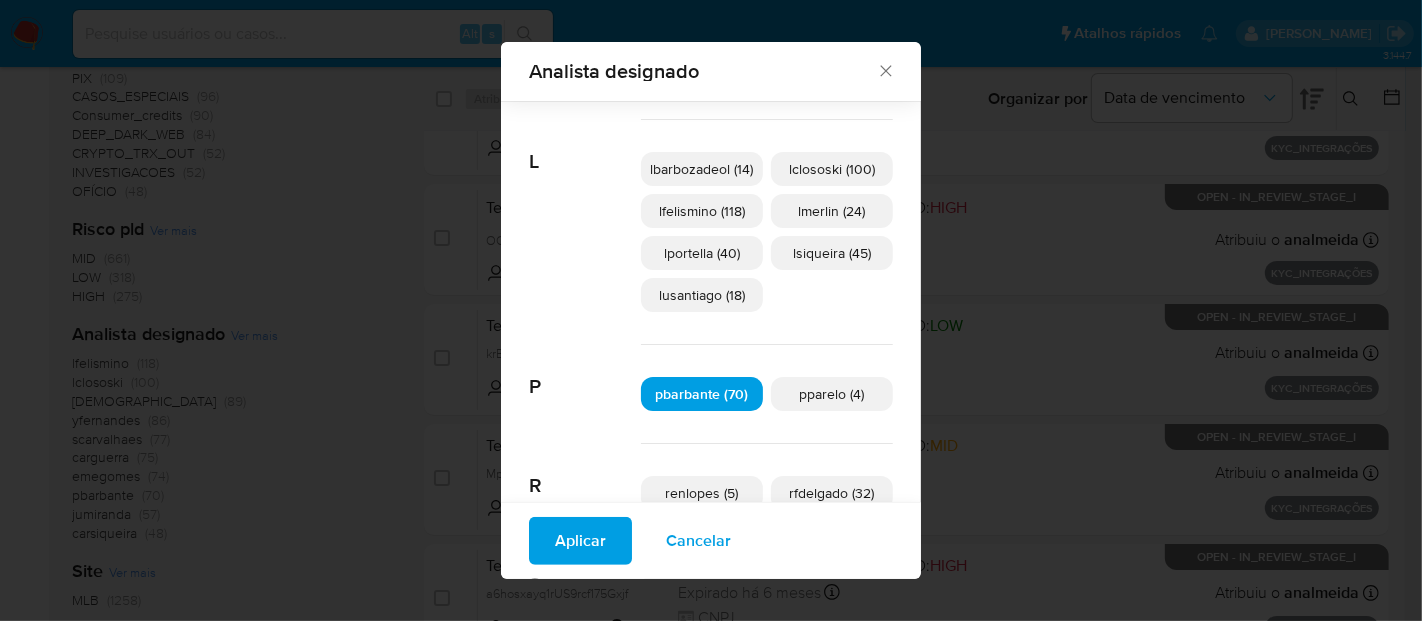 click on "Aplicar" at bounding box center [580, 541] 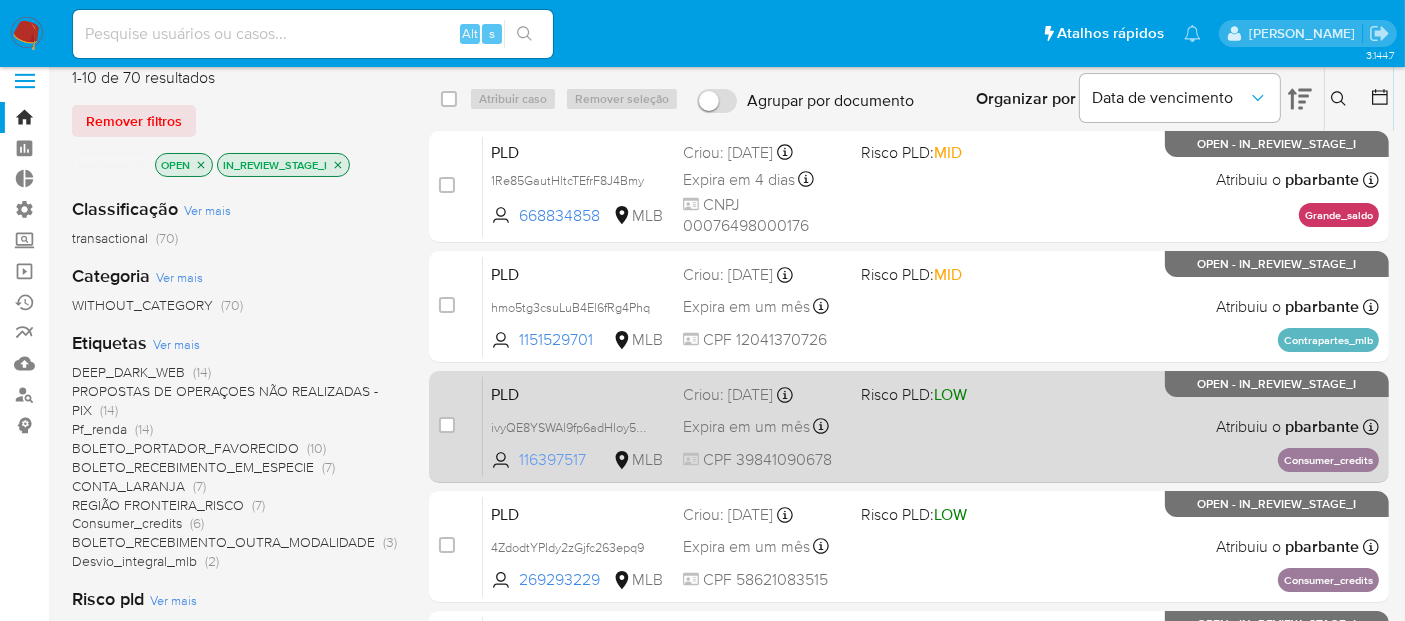scroll, scrollTop: 0, scrollLeft: 0, axis: both 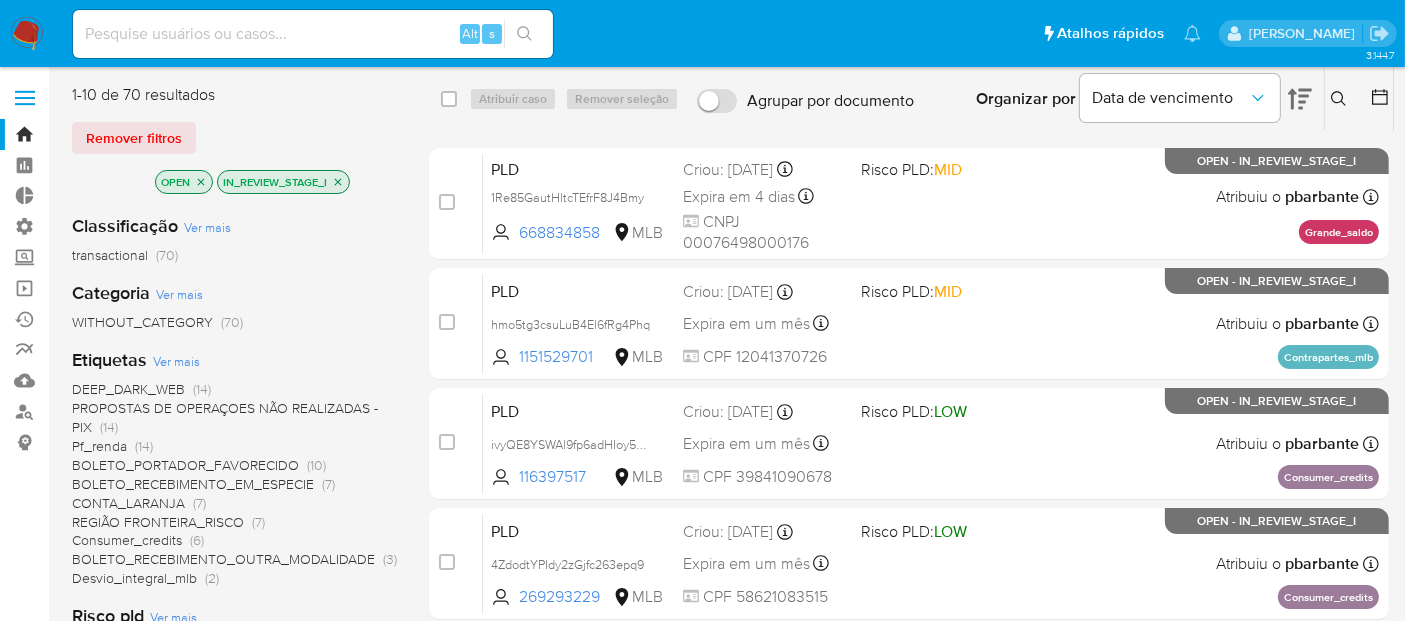 click 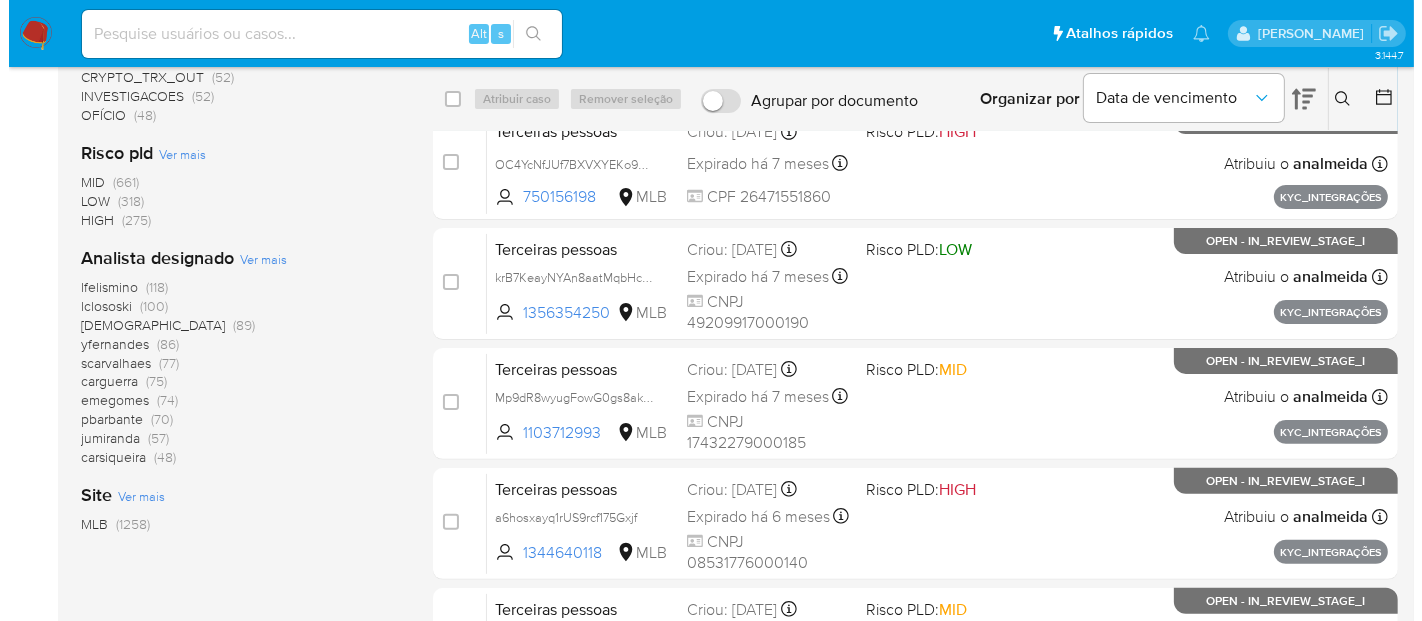 scroll, scrollTop: 555, scrollLeft: 0, axis: vertical 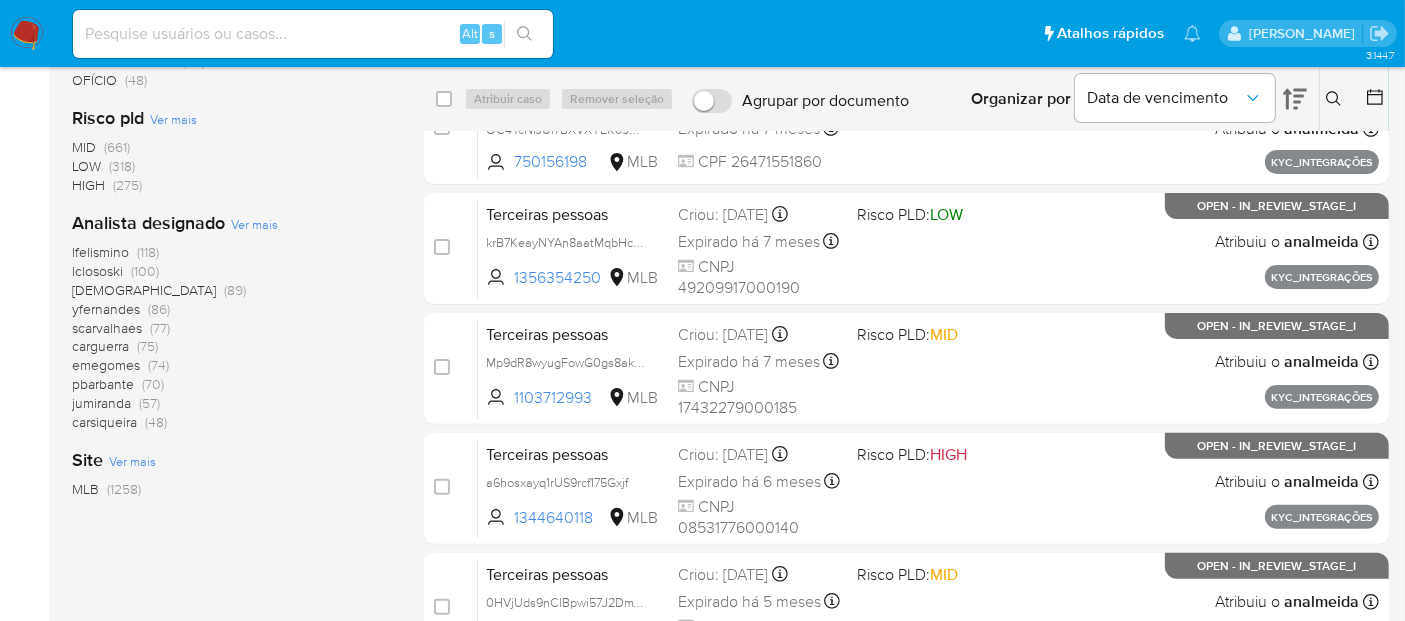 click on "Ver mais" at bounding box center (254, 224) 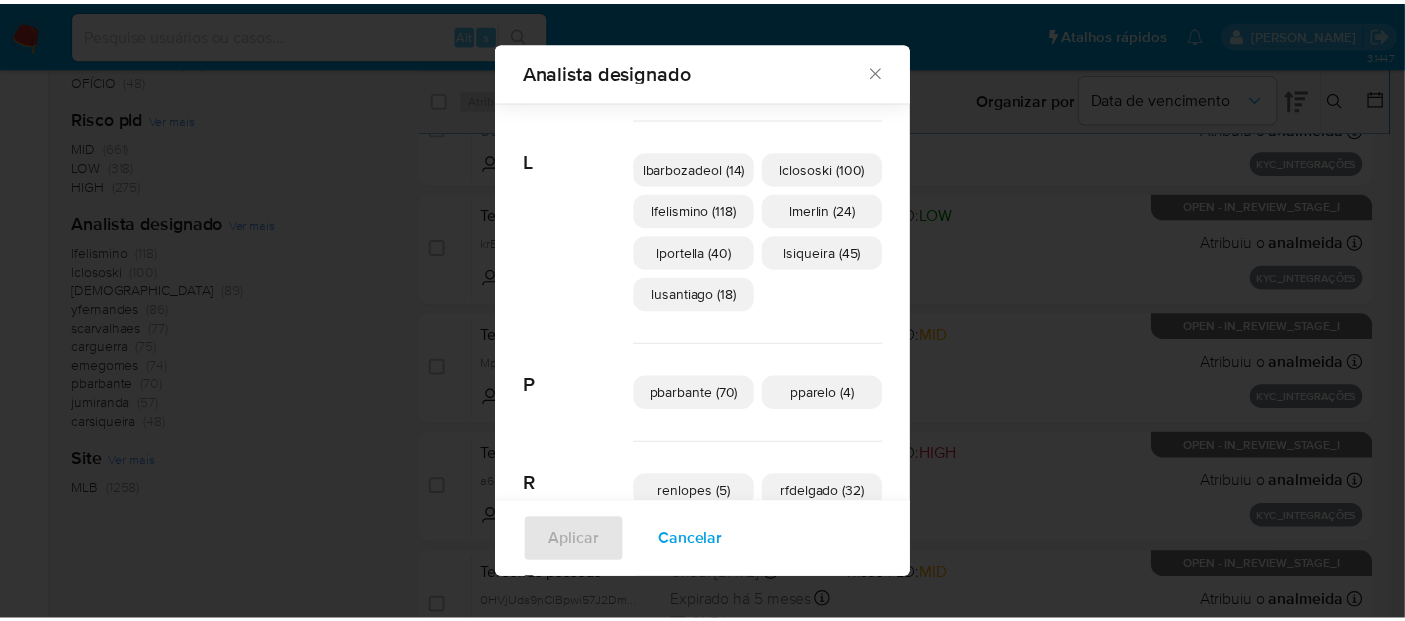 scroll, scrollTop: 763, scrollLeft: 0, axis: vertical 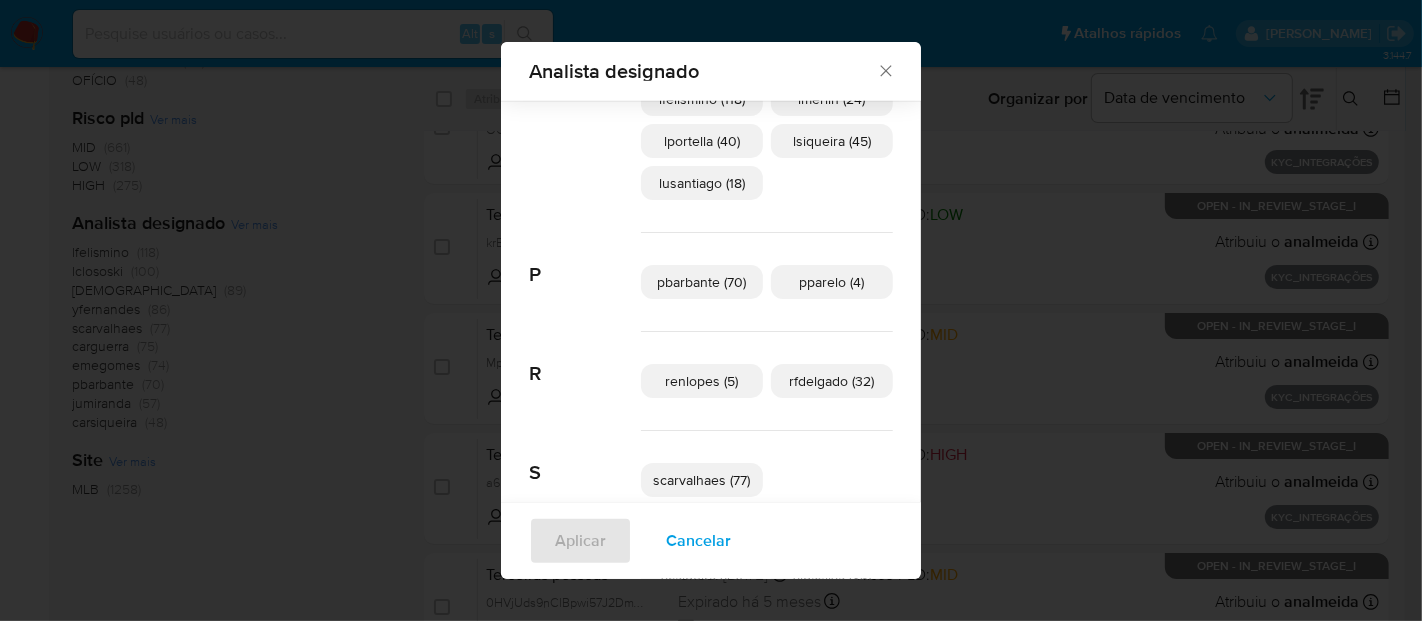 click on "pparelo (4)" at bounding box center [832, 282] 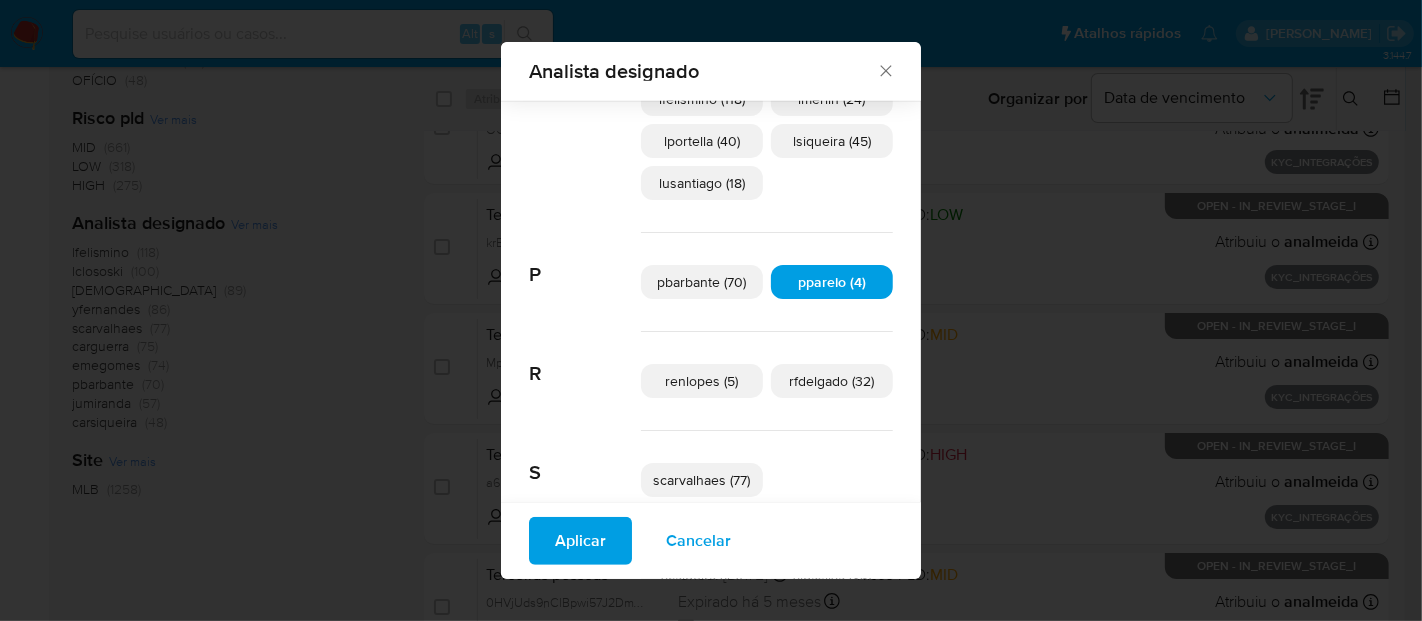 click on "Aplicar" at bounding box center [580, 541] 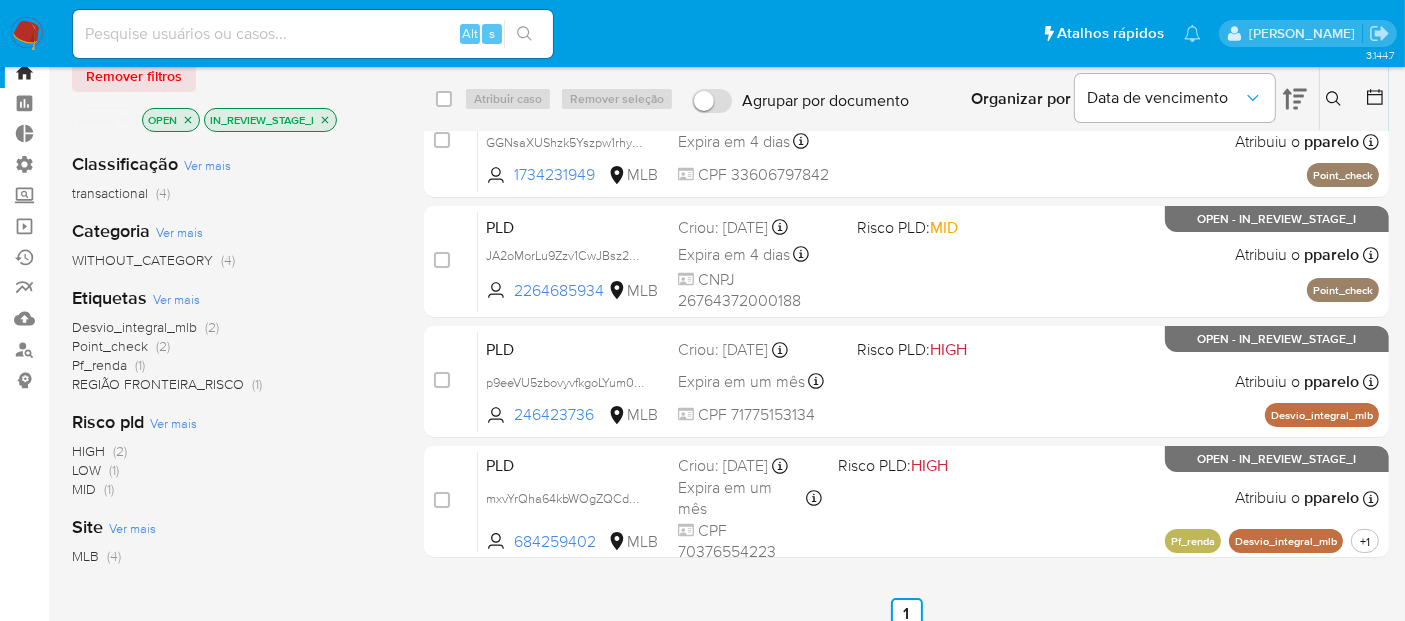 scroll, scrollTop: 0, scrollLeft: 0, axis: both 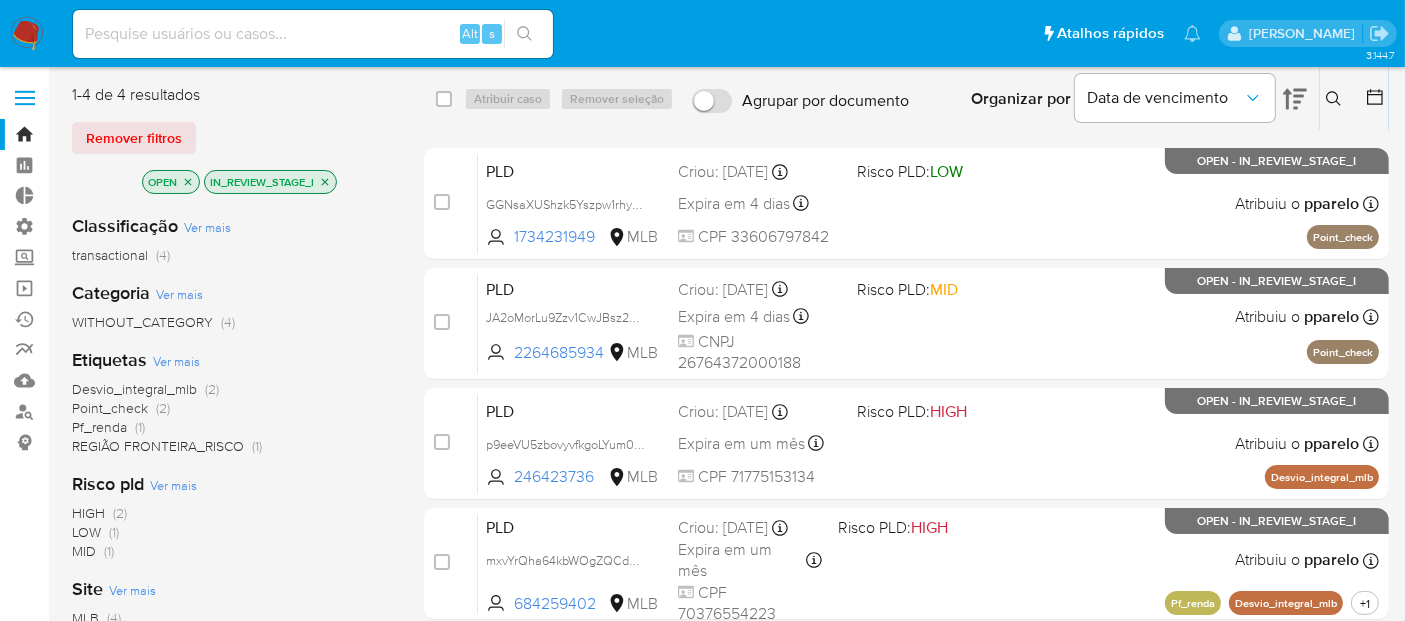 click 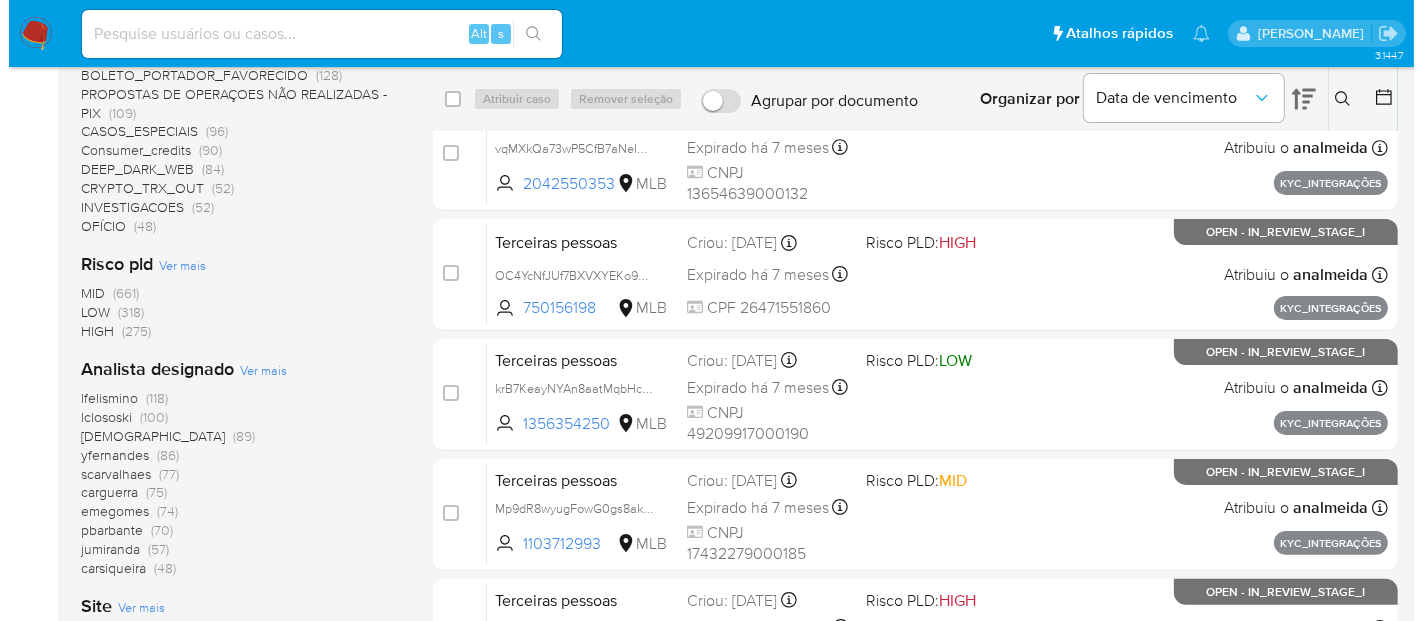 scroll, scrollTop: 444, scrollLeft: 0, axis: vertical 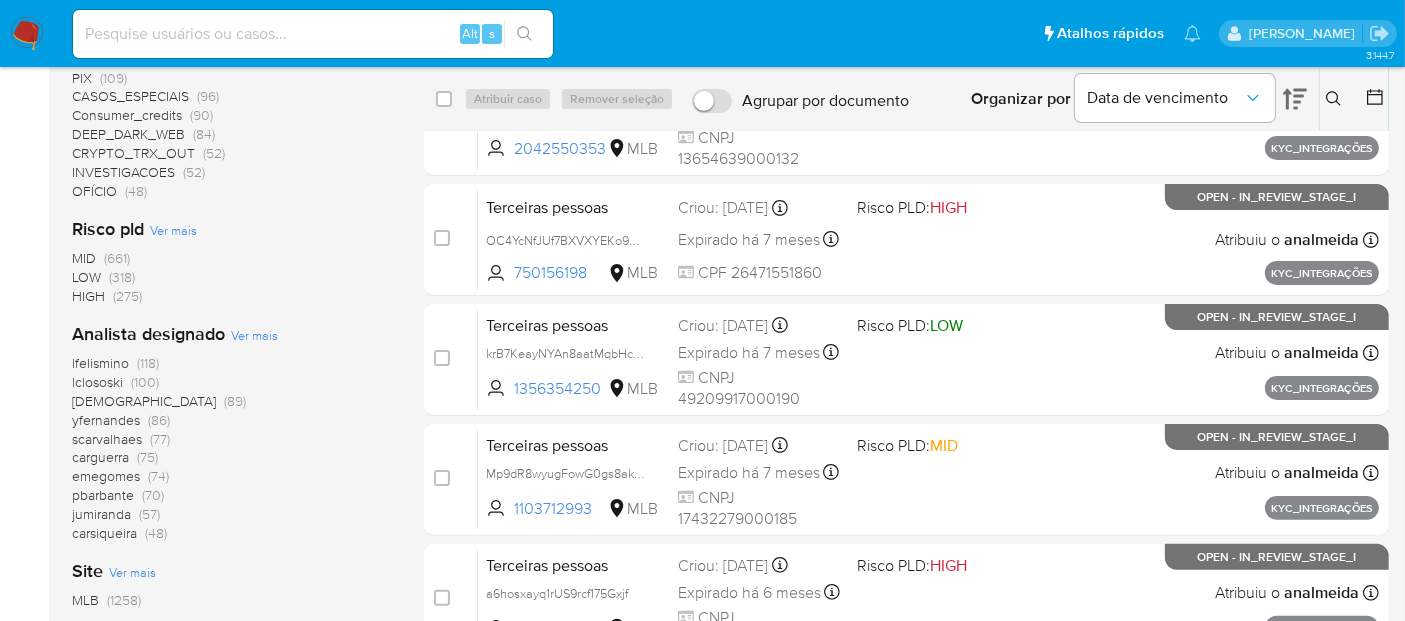 click on "Ver mais" at bounding box center [254, 335] 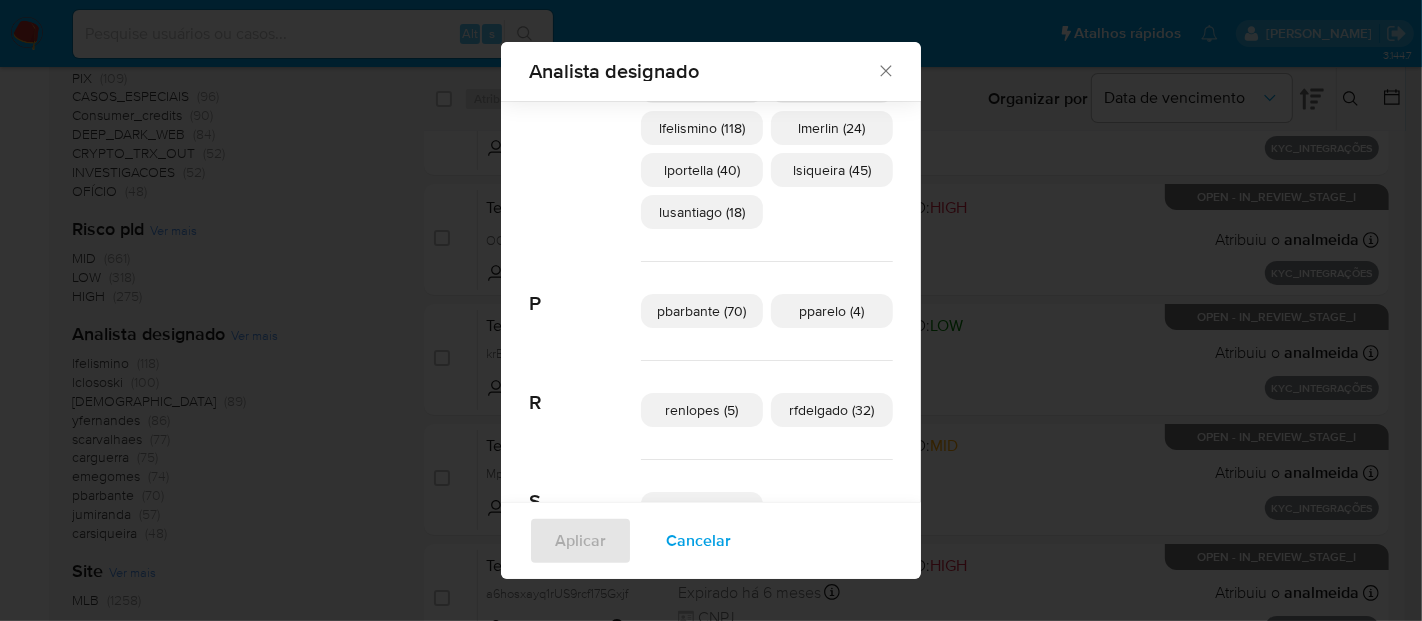 scroll, scrollTop: 763, scrollLeft: 0, axis: vertical 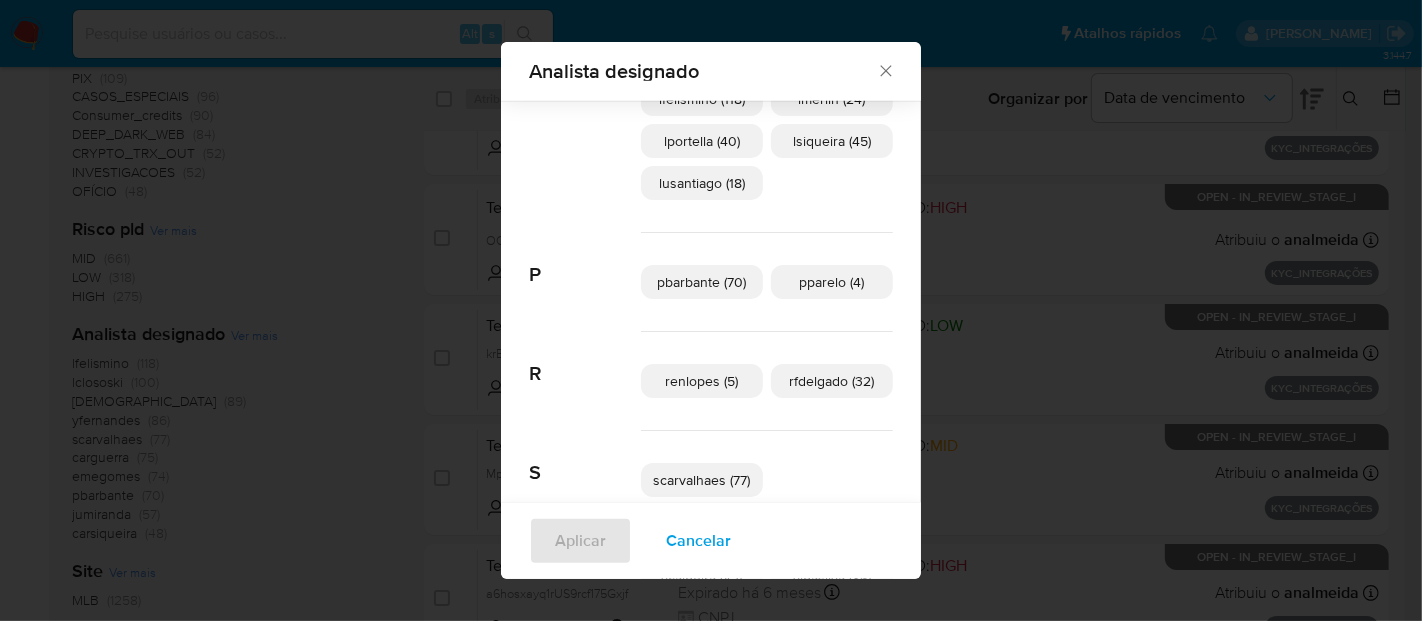 click on "renlopes (5)" at bounding box center [702, 381] 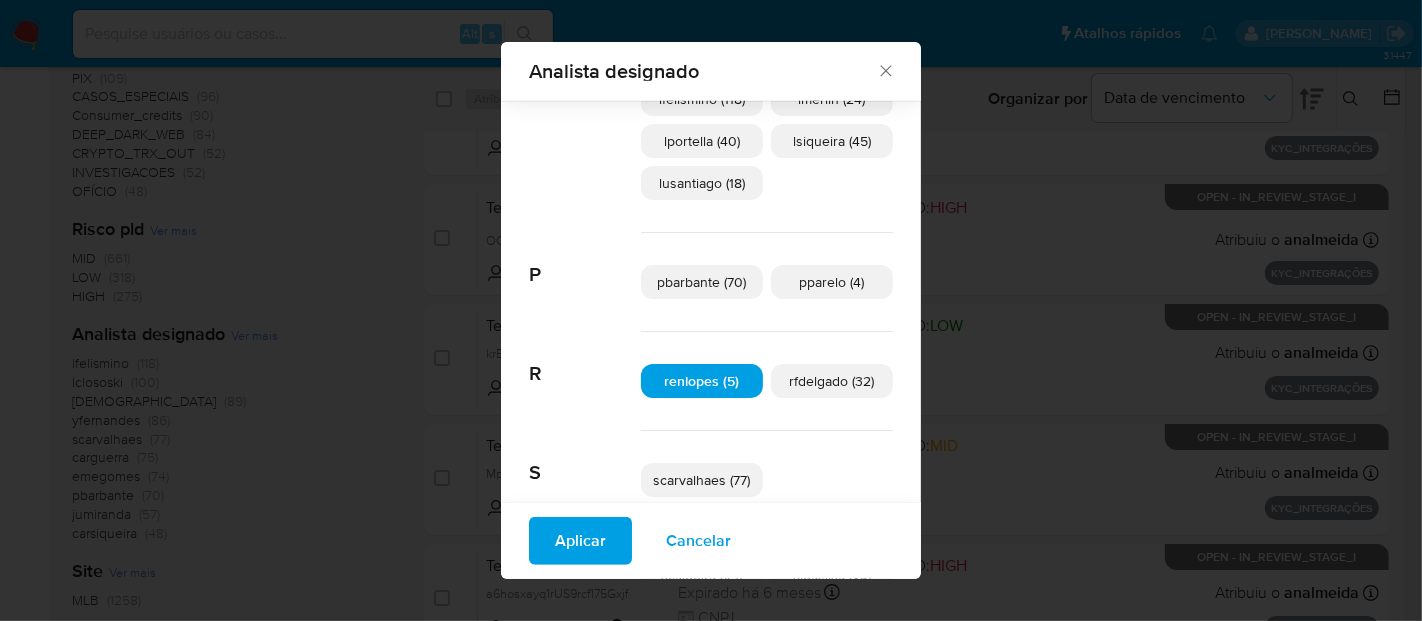 click on "Aplicar" at bounding box center [580, 541] 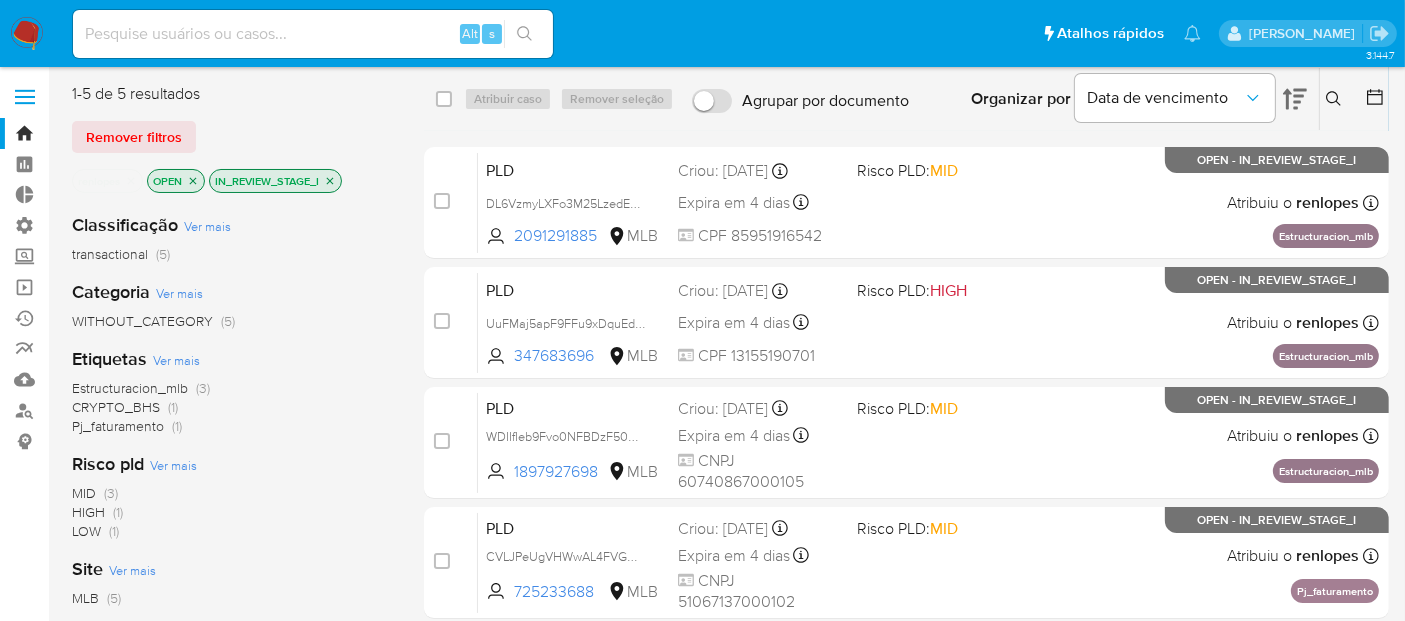 scroll, scrollTop: 0, scrollLeft: 0, axis: both 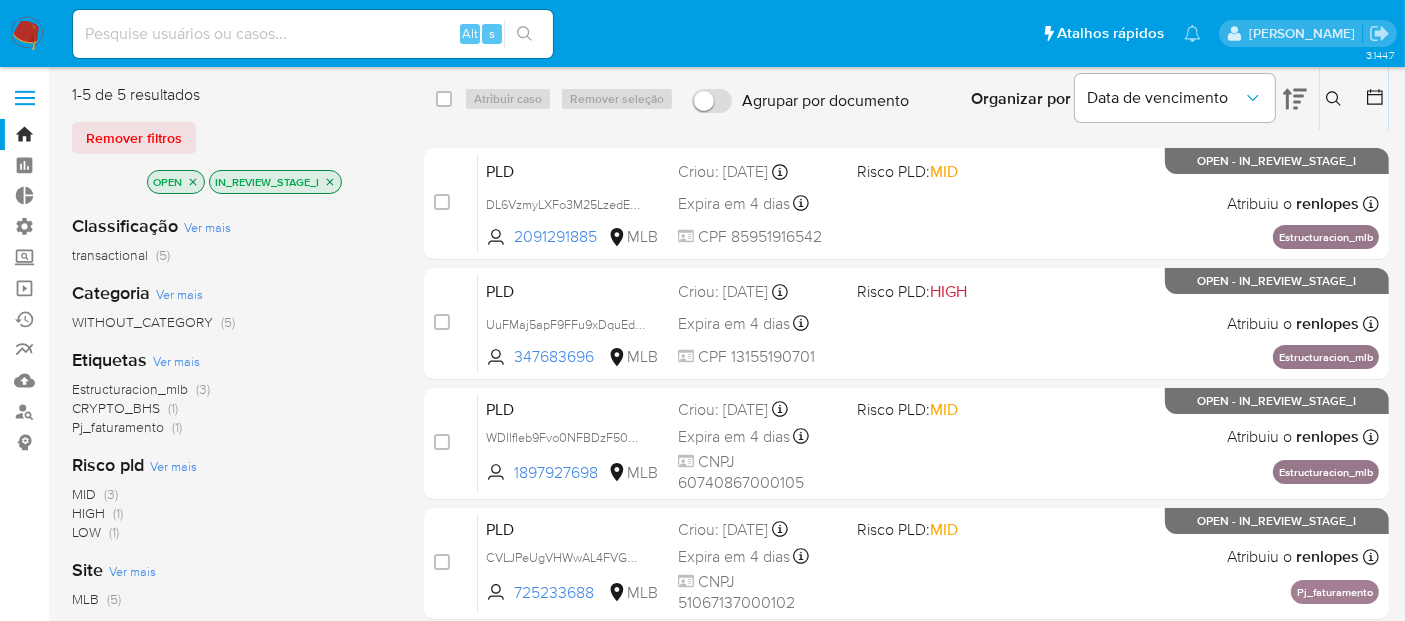 click 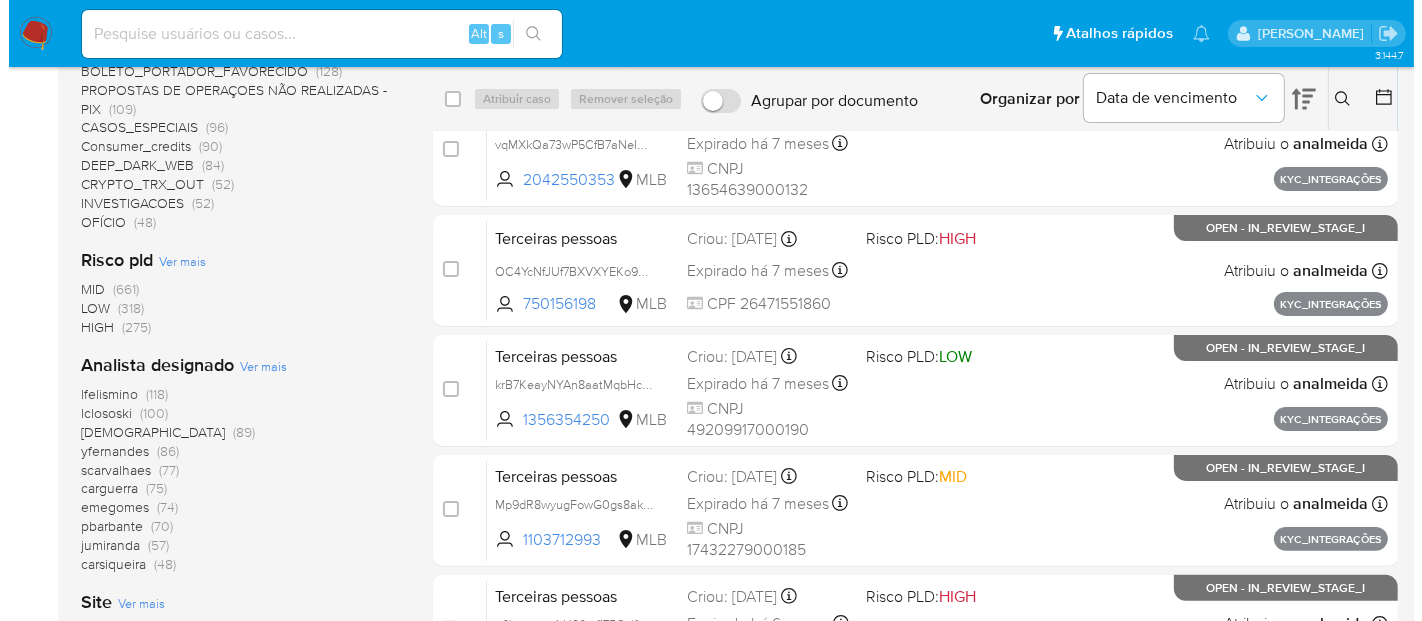 scroll, scrollTop: 444, scrollLeft: 0, axis: vertical 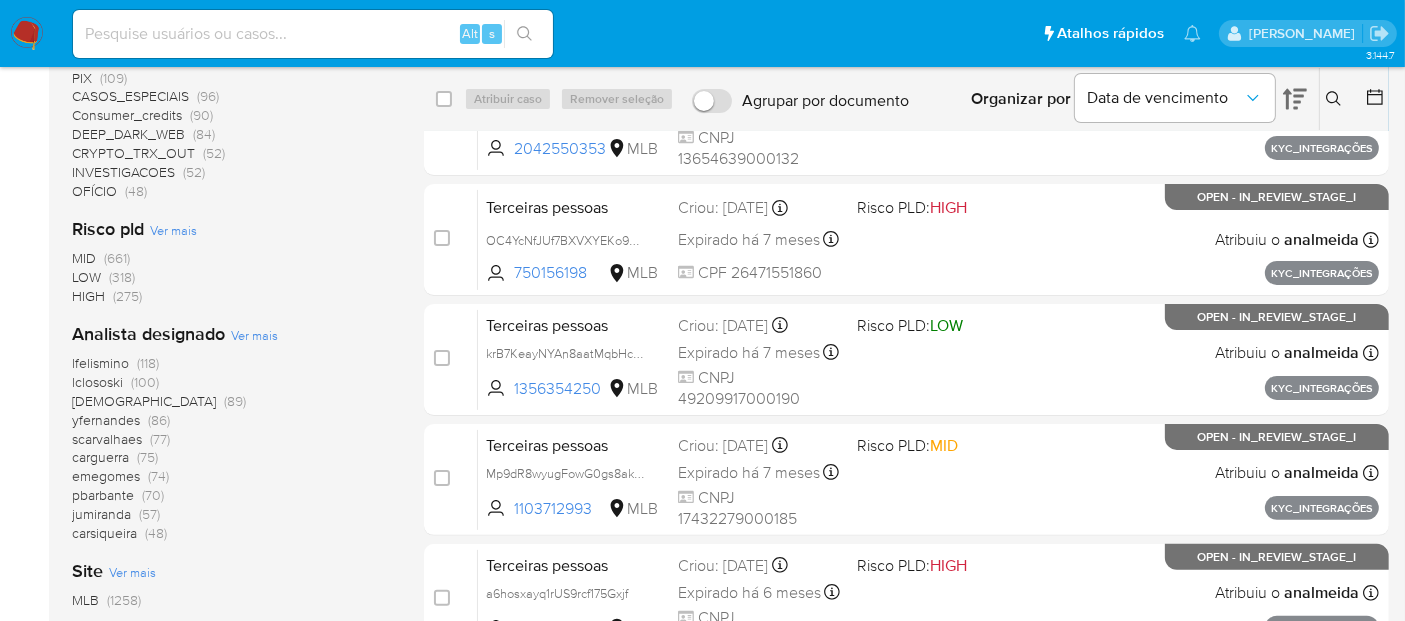 click on "Ver mais" at bounding box center [254, 335] 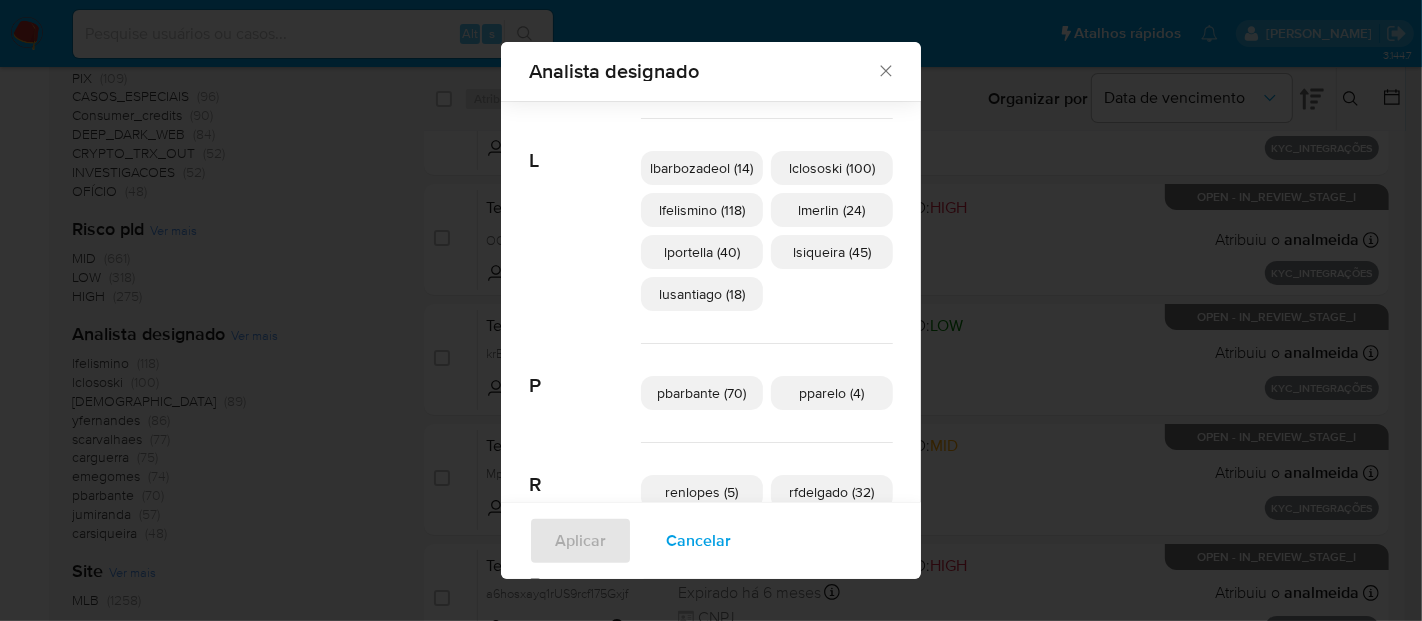 scroll, scrollTop: 763, scrollLeft: 0, axis: vertical 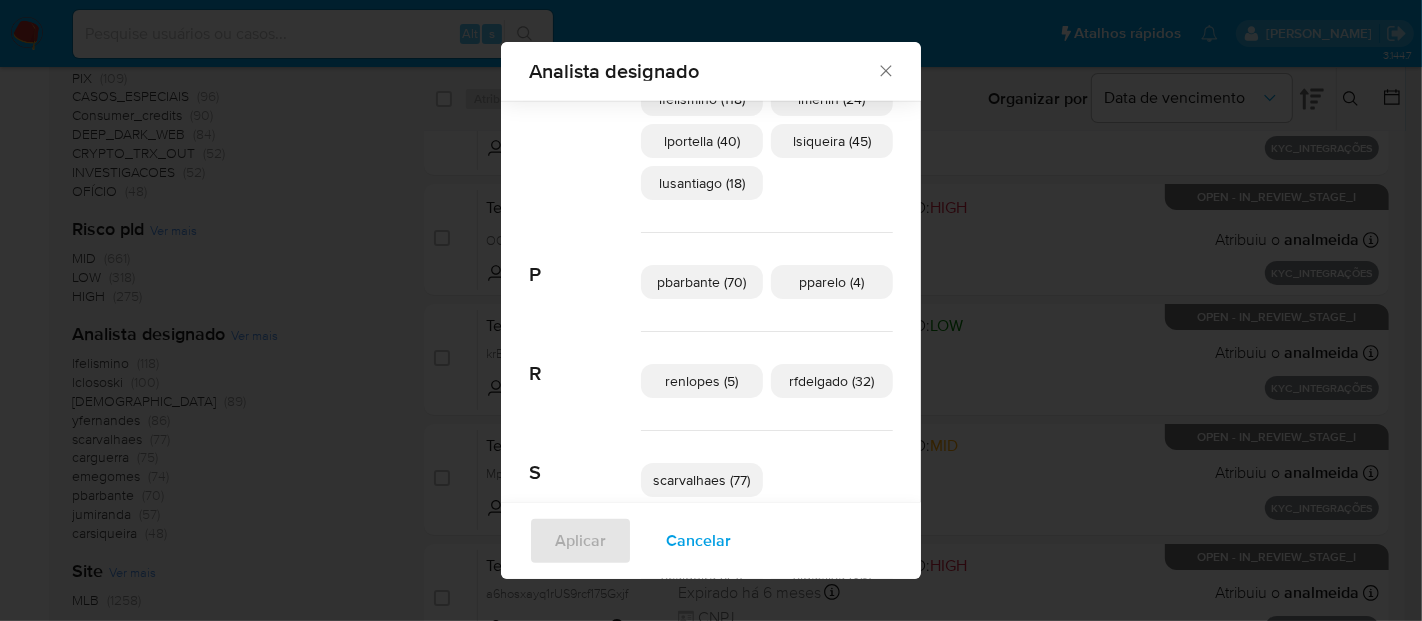 click on "rfdelgado (32)" at bounding box center (832, 381) 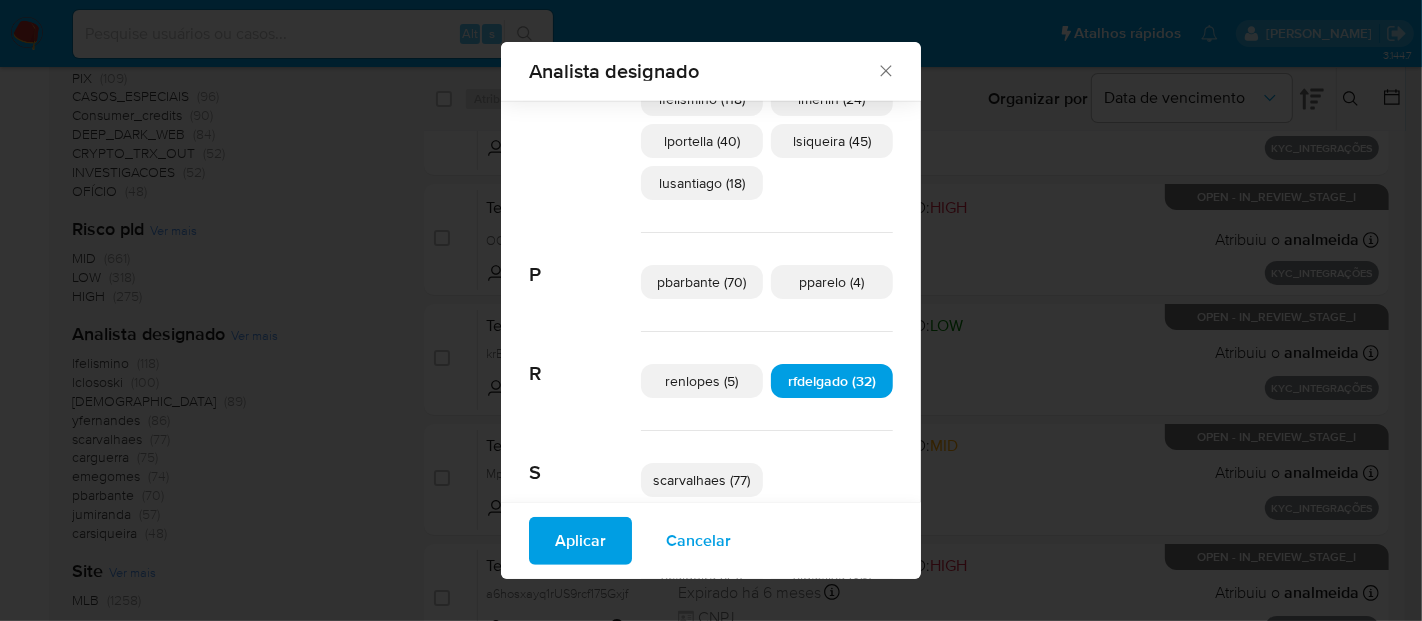 click on "Aplicar" at bounding box center [580, 541] 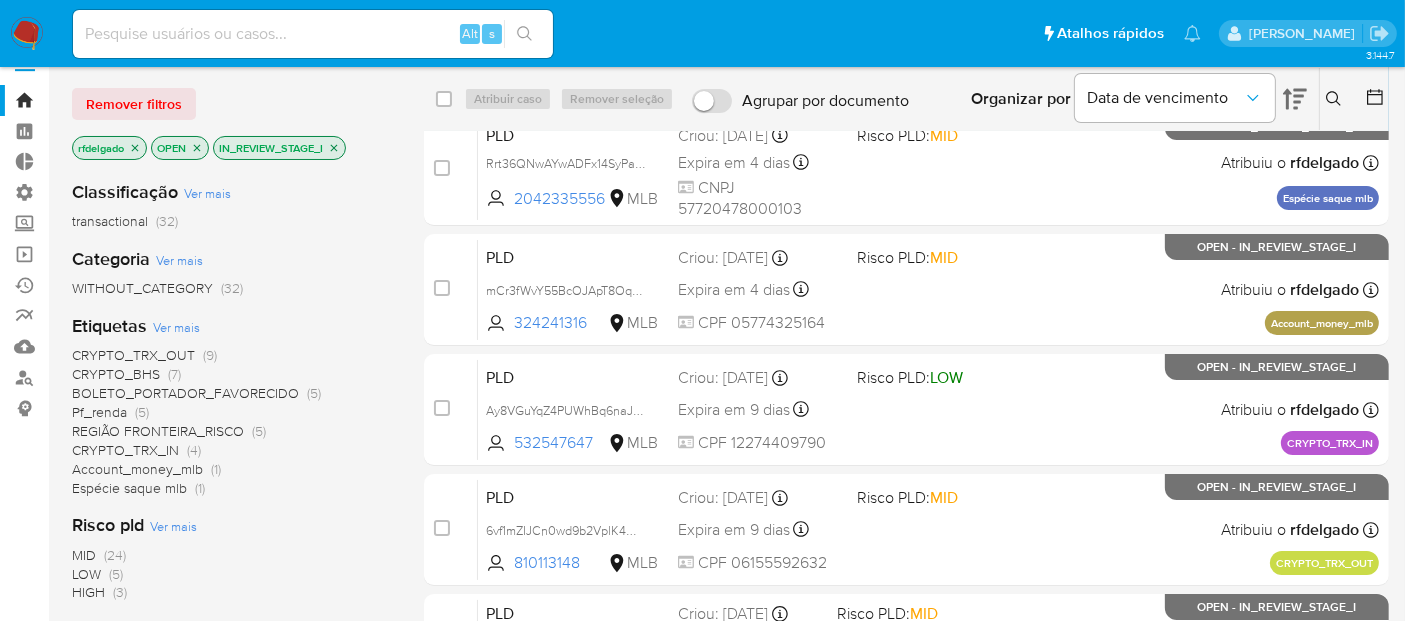 scroll, scrollTop: 0, scrollLeft: 0, axis: both 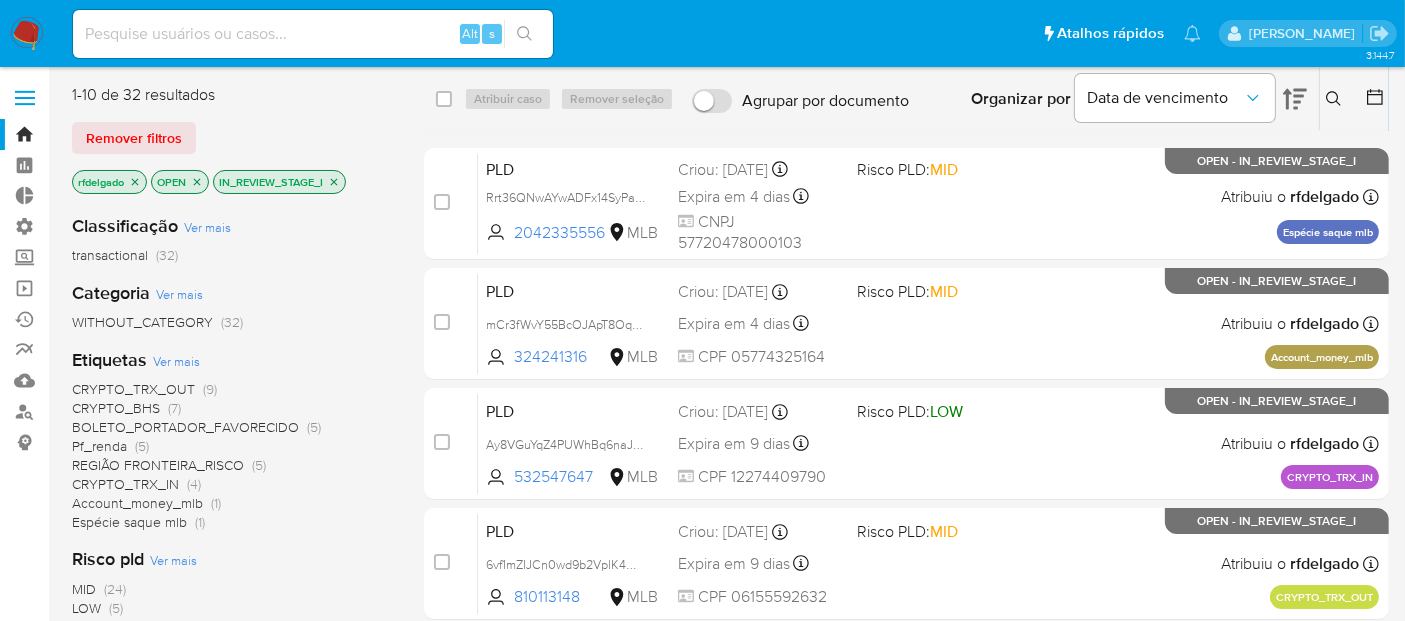 click 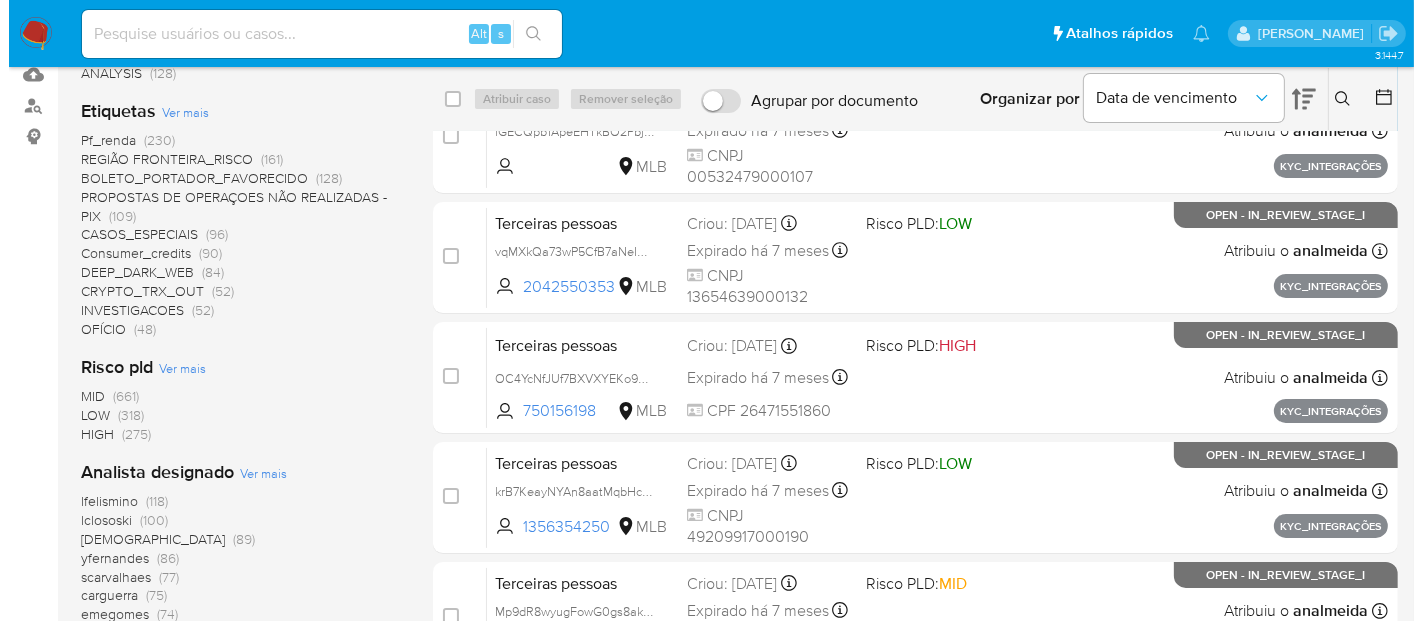 scroll, scrollTop: 333, scrollLeft: 0, axis: vertical 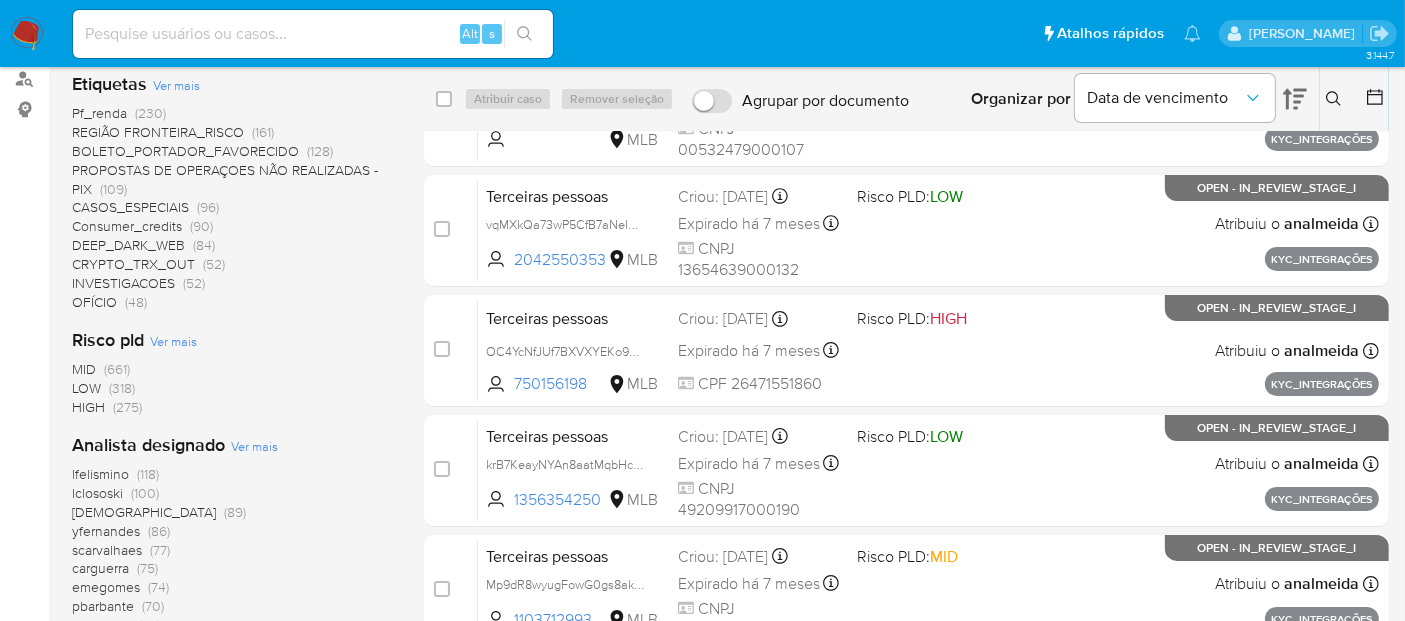 click on "Ver mais" at bounding box center (254, 446) 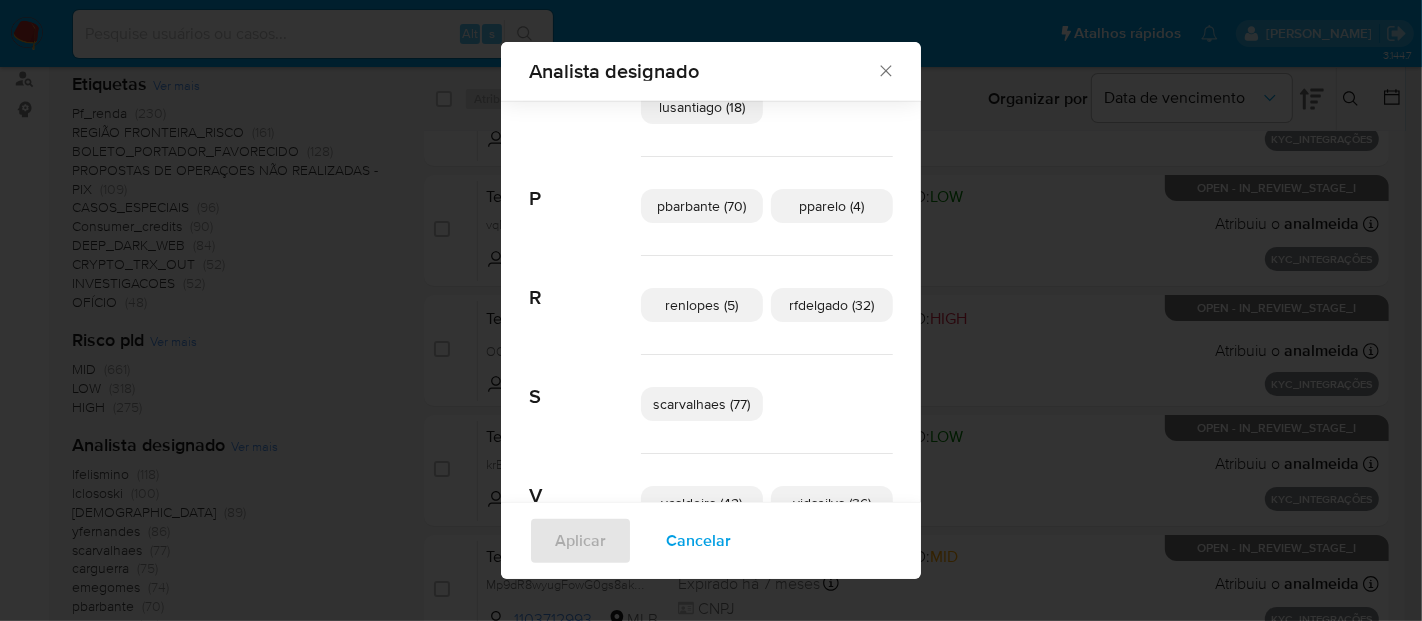 scroll, scrollTop: 874, scrollLeft: 0, axis: vertical 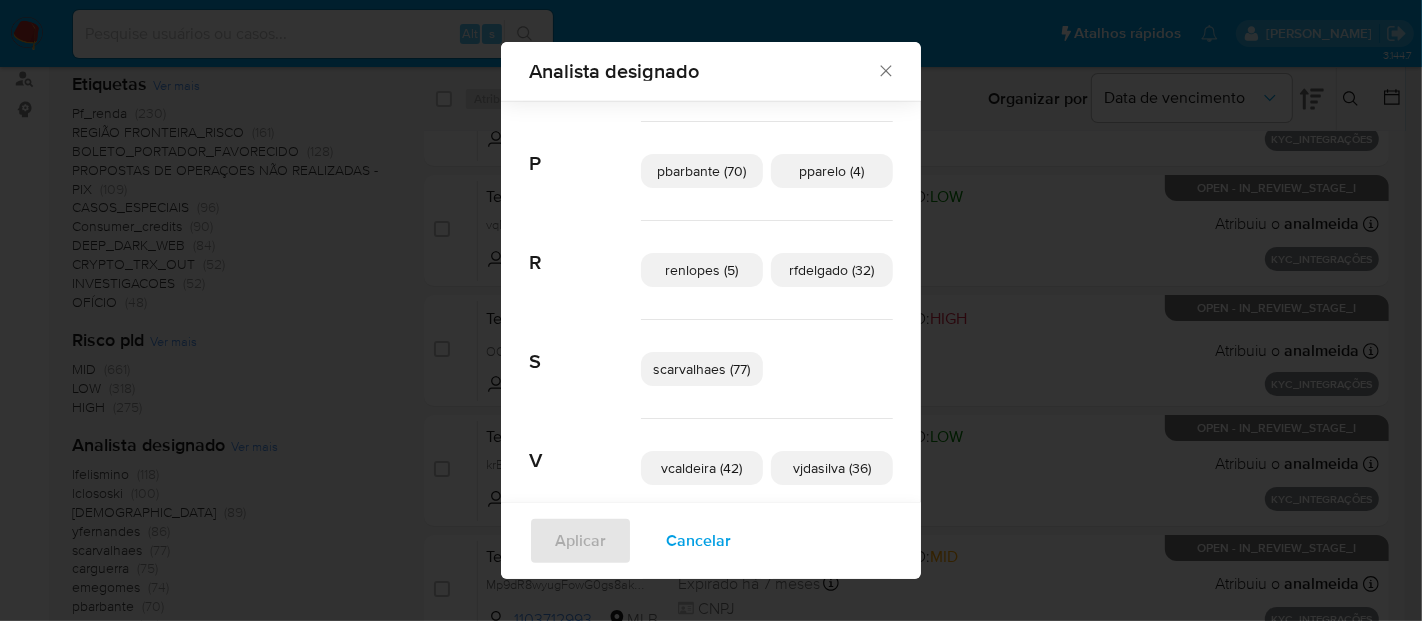 click on "scarvalhaes (77)" at bounding box center (702, 369) 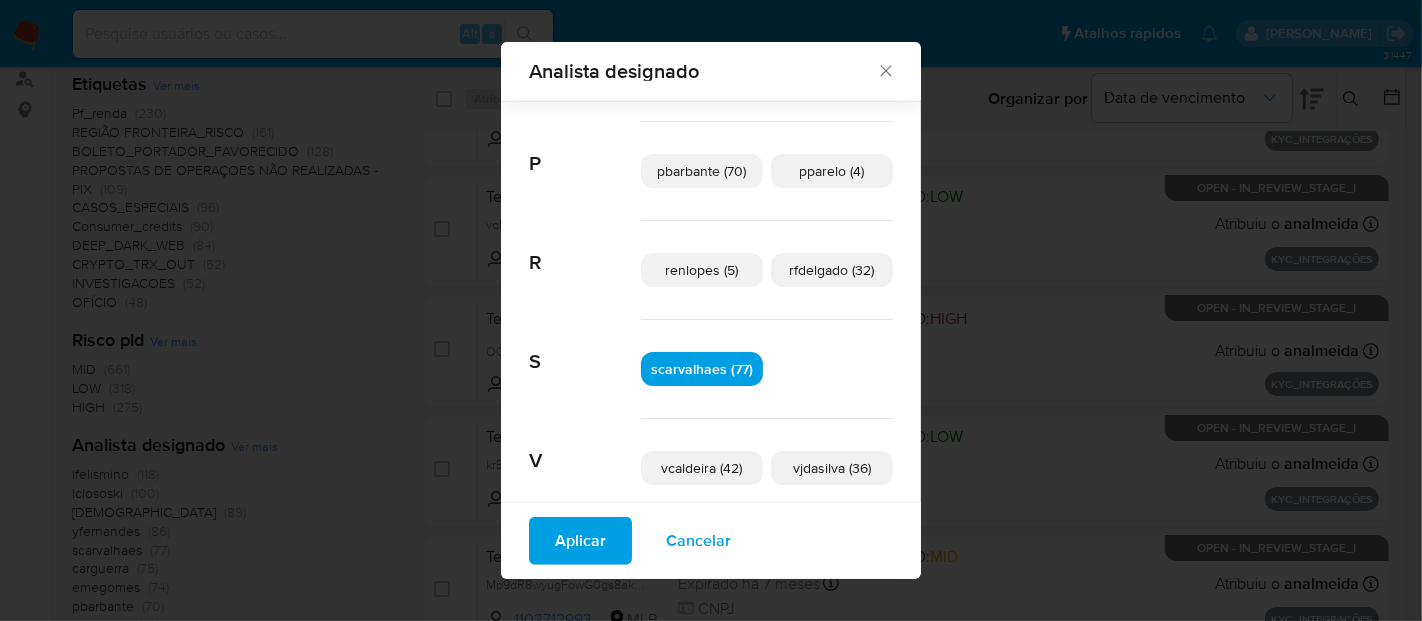 click on "Aplicar" at bounding box center [580, 541] 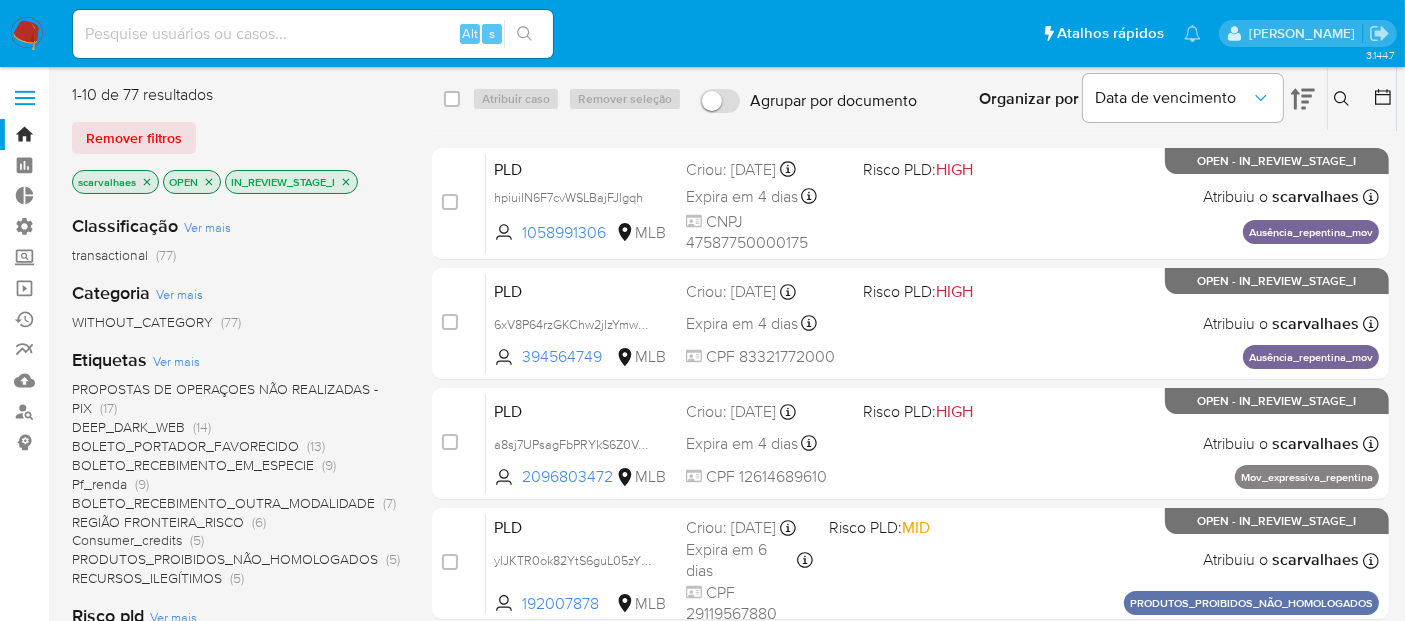 scroll, scrollTop: 0, scrollLeft: 0, axis: both 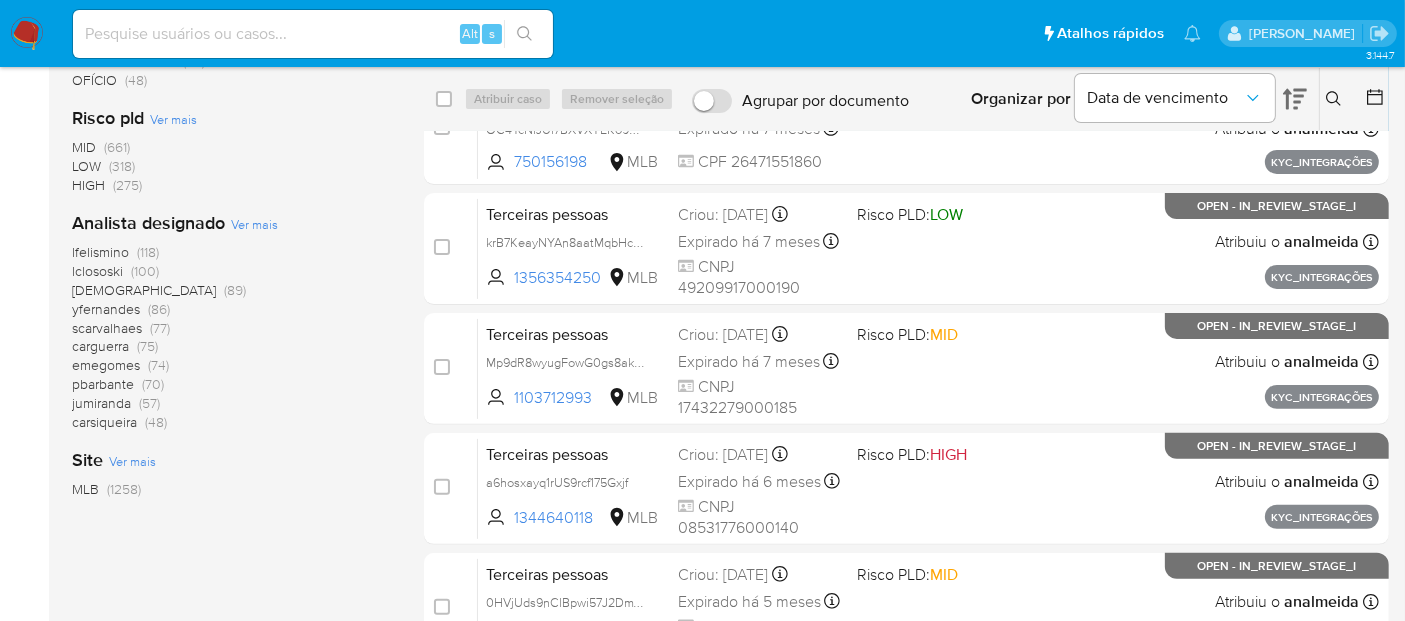 click on "Ver mais" at bounding box center (254, 224) 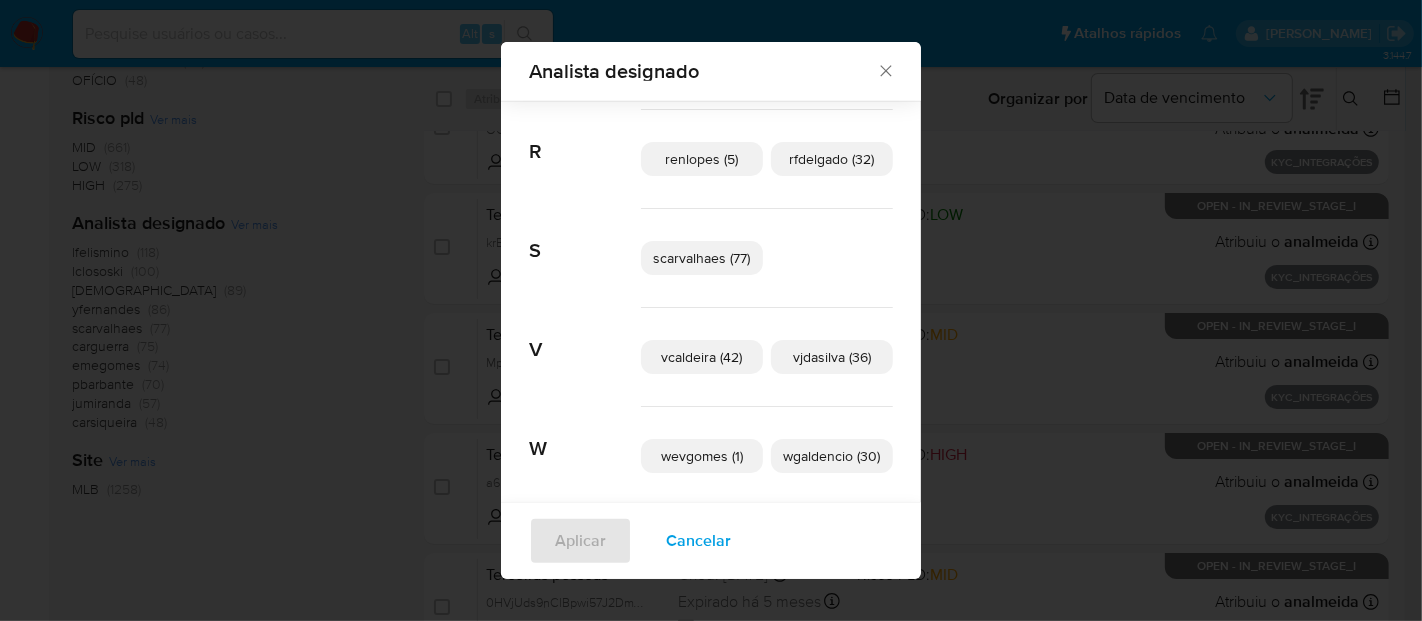 scroll, scrollTop: 1097, scrollLeft: 0, axis: vertical 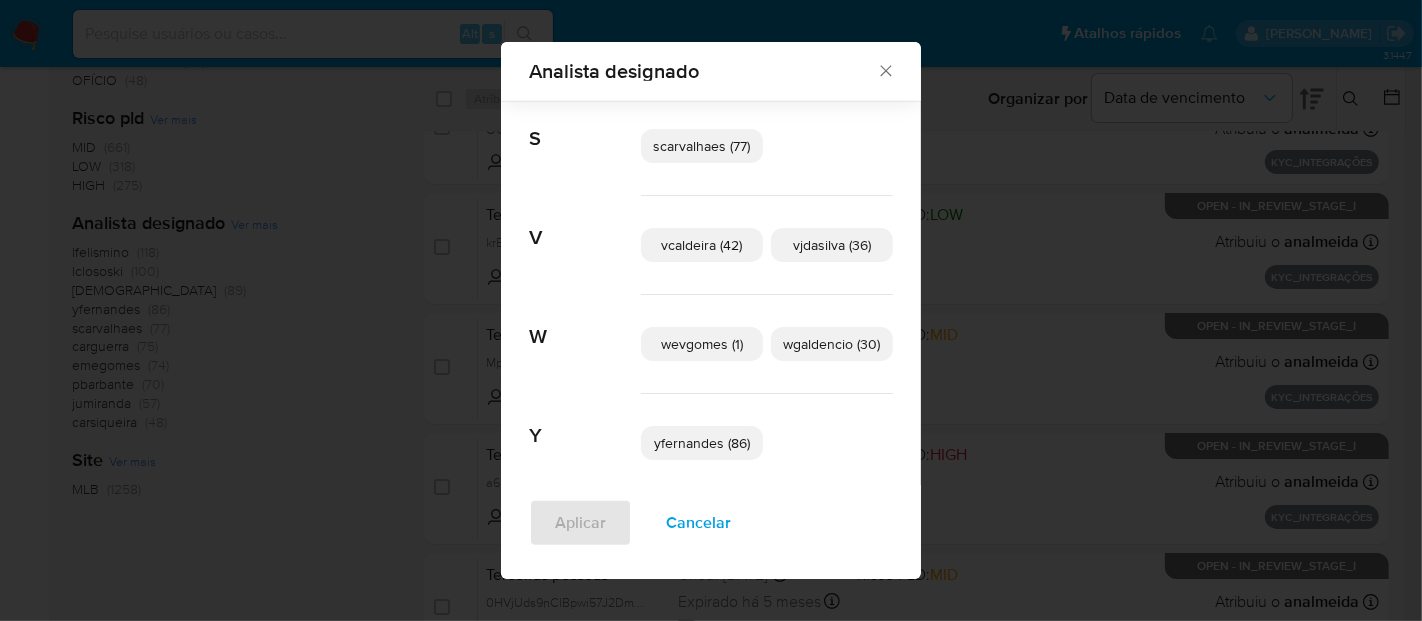 click on "vcaldeira (42)" at bounding box center [702, 245] 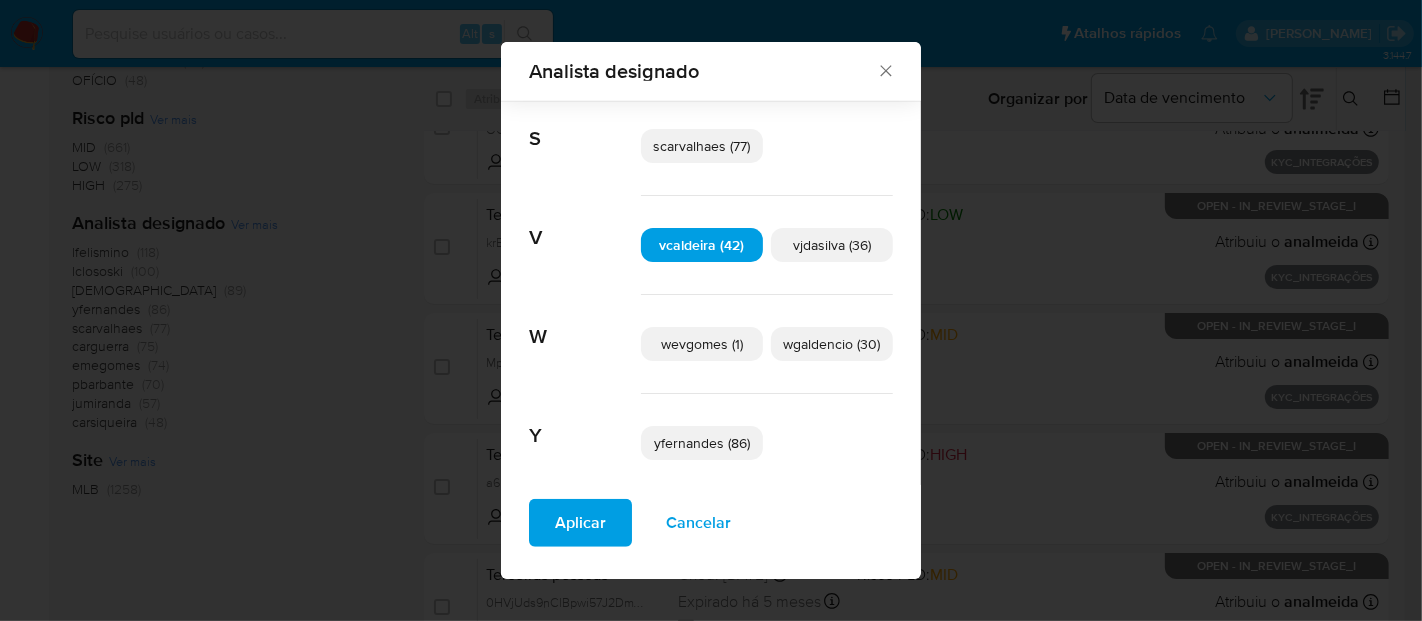 click on "Aplicar" at bounding box center (580, 523) 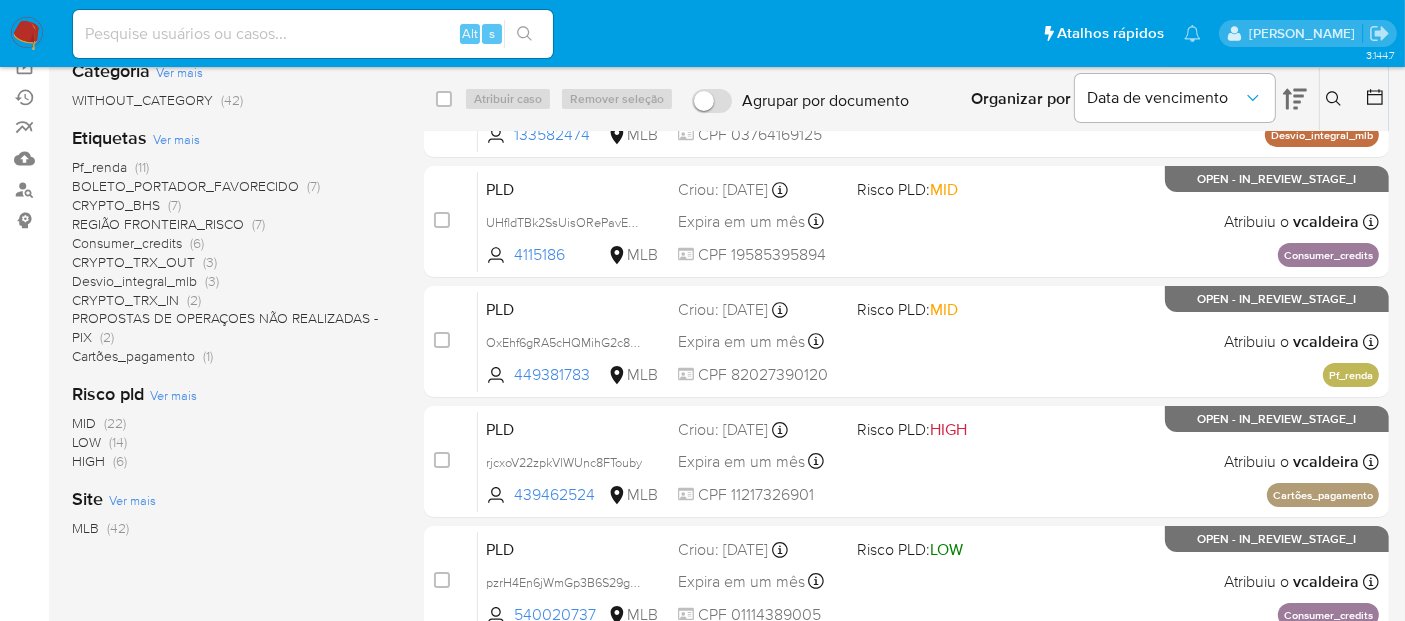 scroll, scrollTop: 0, scrollLeft: 0, axis: both 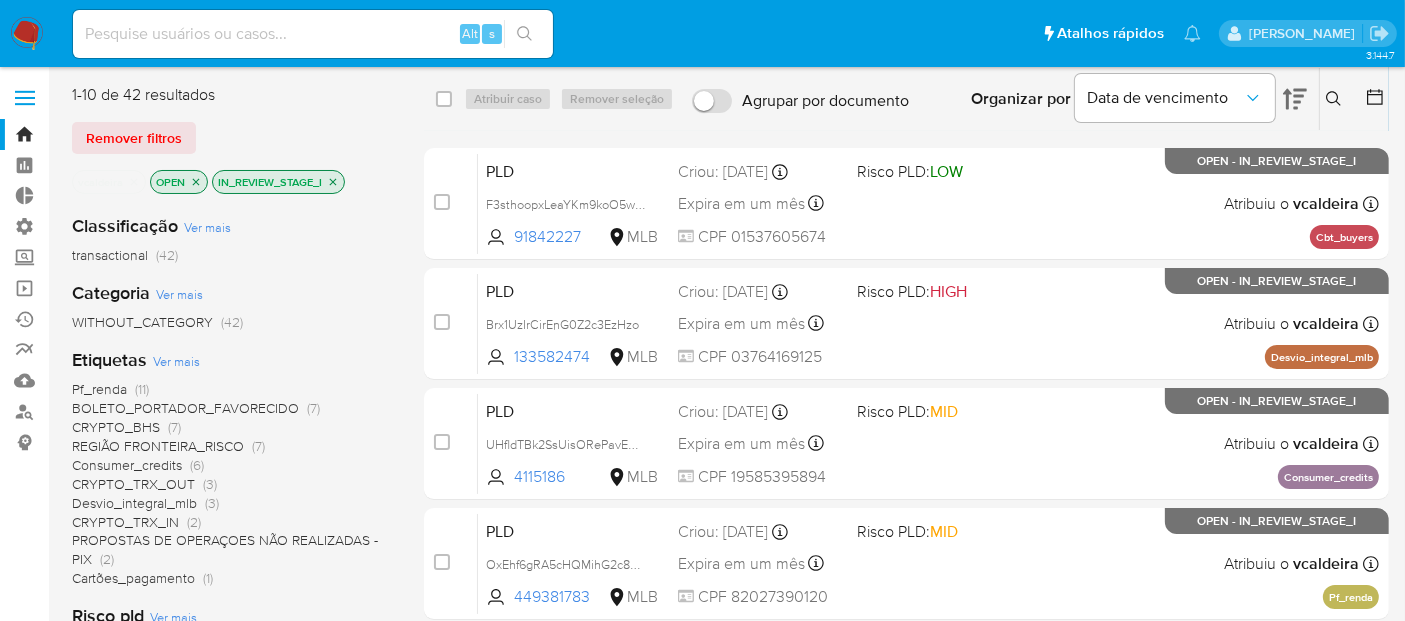 click on "vcaldeira" at bounding box center [109, 182] 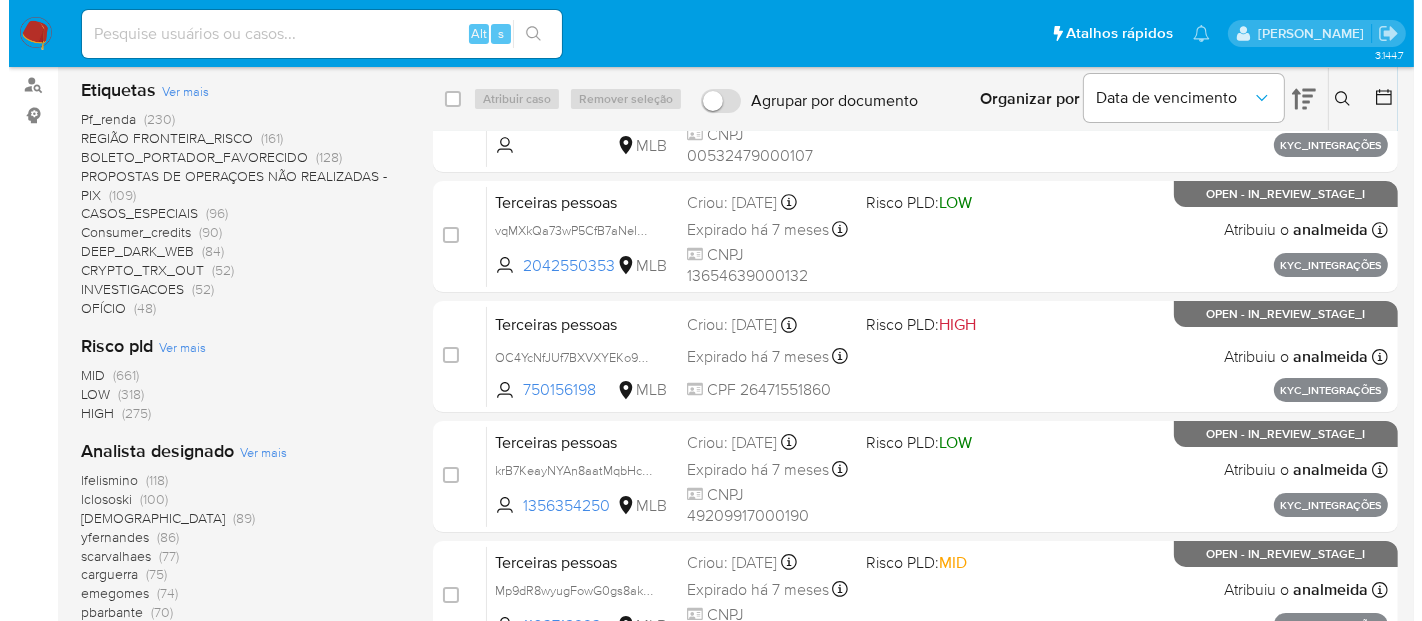 scroll, scrollTop: 333, scrollLeft: 0, axis: vertical 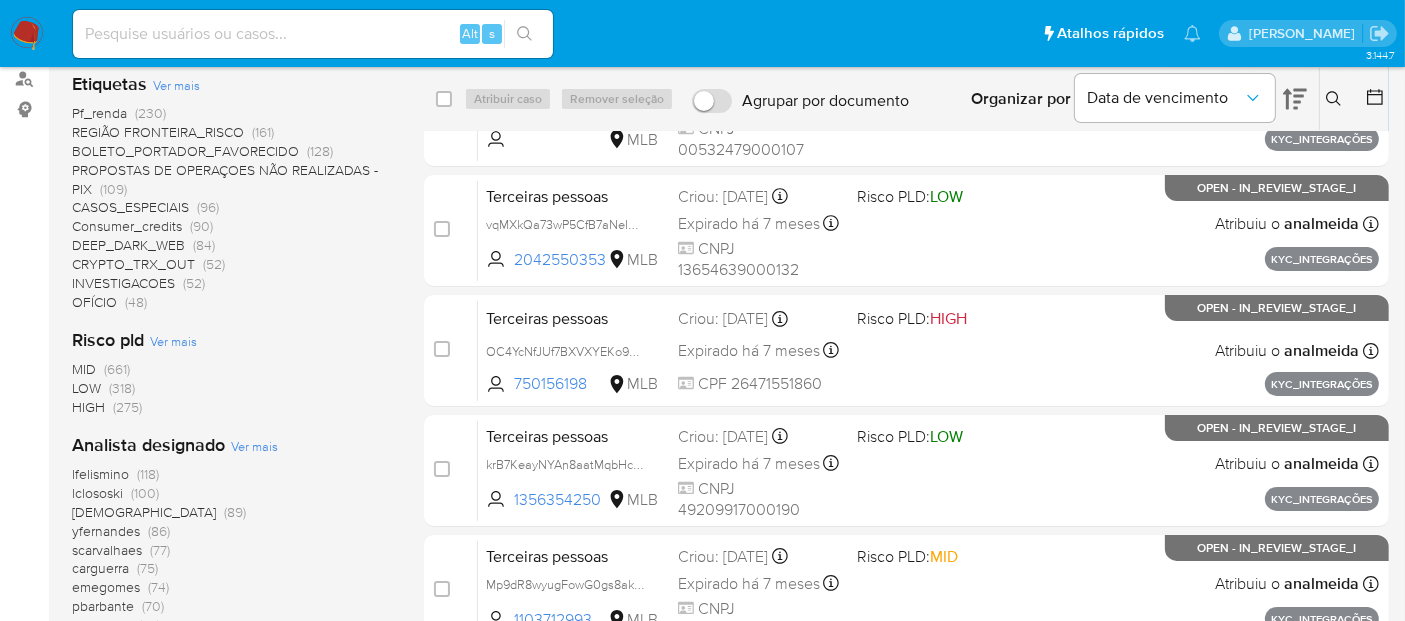click on "Ver mais" at bounding box center (254, 446) 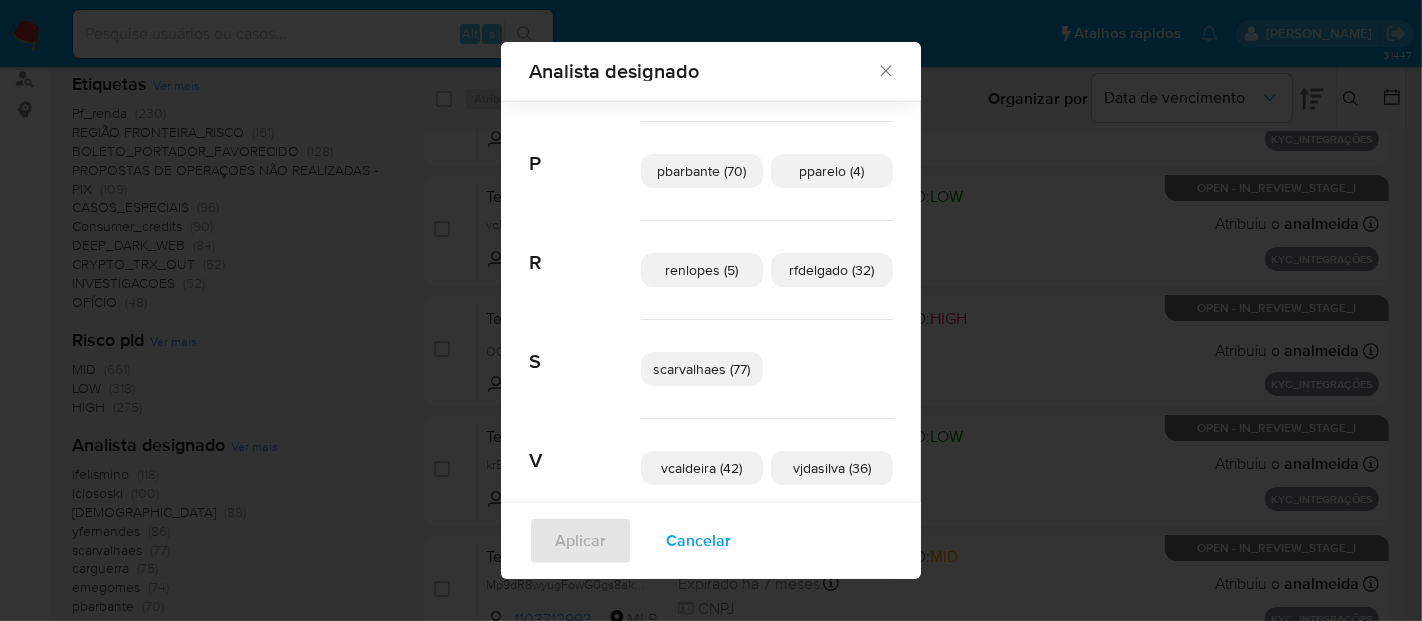 scroll, scrollTop: 985, scrollLeft: 0, axis: vertical 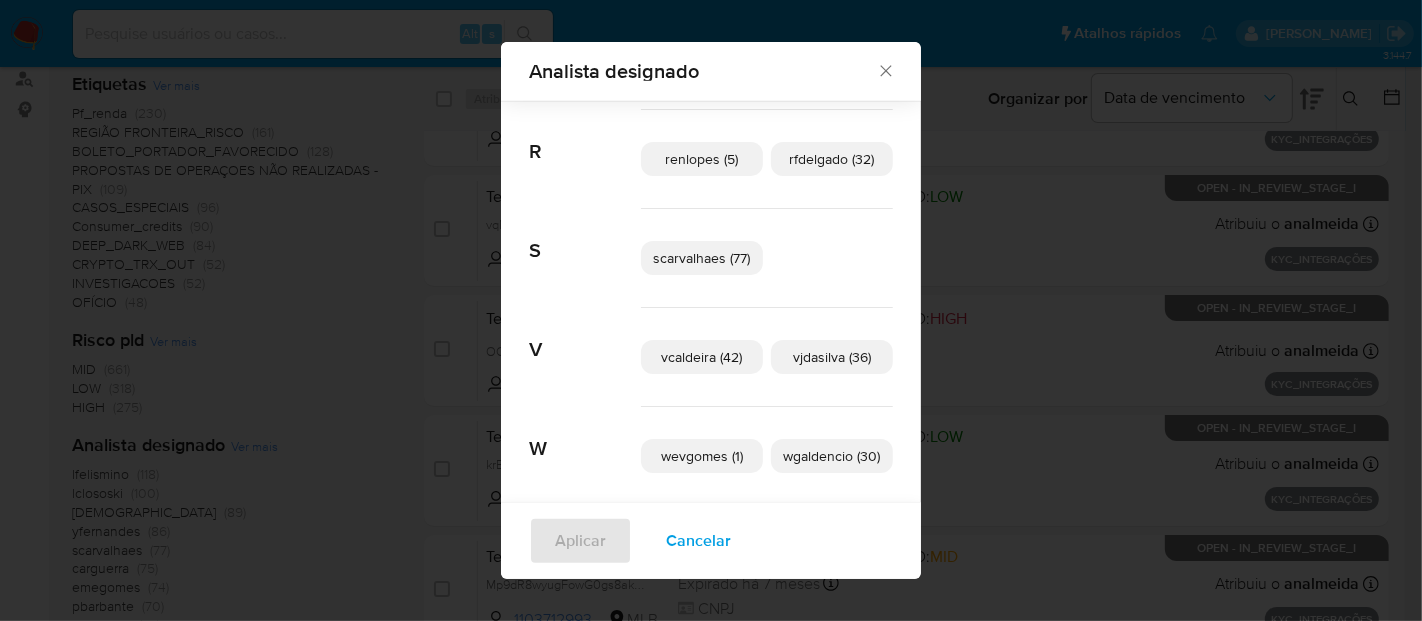 click on "vjdasilva (36)" at bounding box center (832, 357) 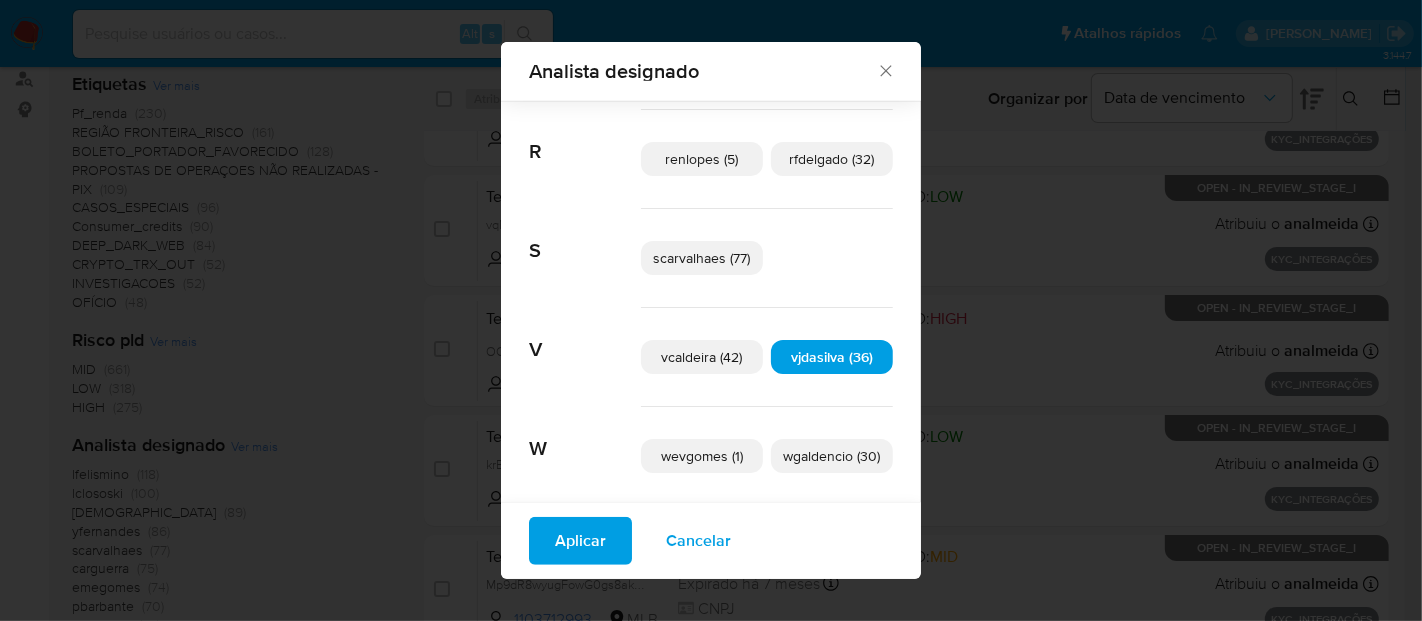 click on "Aplicar" at bounding box center (580, 541) 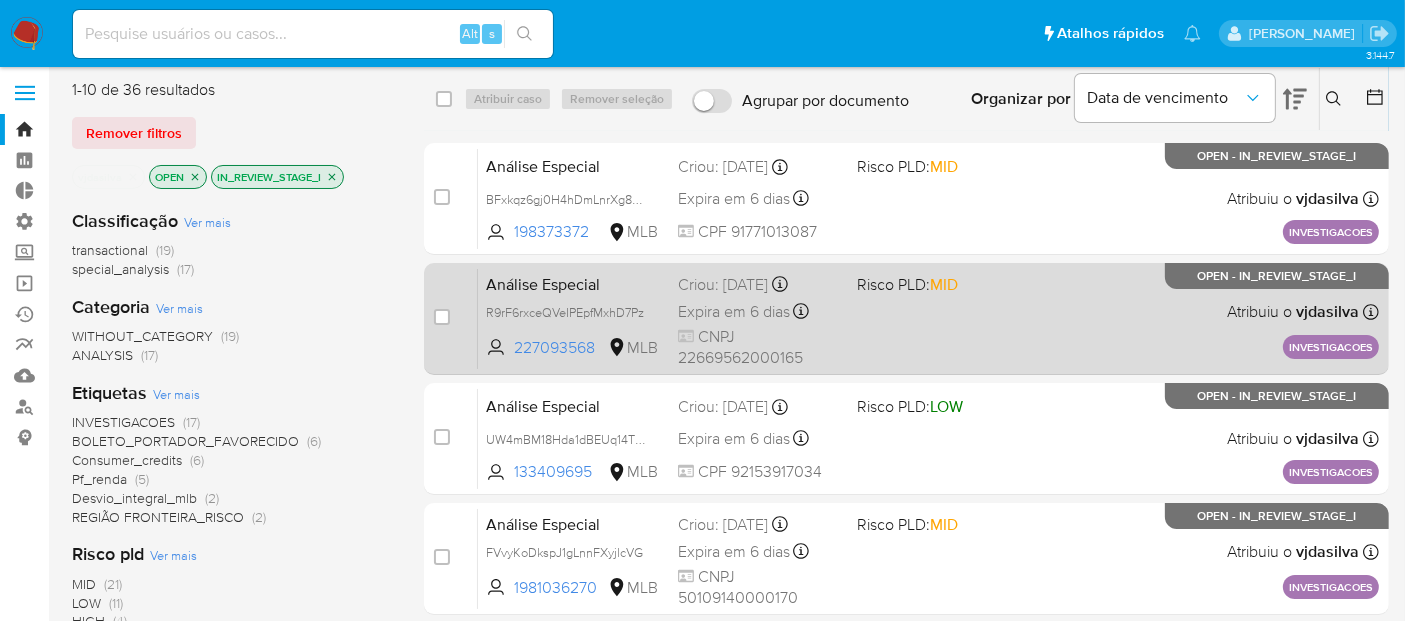 scroll, scrollTop: 0, scrollLeft: 0, axis: both 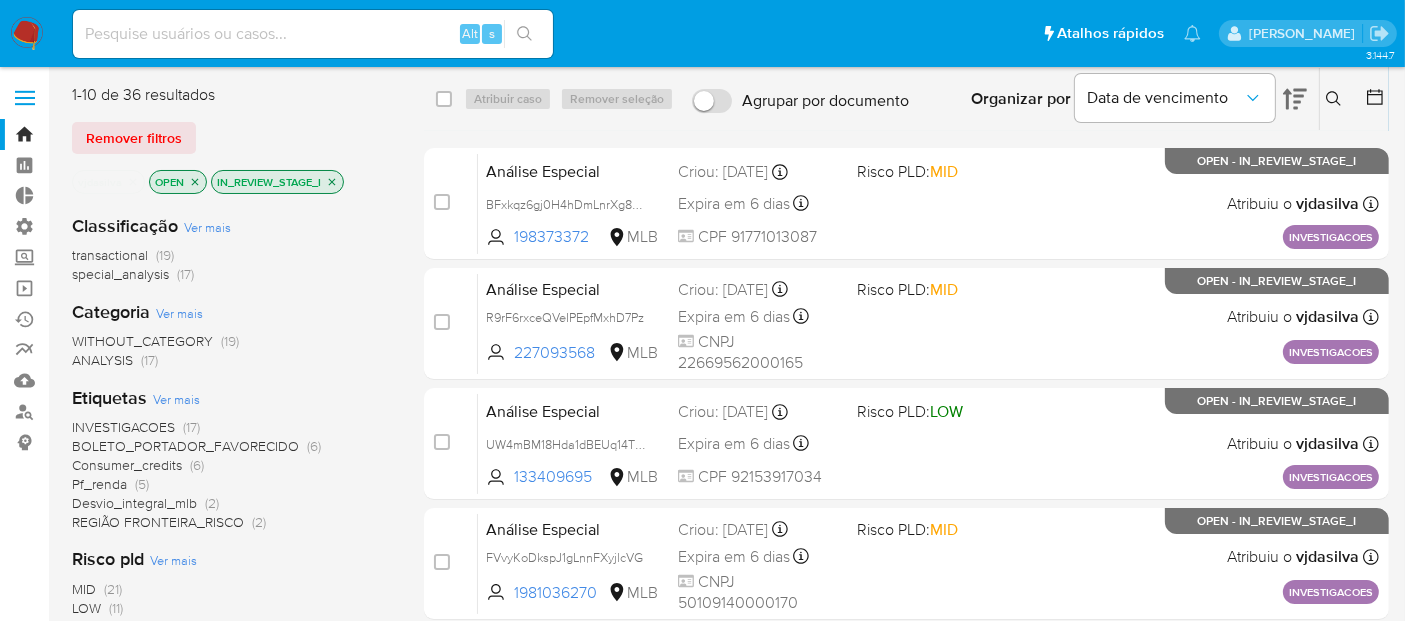 click 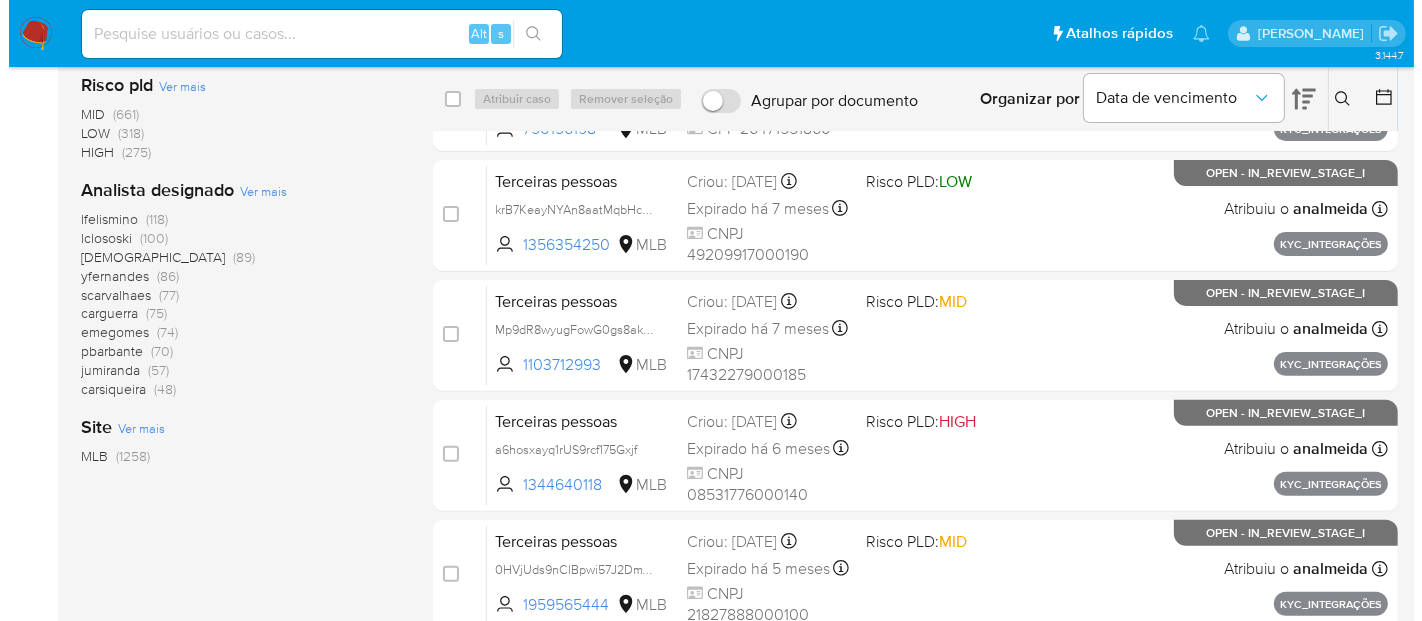 scroll, scrollTop: 580, scrollLeft: 0, axis: vertical 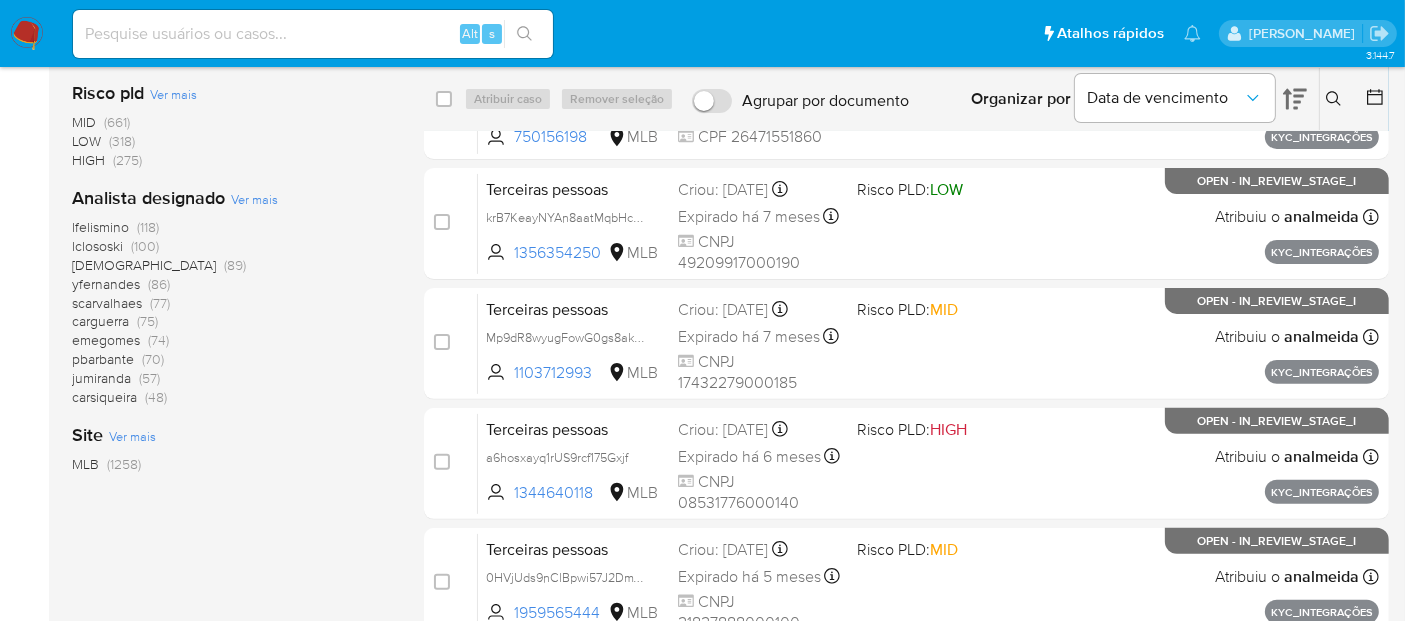 click on "Ver mais" at bounding box center [254, 199] 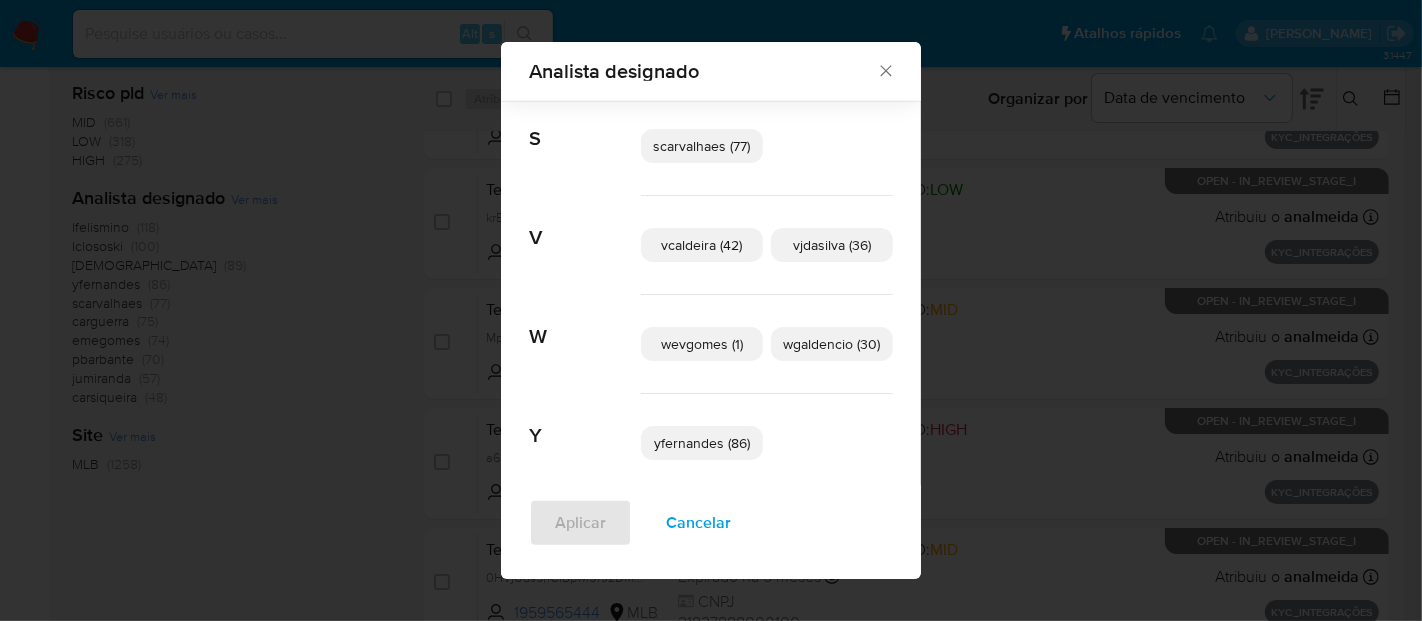 scroll, scrollTop: 1114, scrollLeft: 0, axis: vertical 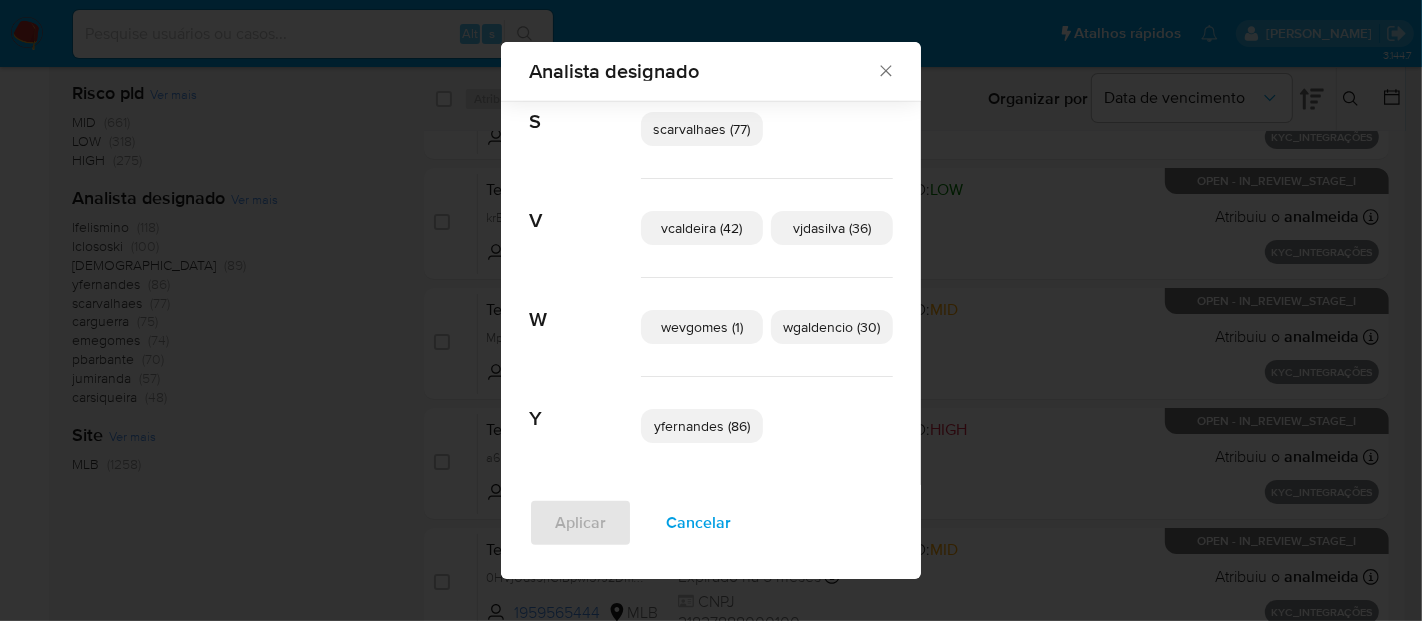 click on "wevgomes (1)" at bounding box center [702, 327] 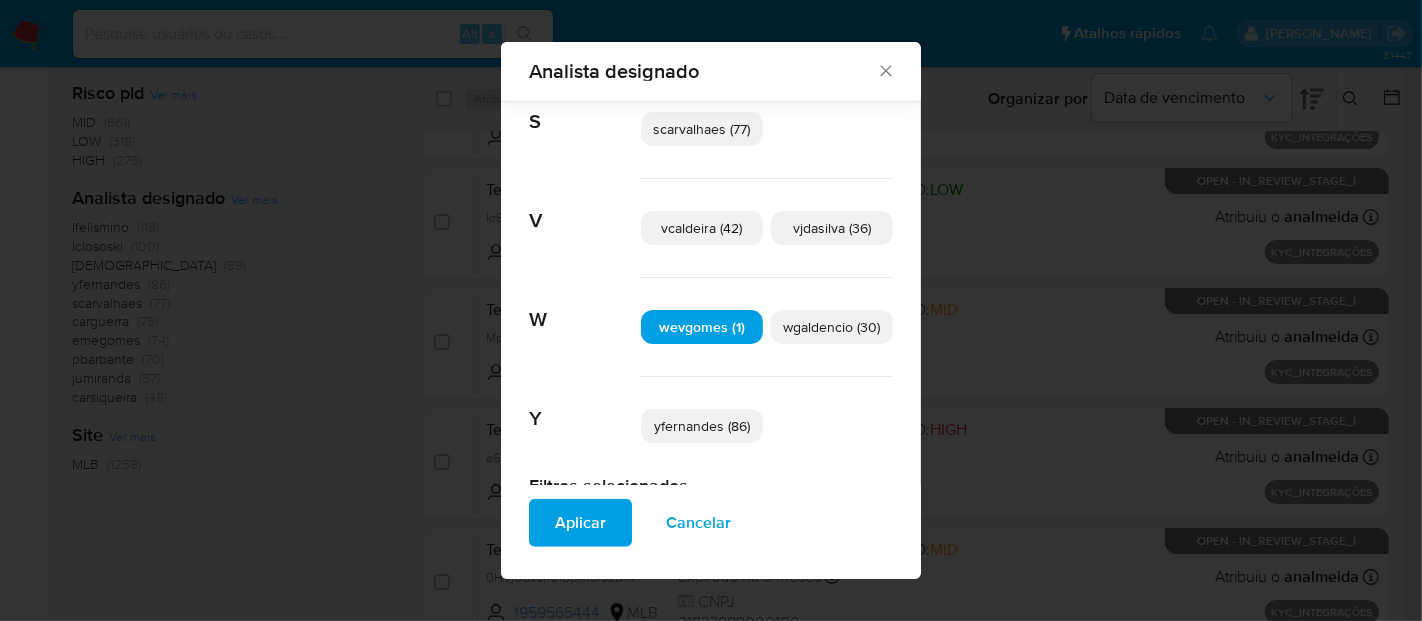 click on "wgaldencio (30)" at bounding box center (832, 327) 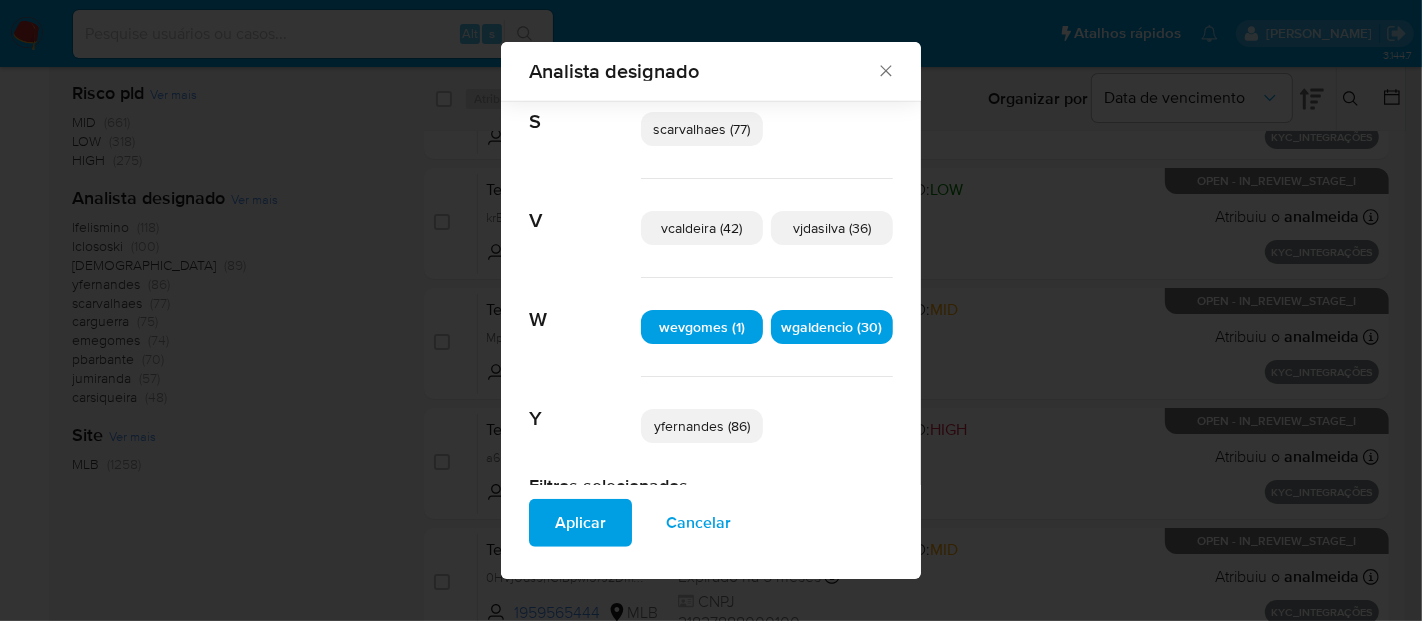 click on "wevgomes (1)" at bounding box center [702, 327] 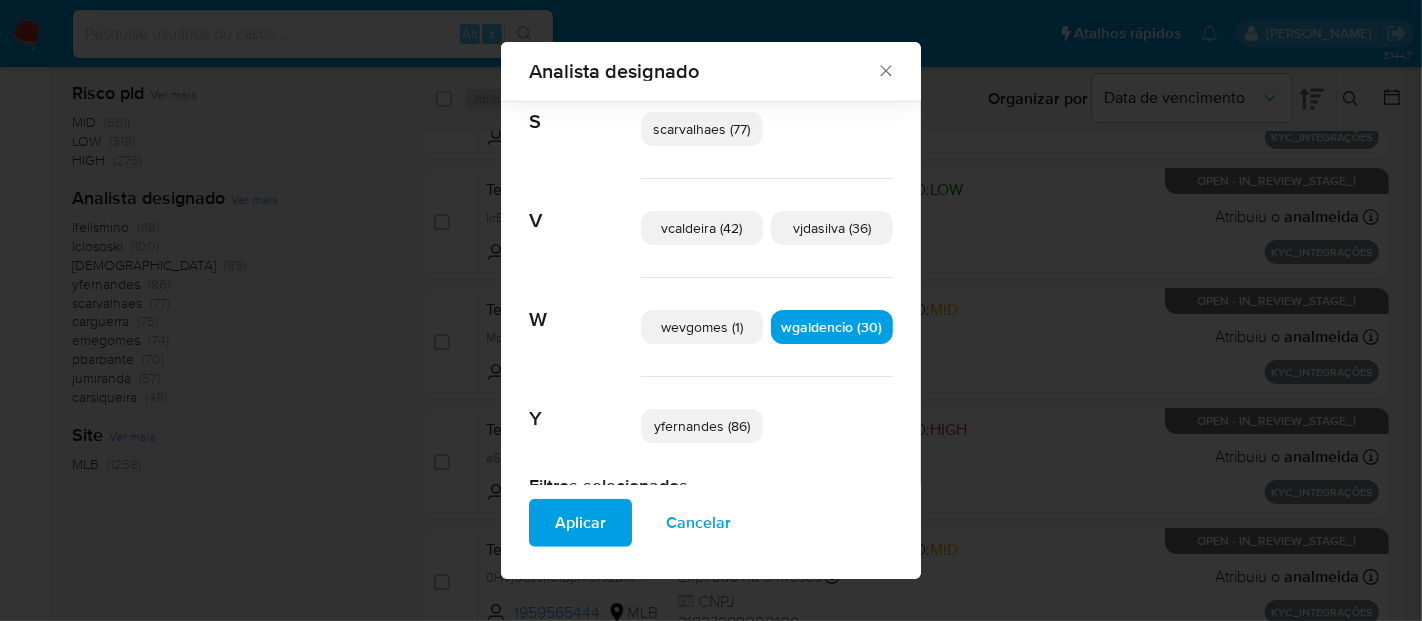 click on "Aplicar" at bounding box center (580, 523) 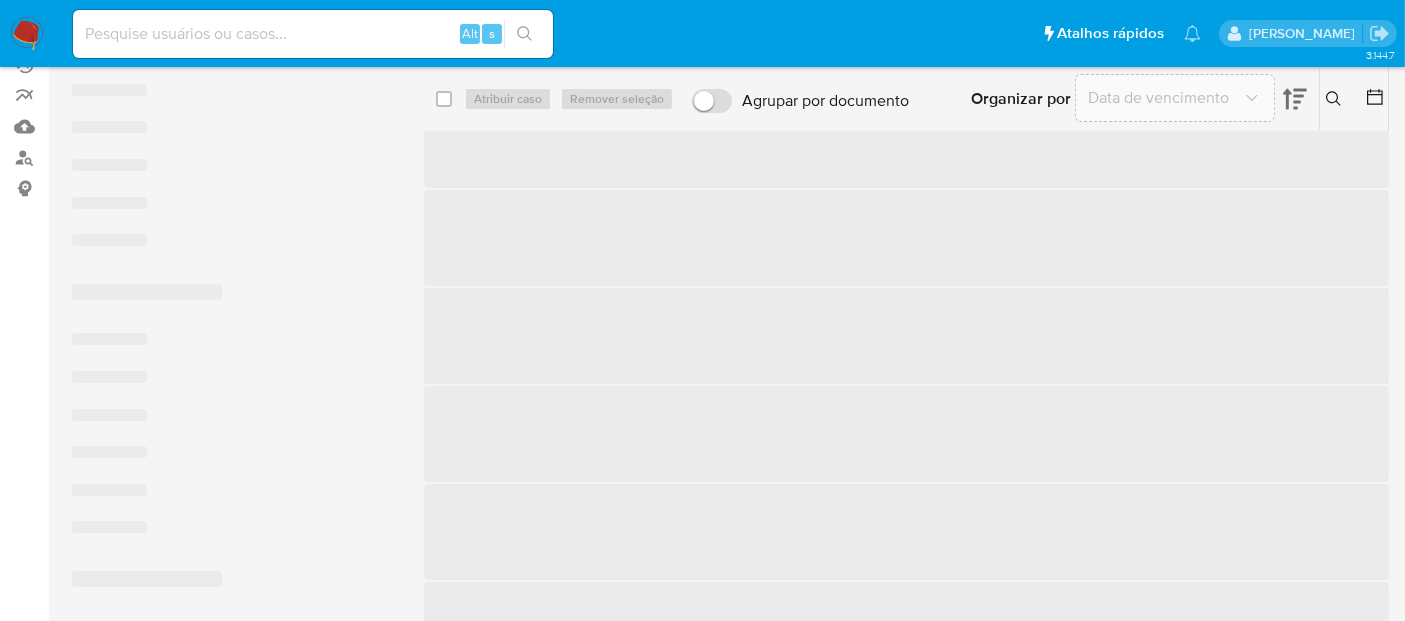 scroll, scrollTop: 0, scrollLeft: 0, axis: both 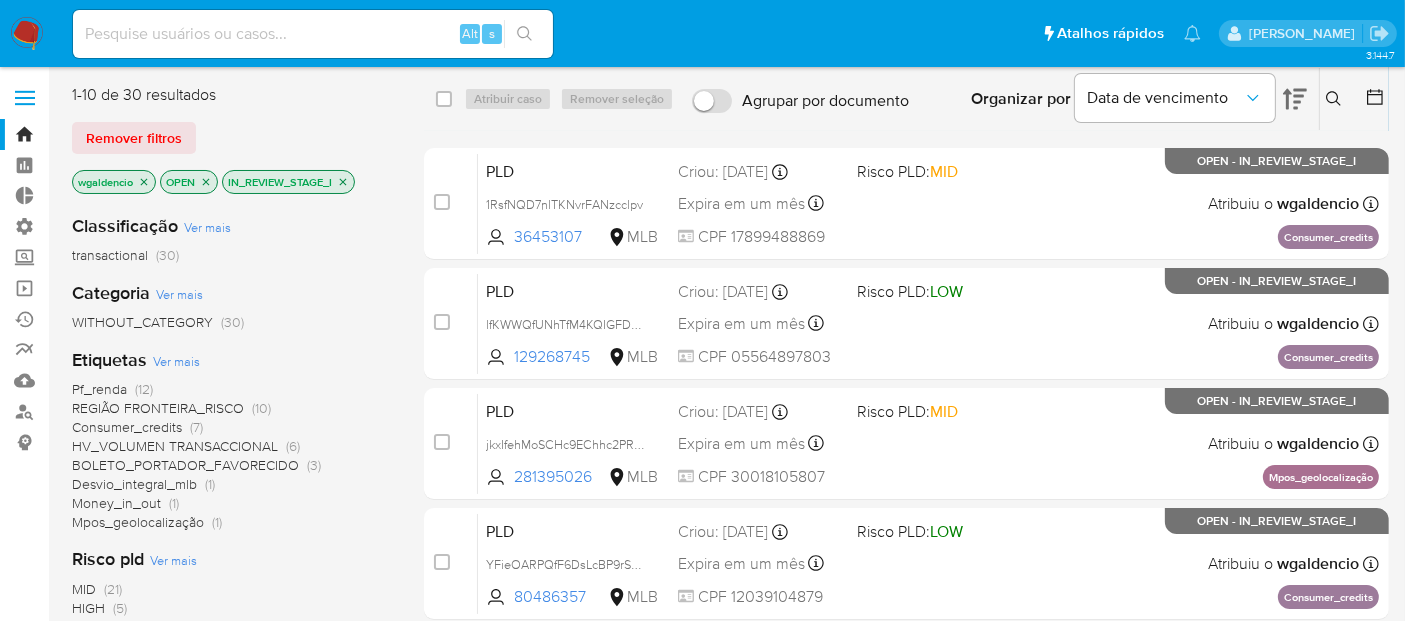 click 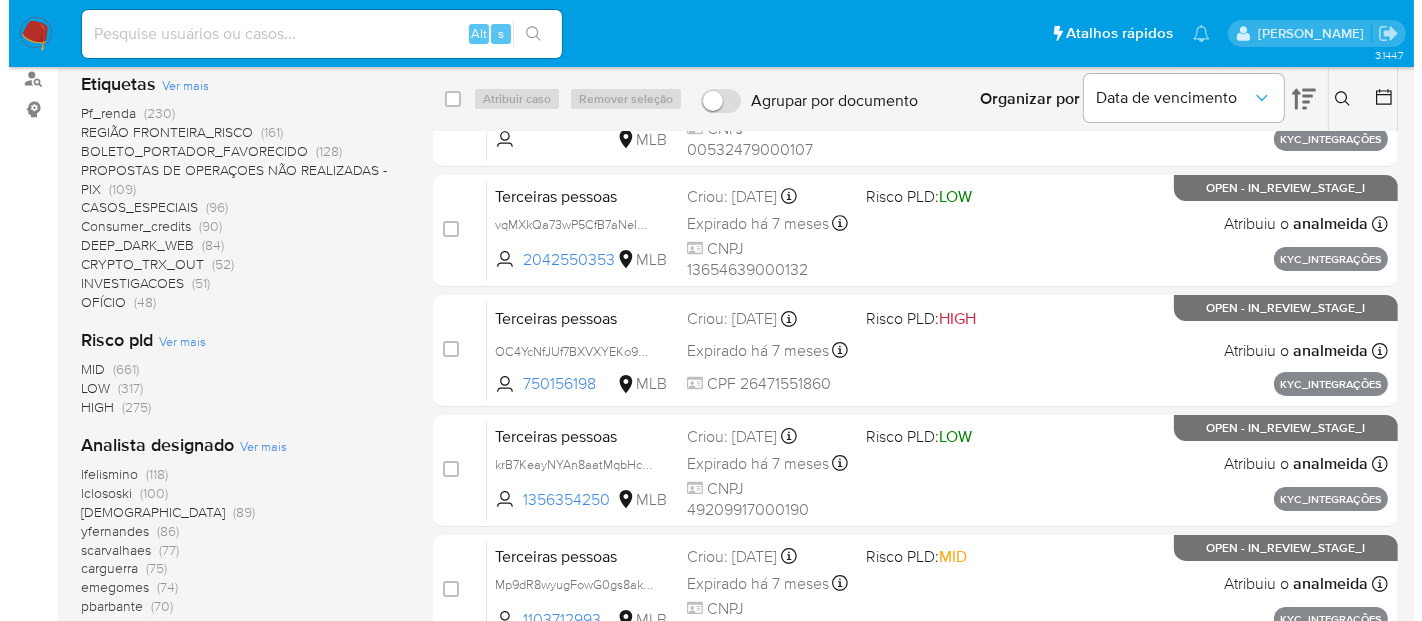scroll, scrollTop: 555, scrollLeft: 0, axis: vertical 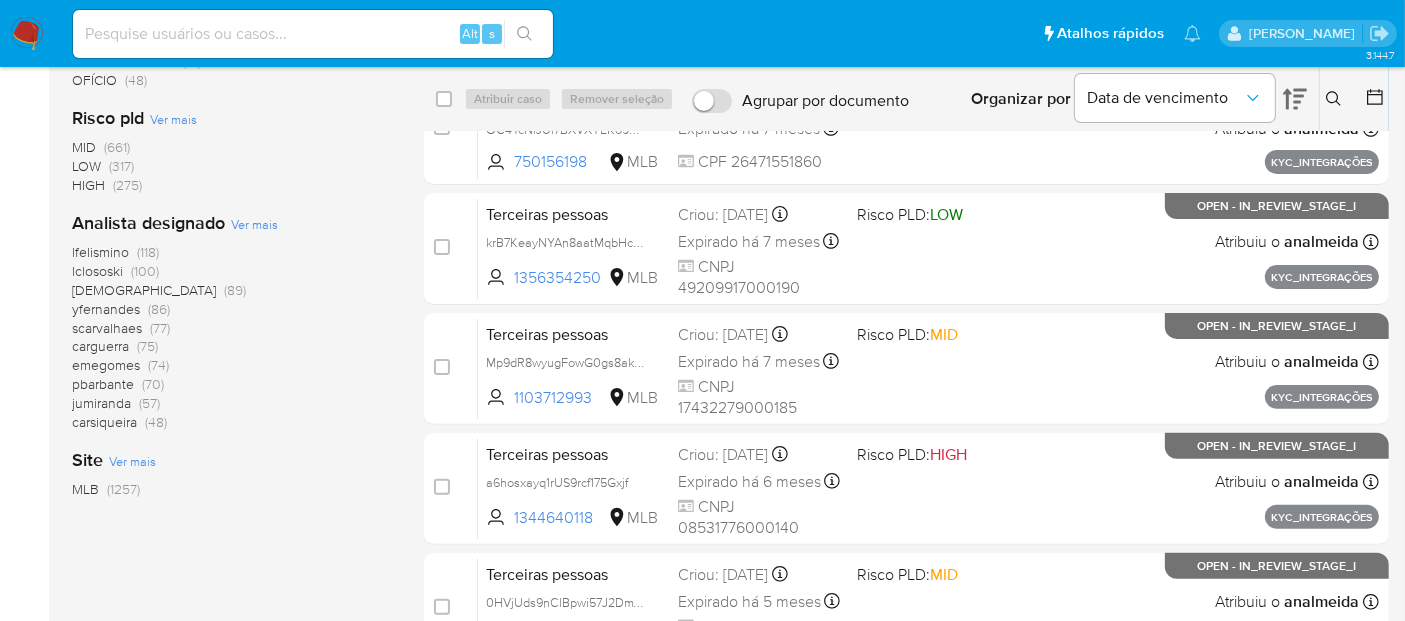 click on "Ver mais" at bounding box center (254, 224) 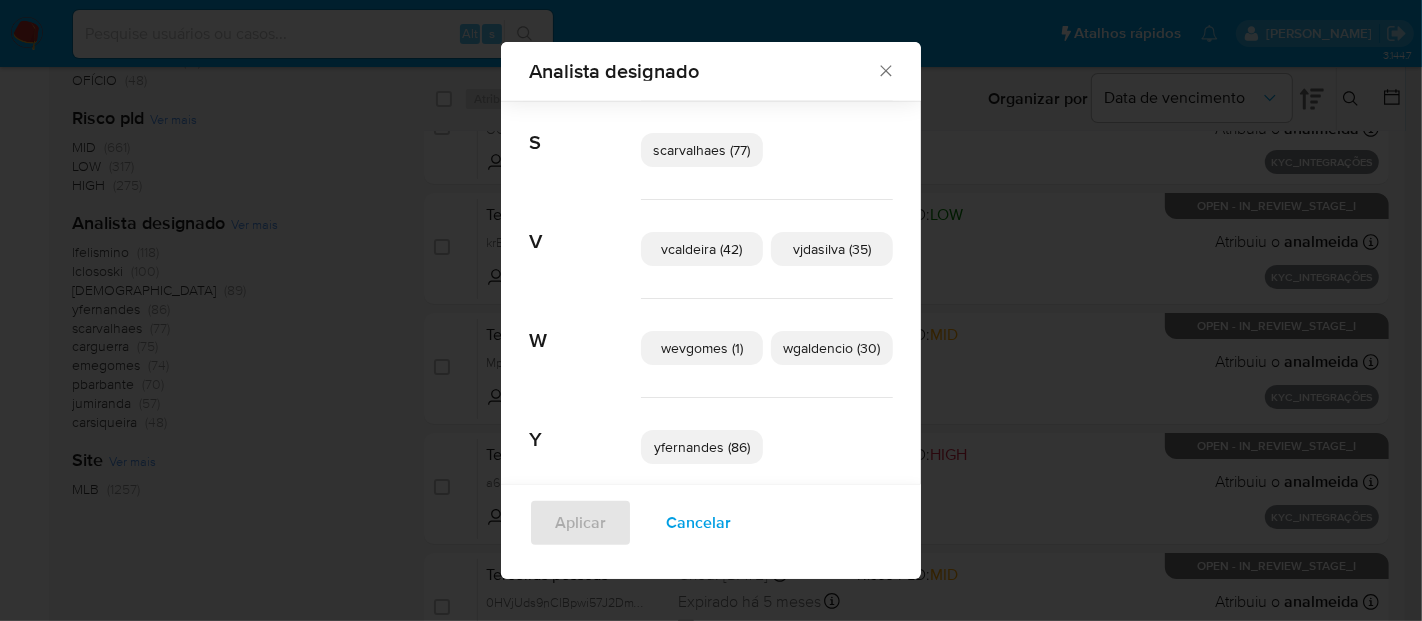 scroll, scrollTop: 1097, scrollLeft: 0, axis: vertical 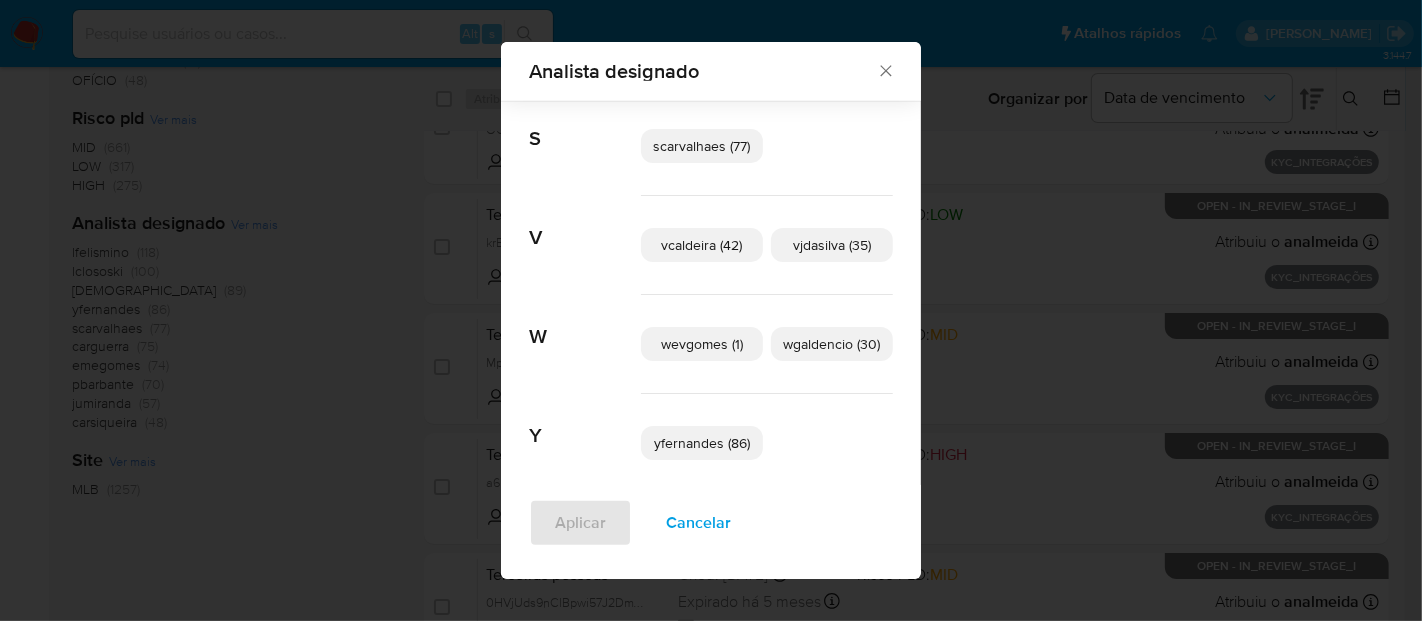 click on "yfernandes (86)" at bounding box center [702, 443] 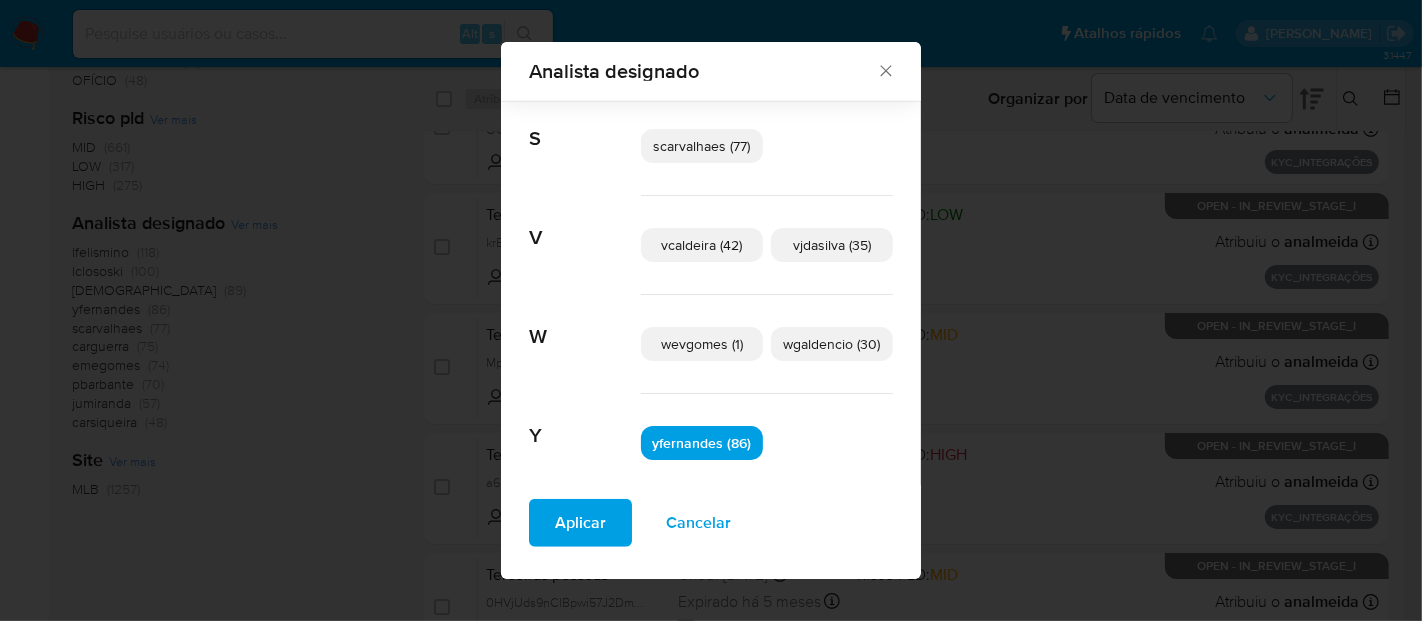 click on "Aplicar" at bounding box center [580, 523] 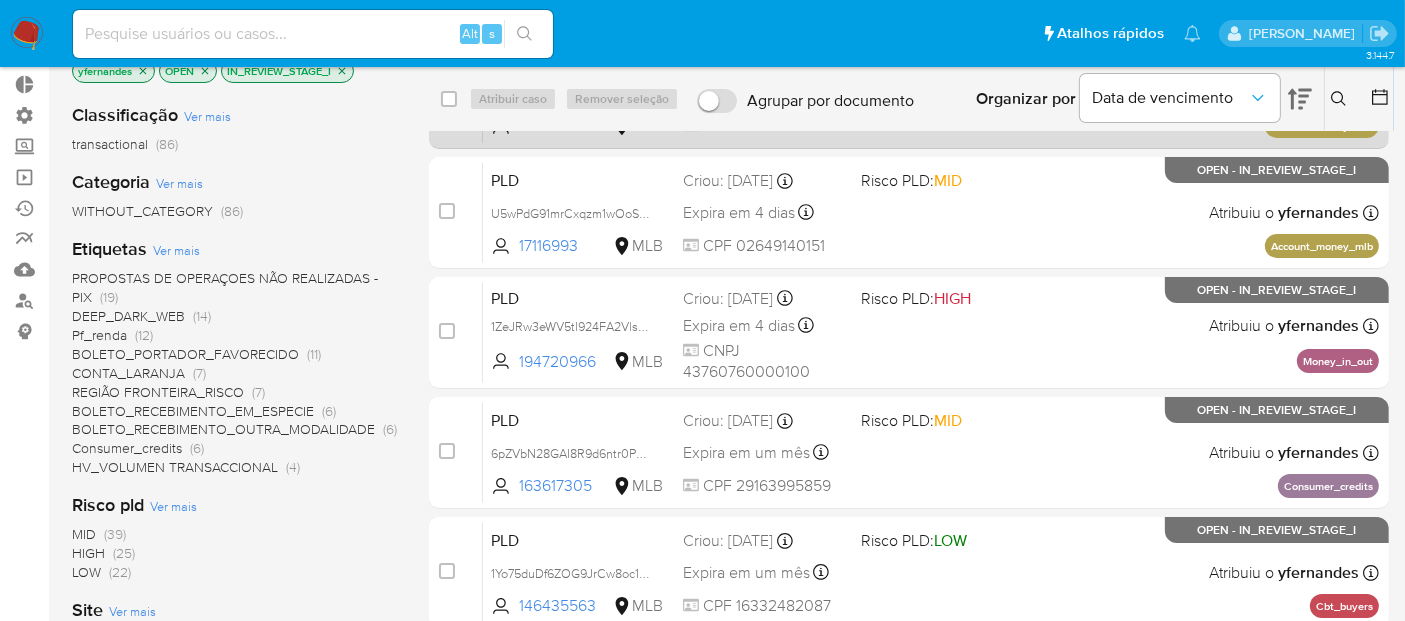 scroll, scrollTop: 0, scrollLeft: 0, axis: both 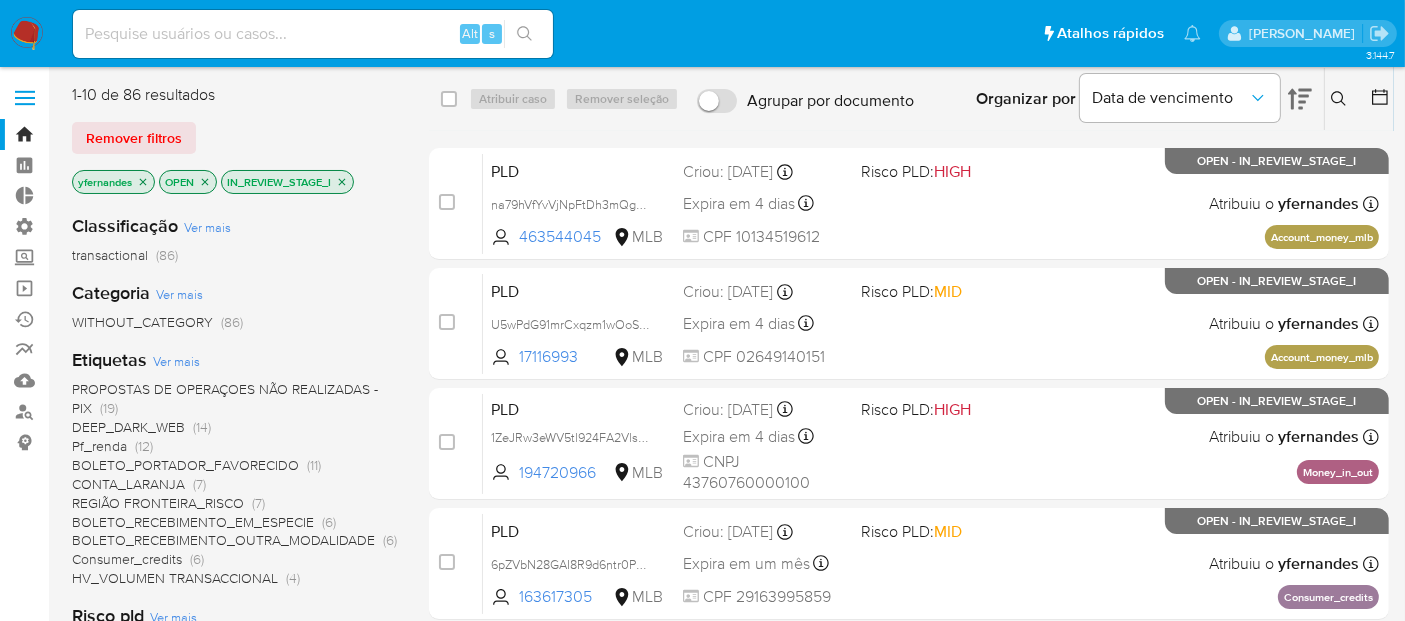 click 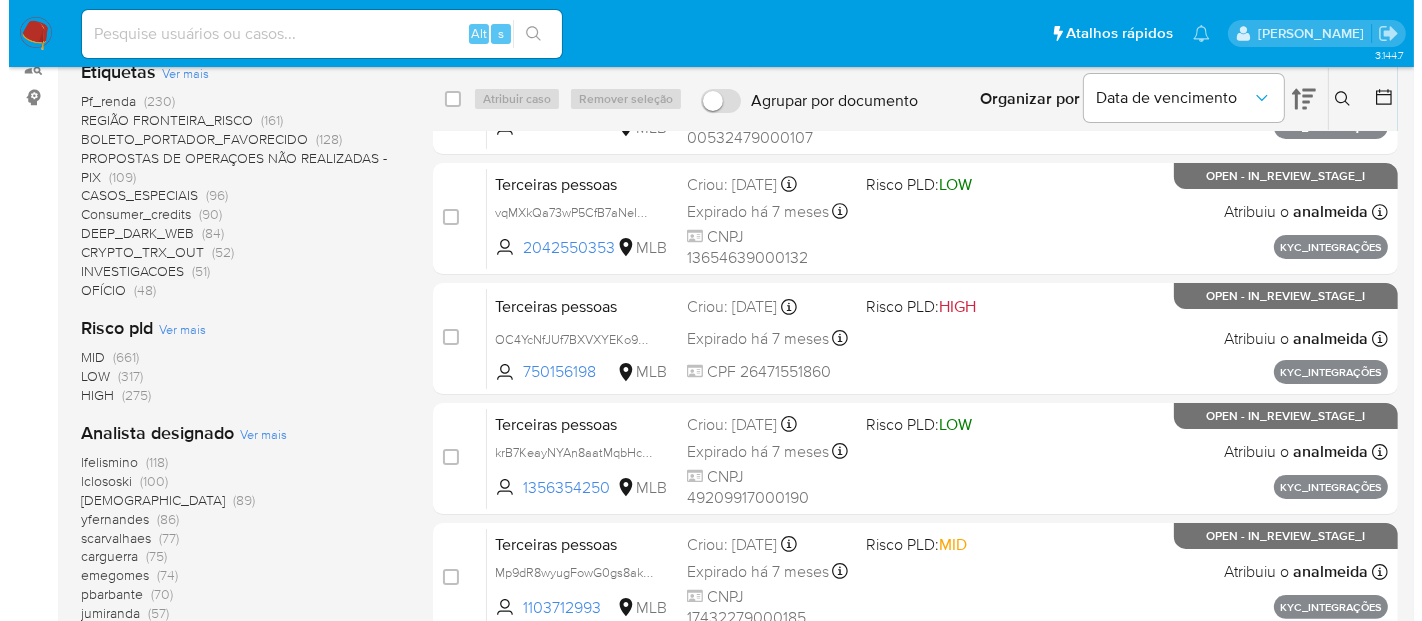 scroll, scrollTop: 444, scrollLeft: 0, axis: vertical 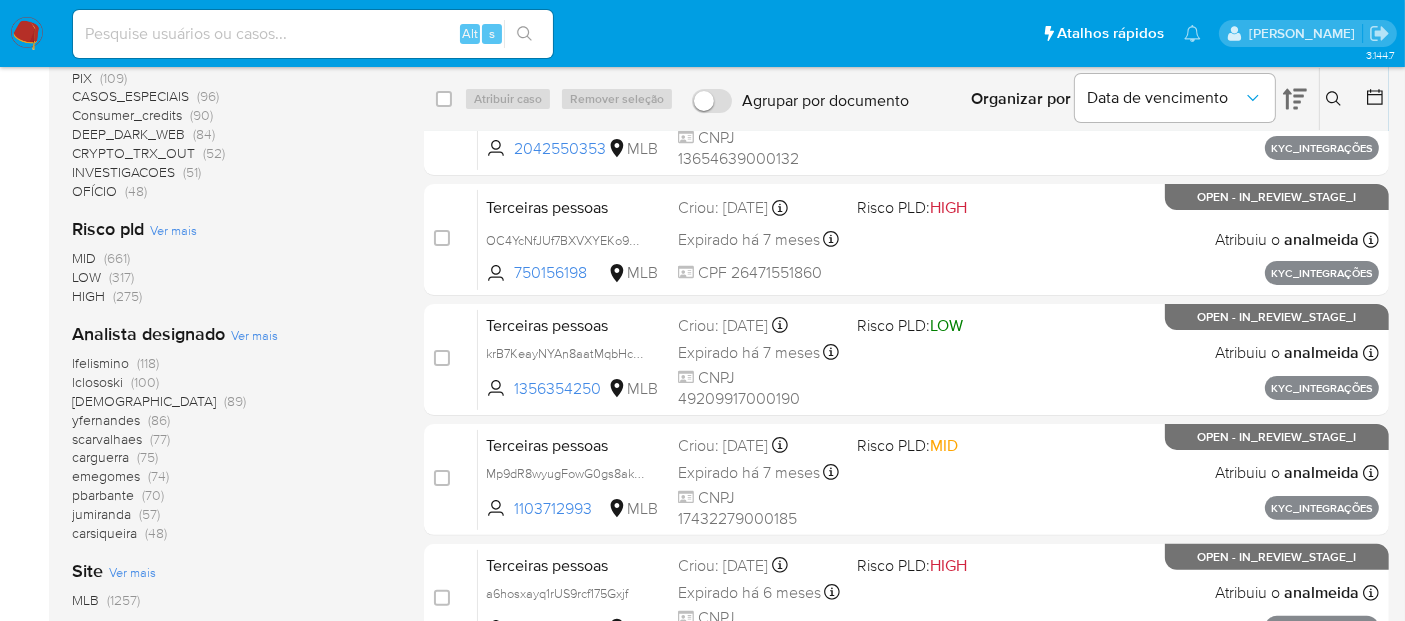 click on "Ver mais" at bounding box center (254, 335) 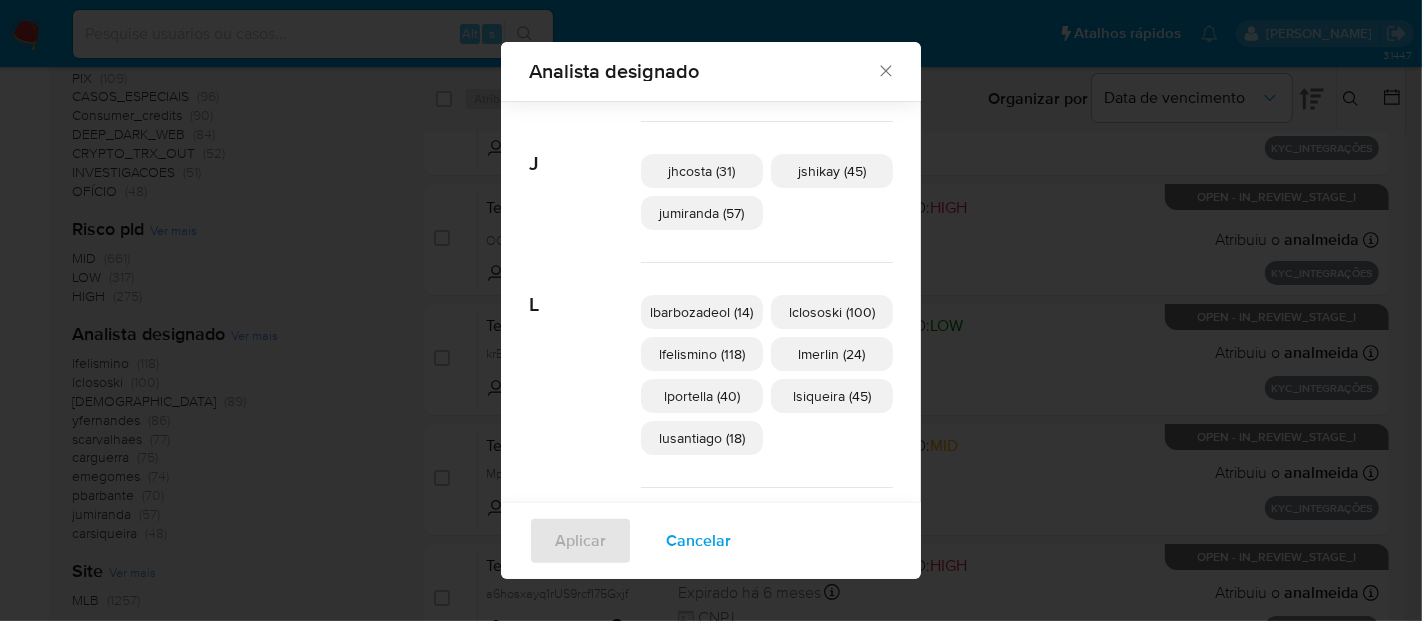 scroll, scrollTop: 762, scrollLeft: 0, axis: vertical 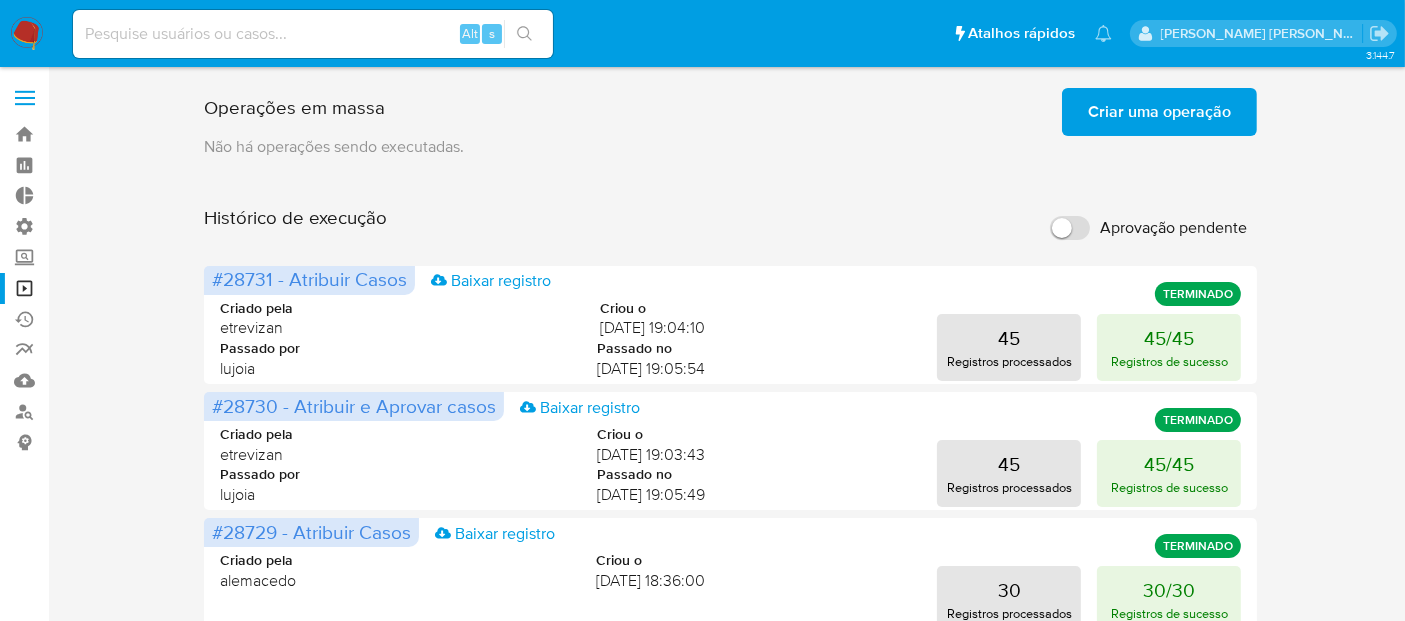 click on "Aprovação pendente" at bounding box center (1173, 228) 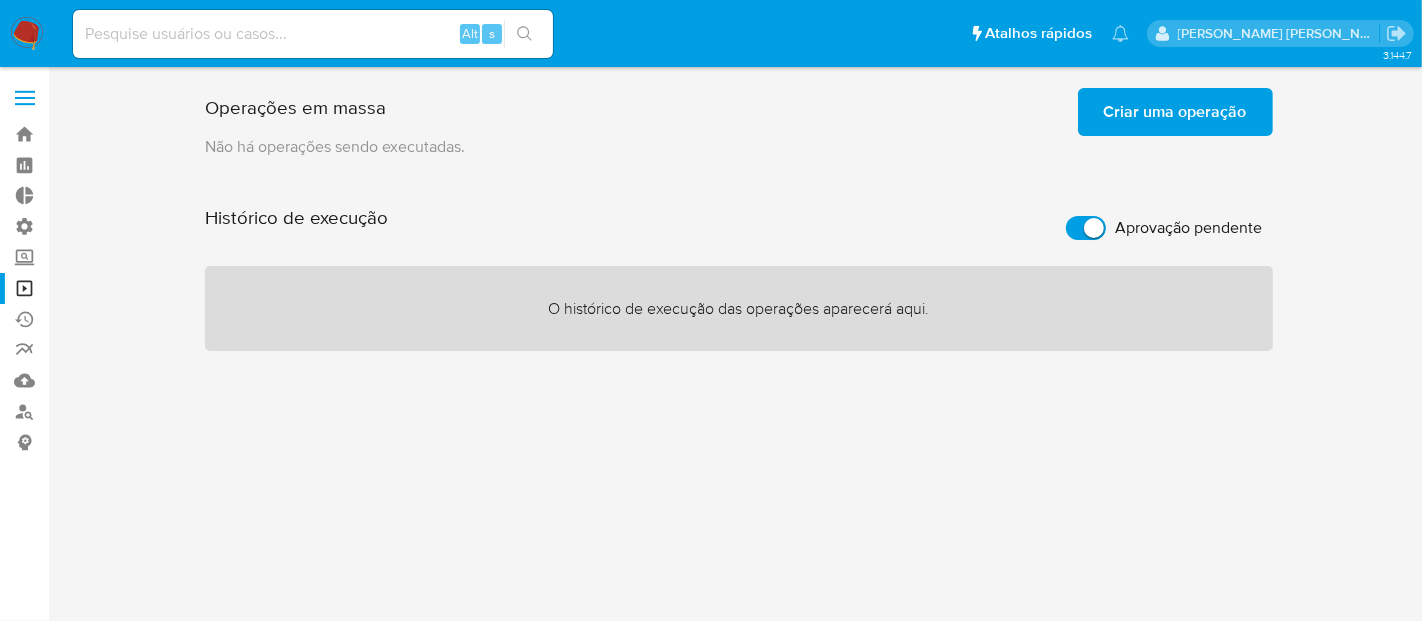click on "Aprovação pendente" at bounding box center (1189, 228) 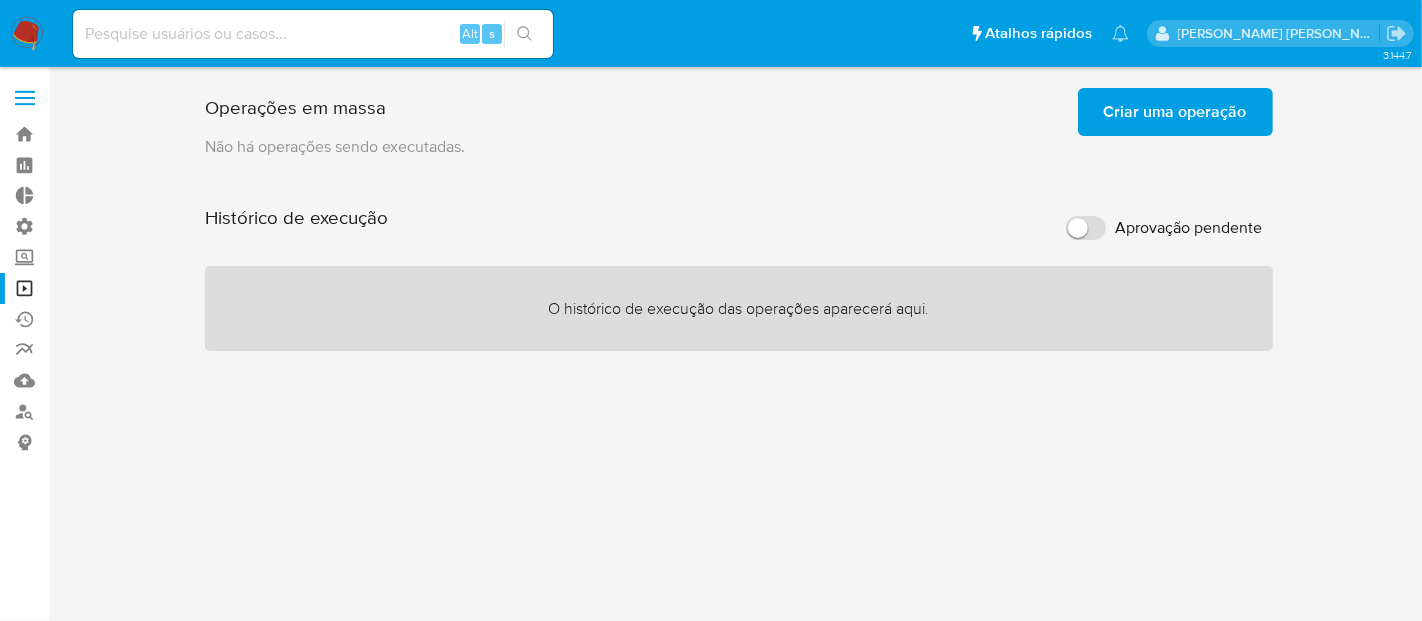checkbox on "false" 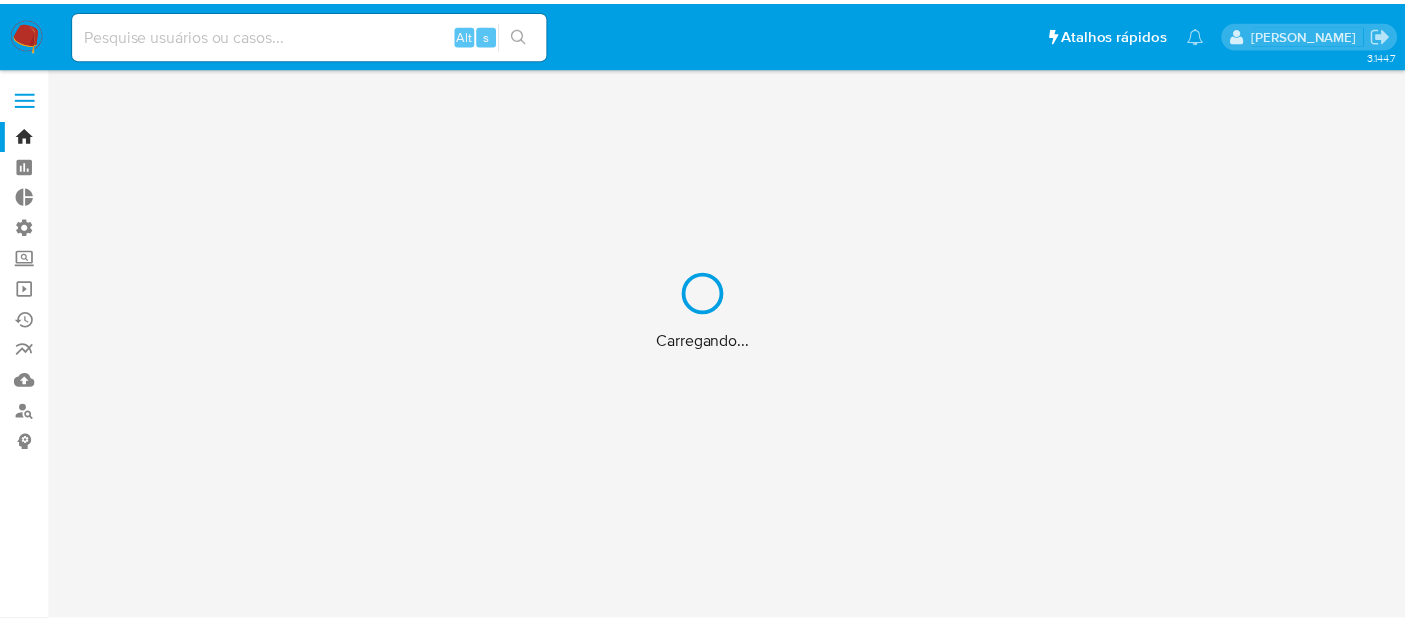 scroll, scrollTop: 0, scrollLeft: 0, axis: both 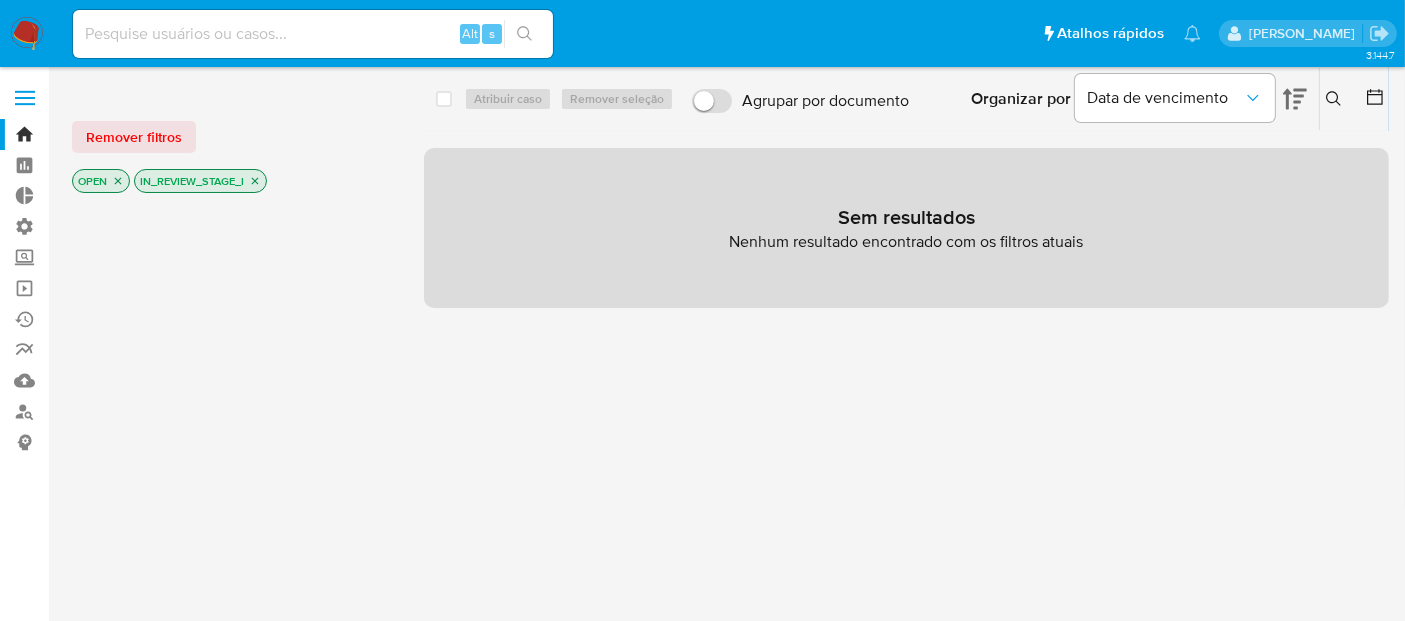 click on "Remover filtros" at bounding box center [134, 137] 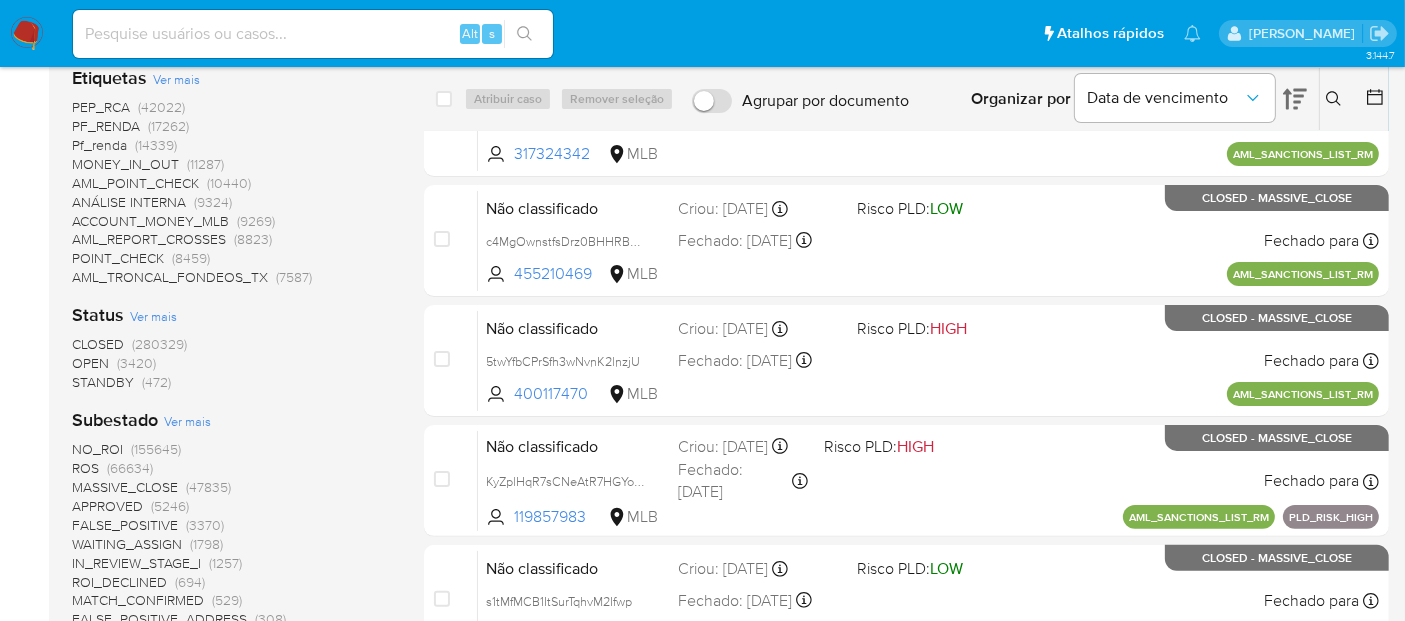 scroll, scrollTop: 444, scrollLeft: 0, axis: vertical 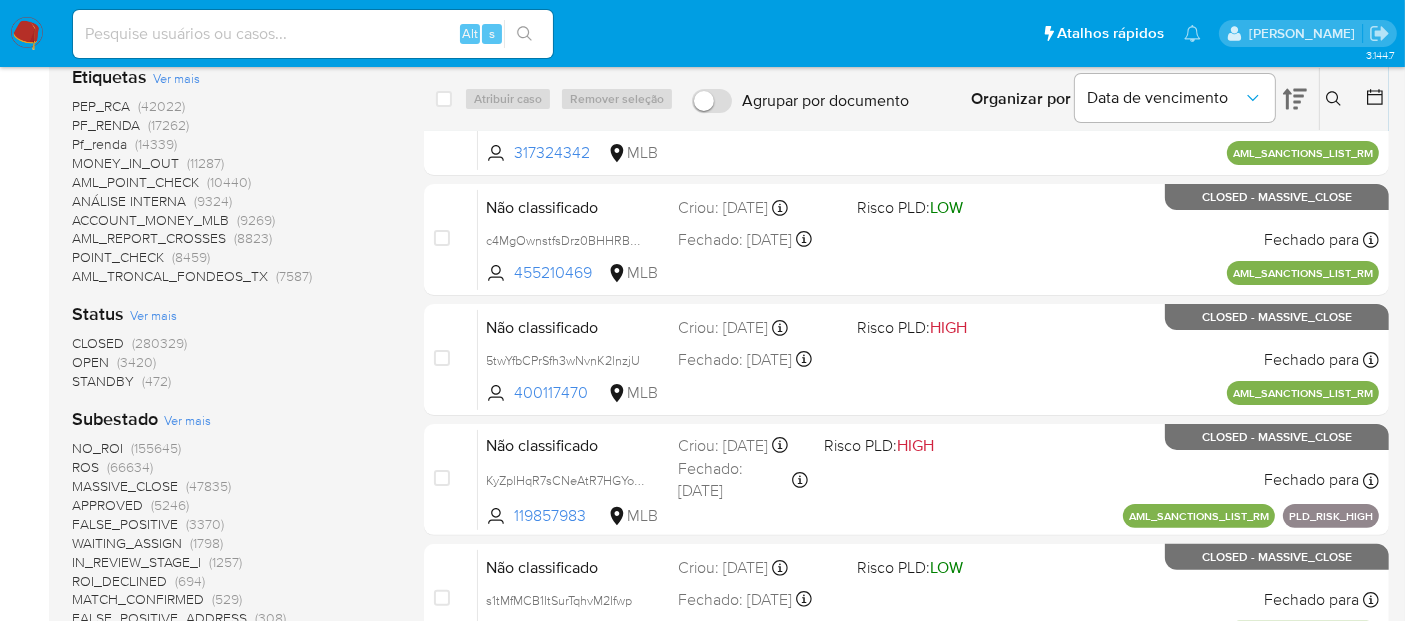 click on "(3420)" at bounding box center [136, 362] 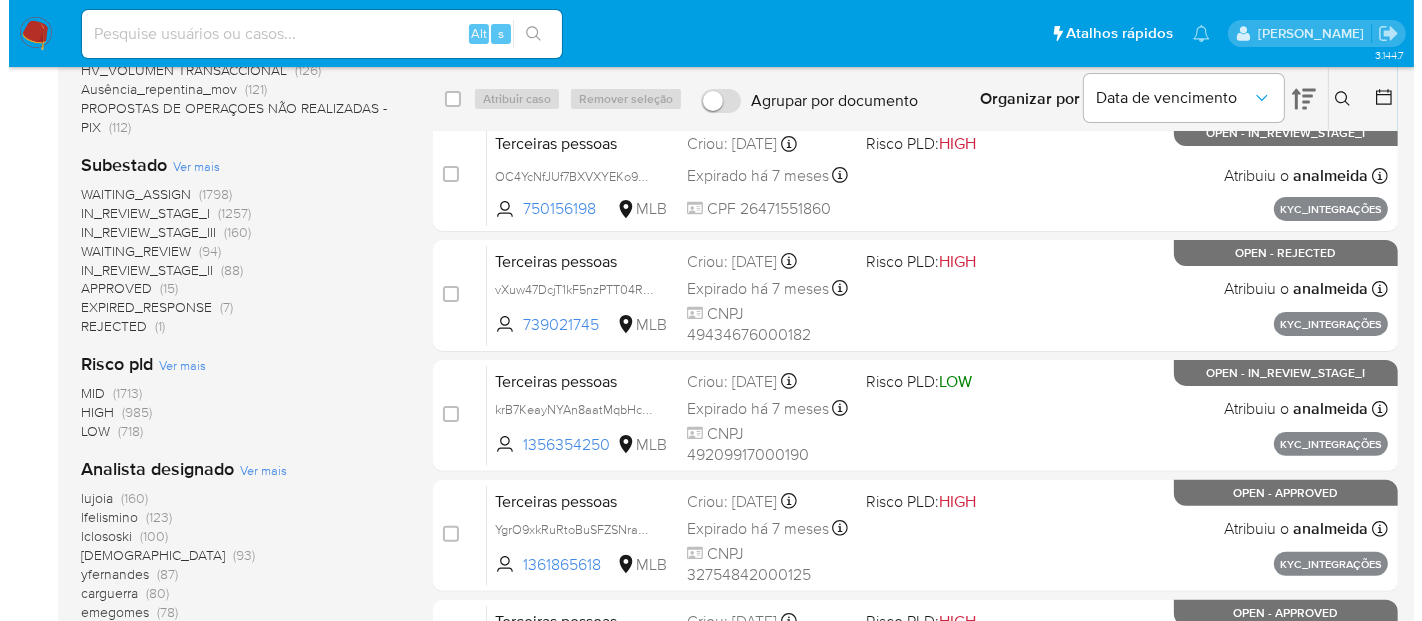 scroll, scrollTop: 555, scrollLeft: 0, axis: vertical 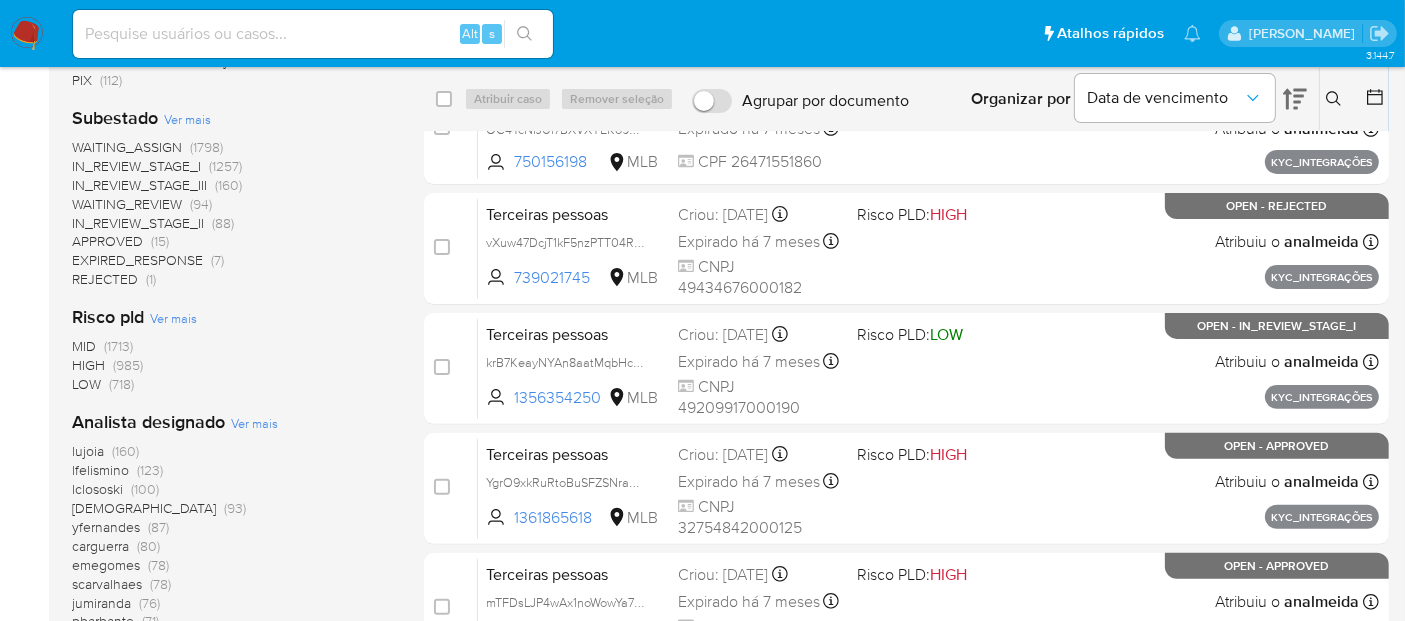 click on "IN_REVIEW_STAGE_I" at bounding box center (136, 166) 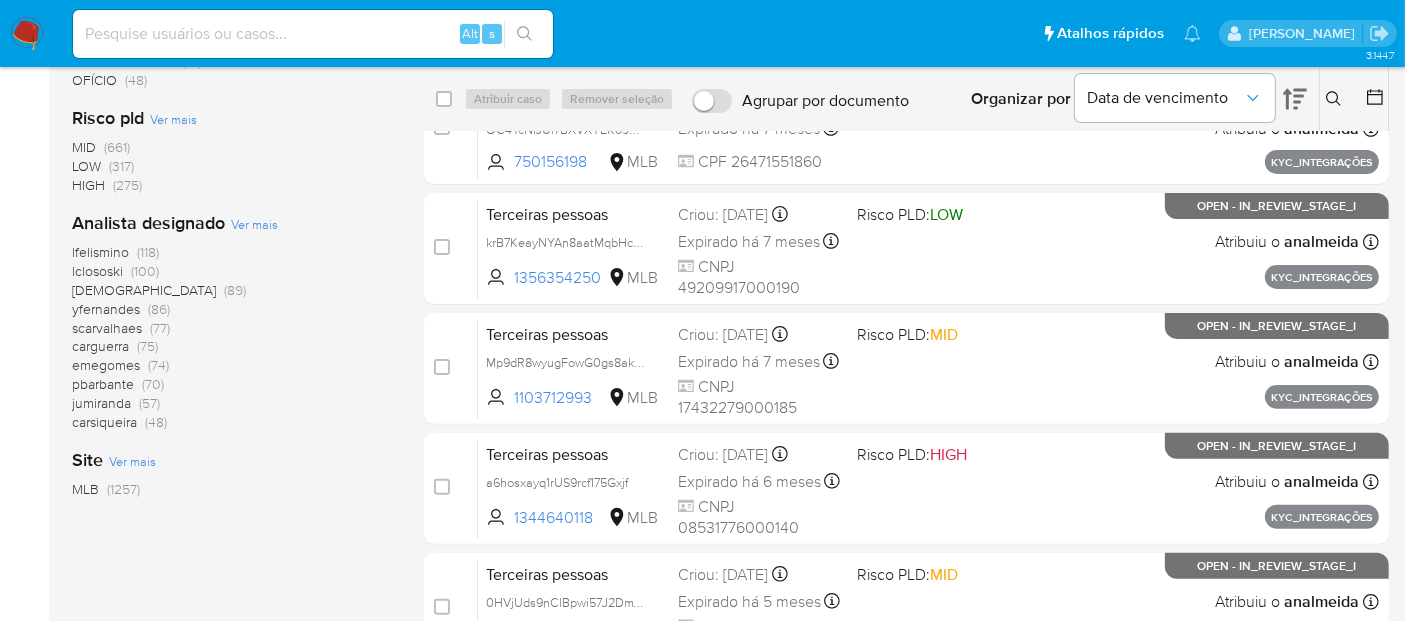 click on "Ver mais" at bounding box center [254, 224] 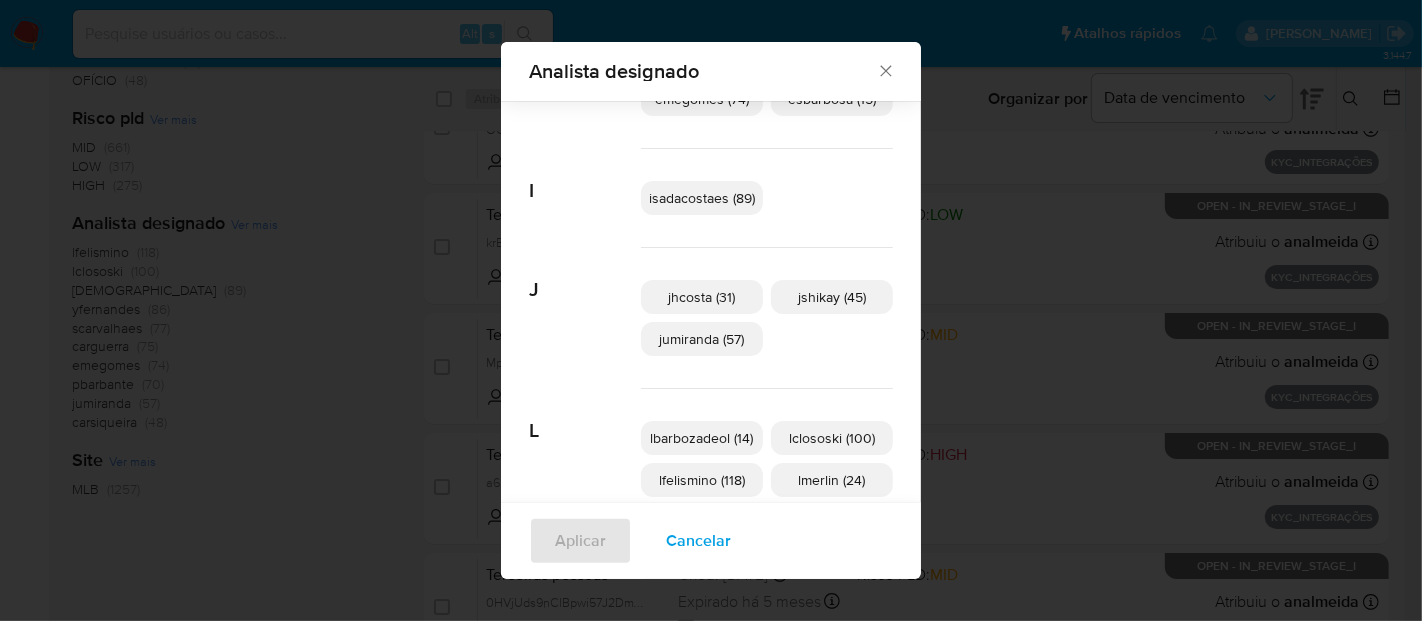scroll, scrollTop: 430, scrollLeft: 0, axis: vertical 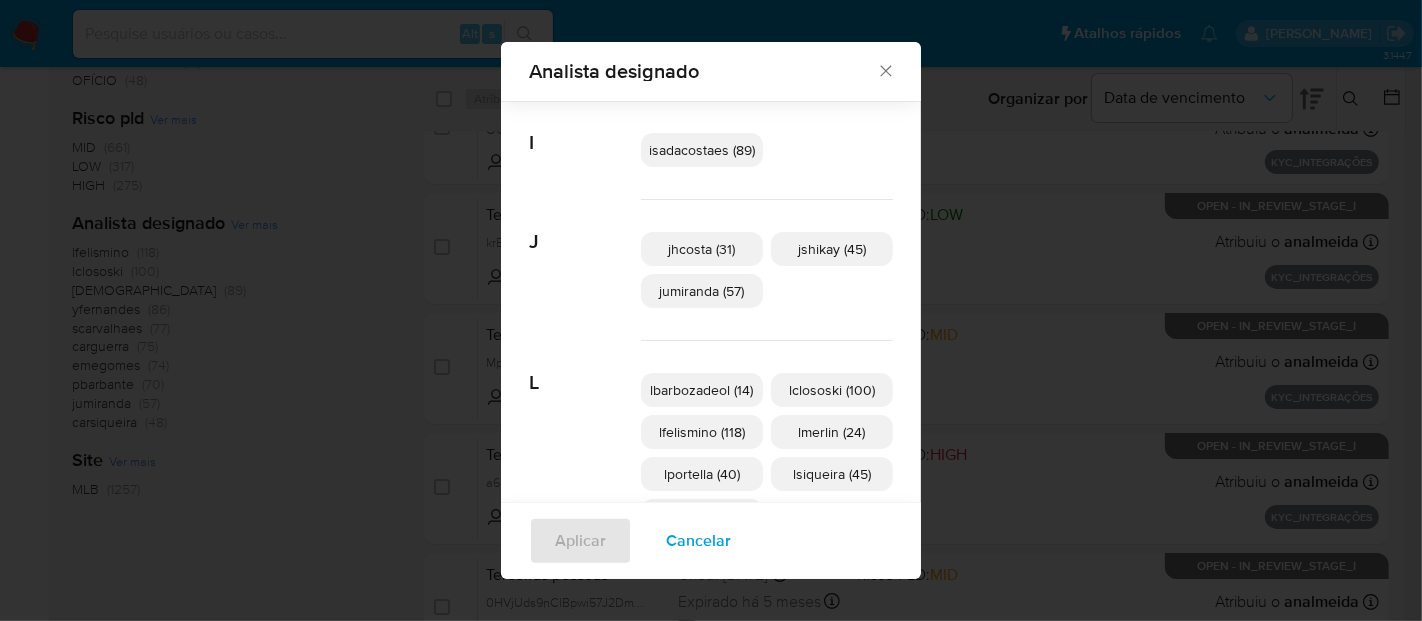 click on "lmerlin (24)" at bounding box center (832, 432) 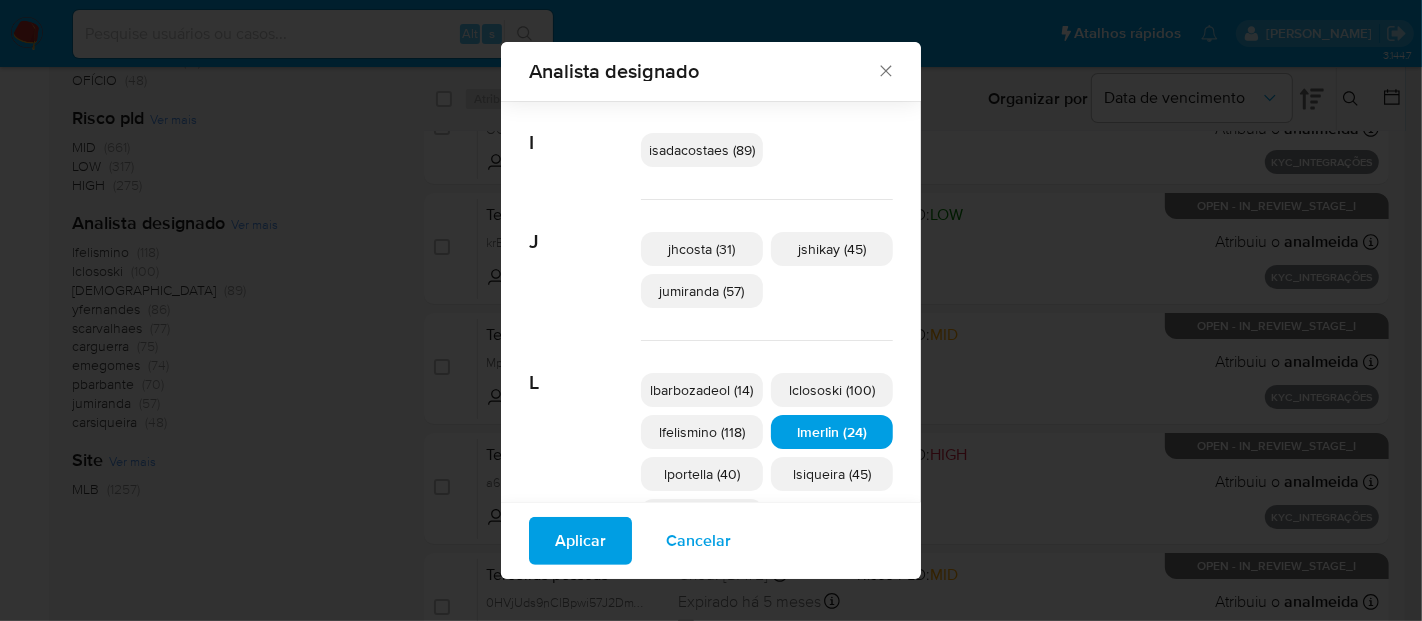 click on "Aplicar" at bounding box center [580, 541] 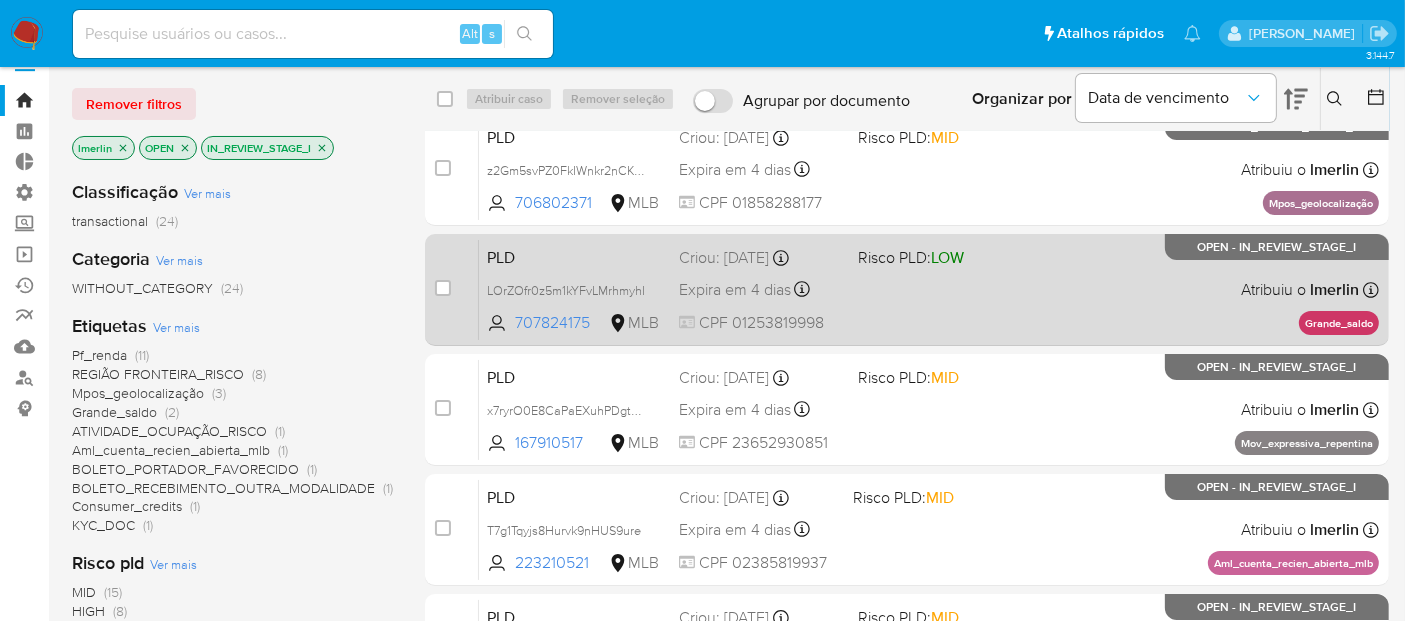scroll, scrollTop: 0, scrollLeft: 0, axis: both 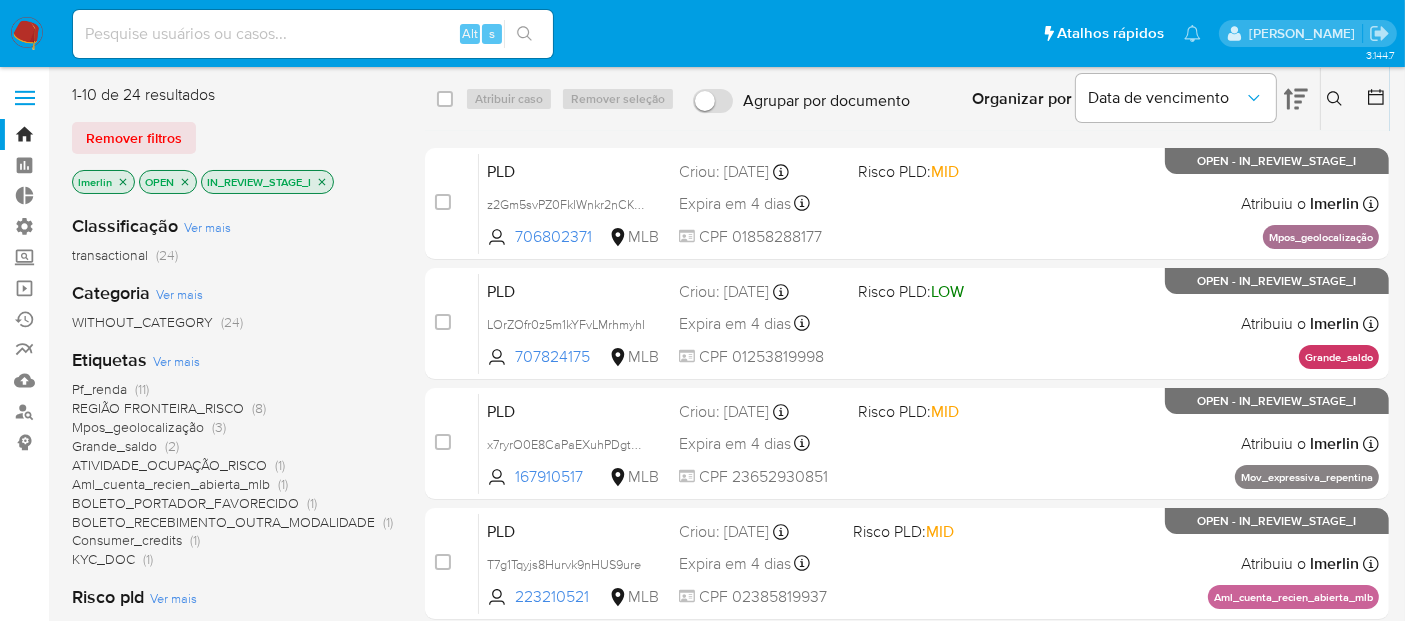 click 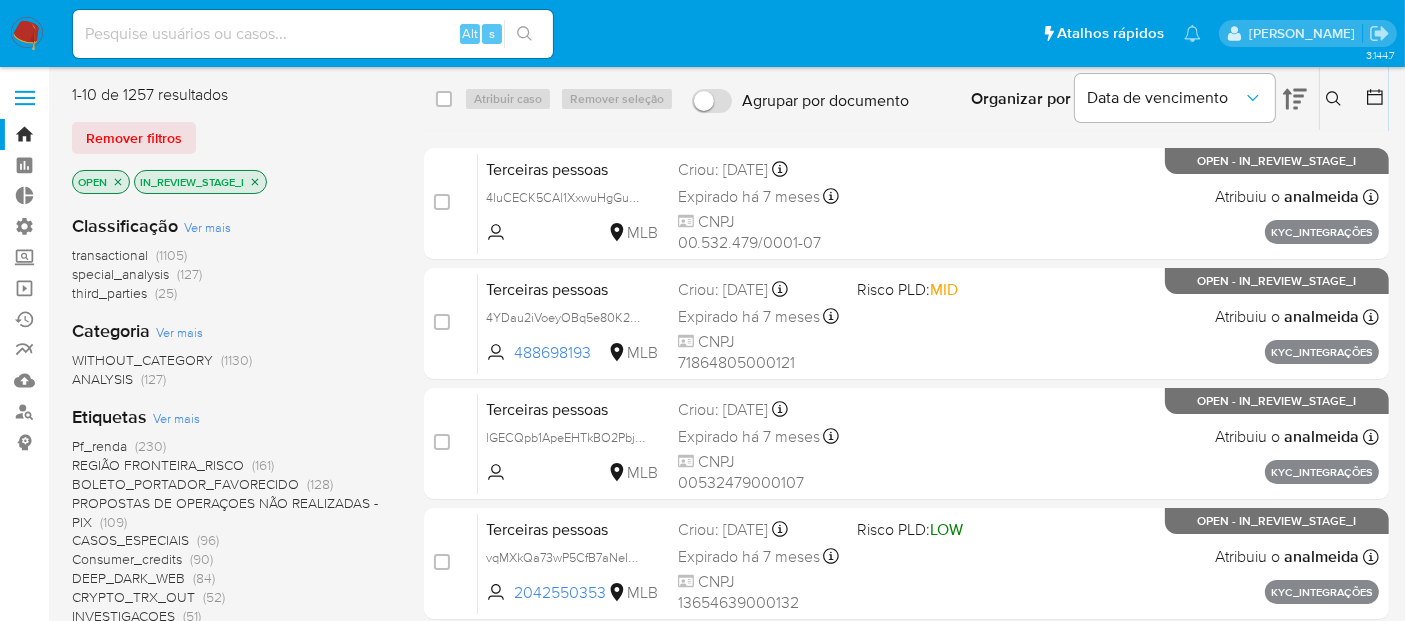 click 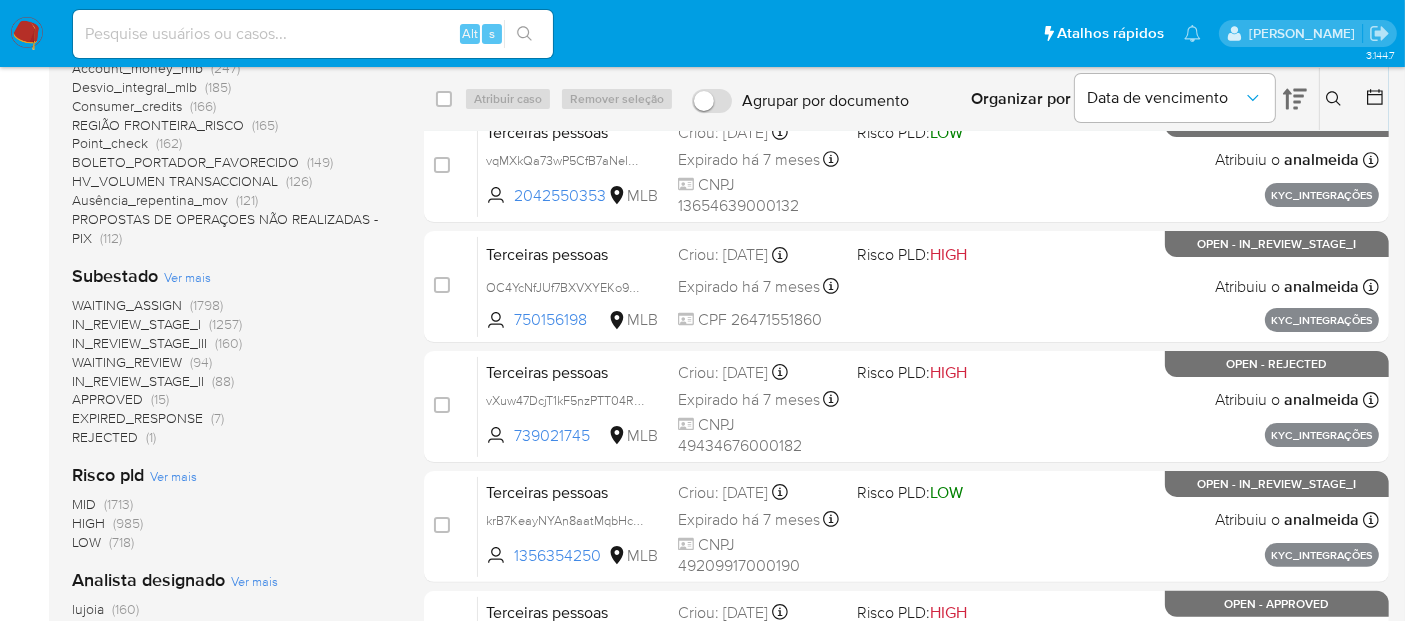 scroll, scrollTop: 444, scrollLeft: 0, axis: vertical 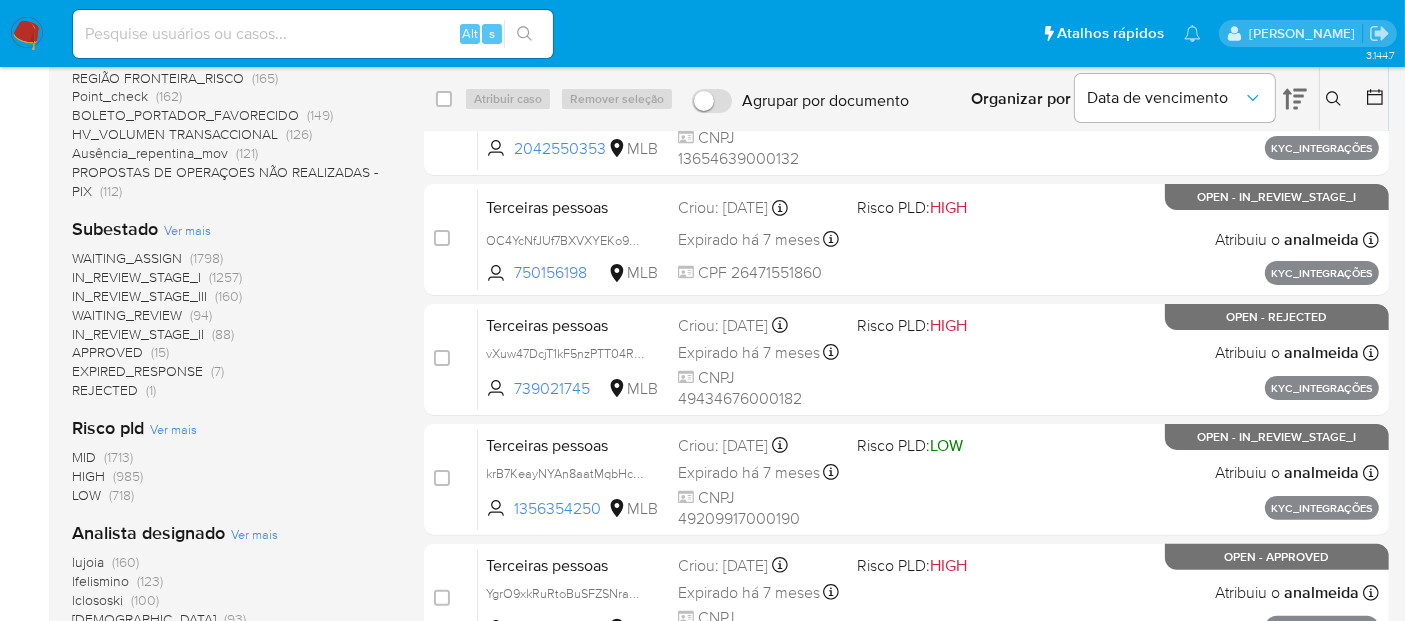 click on "EXPIRED_RESPONSE" at bounding box center (137, 371) 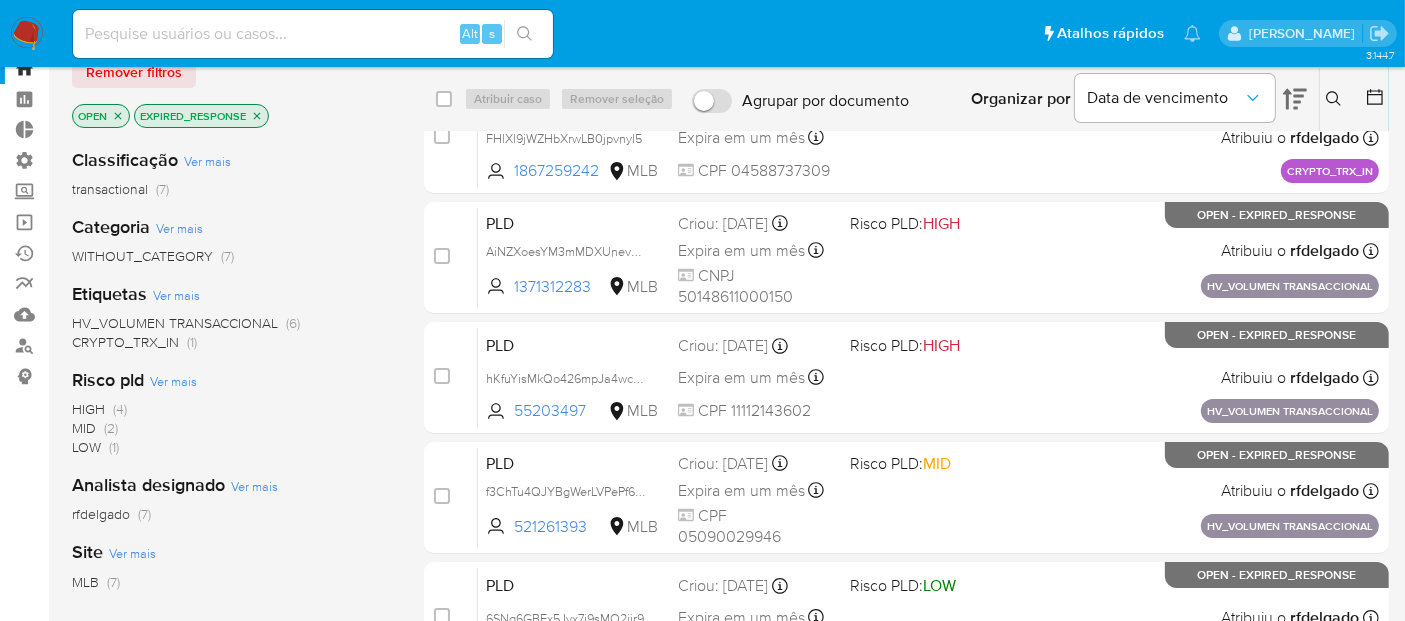 scroll, scrollTop: 0, scrollLeft: 0, axis: both 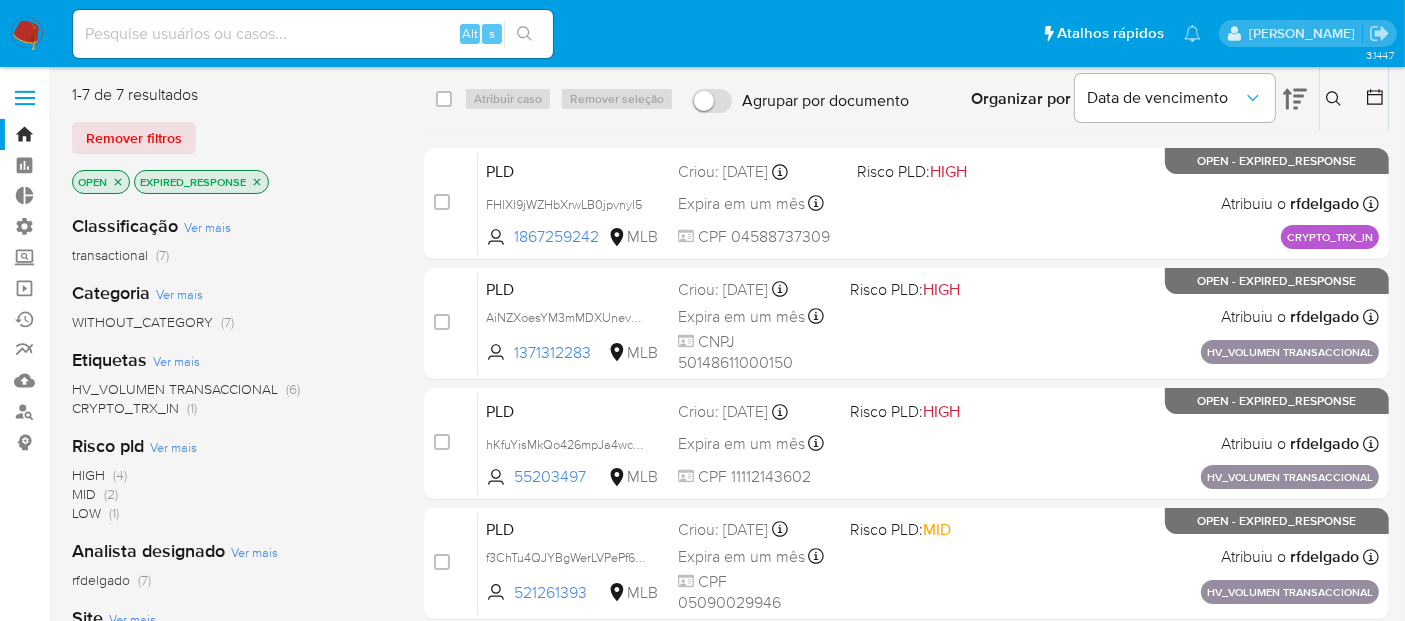 click 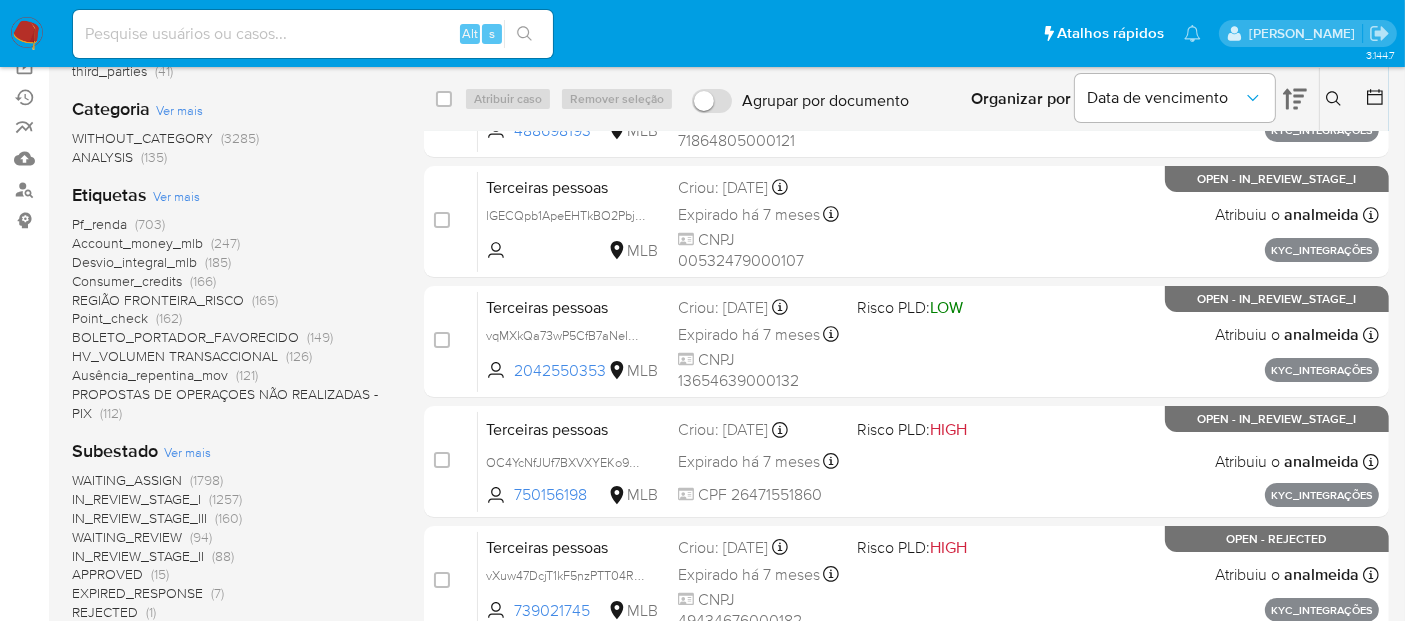 scroll, scrollTop: 333, scrollLeft: 0, axis: vertical 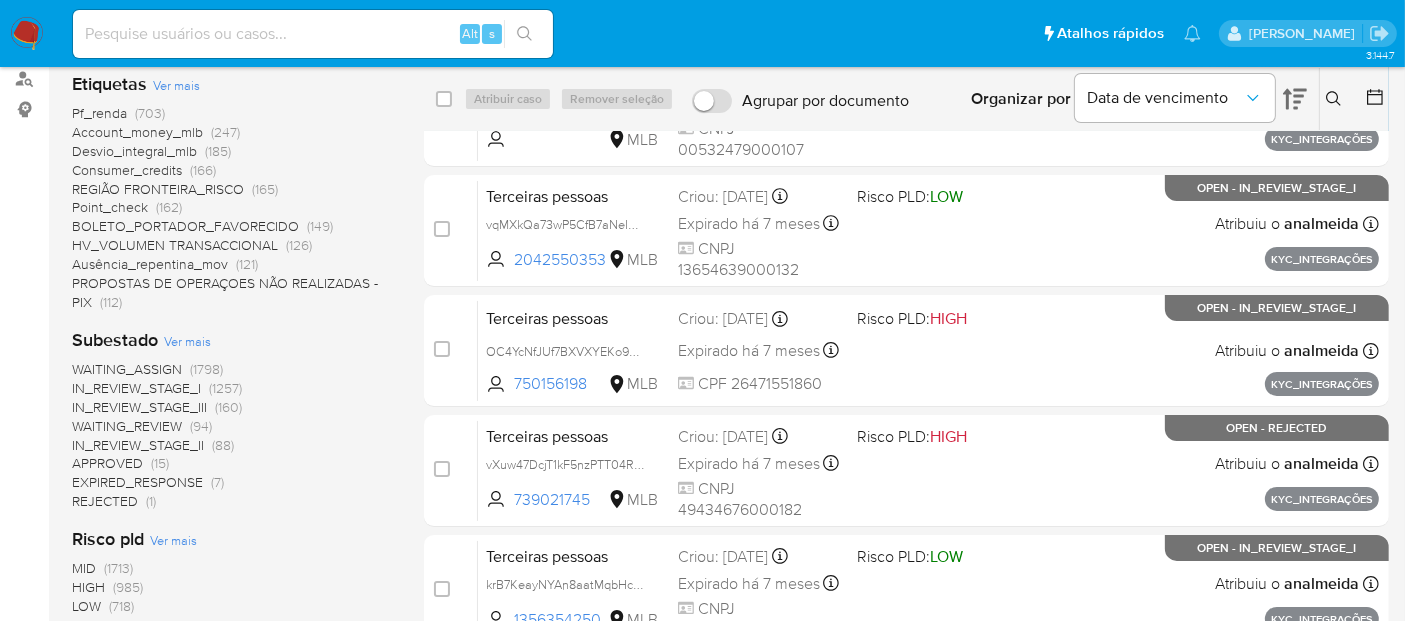 click on "WAITING_ASSIGN" at bounding box center (127, 369) 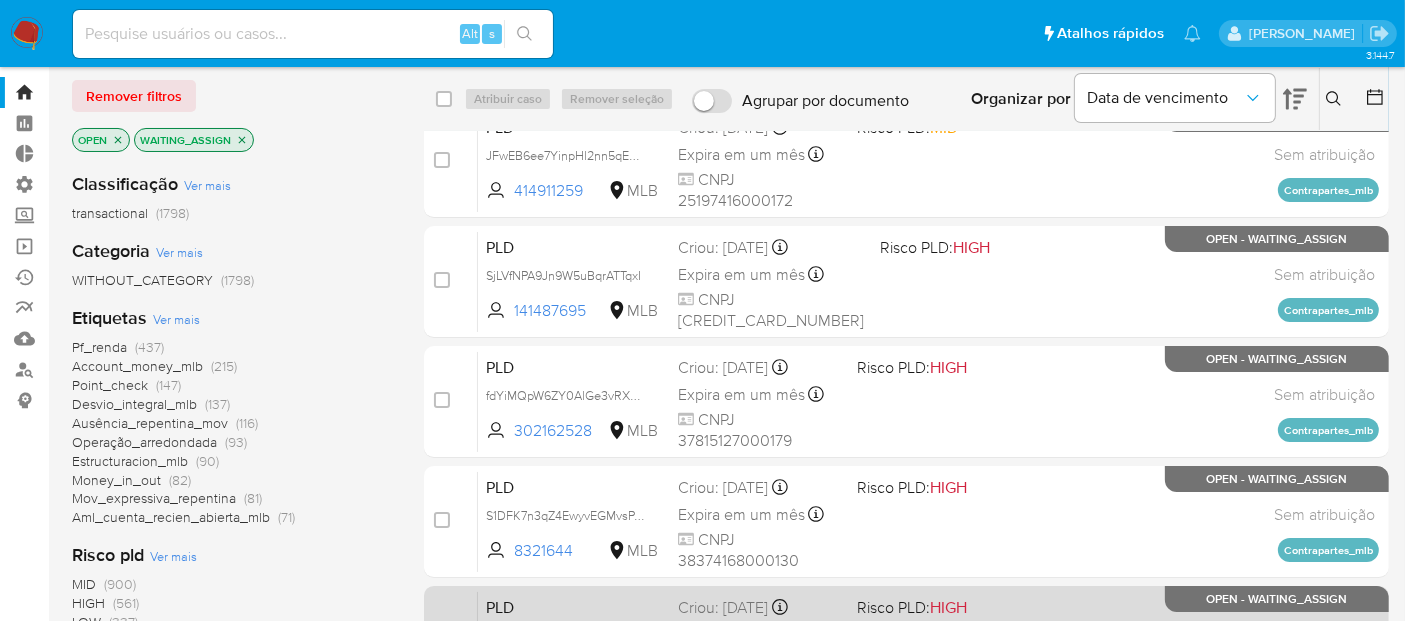 scroll, scrollTop: 0, scrollLeft: 0, axis: both 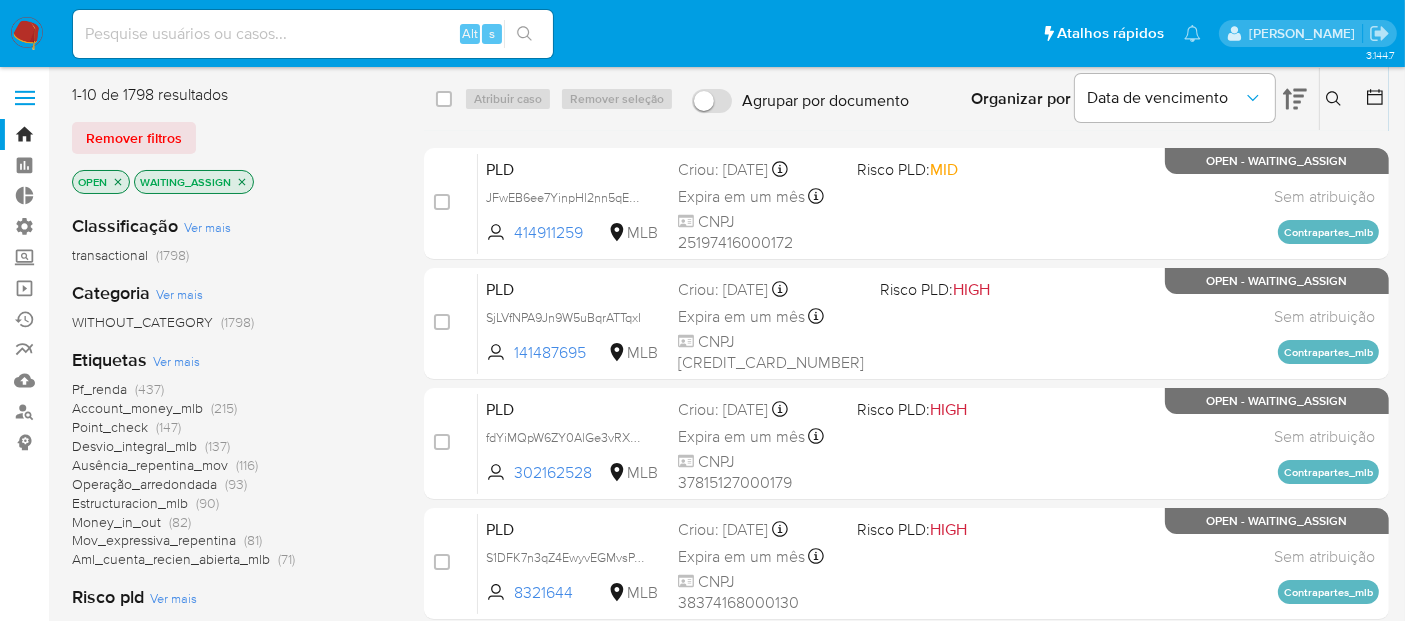 click 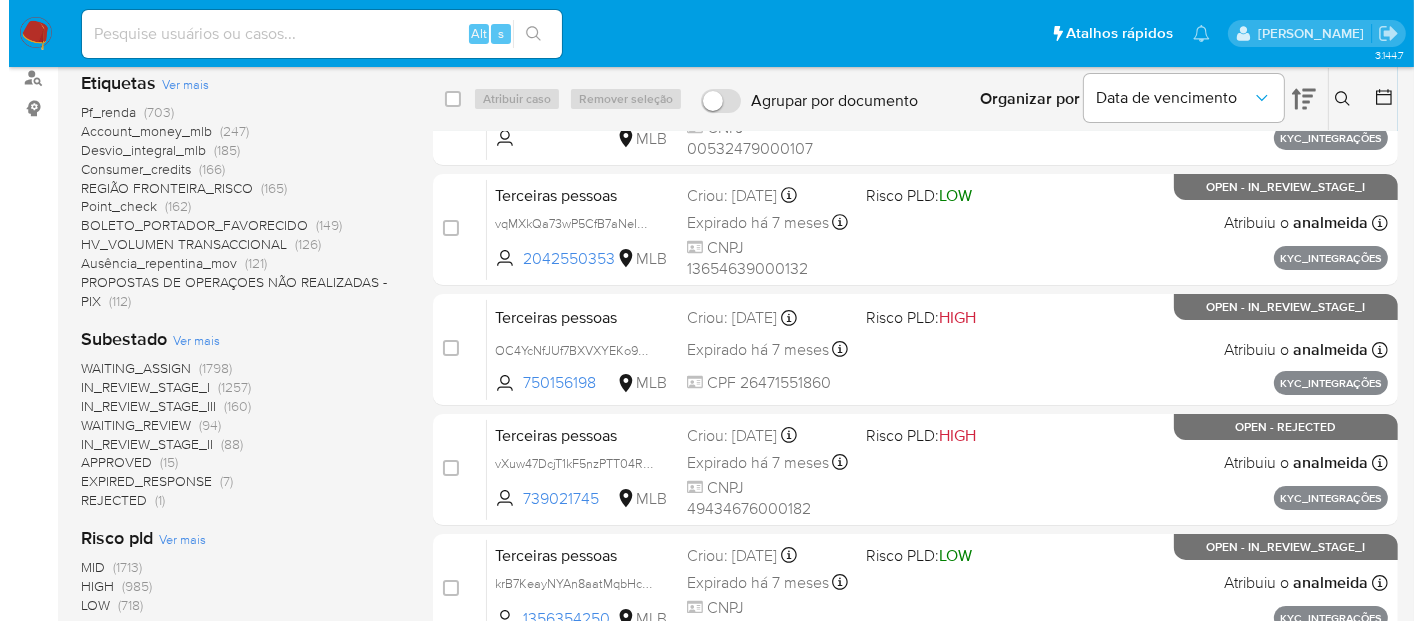 scroll, scrollTop: 444, scrollLeft: 0, axis: vertical 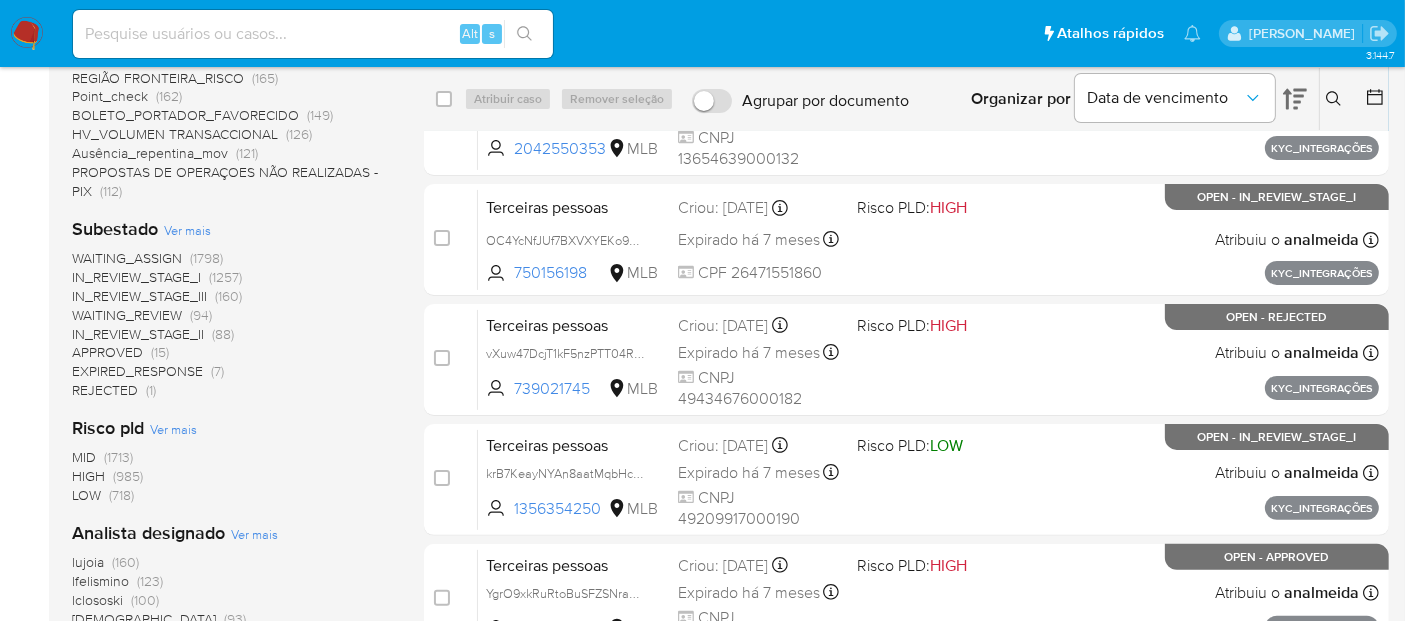 click on "Ver mais" at bounding box center (187, 230) 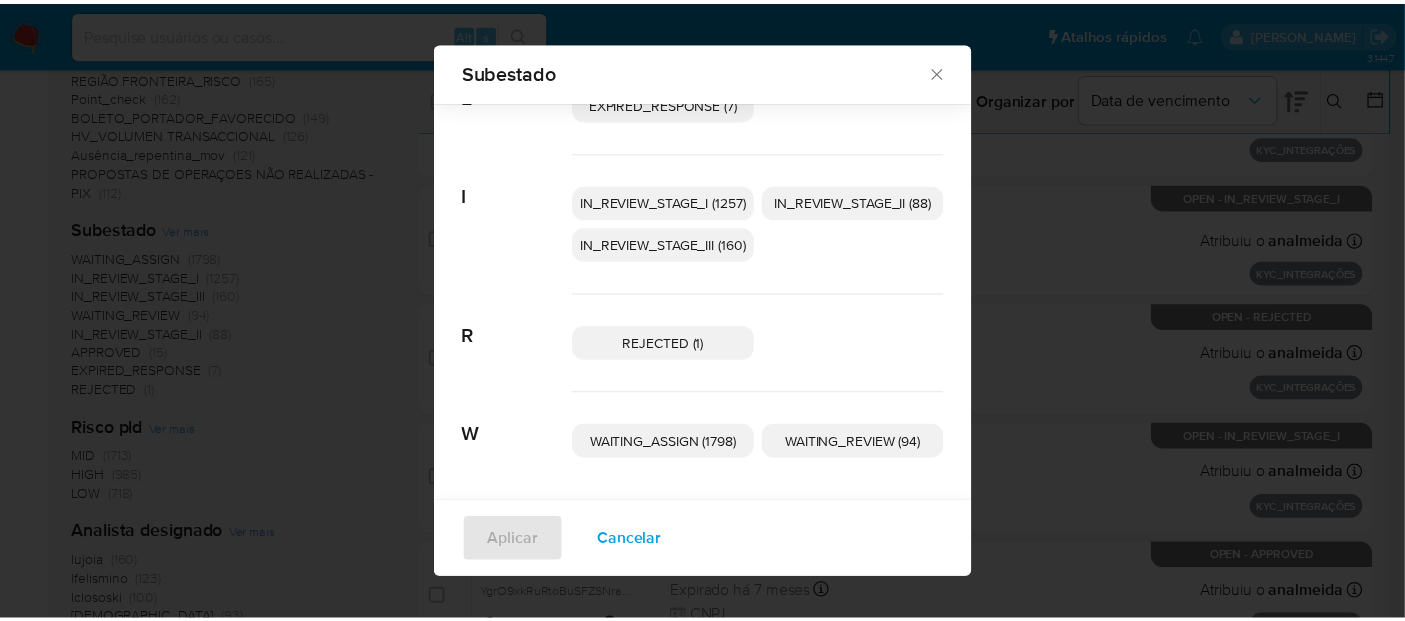 scroll, scrollTop: 180, scrollLeft: 0, axis: vertical 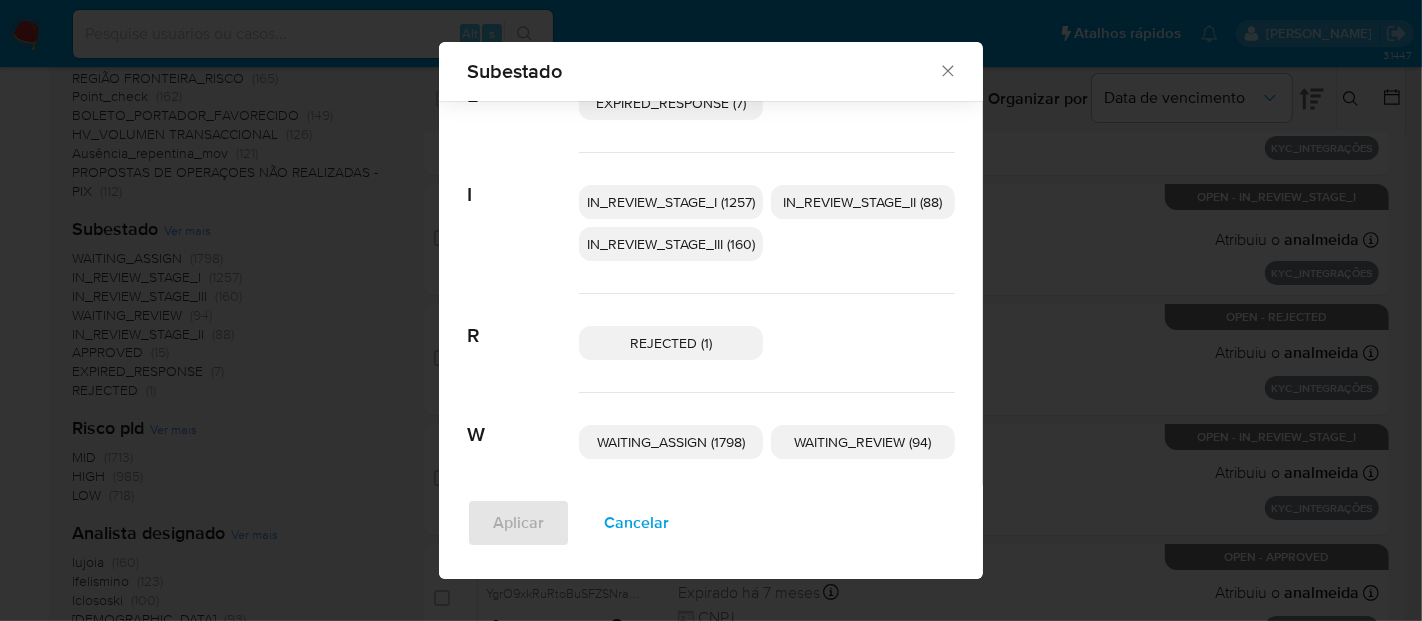 click 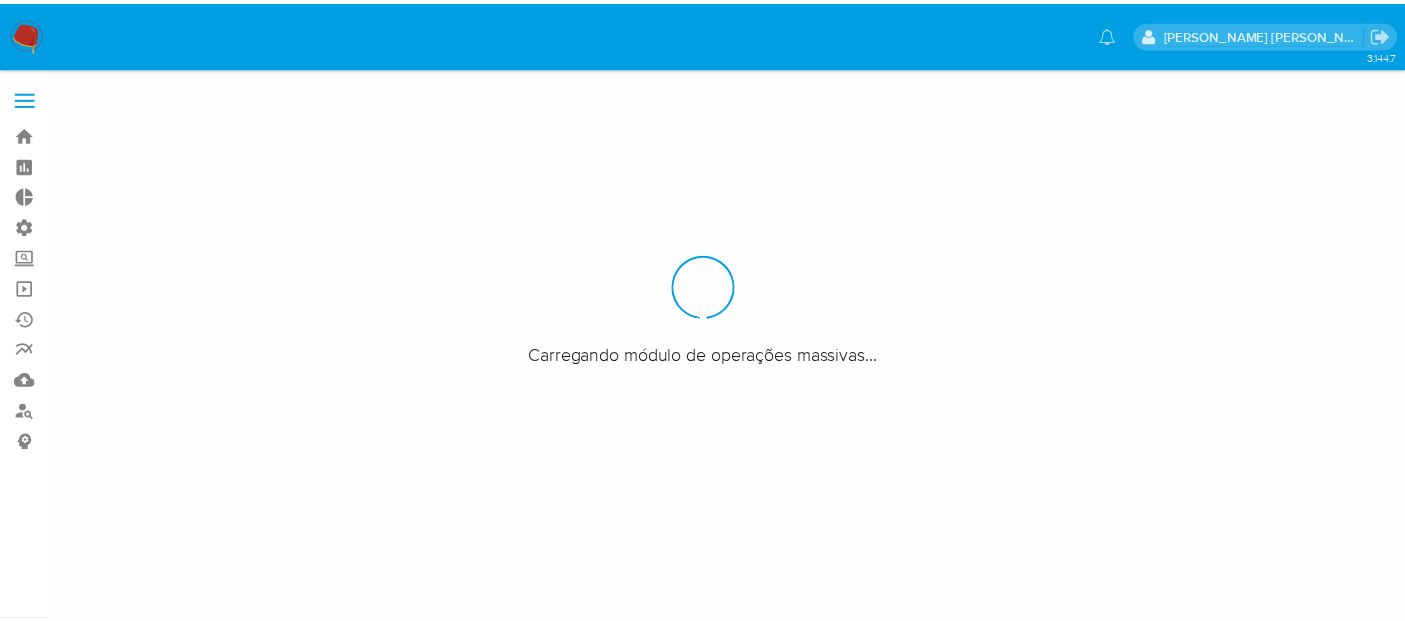 scroll, scrollTop: 0, scrollLeft: 0, axis: both 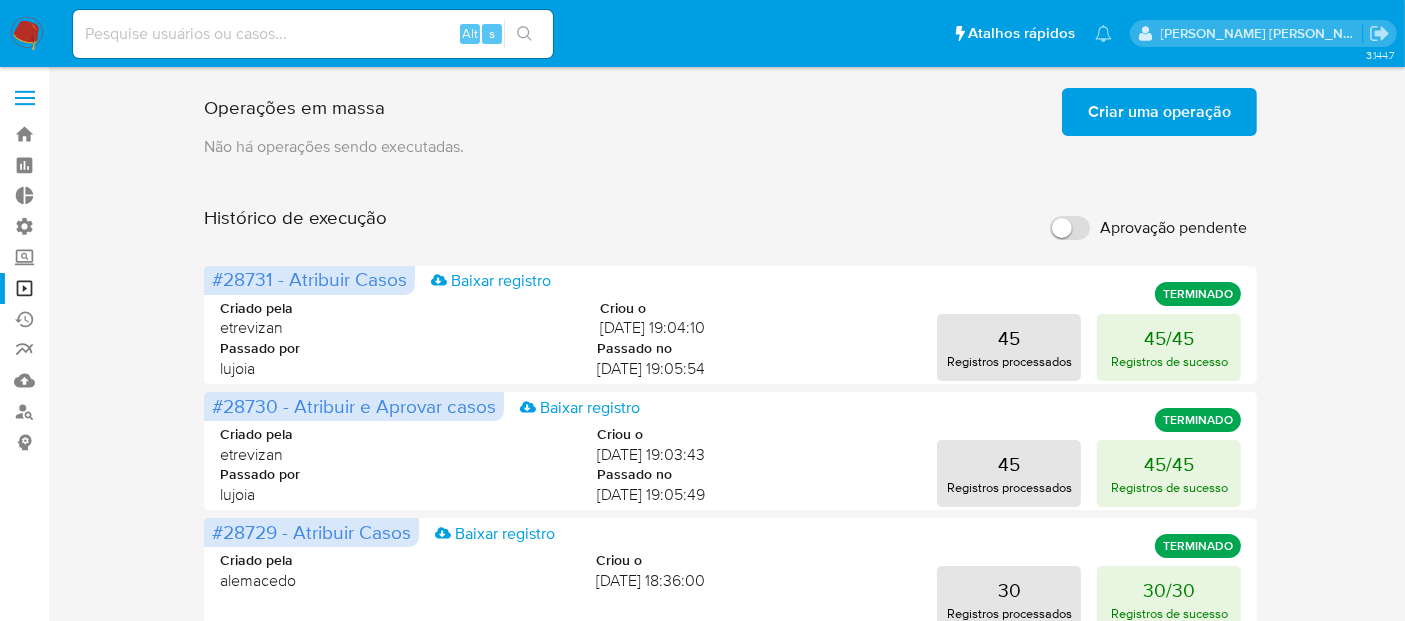 click on "Aprovação pendente" at bounding box center [1173, 228] 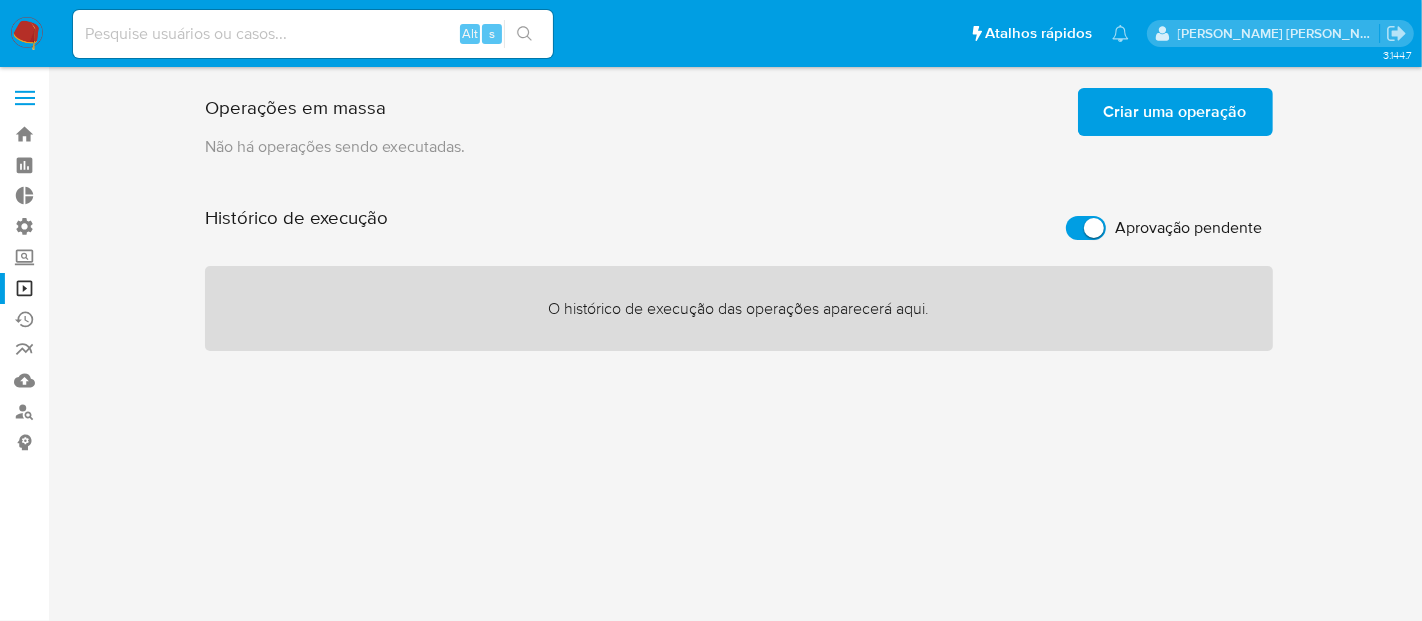 click on "Aprovação pendente" at bounding box center [1189, 228] 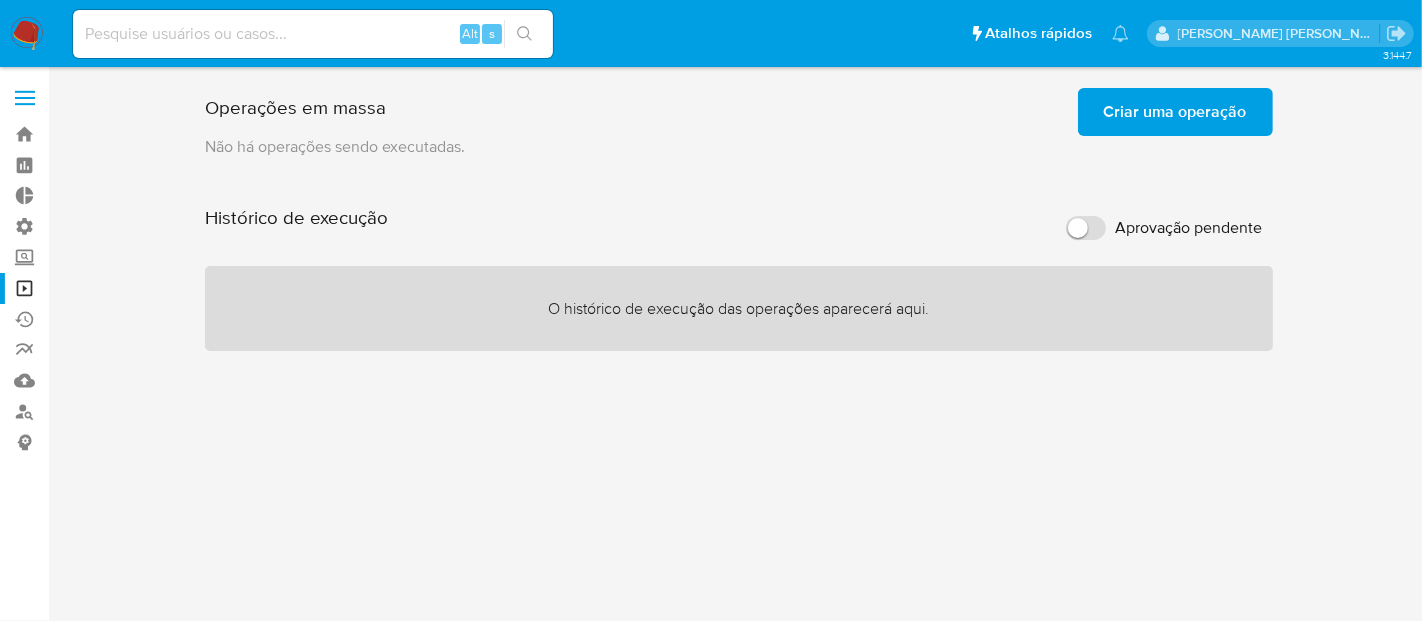 checkbox on "false" 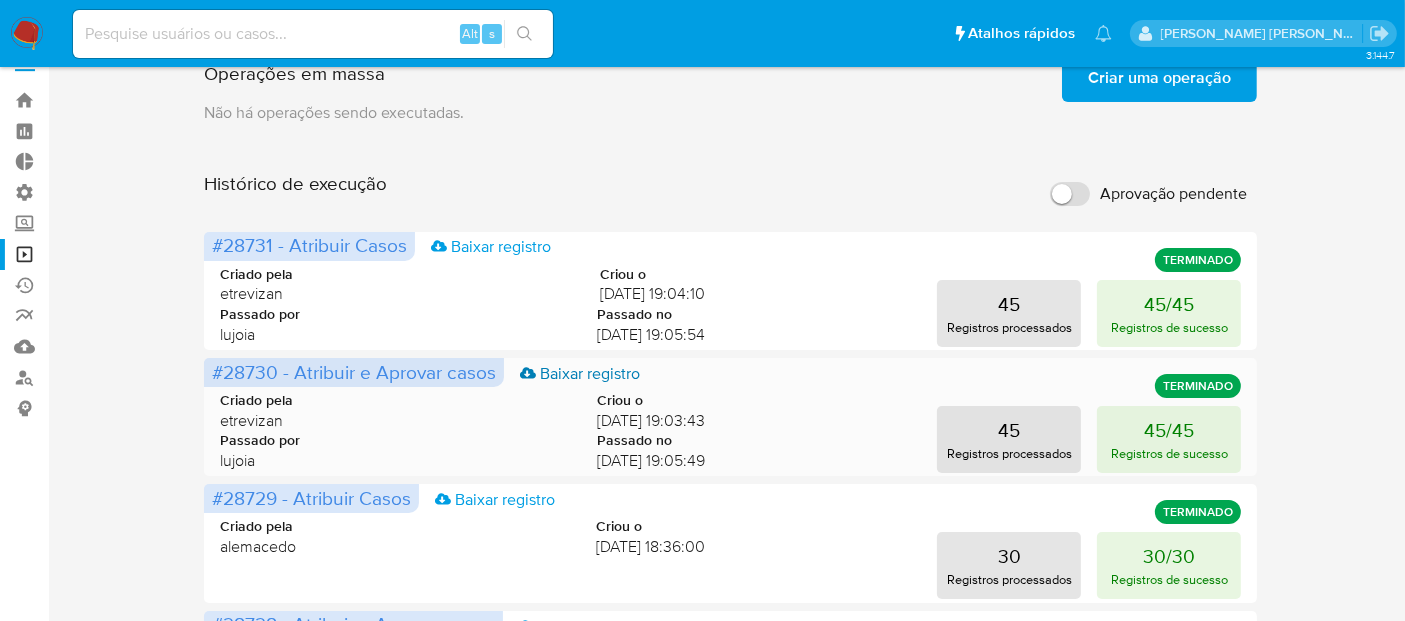 scroll, scrollTop: 0, scrollLeft: 0, axis: both 